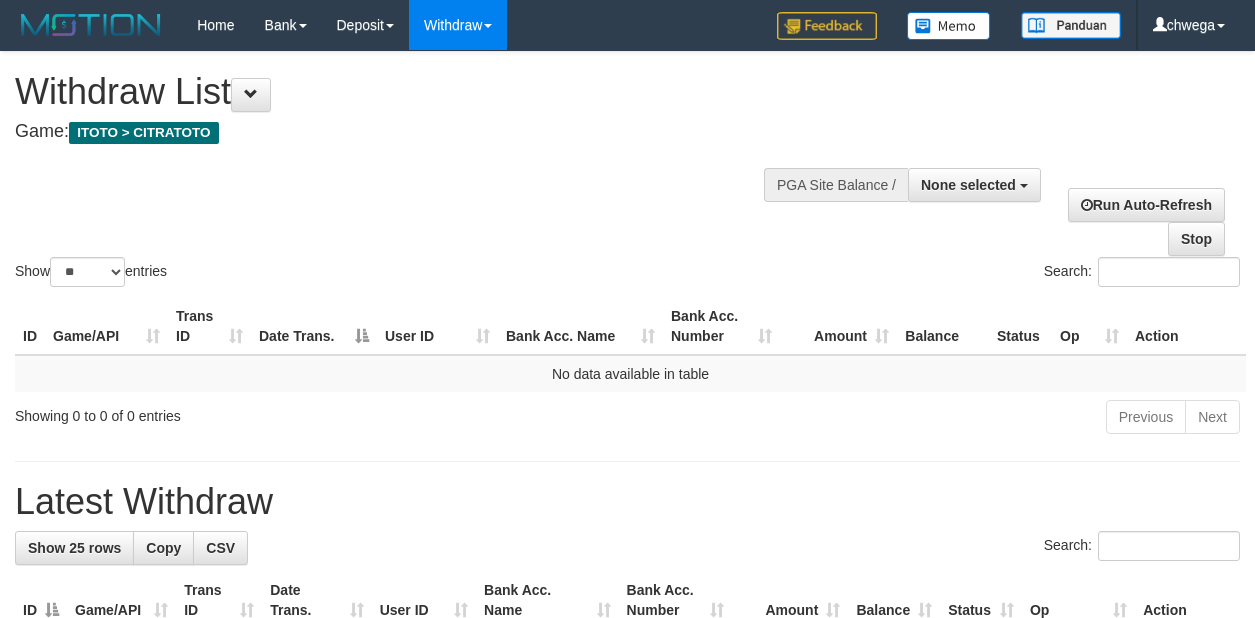 select 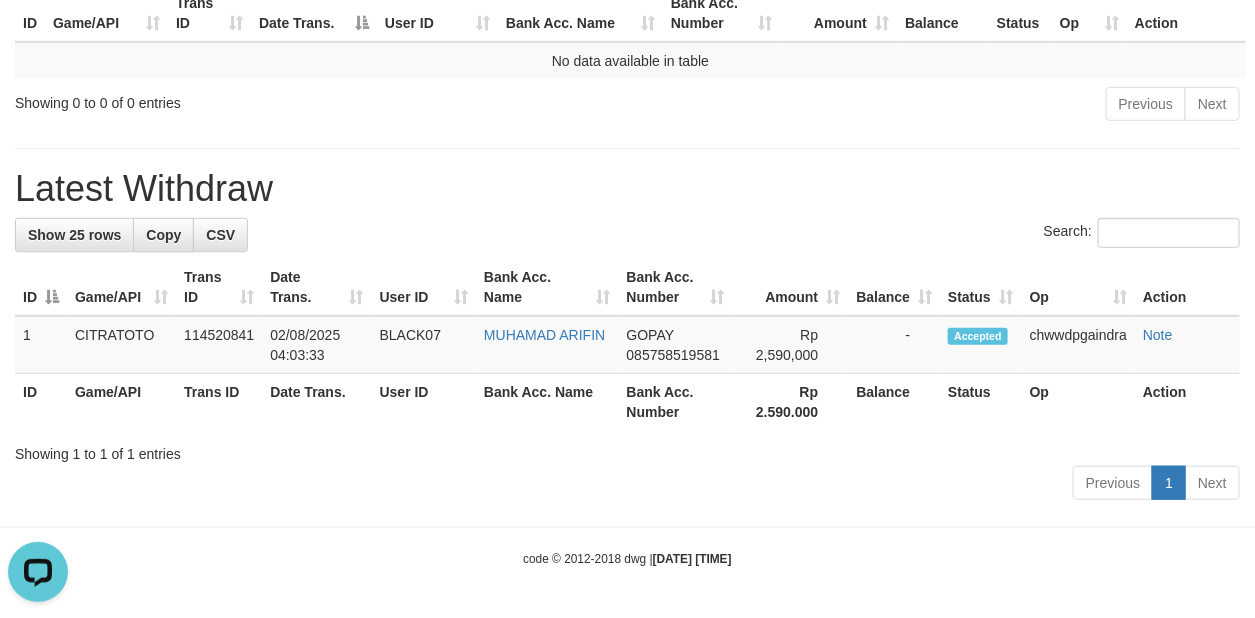 scroll, scrollTop: 0, scrollLeft: 0, axis: both 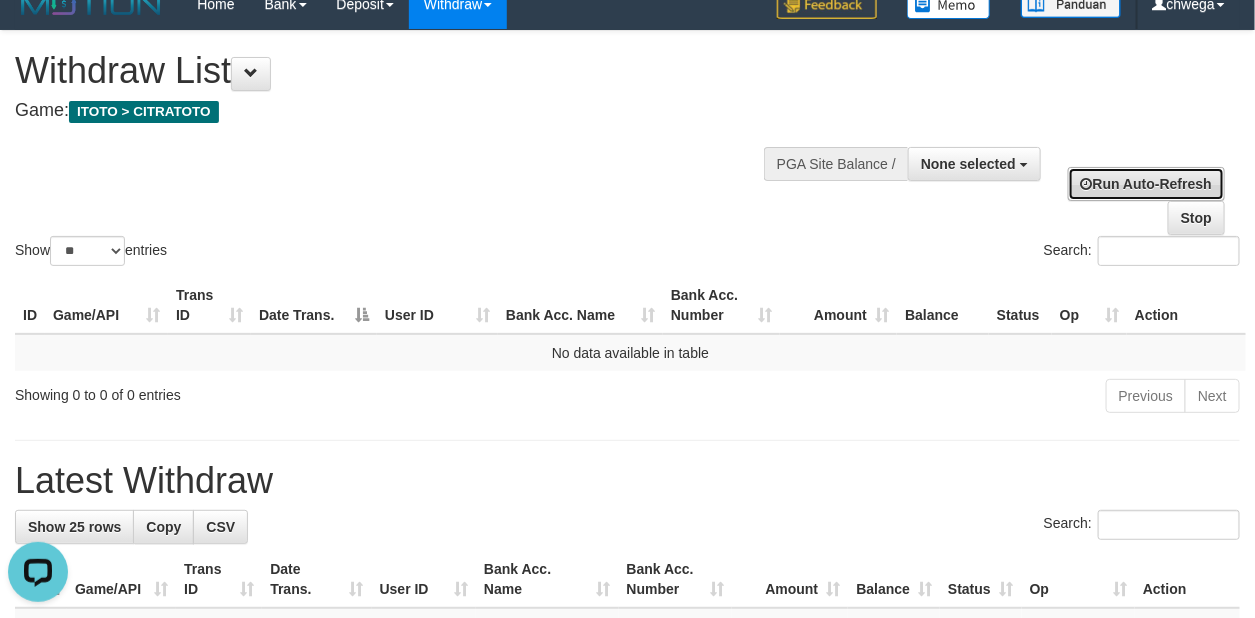 click on "Run Auto-Refresh" at bounding box center (1146, 184) 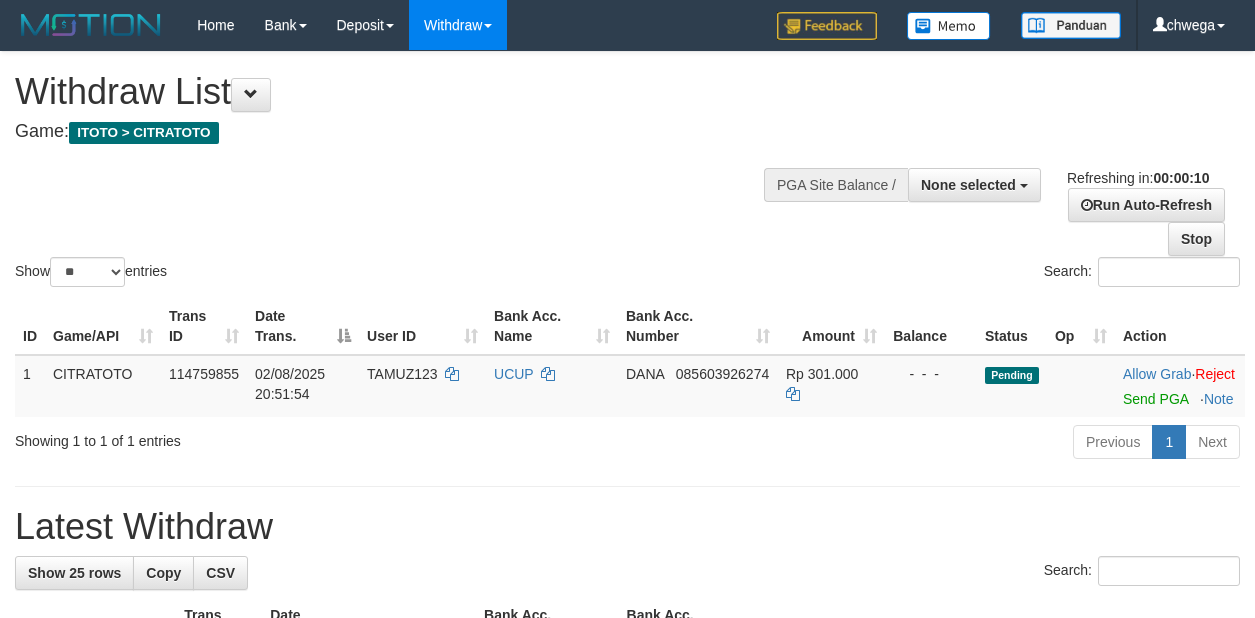 select 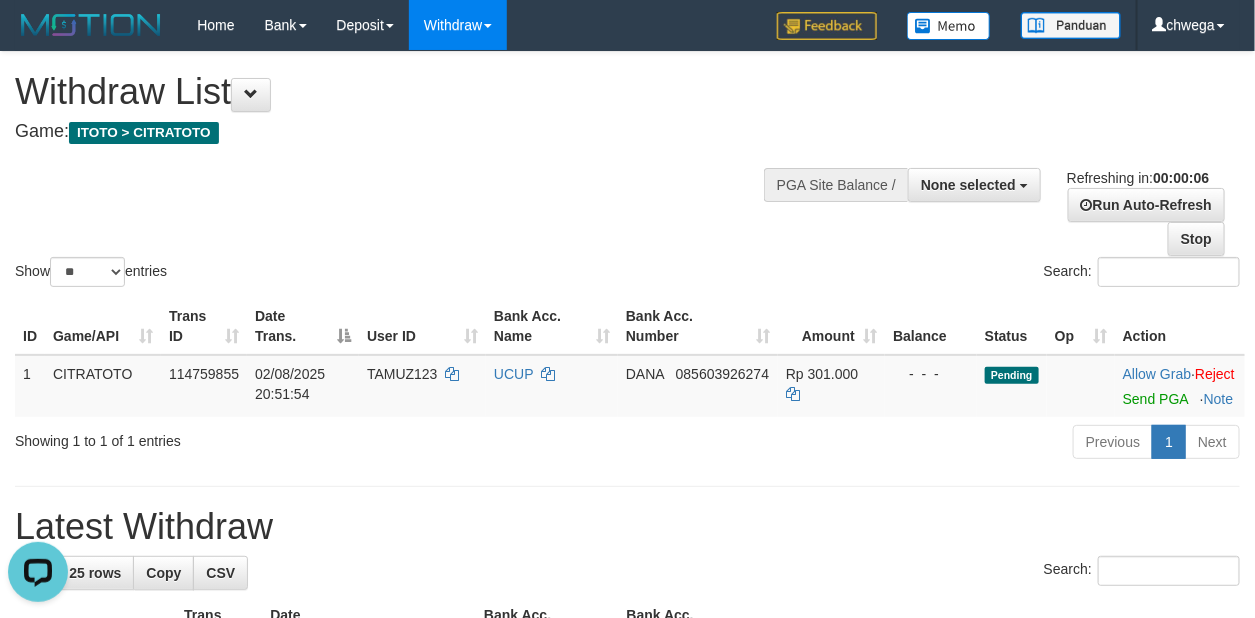 scroll, scrollTop: 0, scrollLeft: 0, axis: both 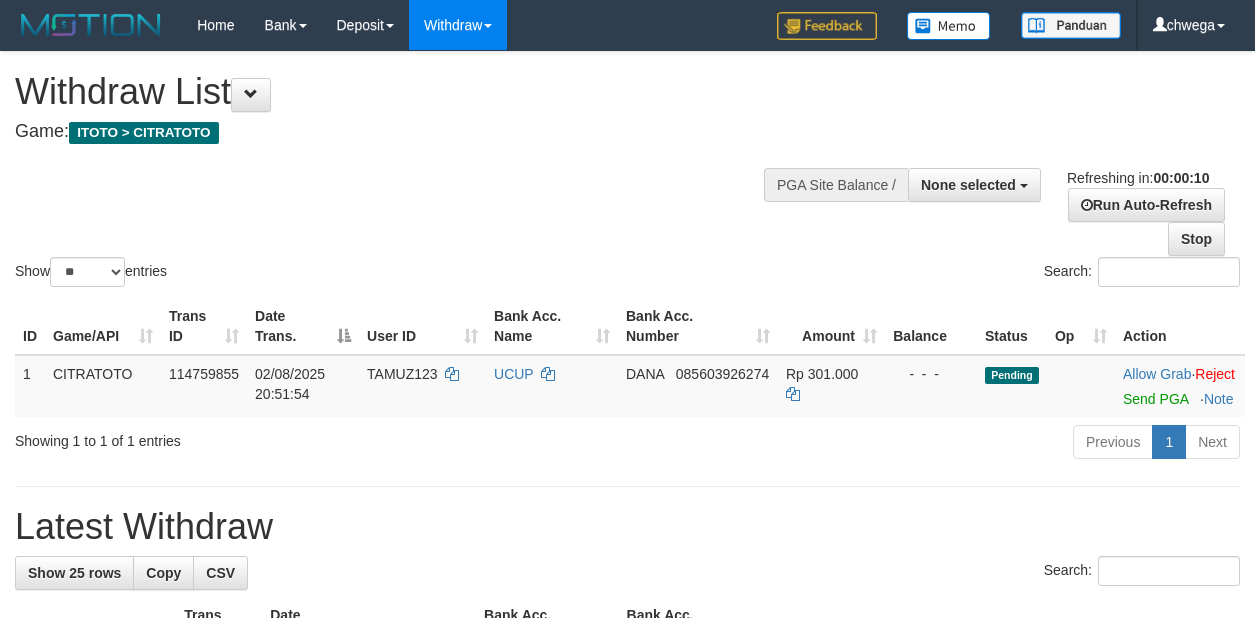 select 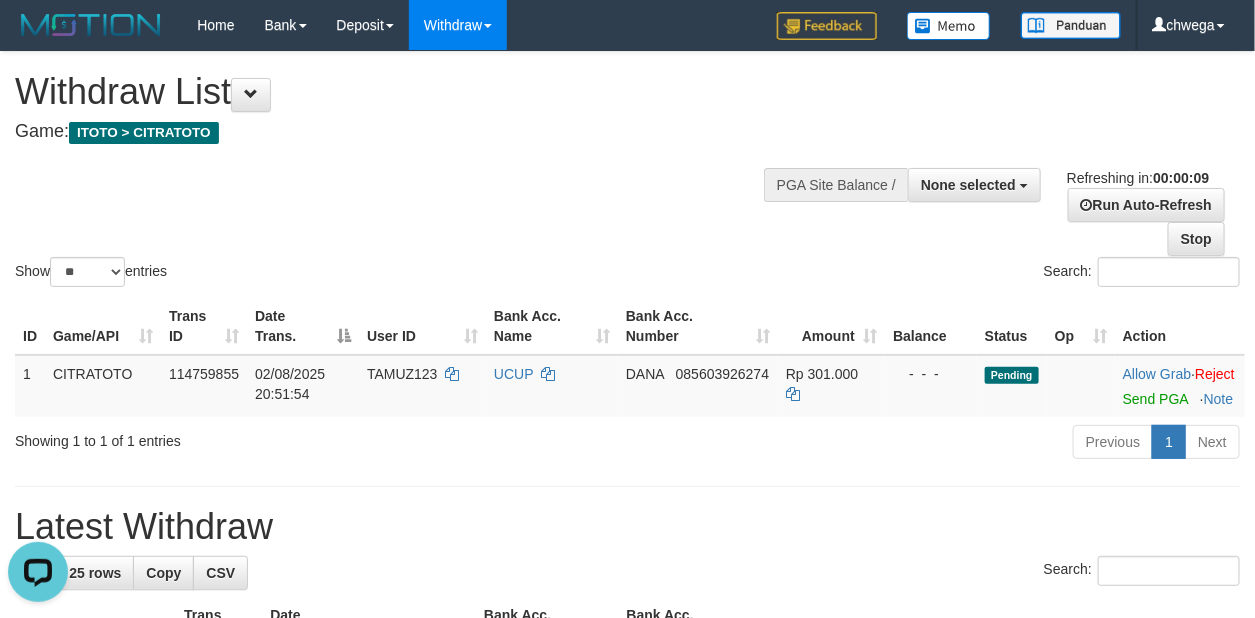 scroll, scrollTop: 0, scrollLeft: 0, axis: both 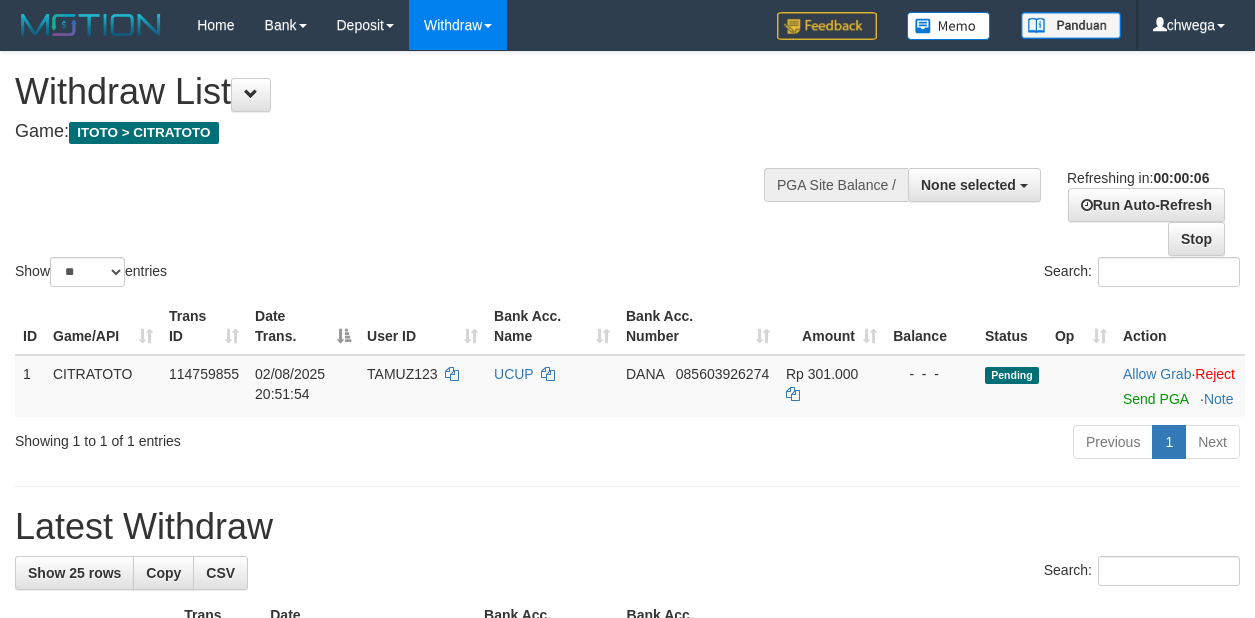 select 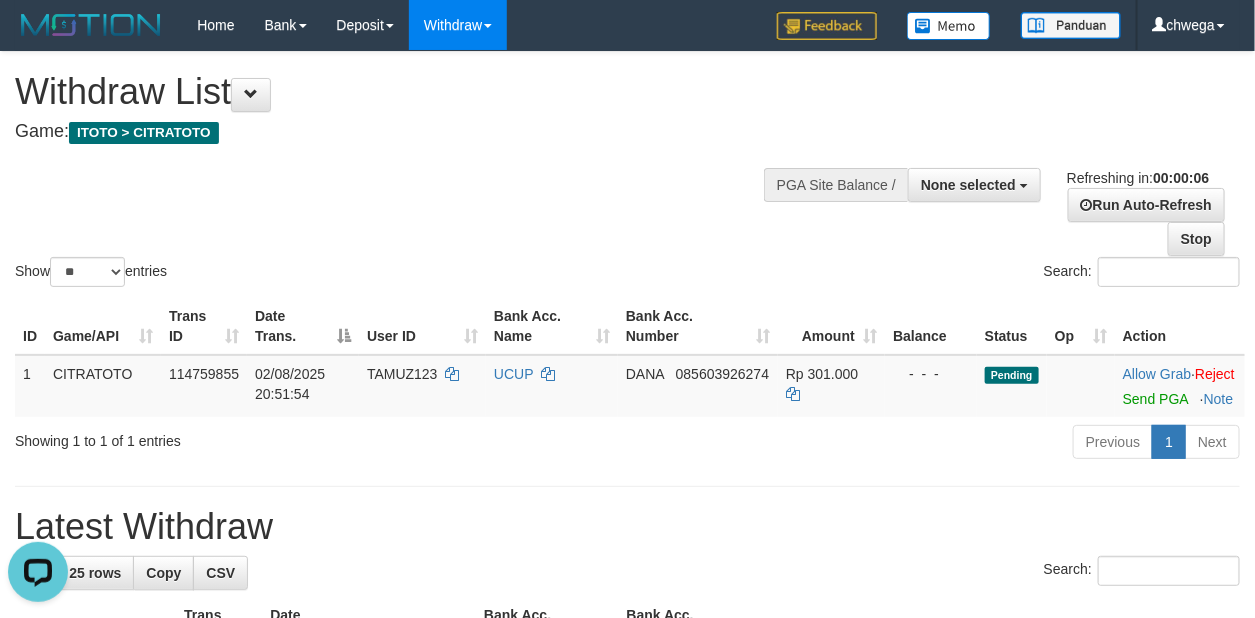 scroll, scrollTop: 0, scrollLeft: 0, axis: both 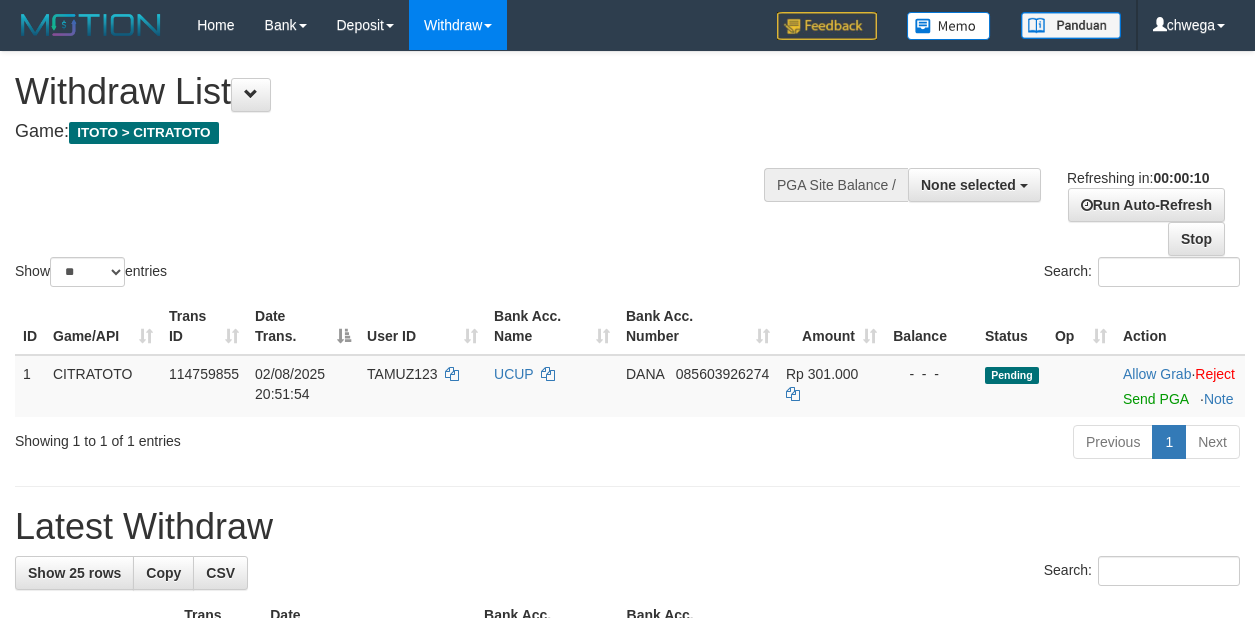select 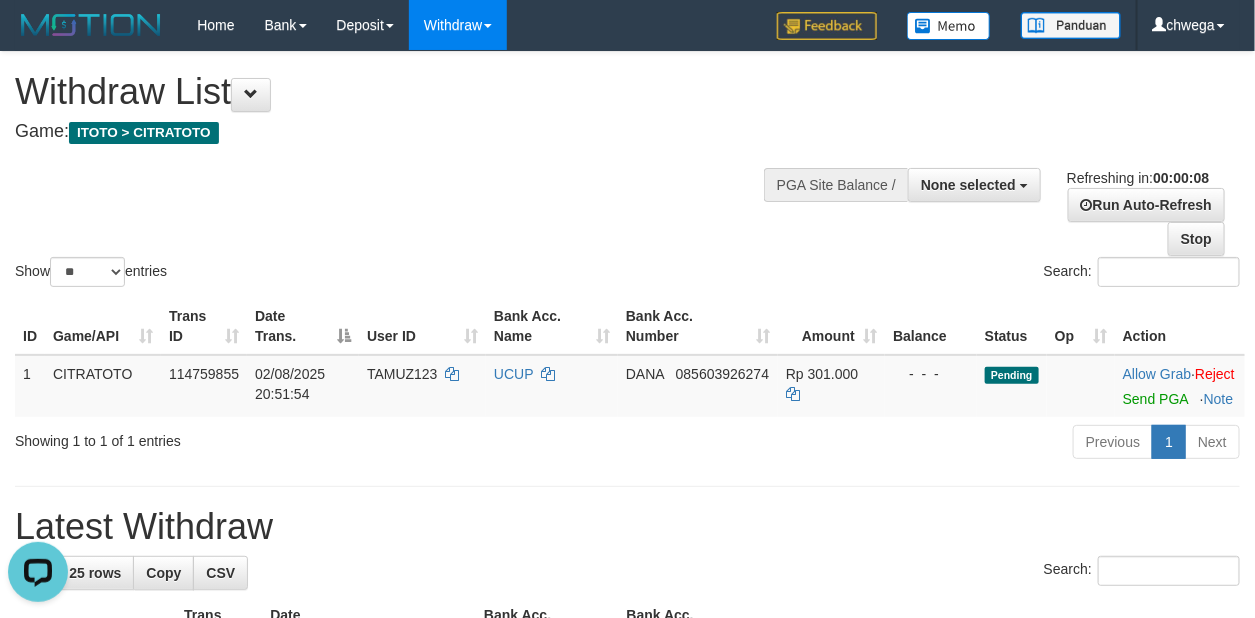 scroll, scrollTop: 0, scrollLeft: 0, axis: both 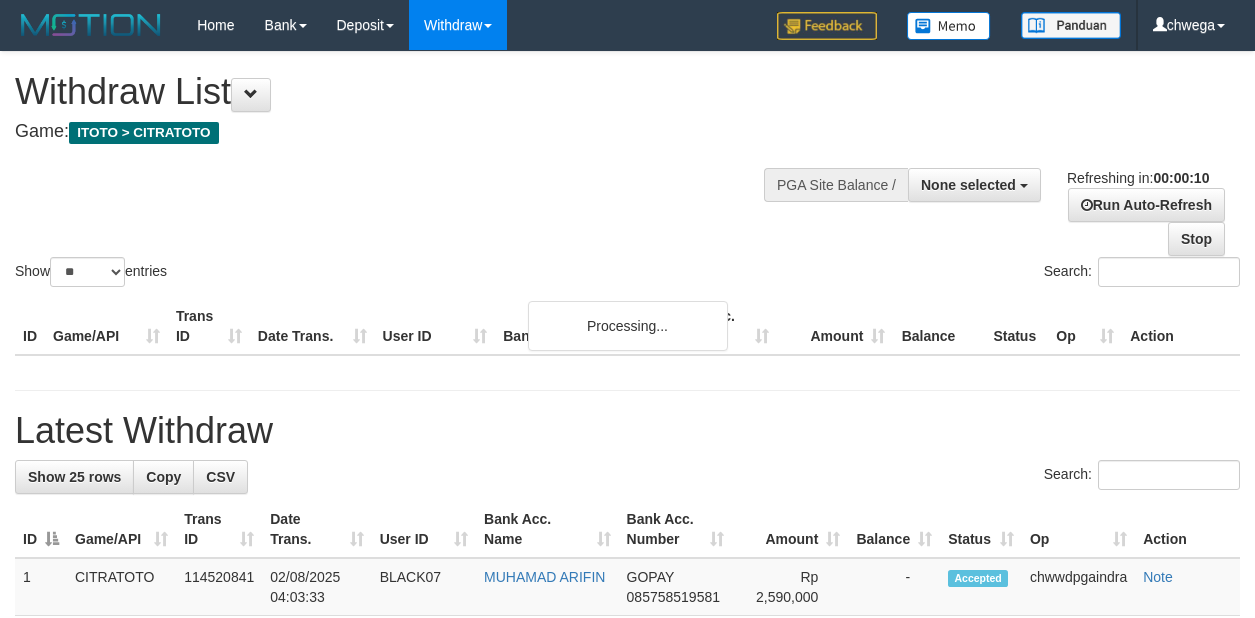 select 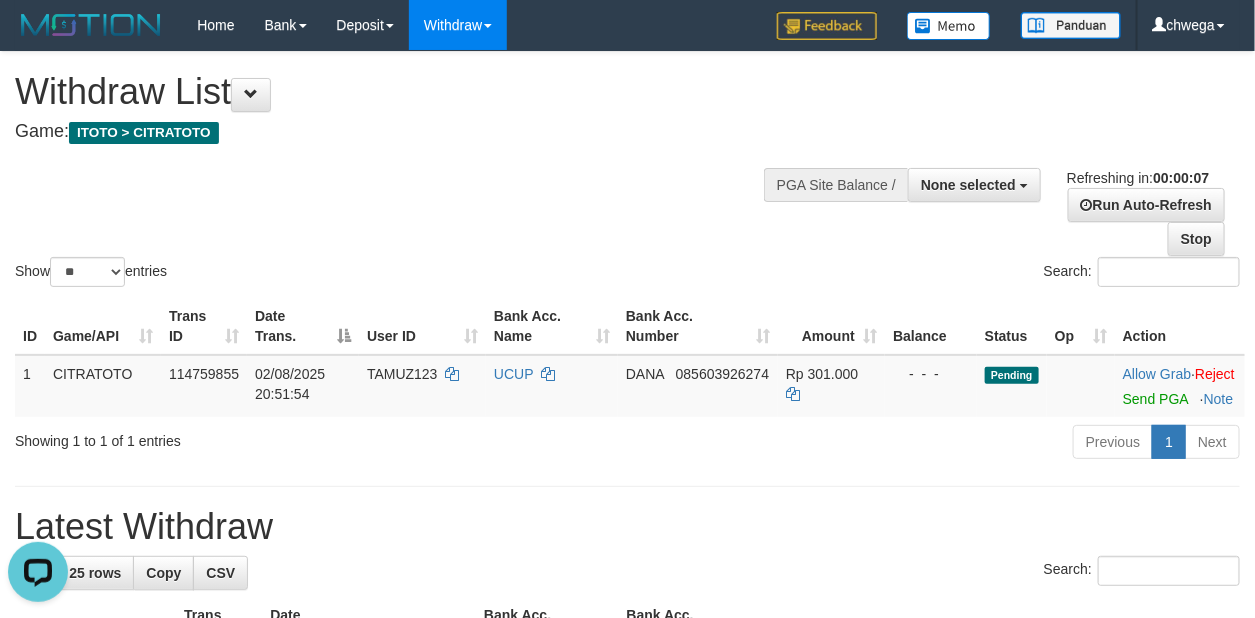 scroll, scrollTop: 0, scrollLeft: 0, axis: both 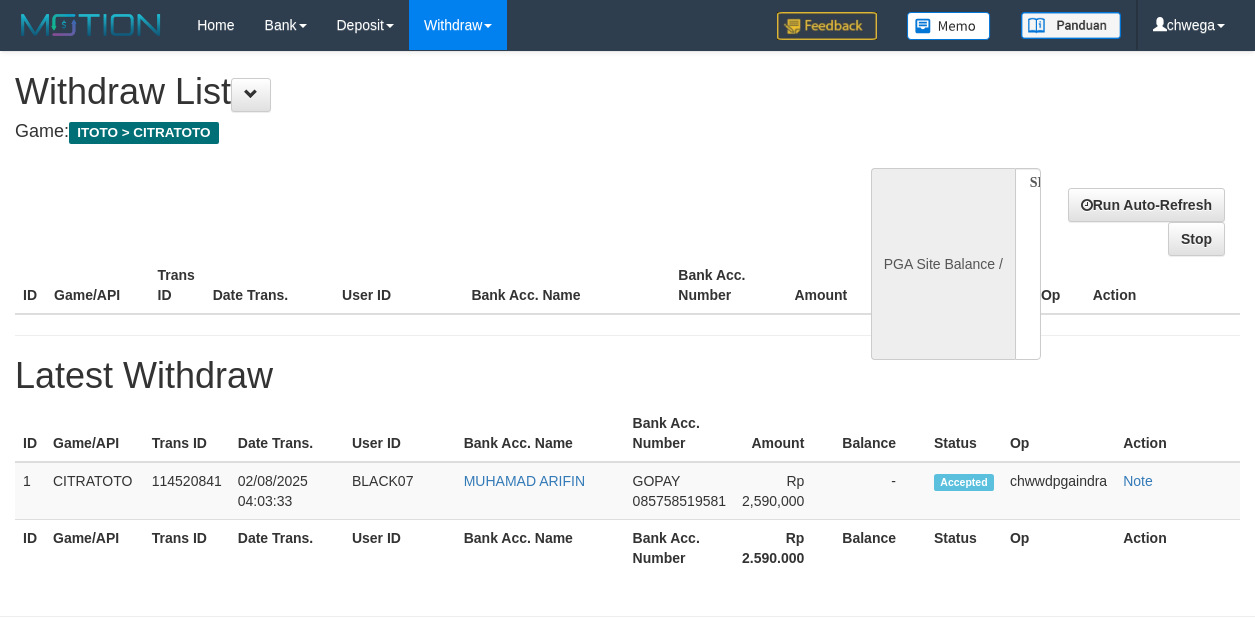 select 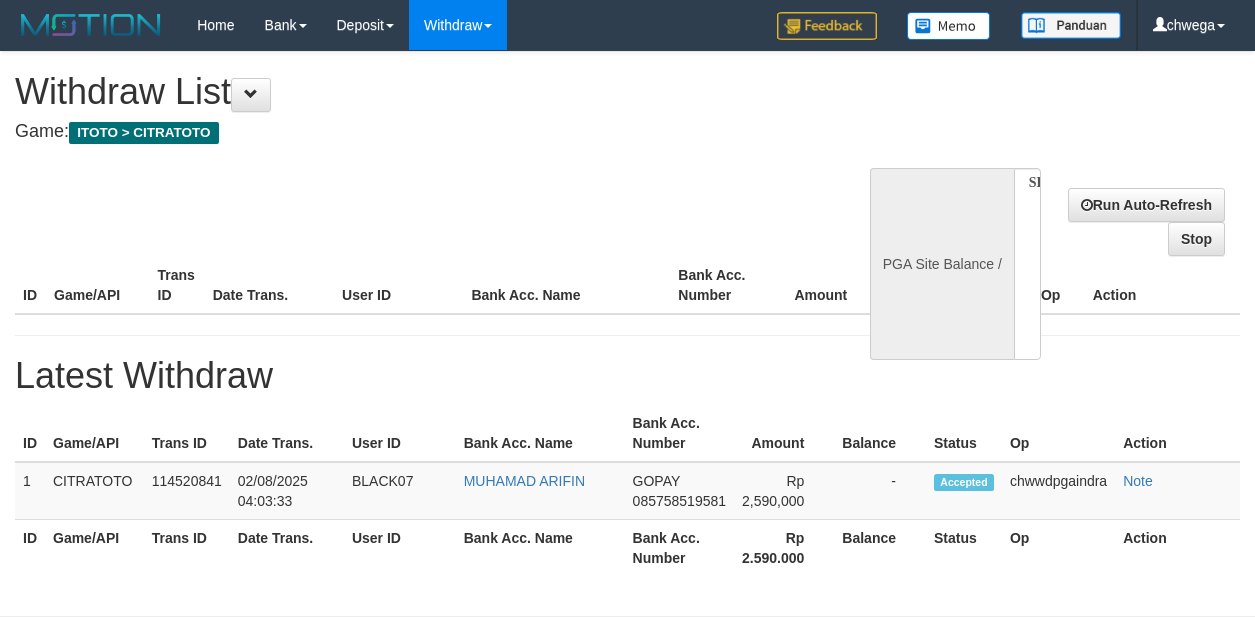 scroll, scrollTop: 0, scrollLeft: 0, axis: both 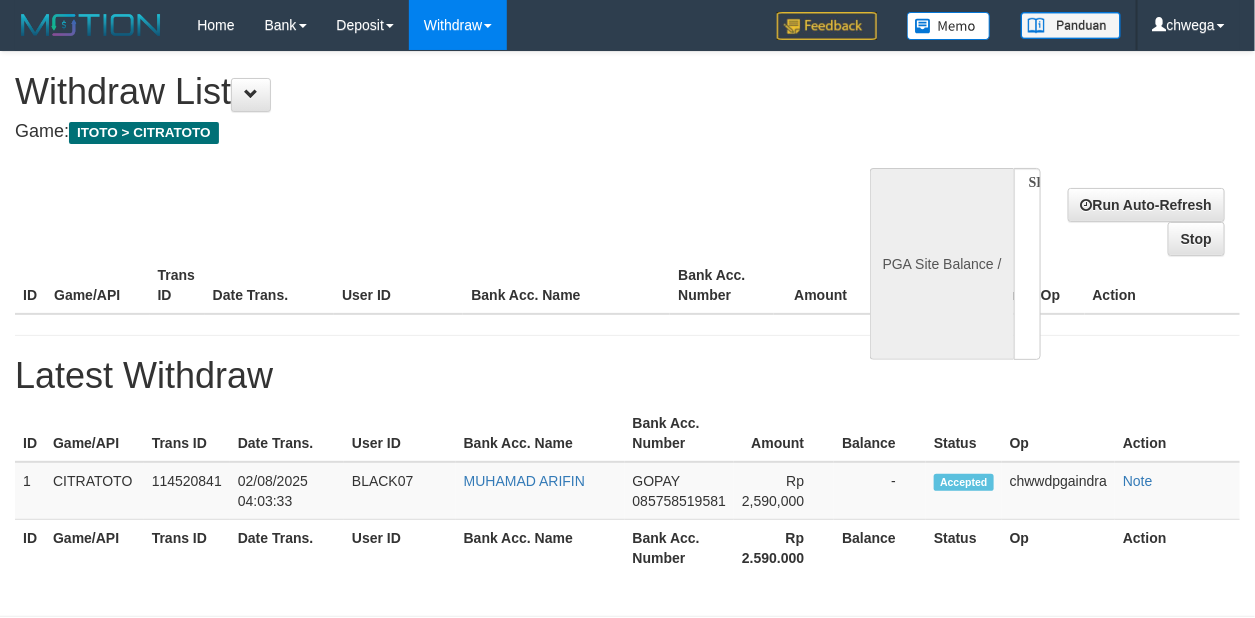 select on "**" 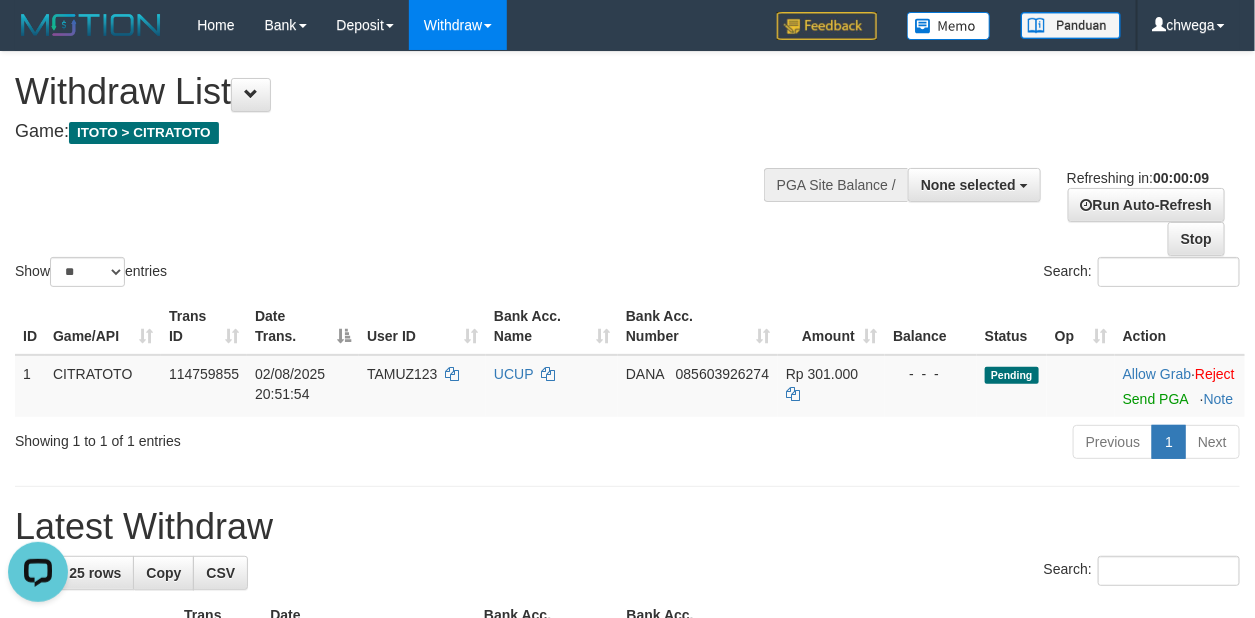 scroll, scrollTop: 0, scrollLeft: 0, axis: both 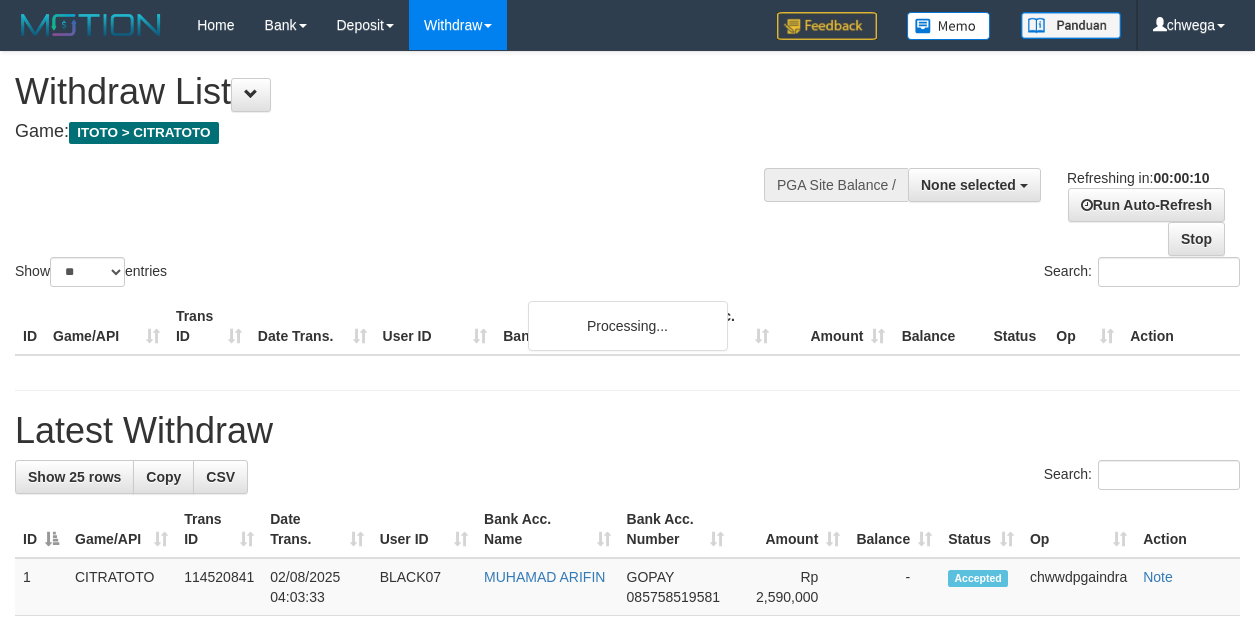 select 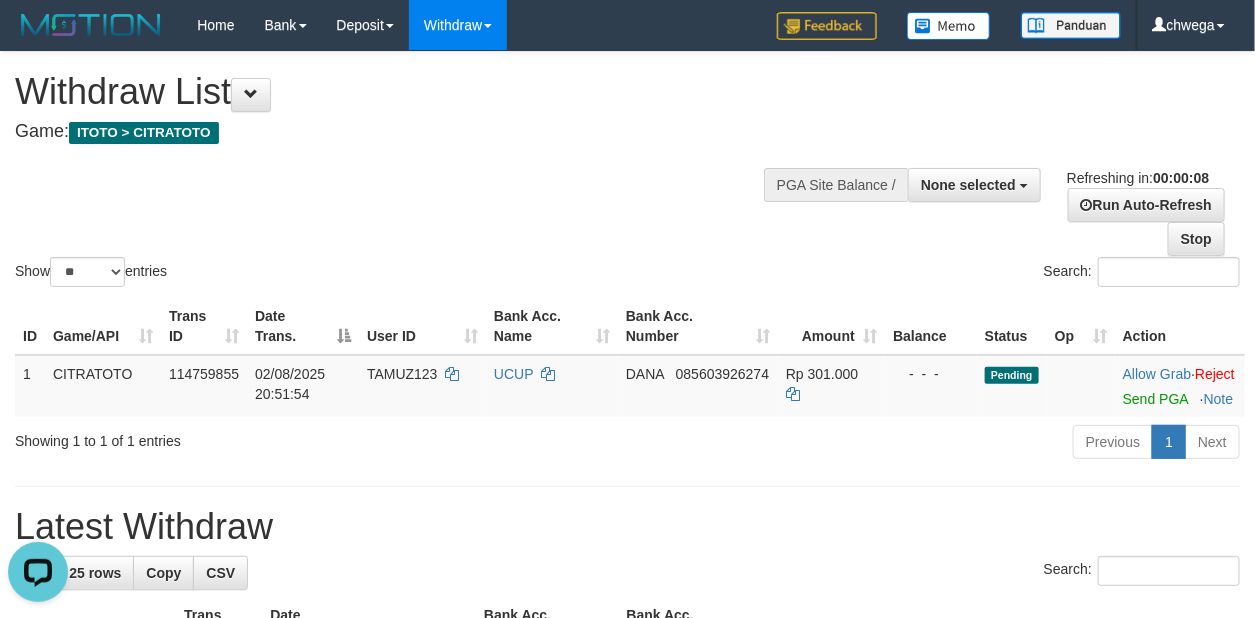 scroll, scrollTop: 0, scrollLeft: 0, axis: both 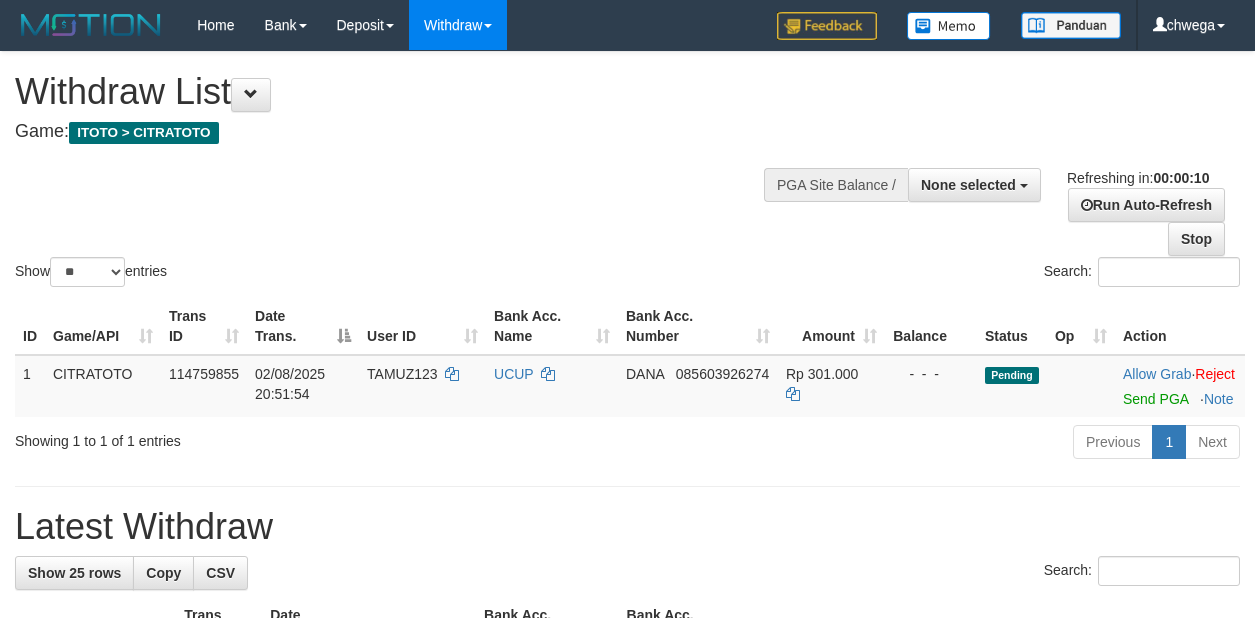 select 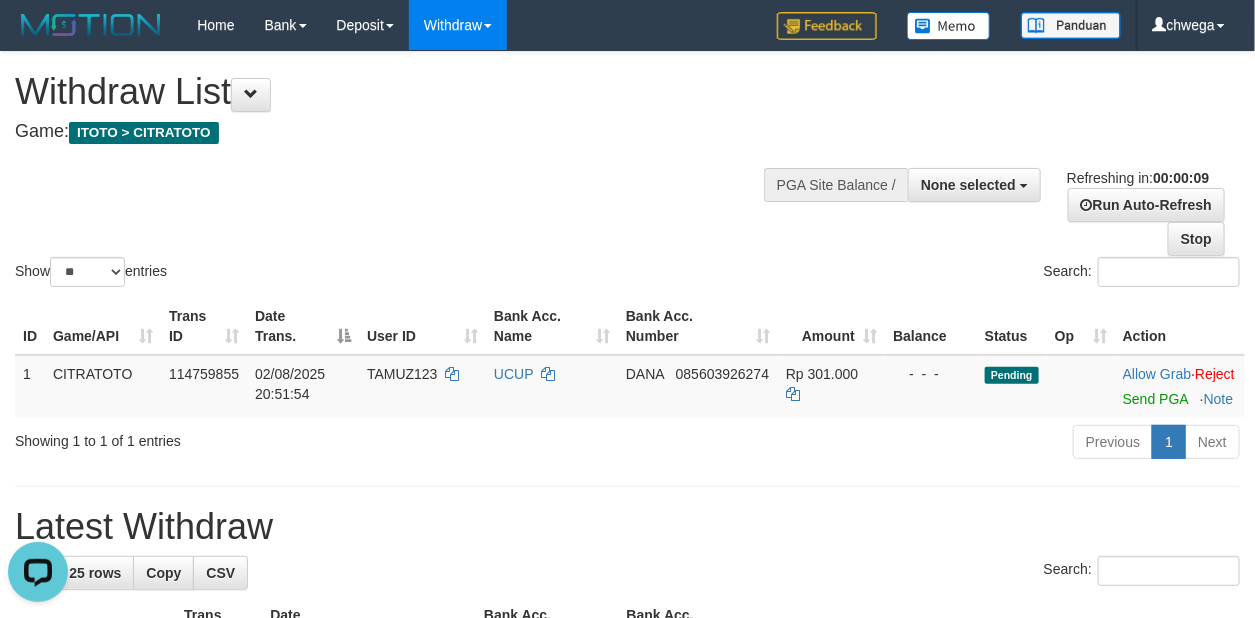 scroll, scrollTop: 0, scrollLeft: 0, axis: both 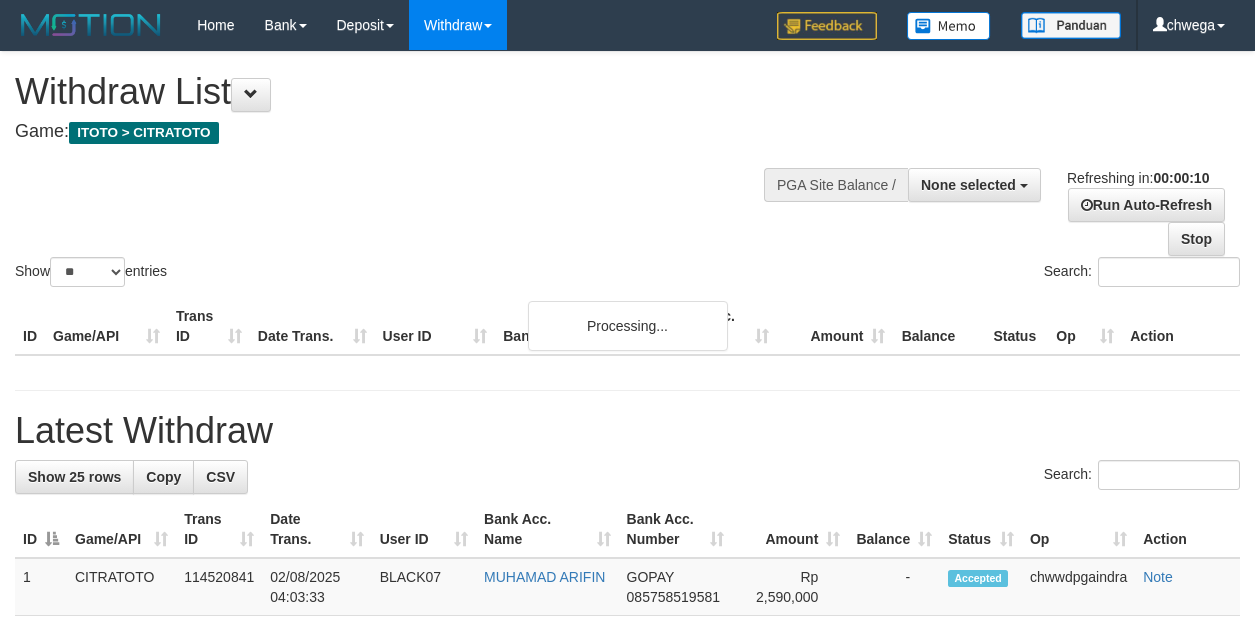 select 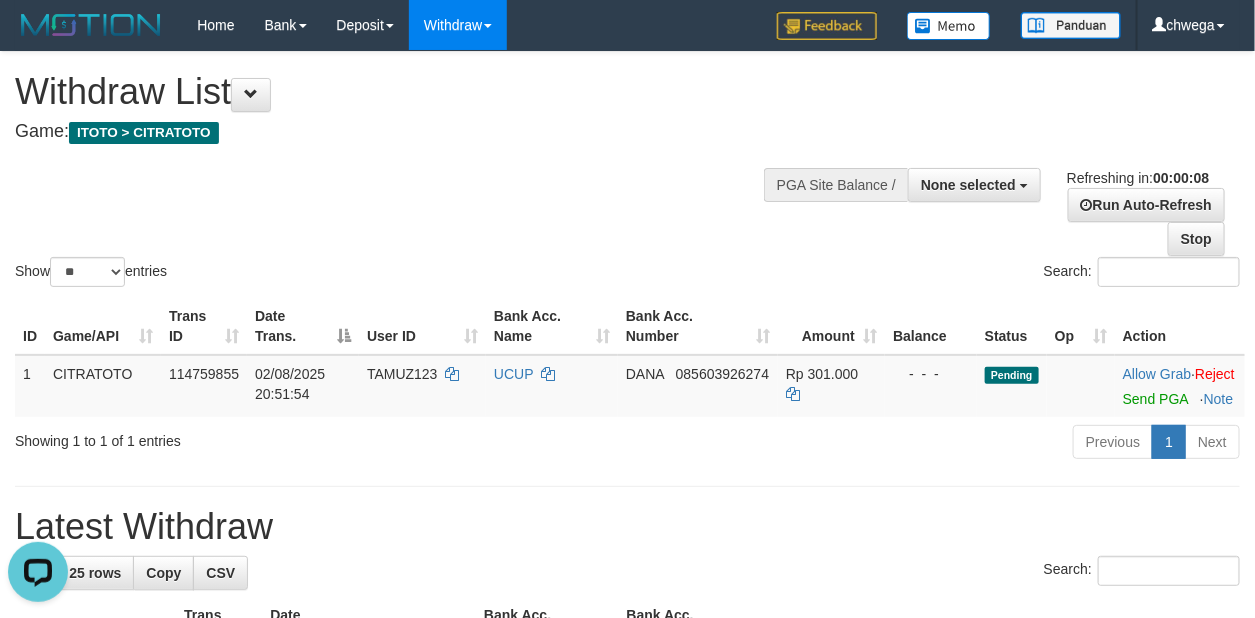 scroll, scrollTop: 0, scrollLeft: 0, axis: both 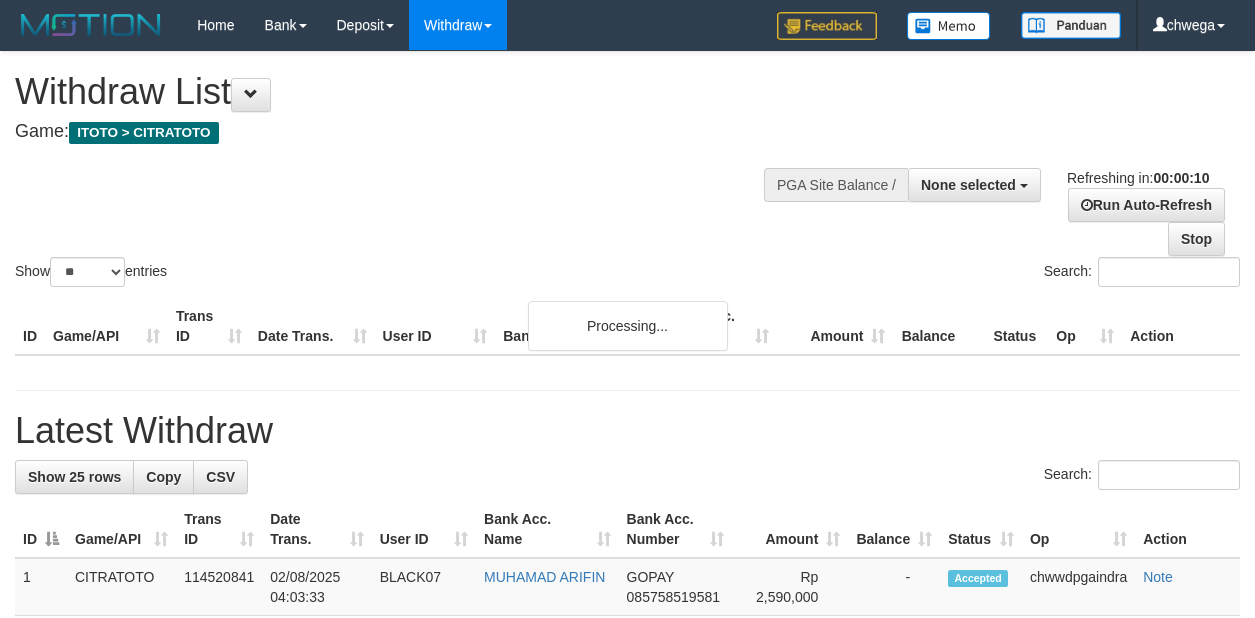 select 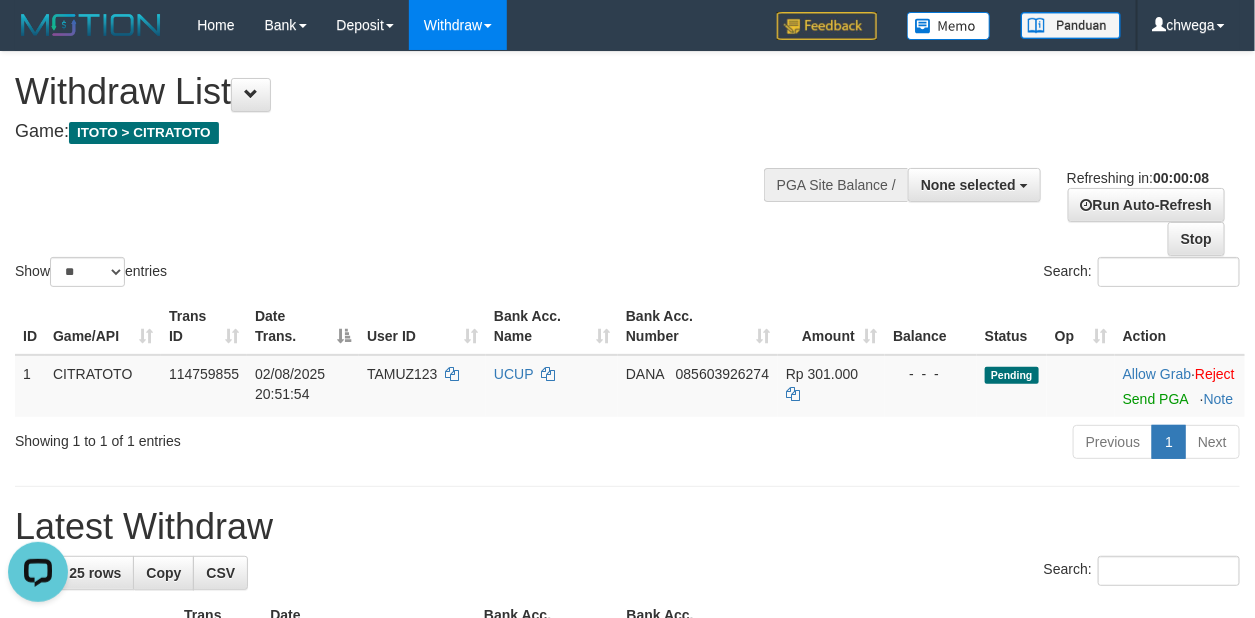 scroll, scrollTop: 0, scrollLeft: 0, axis: both 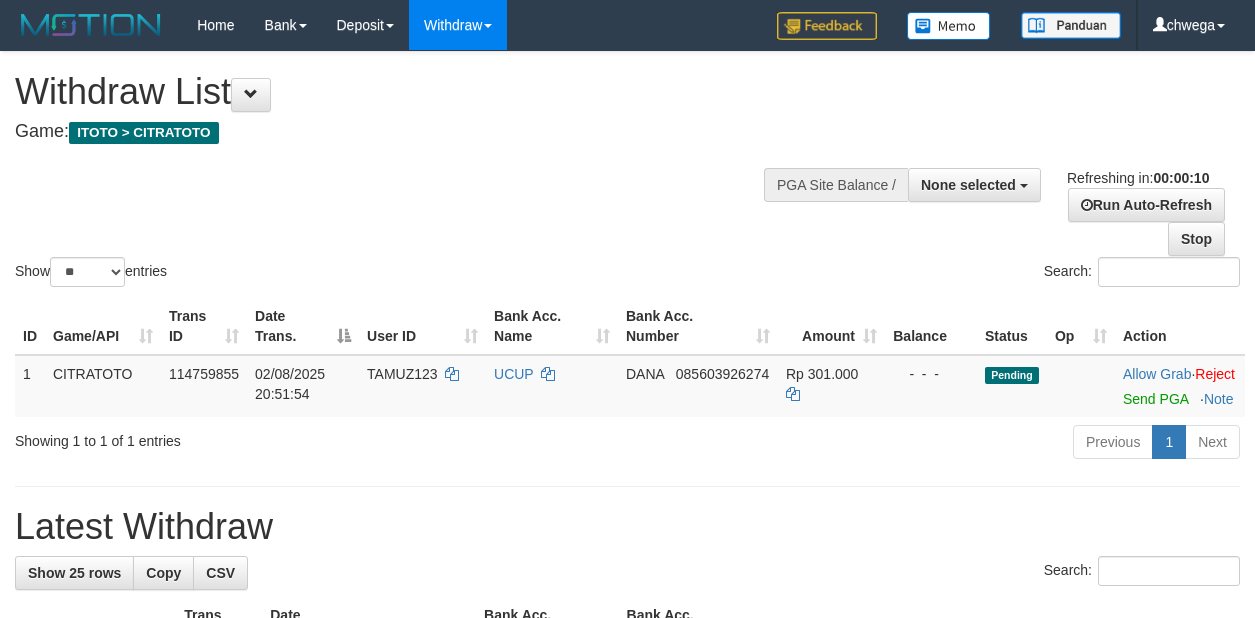 select 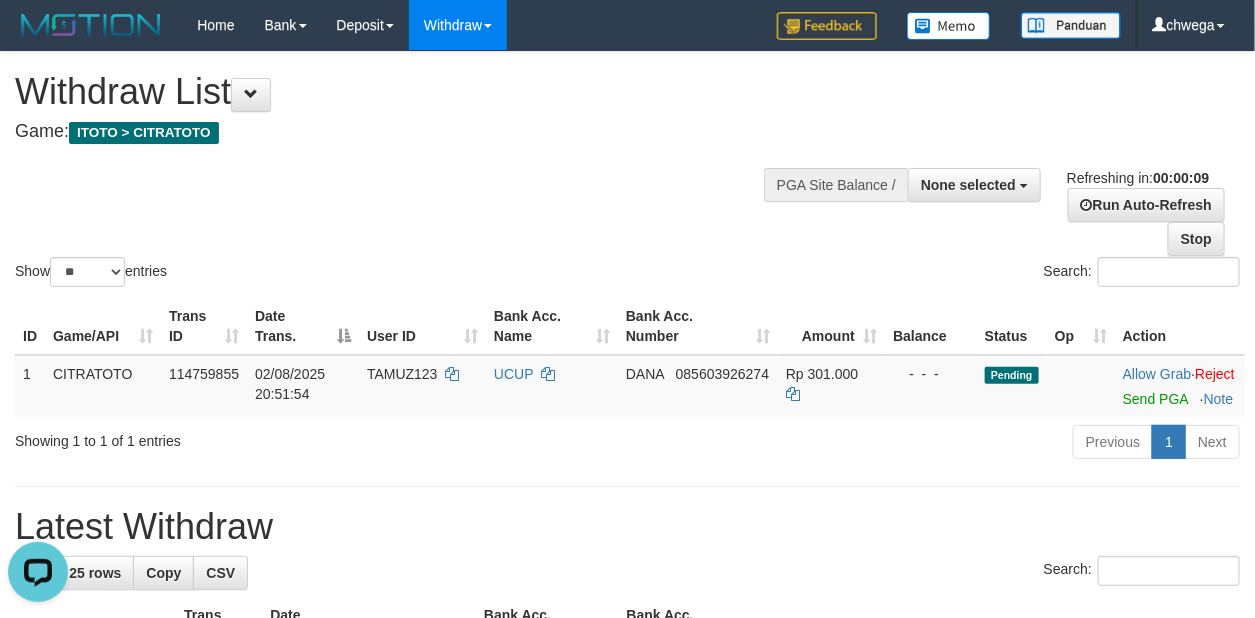 scroll, scrollTop: 0, scrollLeft: 0, axis: both 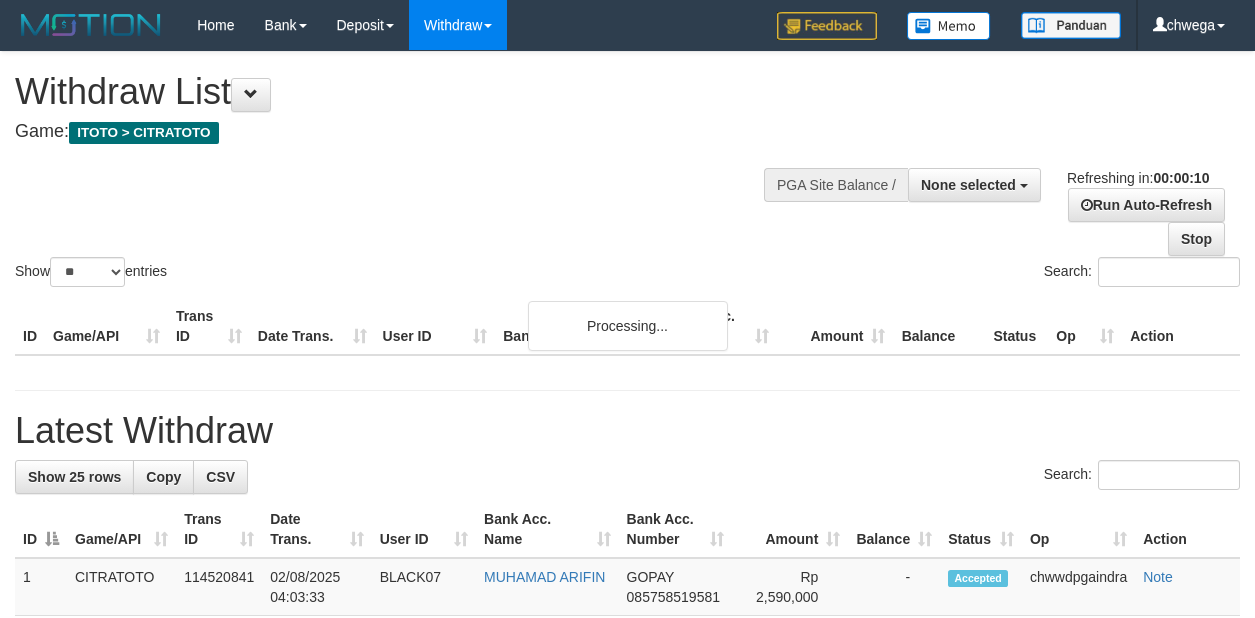 select 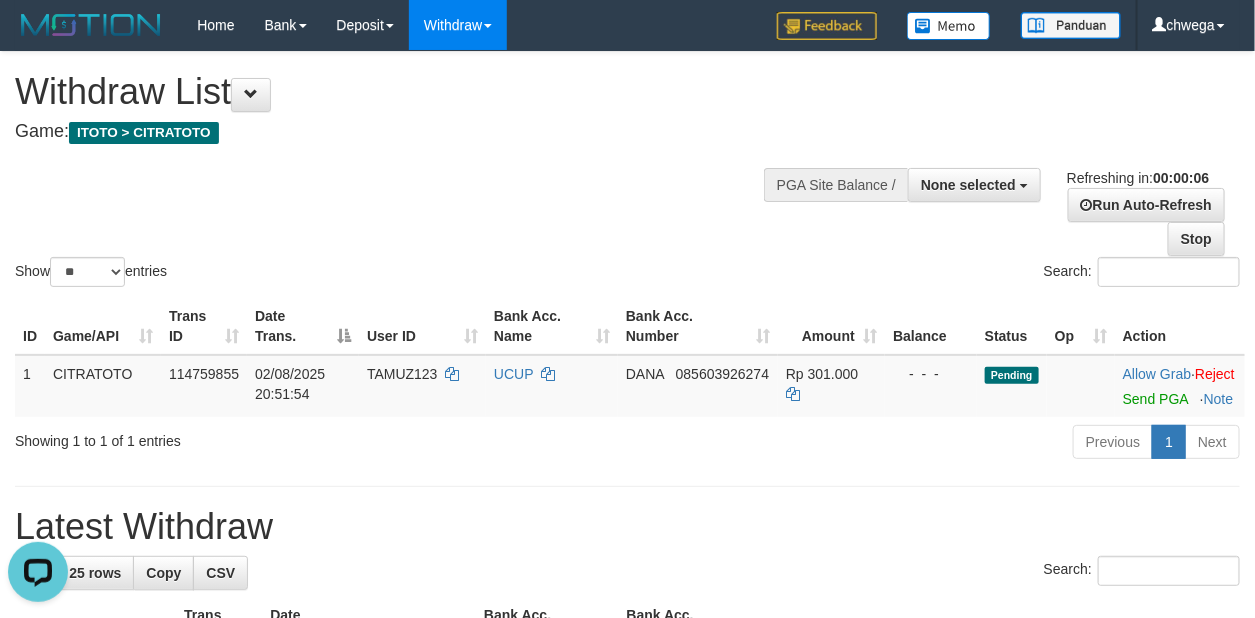 scroll, scrollTop: 0, scrollLeft: 0, axis: both 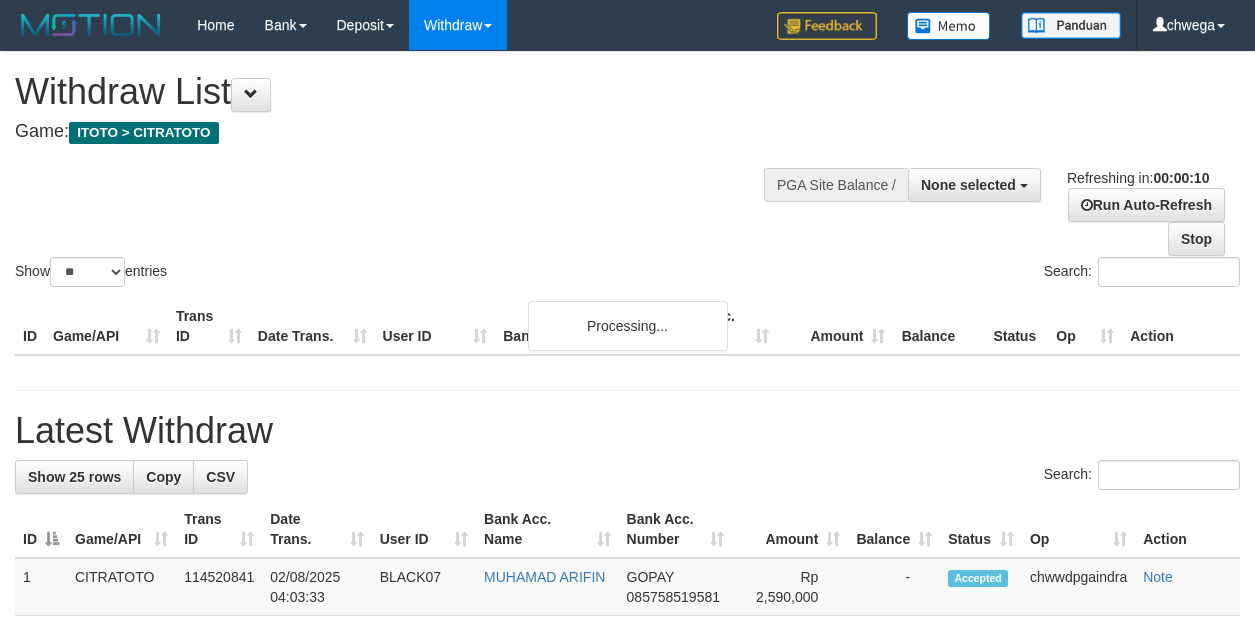 select 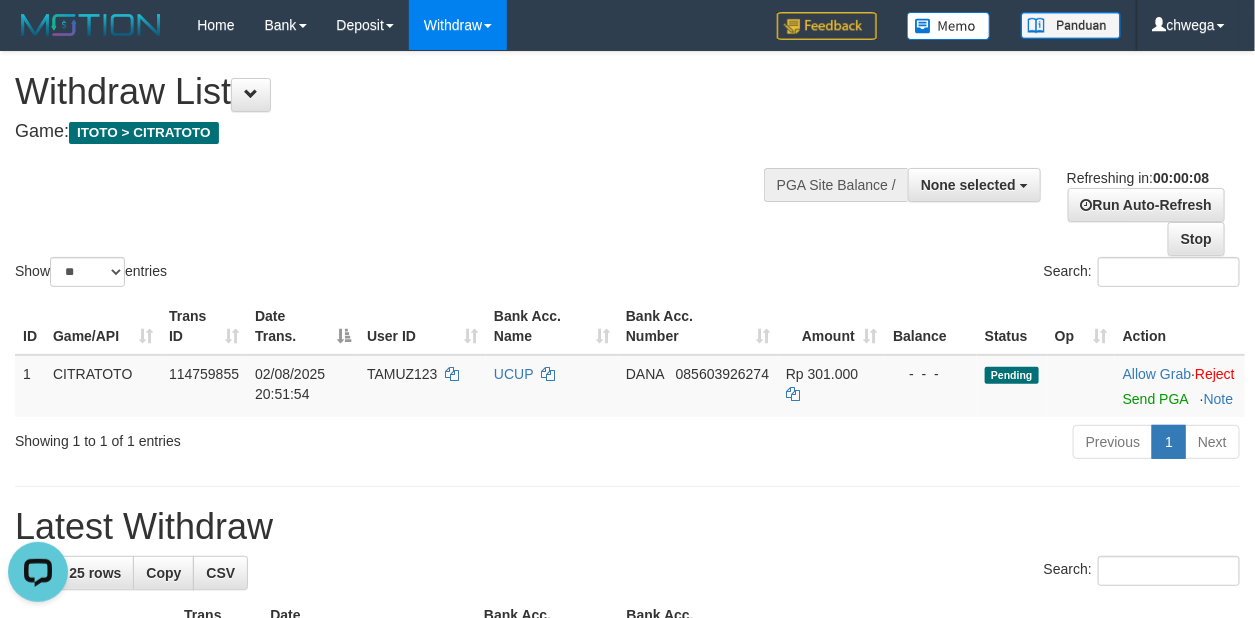 scroll, scrollTop: 0, scrollLeft: 0, axis: both 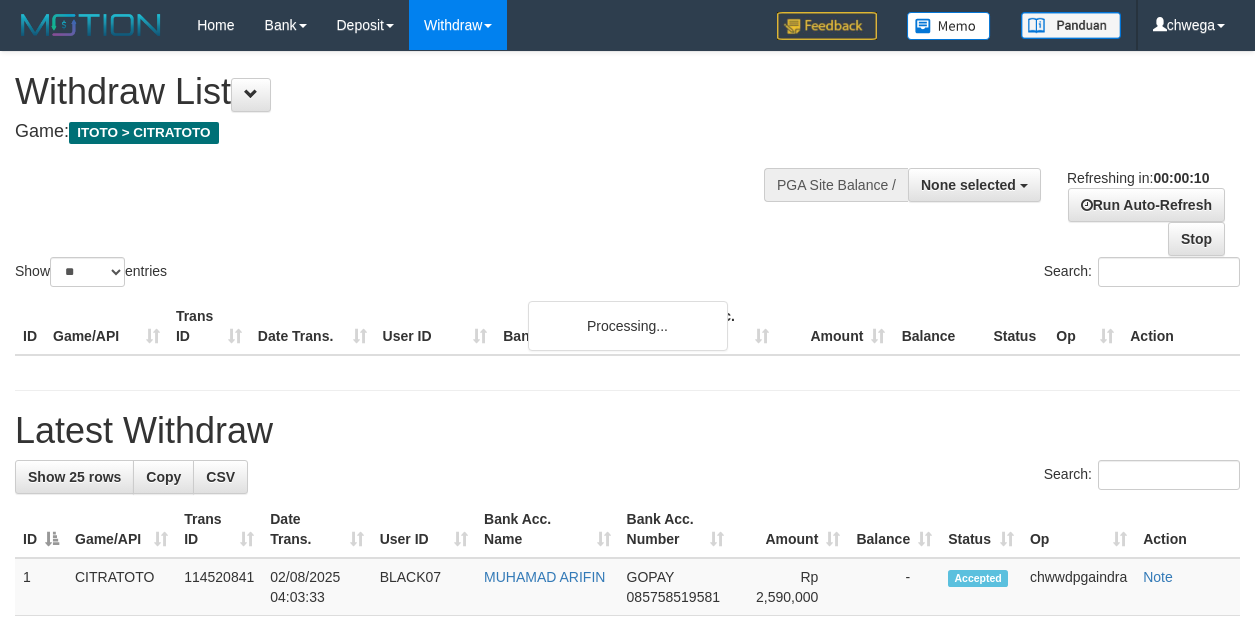 select 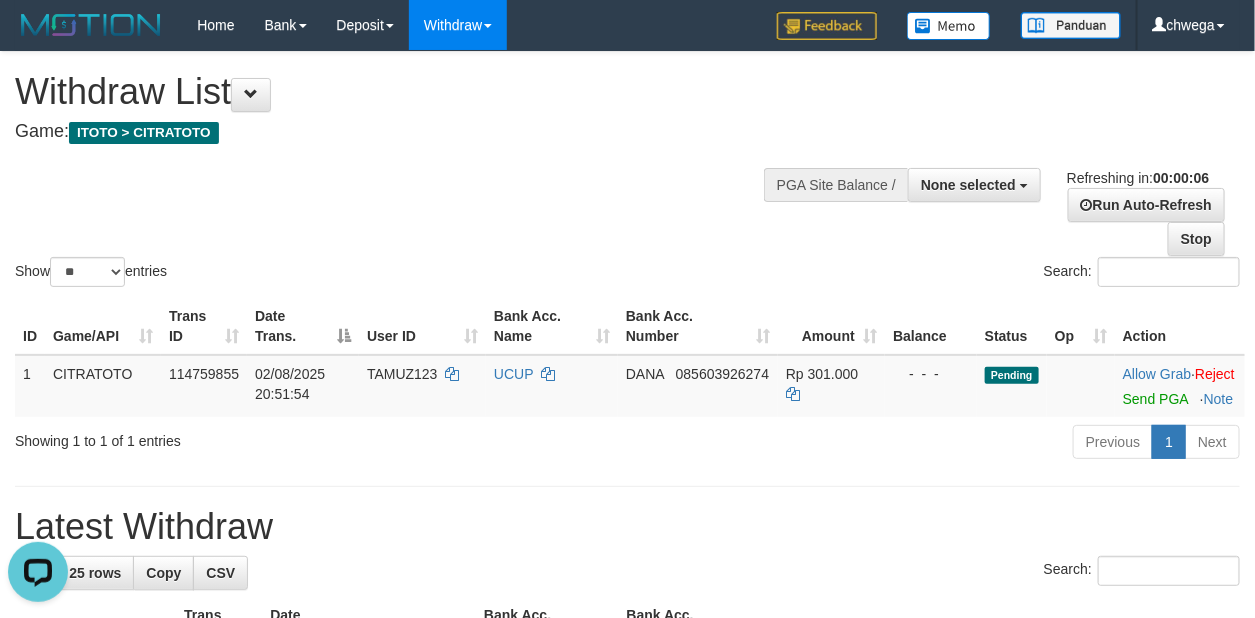 scroll, scrollTop: 0, scrollLeft: 0, axis: both 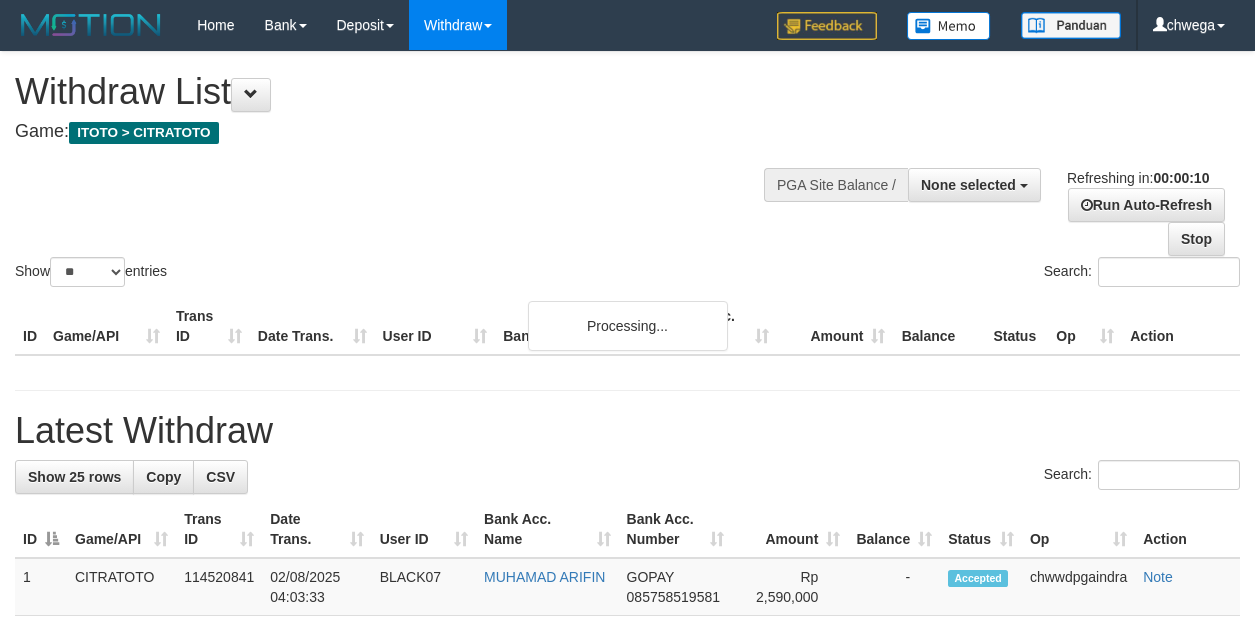 select 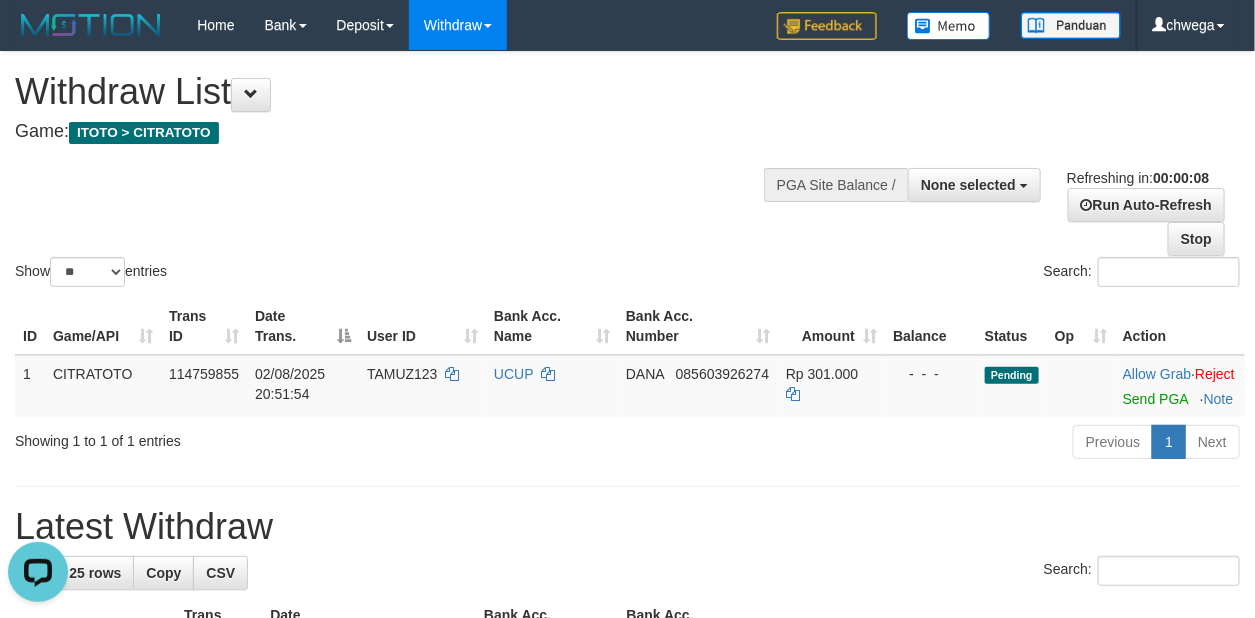 scroll, scrollTop: 0, scrollLeft: 0, axis: both 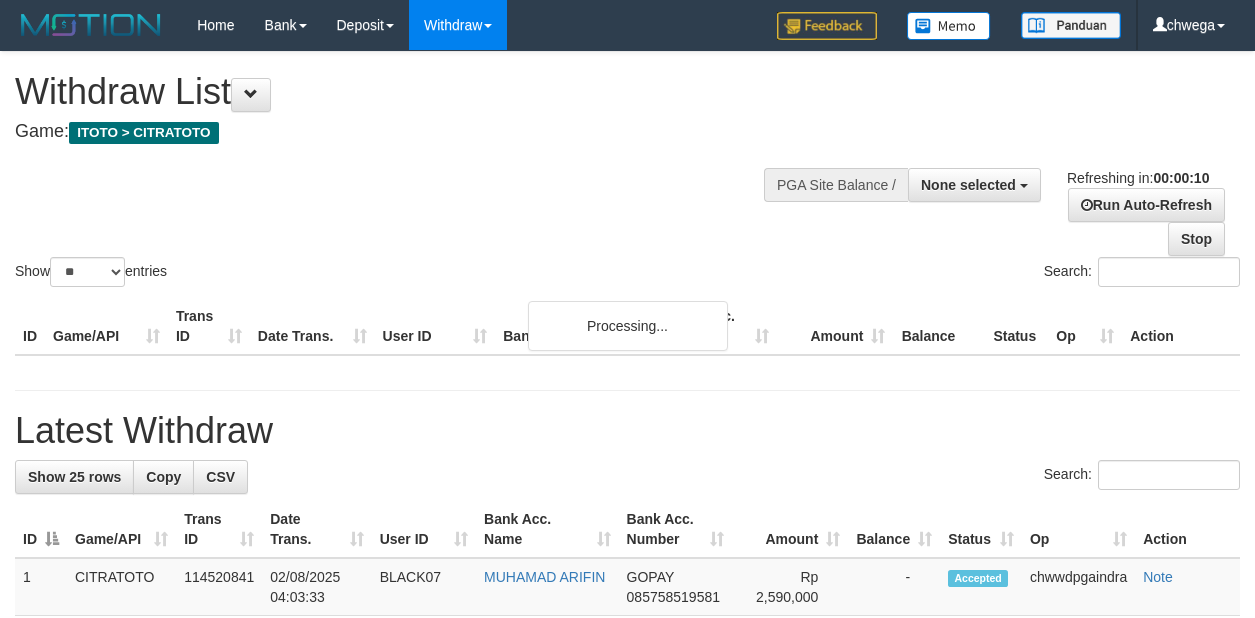 select 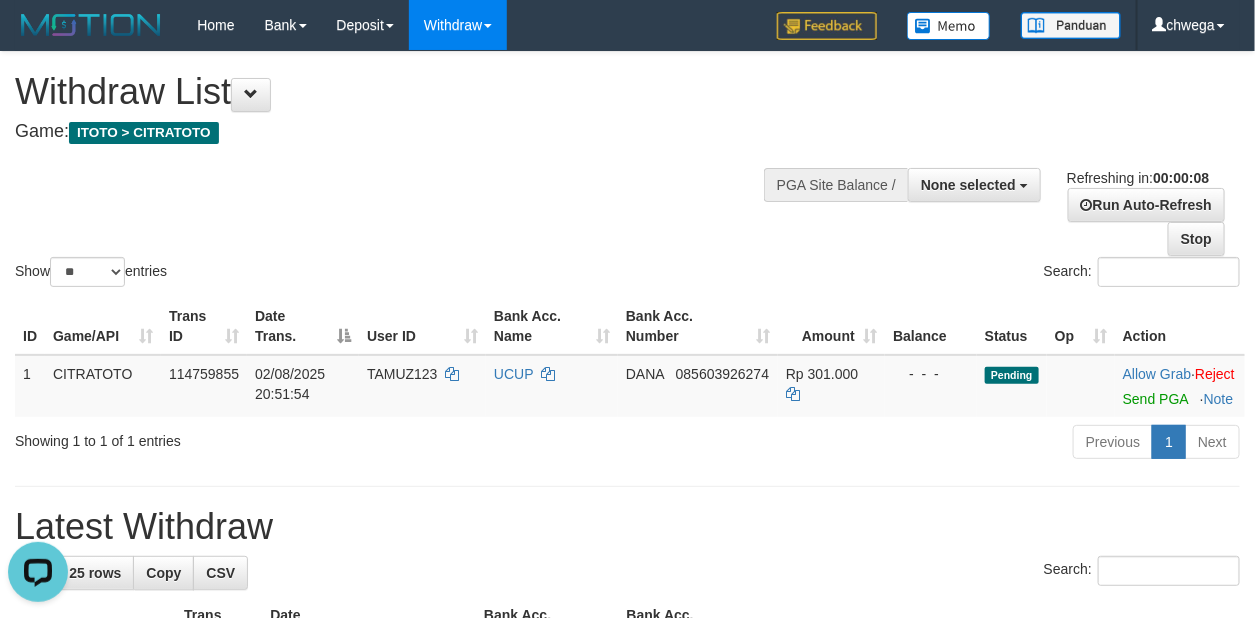 scroll, scrollTop: 0, scrollLeft: 0, axis: both 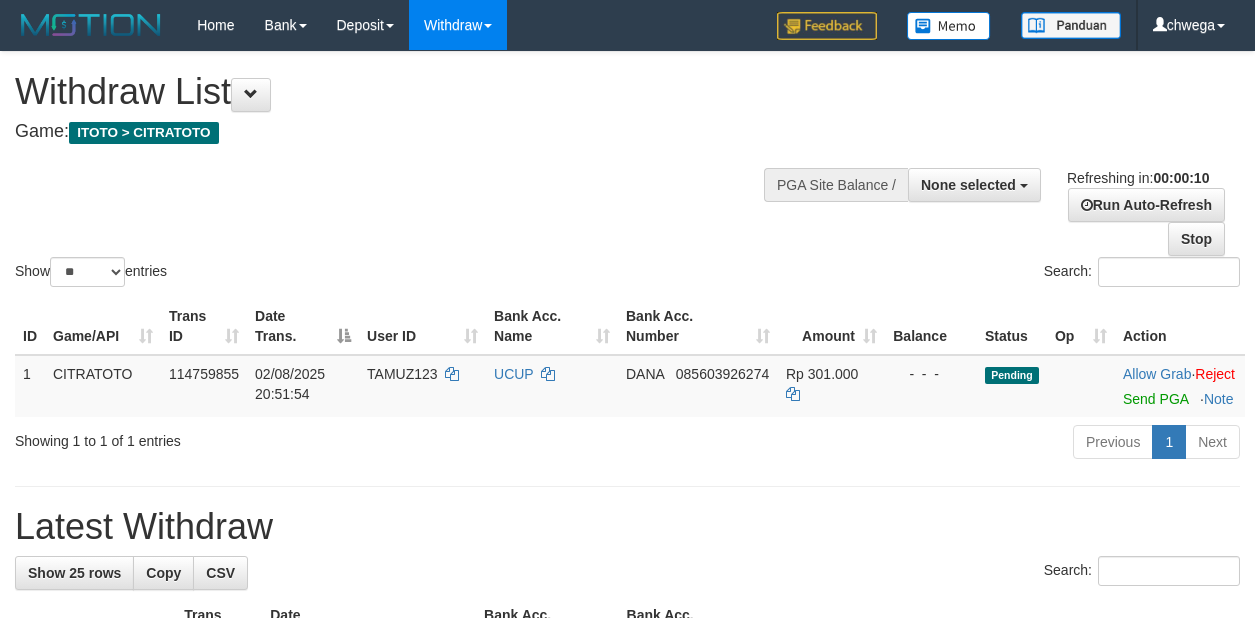 select 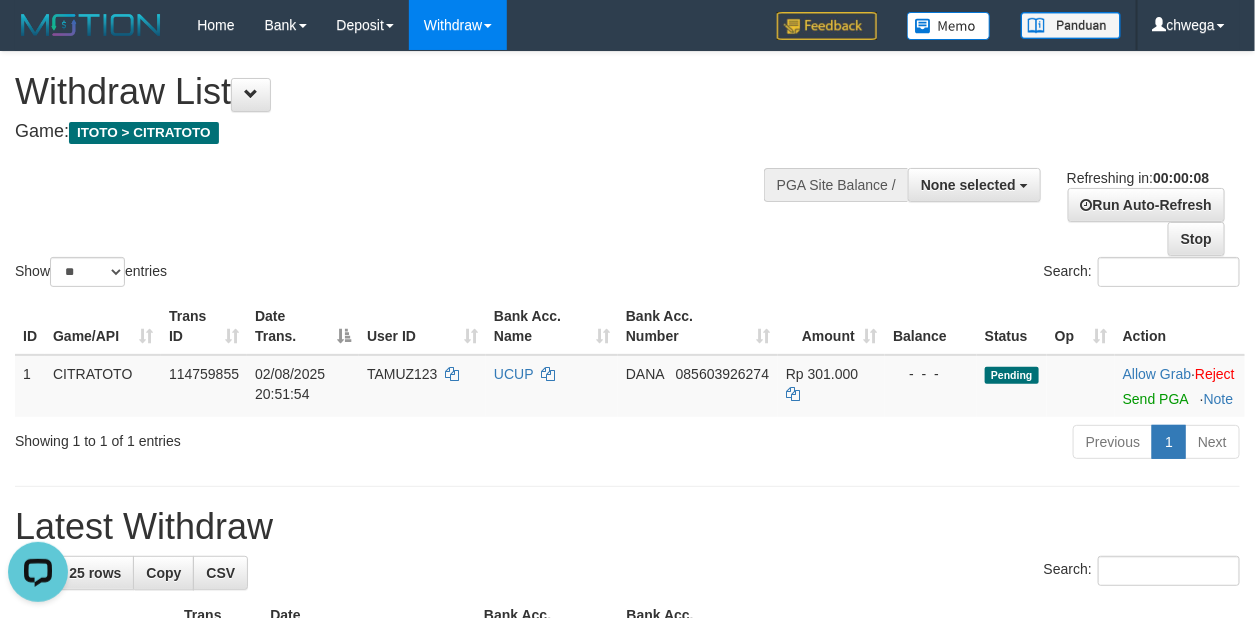 scroll, scrollTop: 0, scrollLeft: 0, axis: both 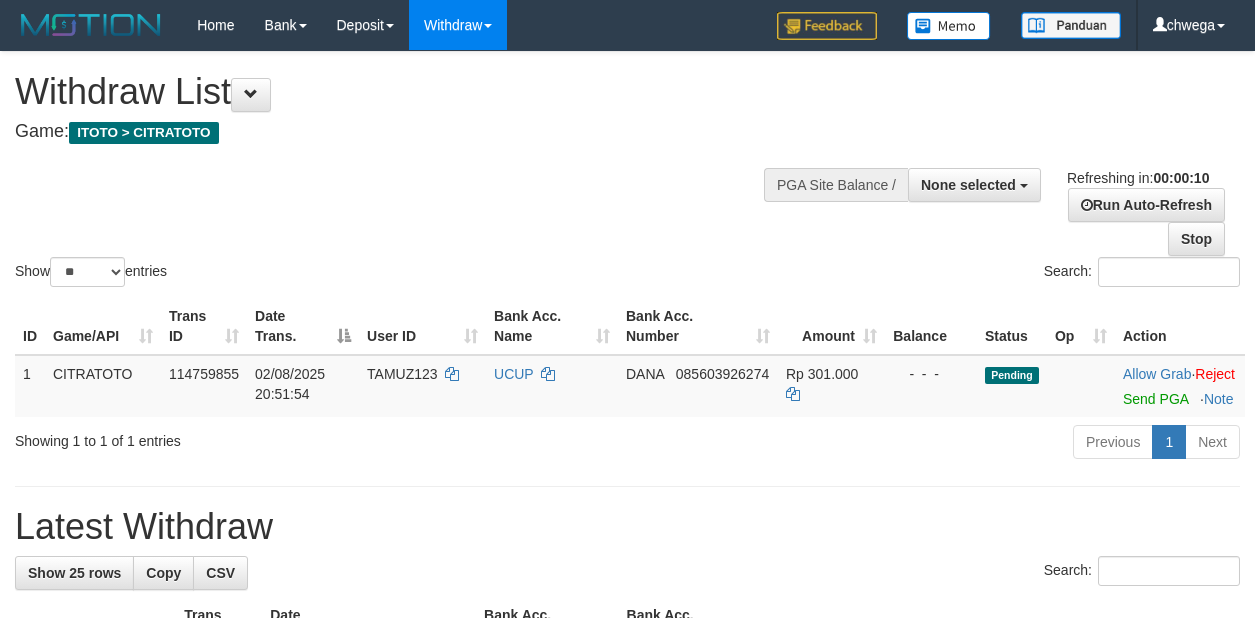 select 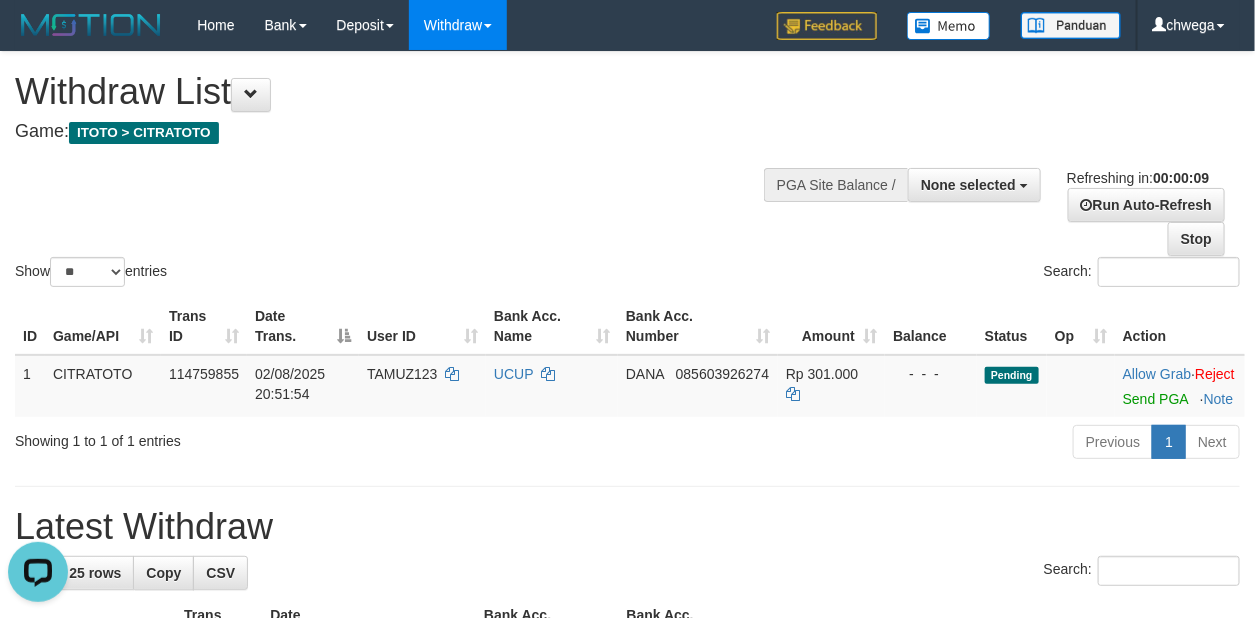 scroll, scrollTop: 0, scrollLeft: 0, axis: both 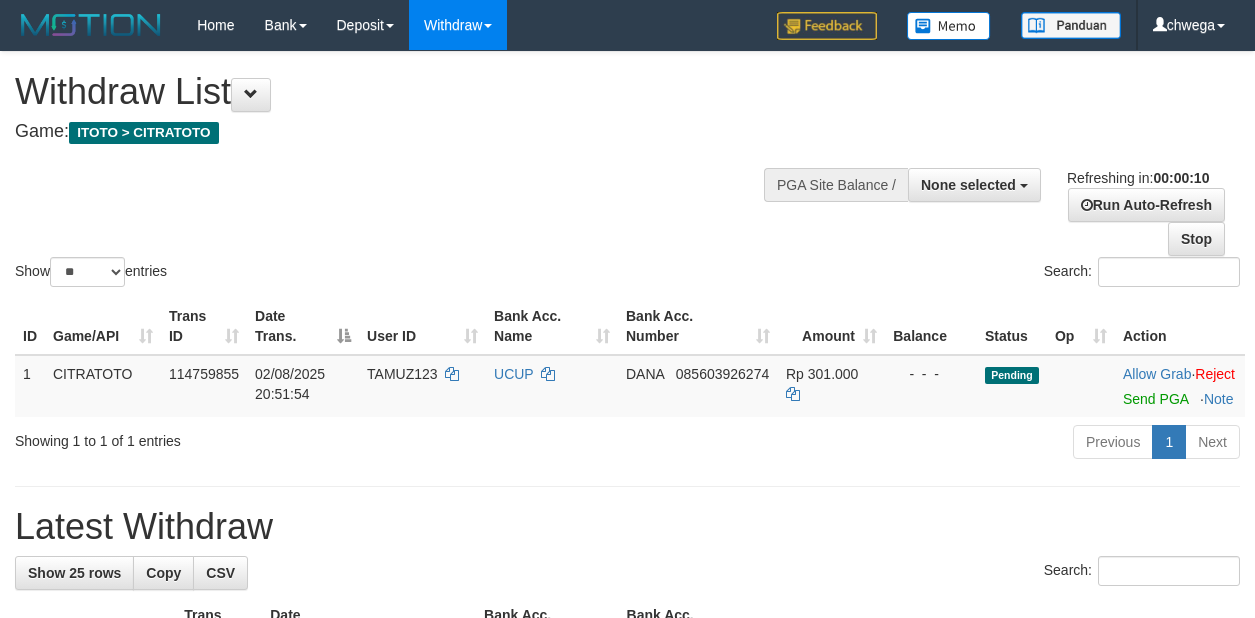select 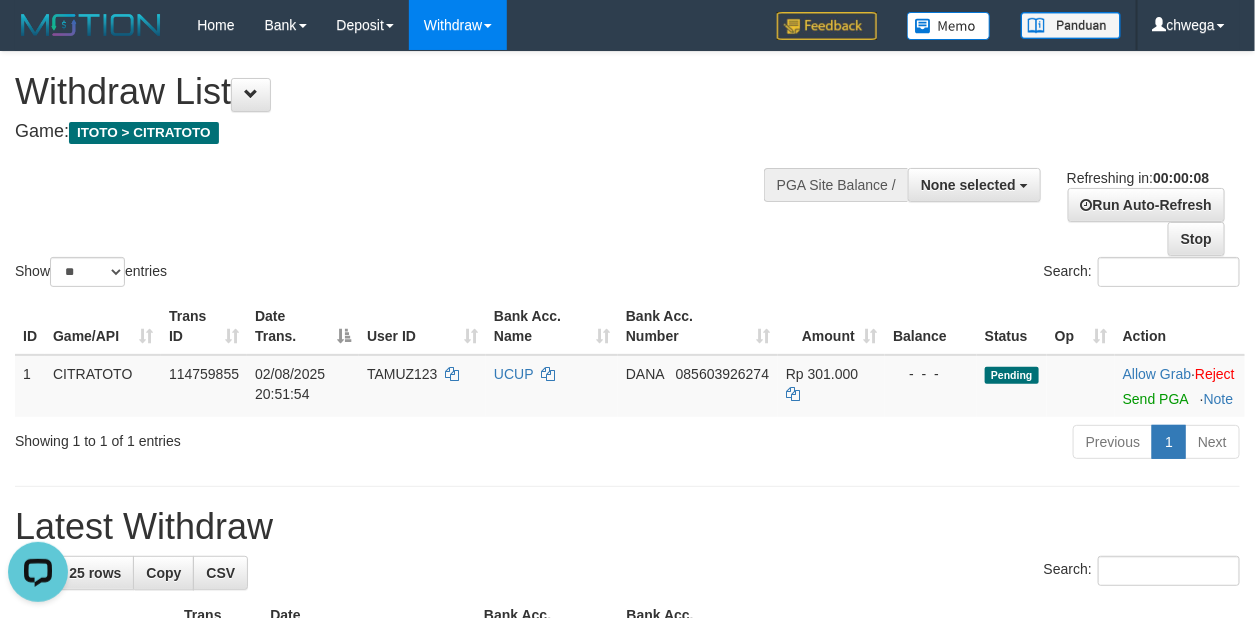 scroll, scrollTop: 0, scrollLeft: 0, axis: both 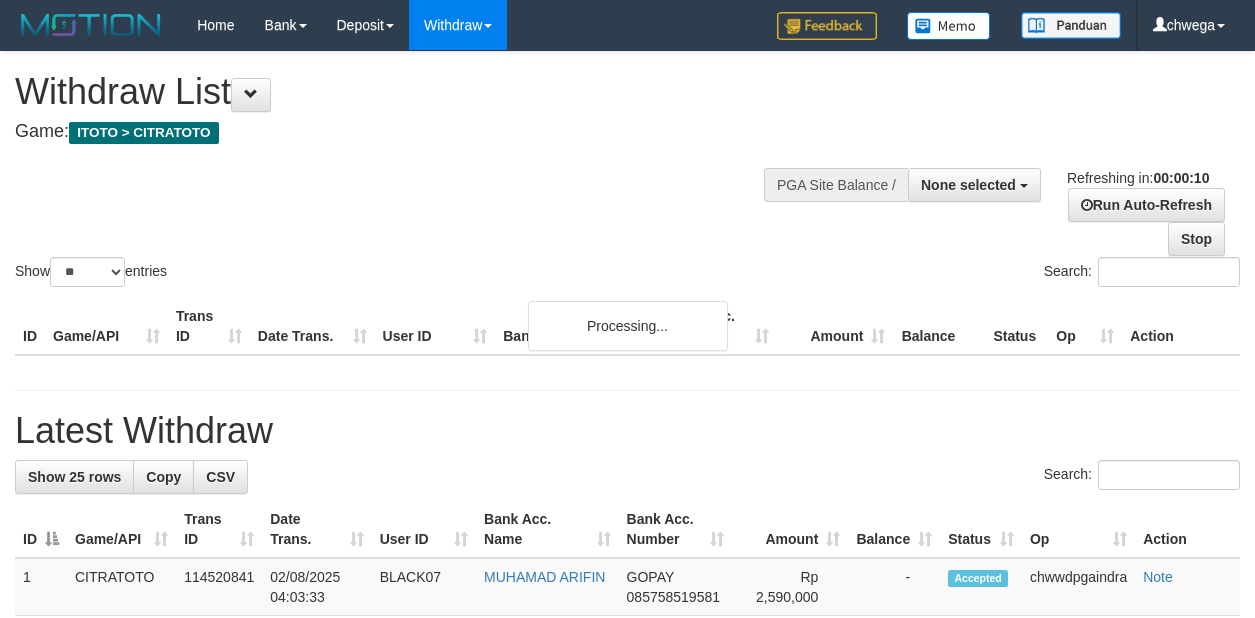 select 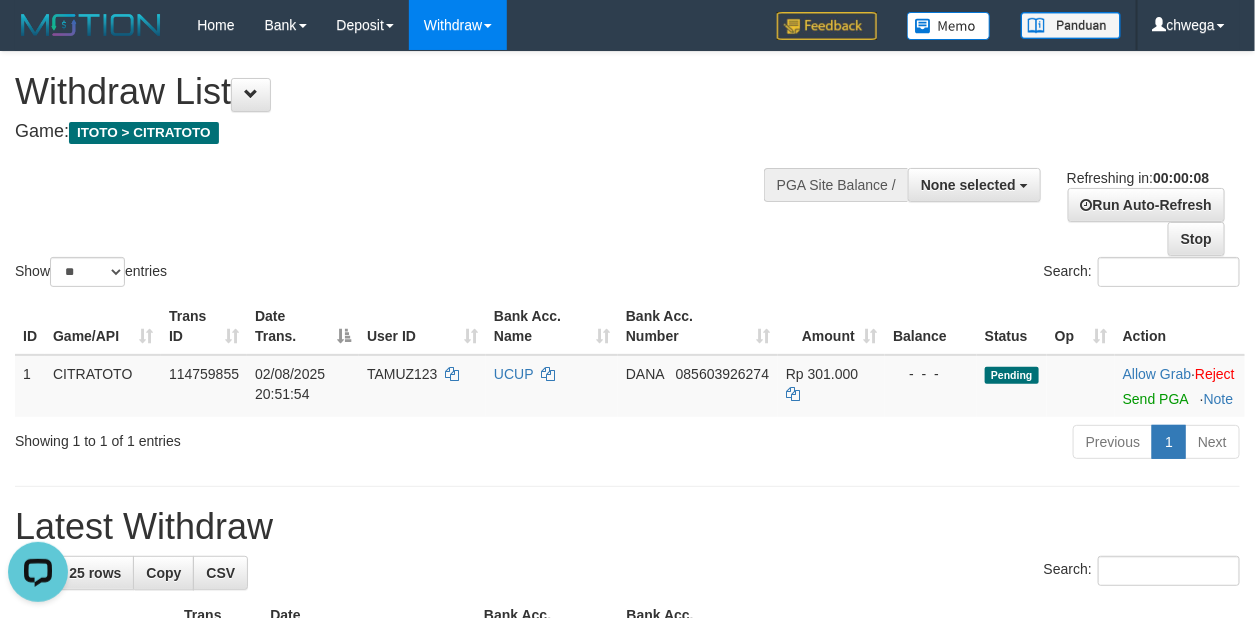 scroll, scrollTop: 0, scrollLeft: 0, axis: both 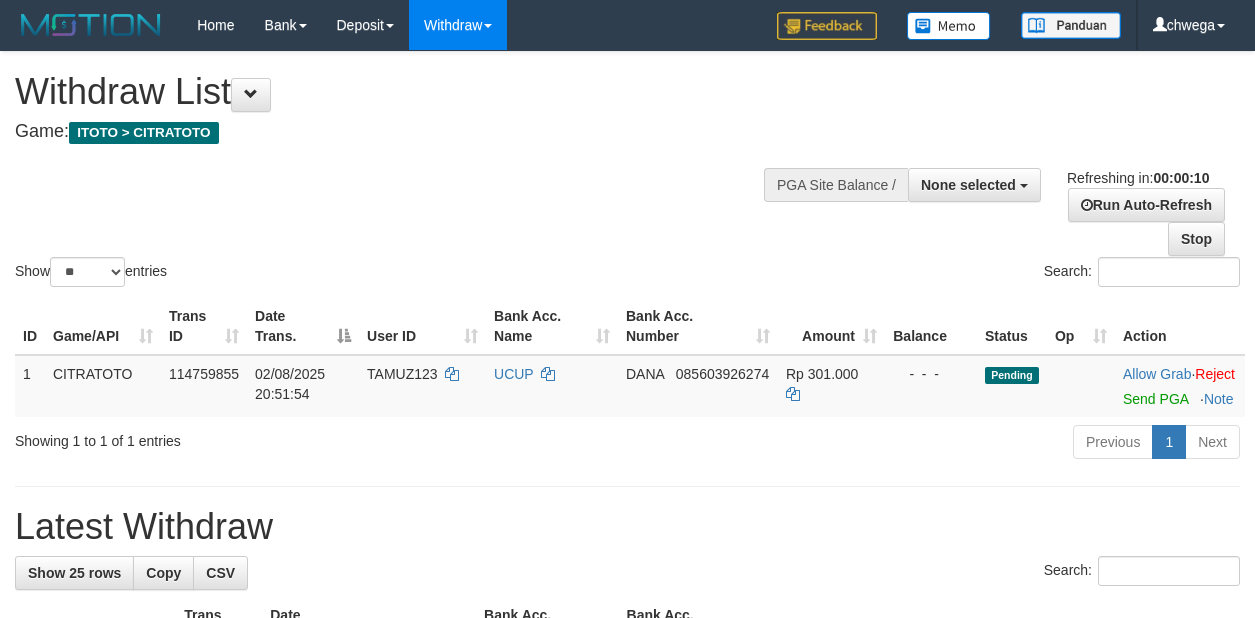 select 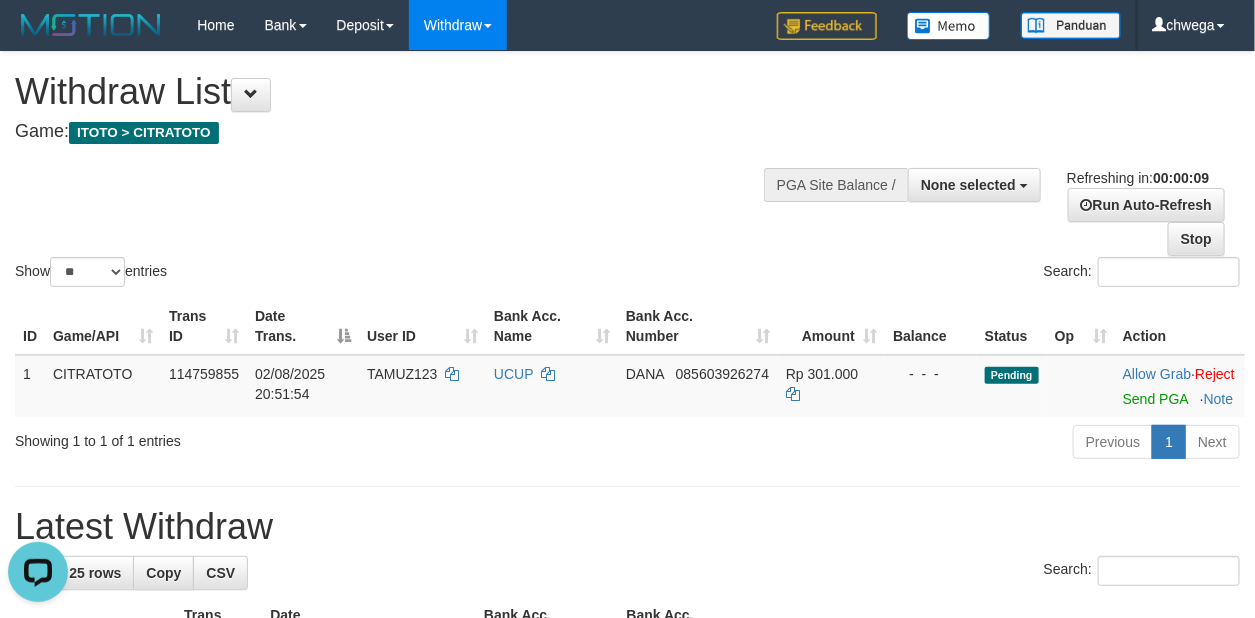 scroll, scrollTop: 0, scrollLeft: 0, axis: both 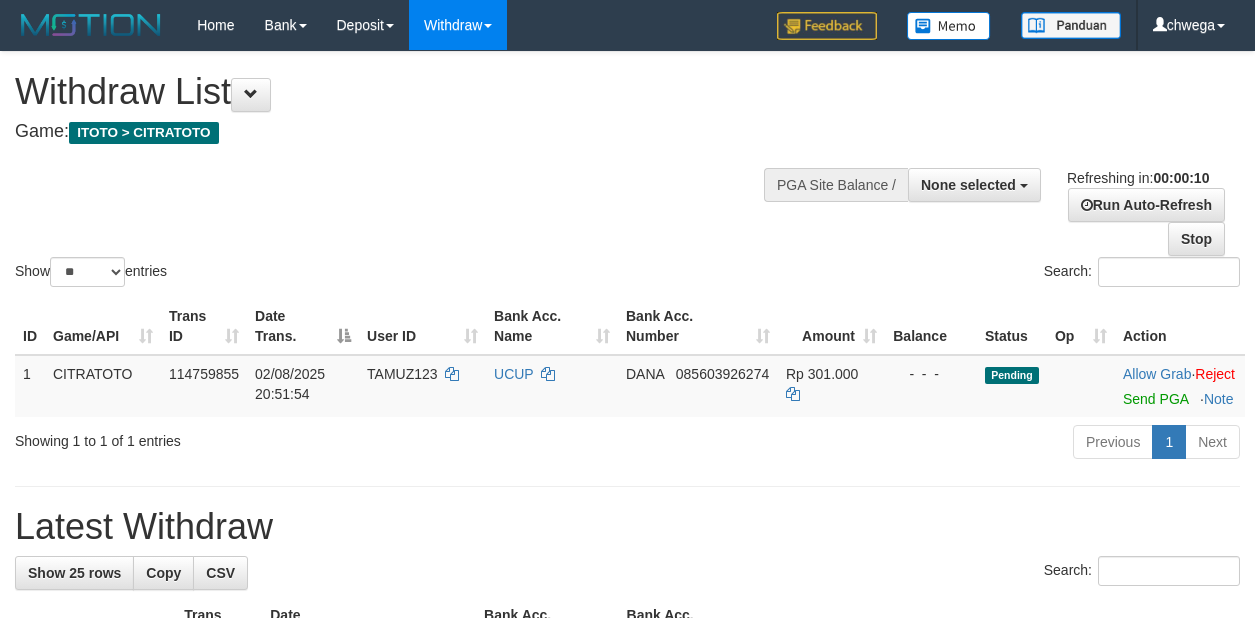 select 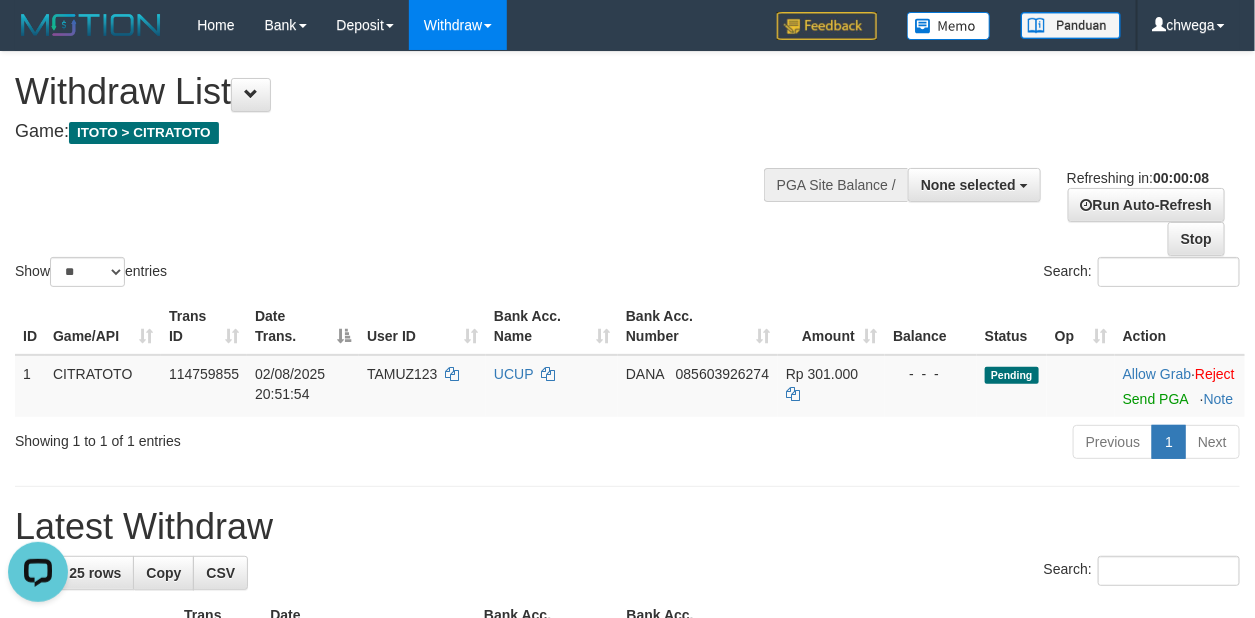 scroll, scrollTop: 0, scrollLeft: 0, axis: both 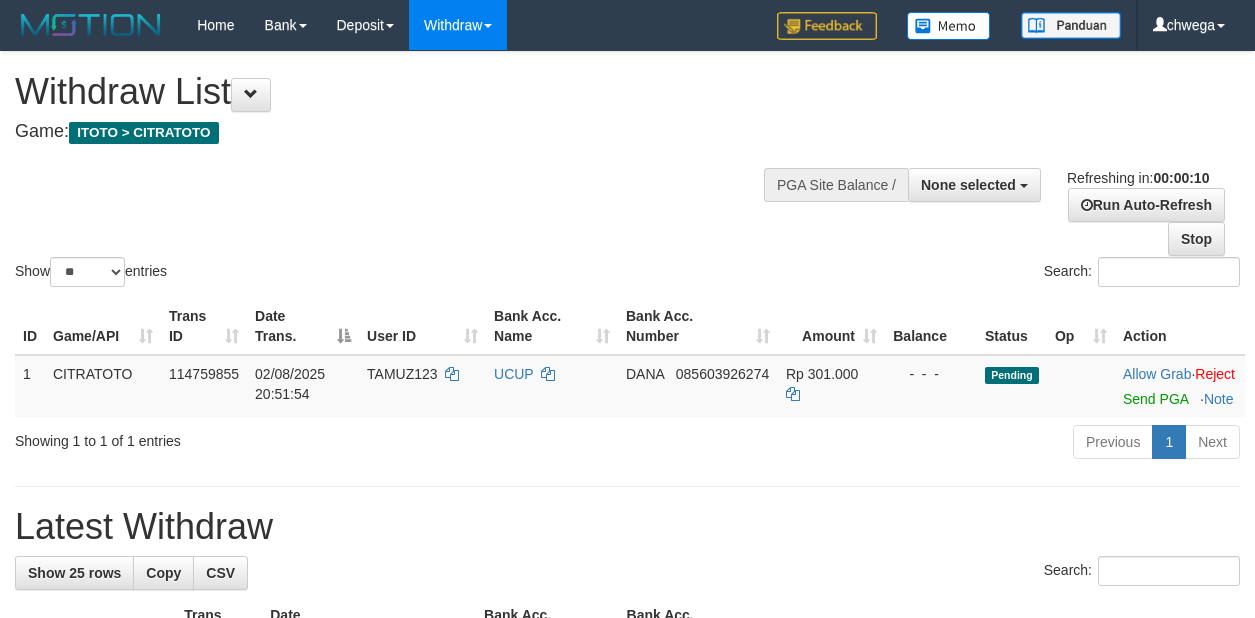 select 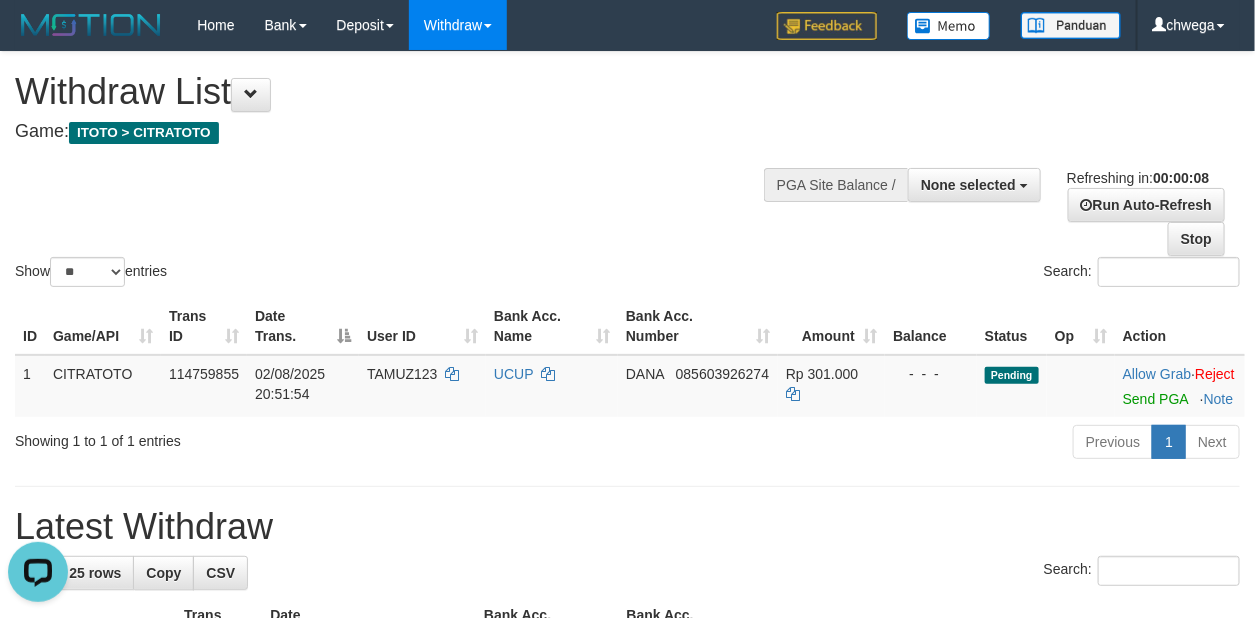 scroll, scrollTop: 0, scrollLeft: 0, axis: both 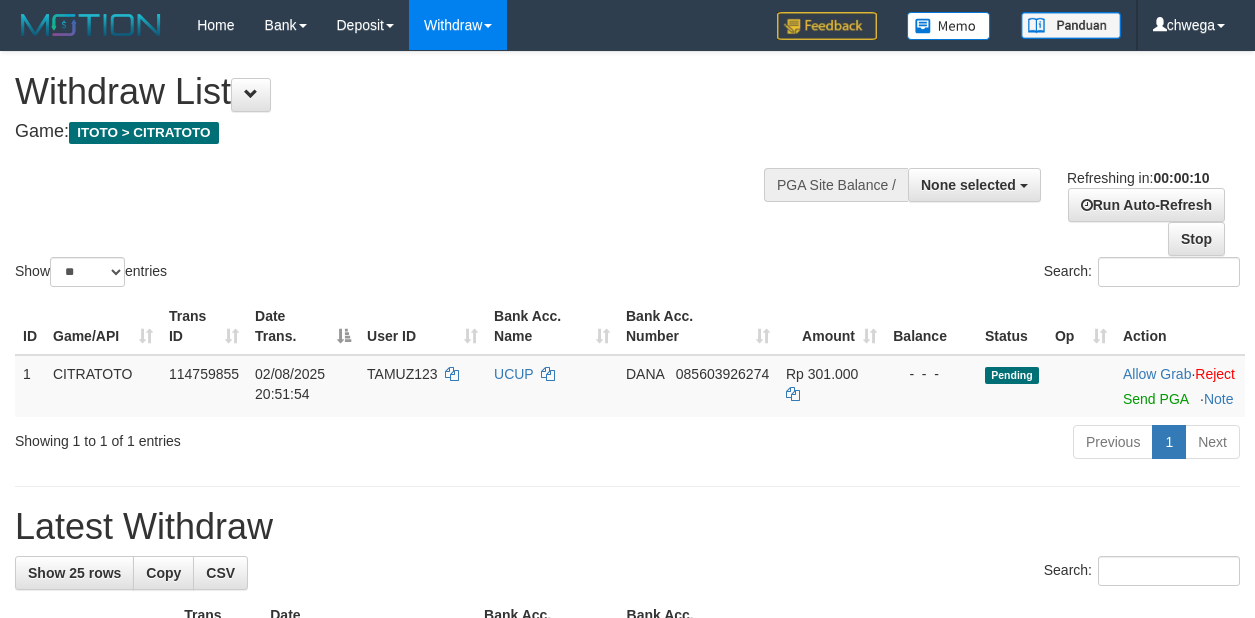 select 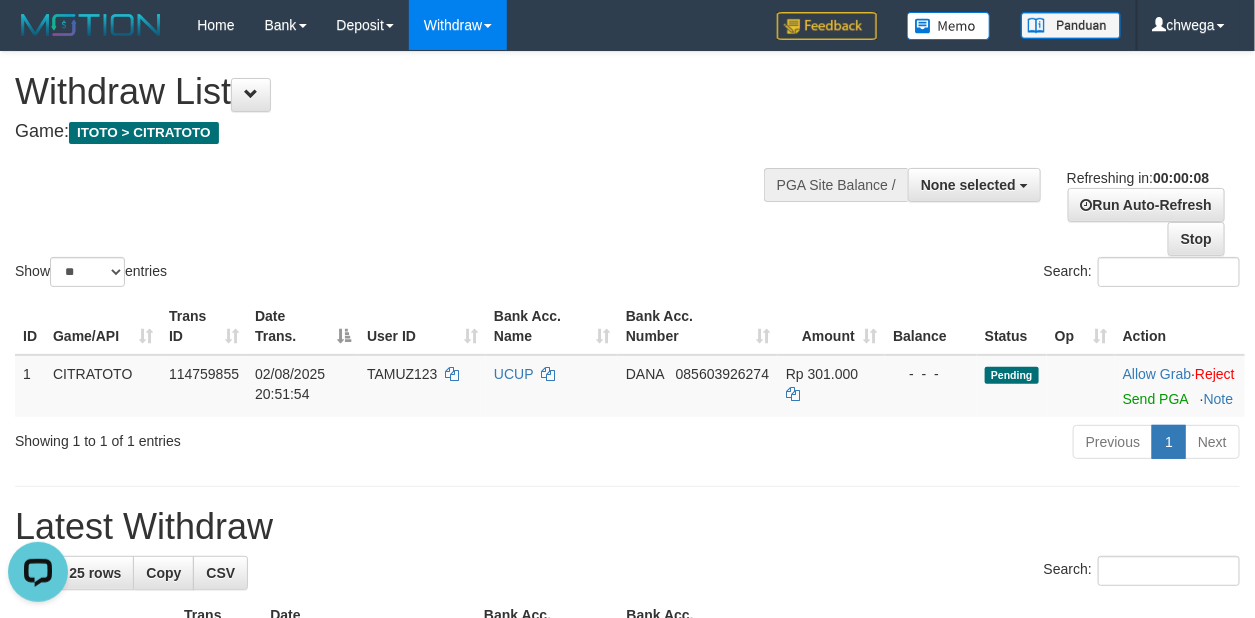 scroll, scrollTop: 0, scrollLeft: 0, axis: both 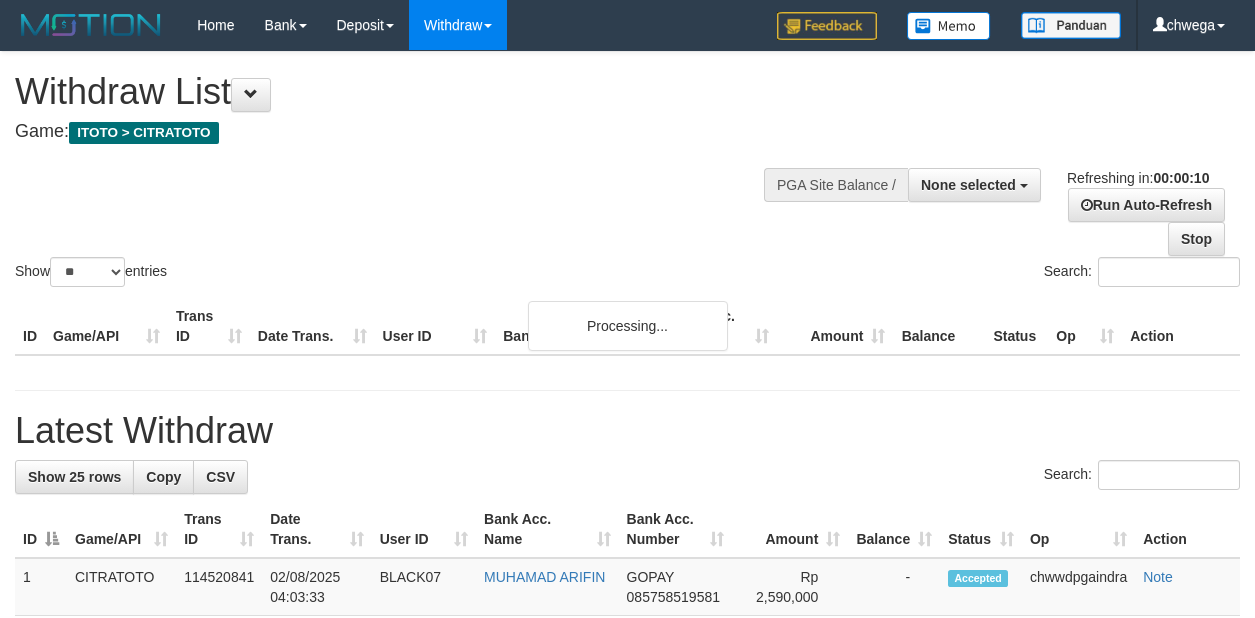 select 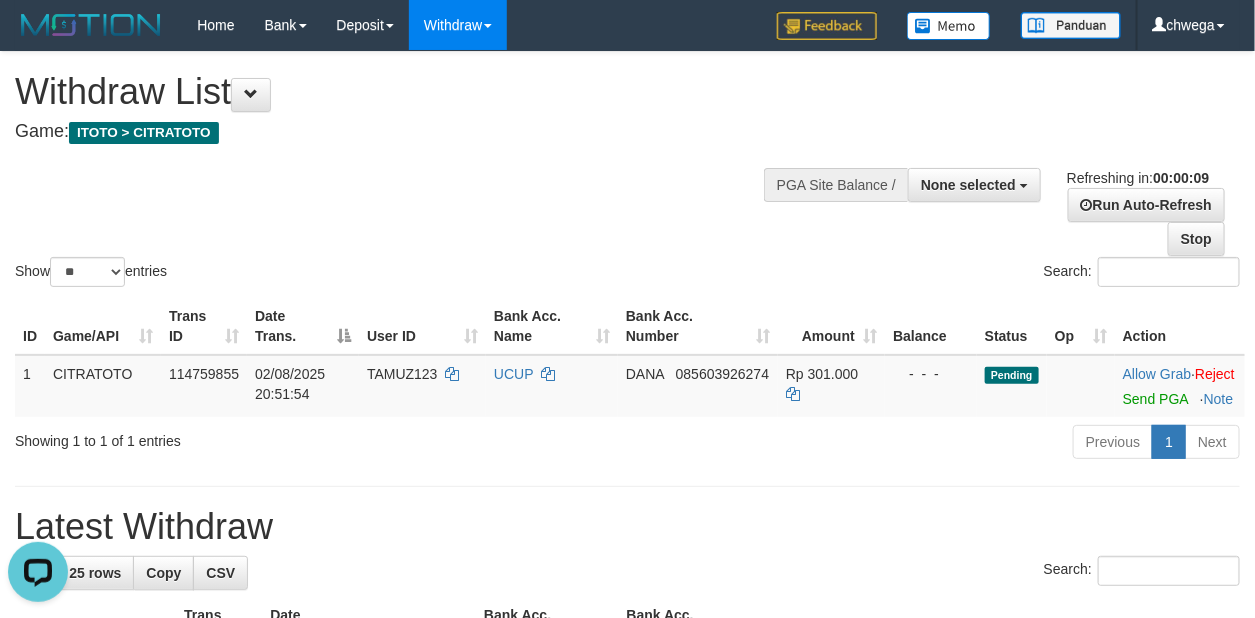 scroll, scrollTop: 0, scrollLeft: 0, axis: both 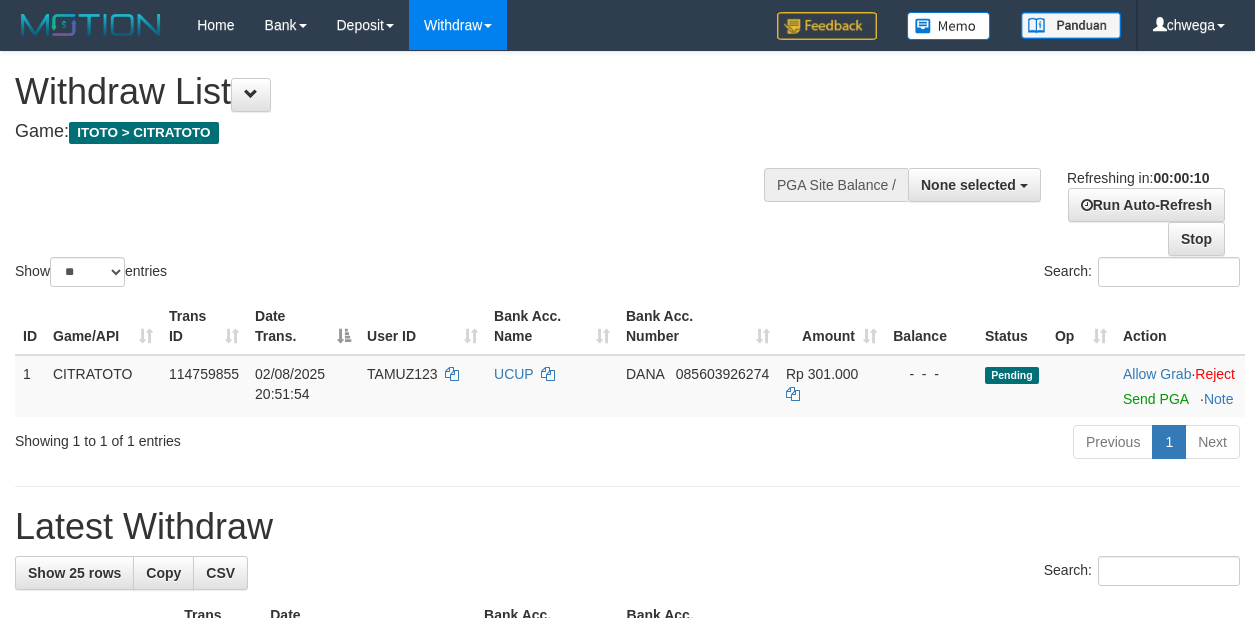select 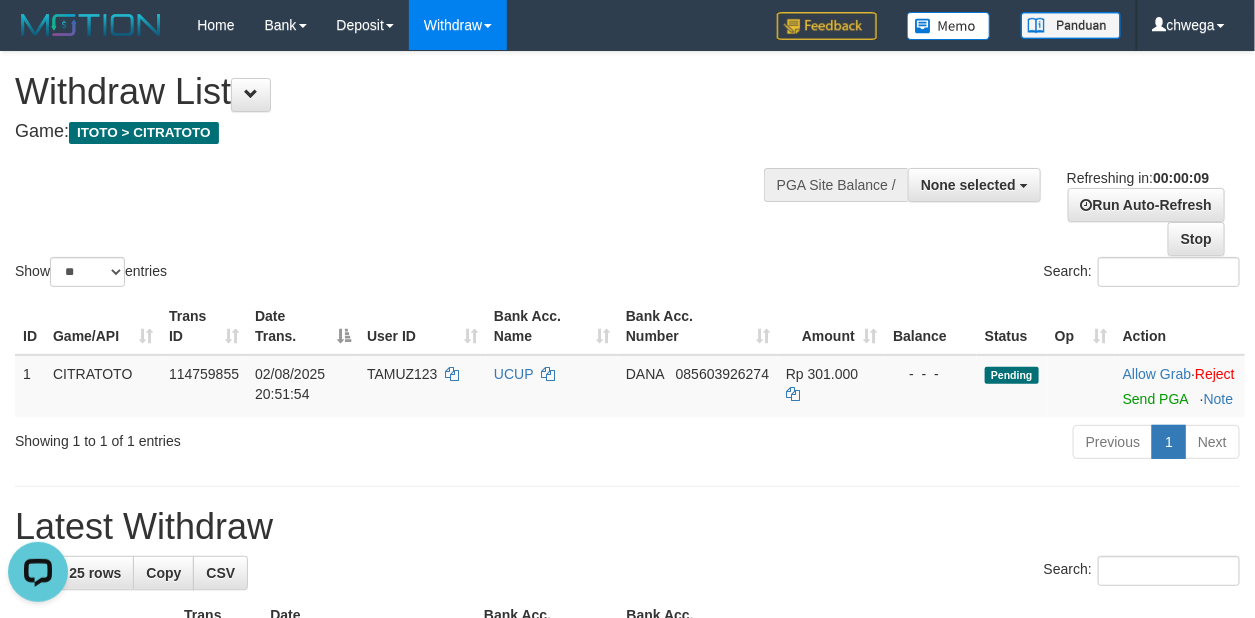 scroll, scrollTop: 0, scrollLeft: 0, axis: both 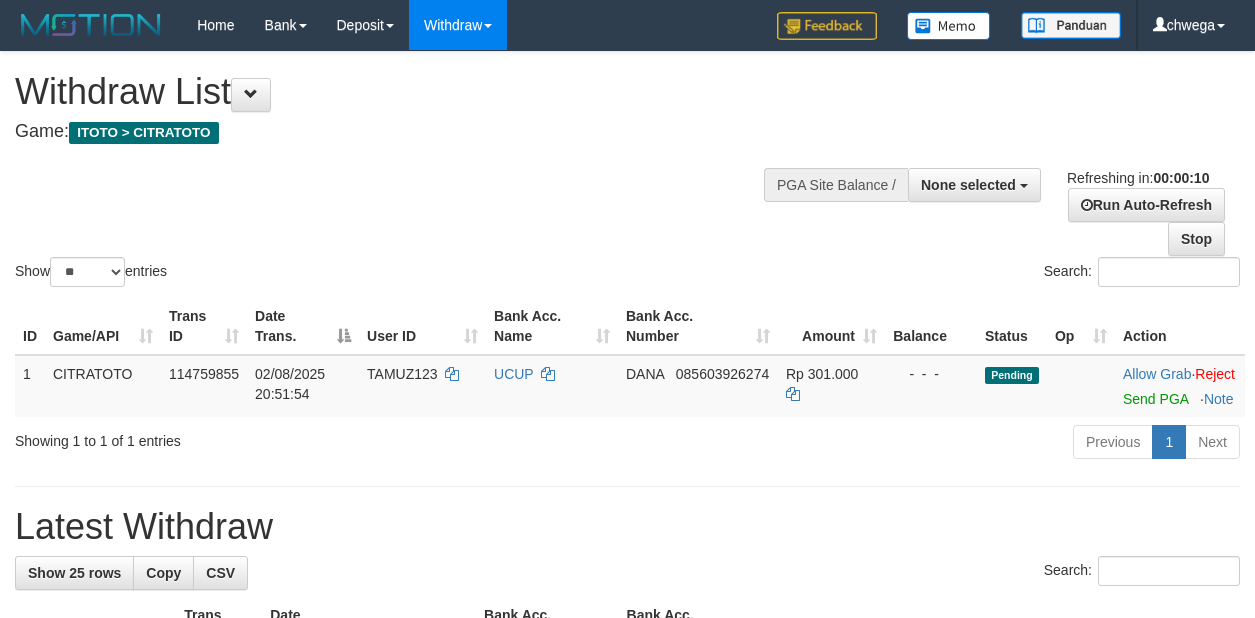 select 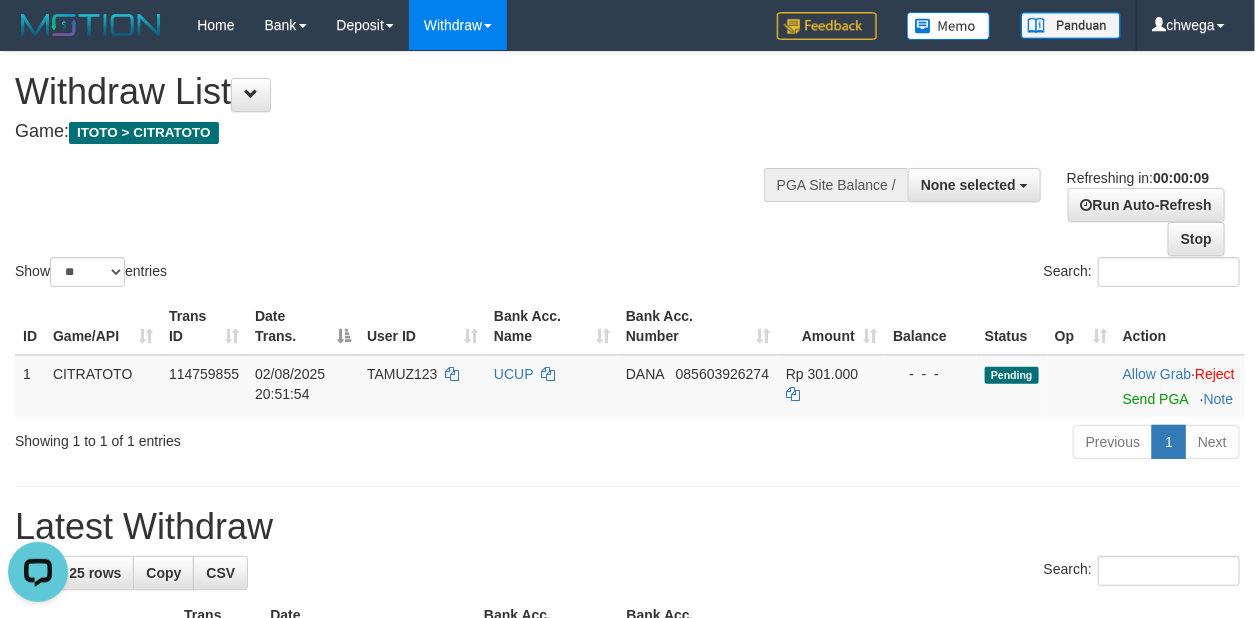 scroll, scrollTop: 0, scrollLeft: 0, axis: both 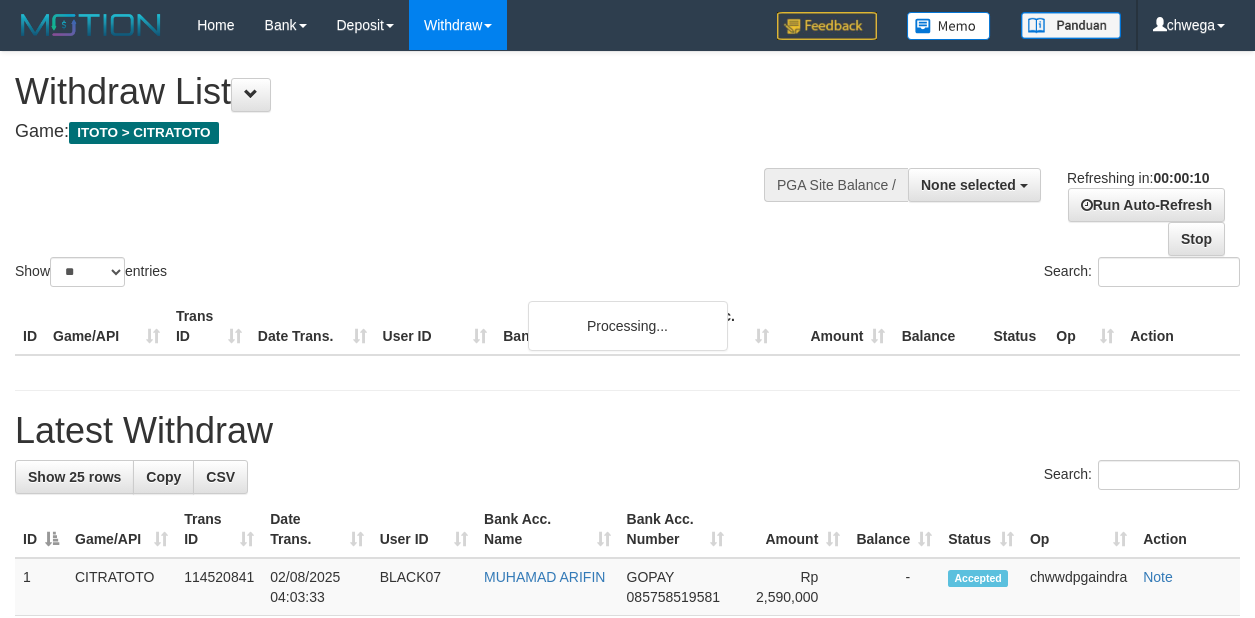 select 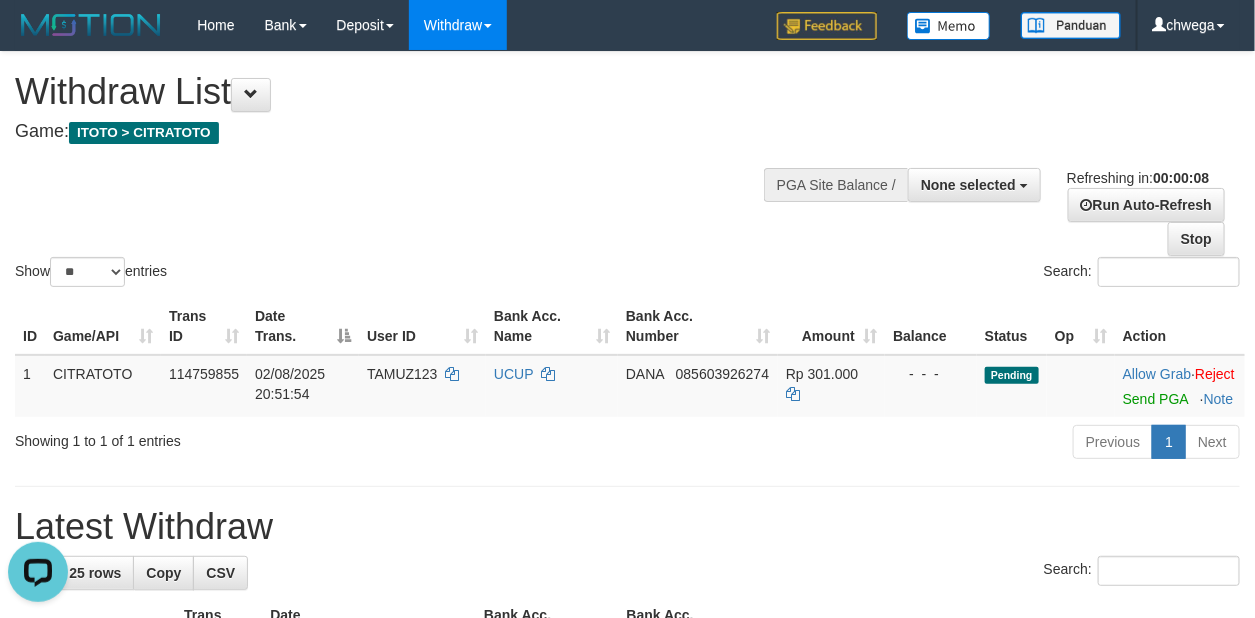 scroll, scrollTop: 0, scrollLeft: 0, axis: both 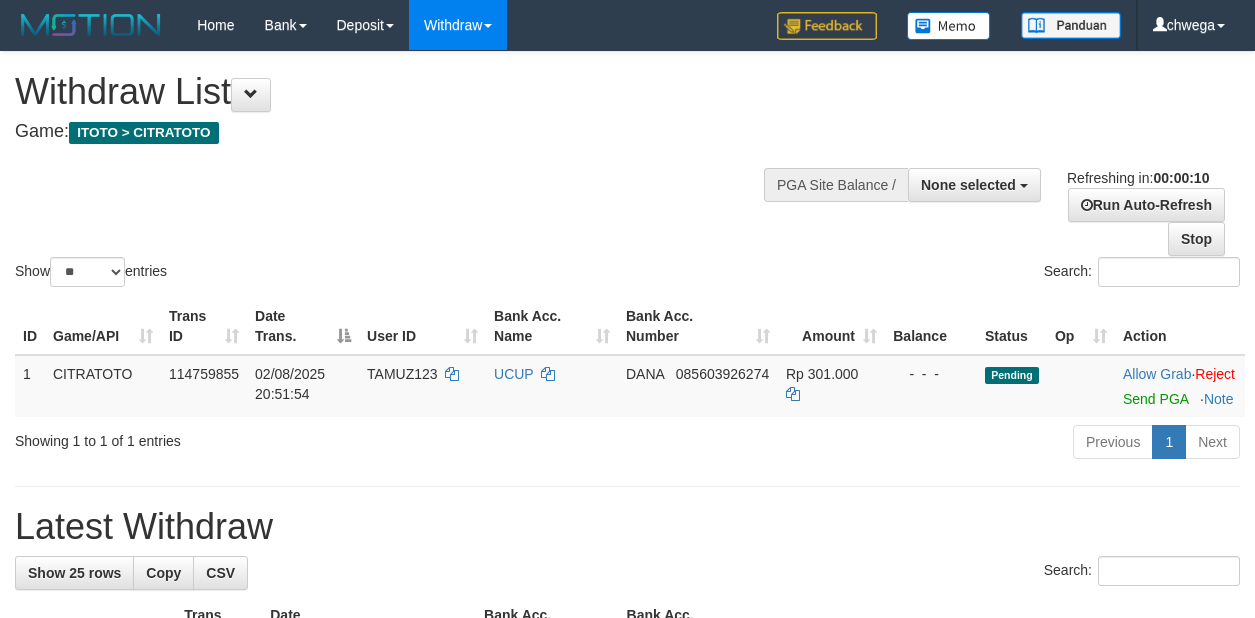 select 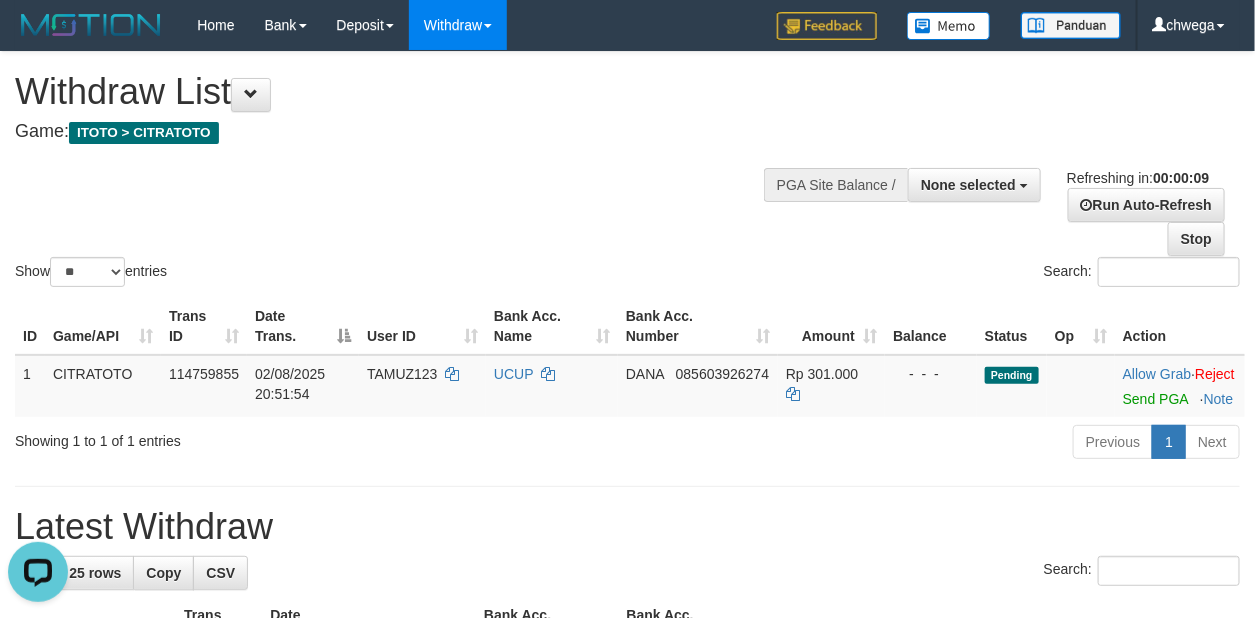 scroll, scrollTop: 0, scrollLeft: 0, axis: both 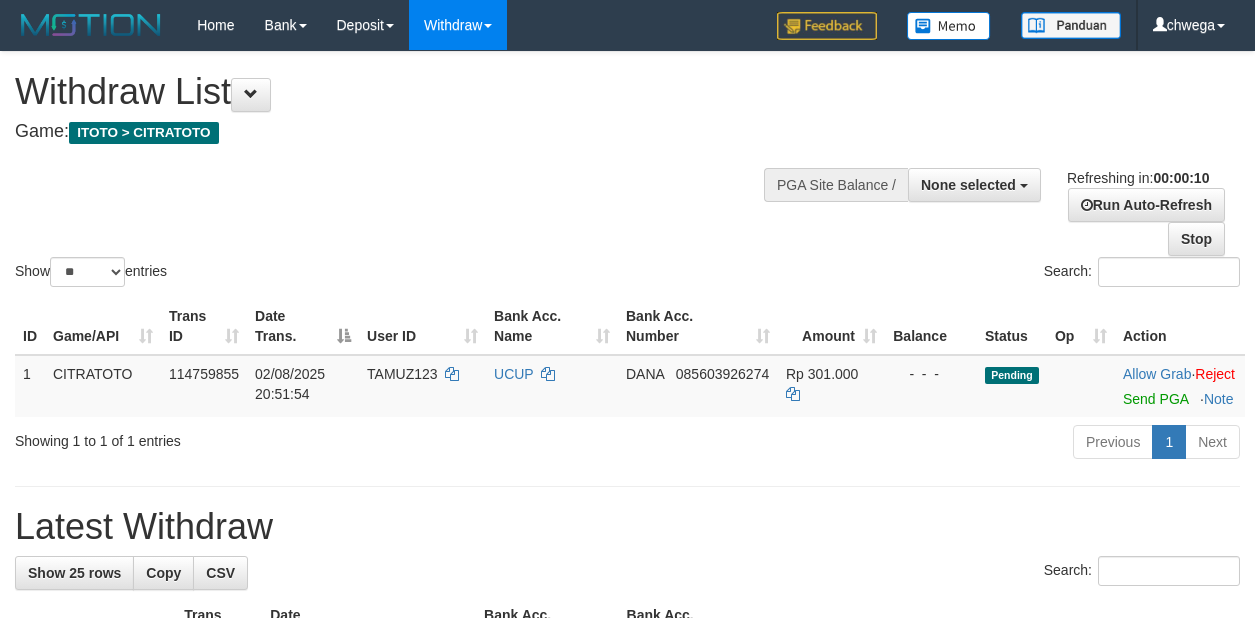 select 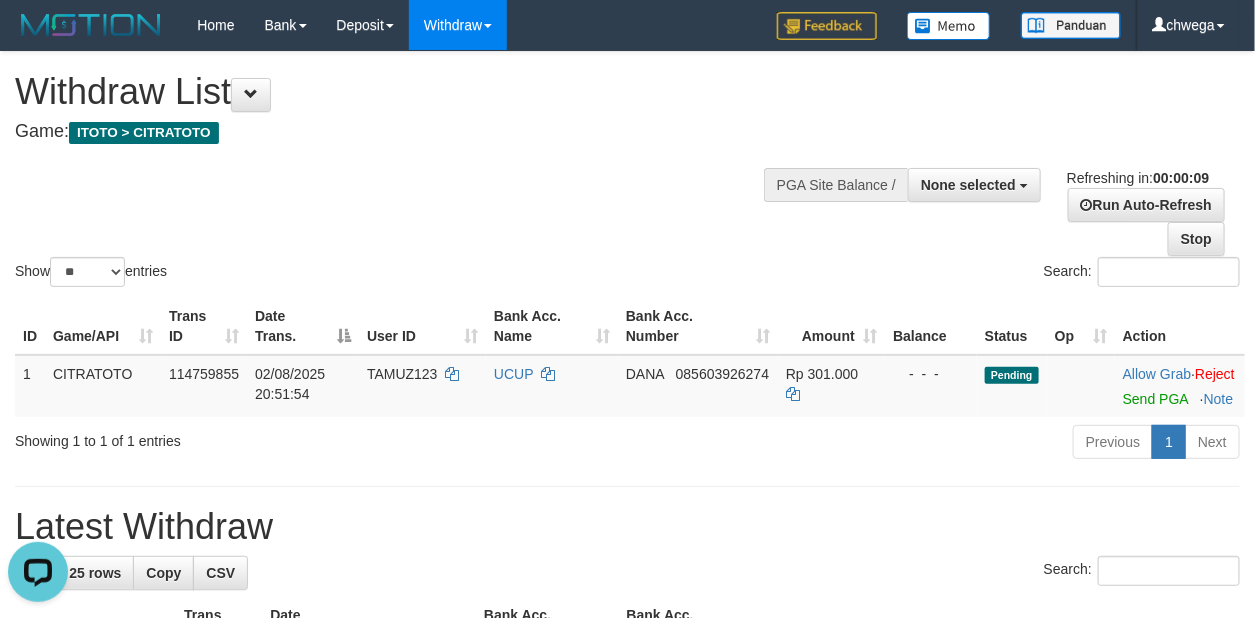 scroll, scrollTop: 0, scrollLeft: 0, axis: both 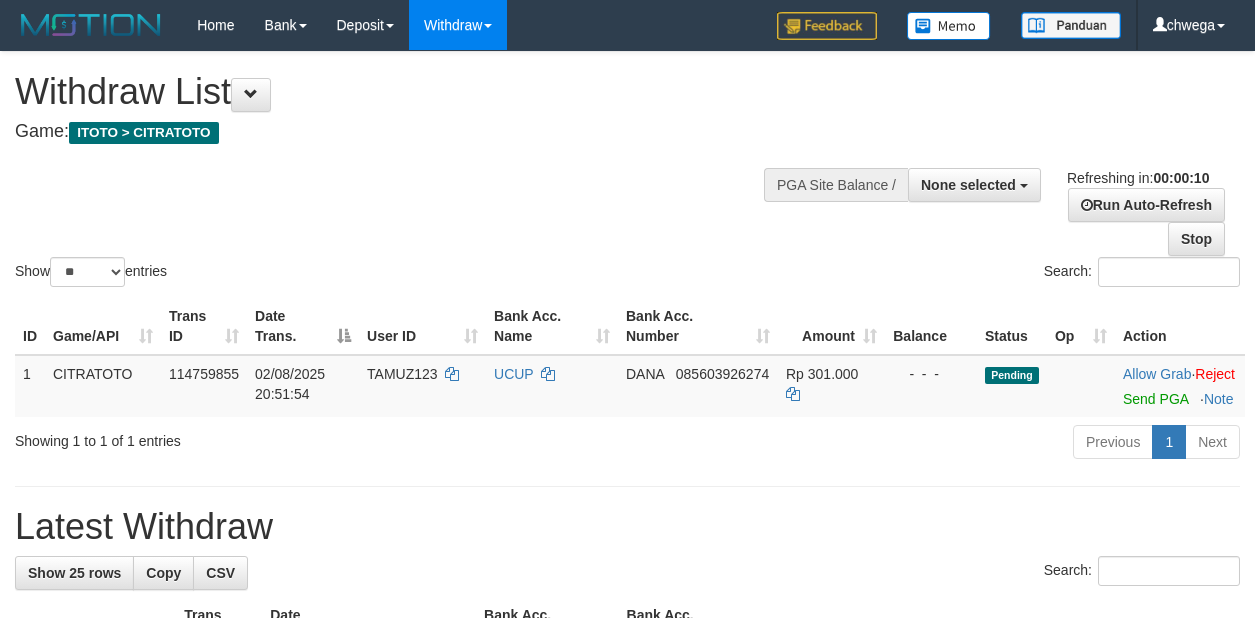 select 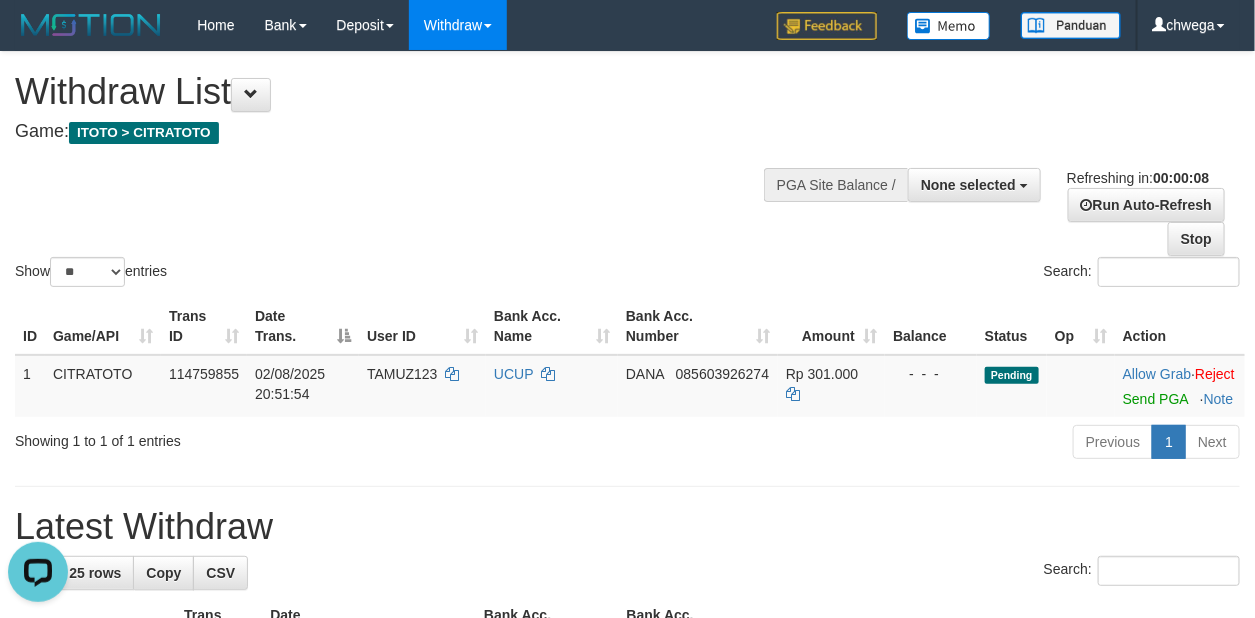 scroll, scrollTop: 0, scrollLeft: 0, axis: both 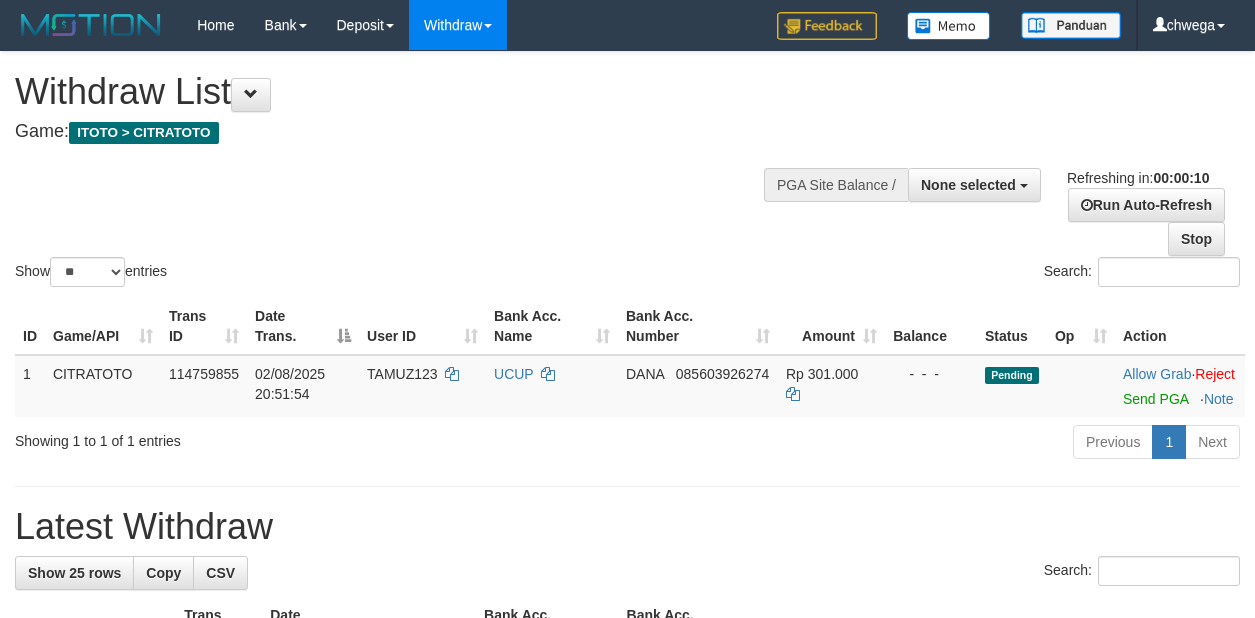 select 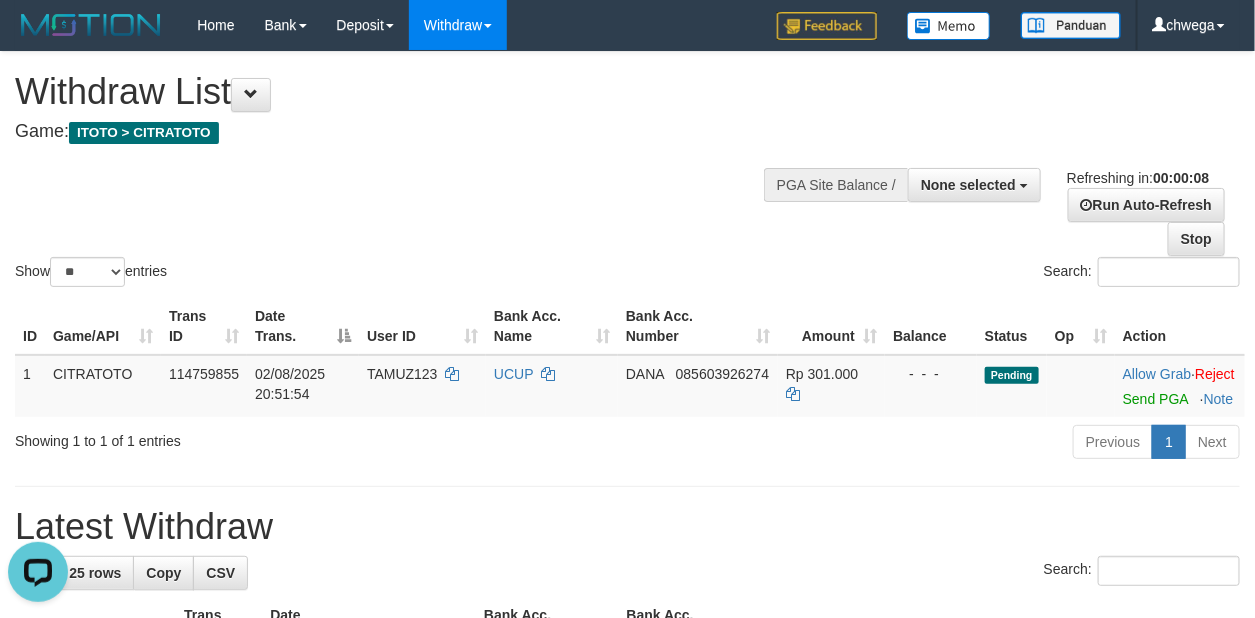scroll, scrollTop: 0, scrollLeft: 0, axis: both 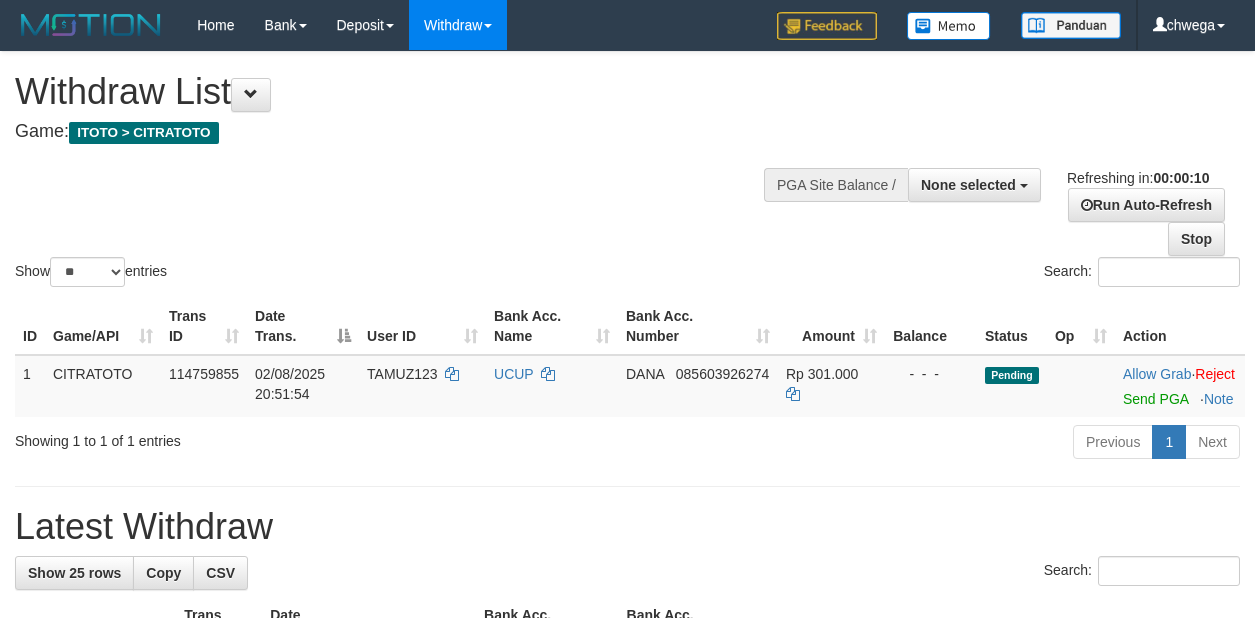 select 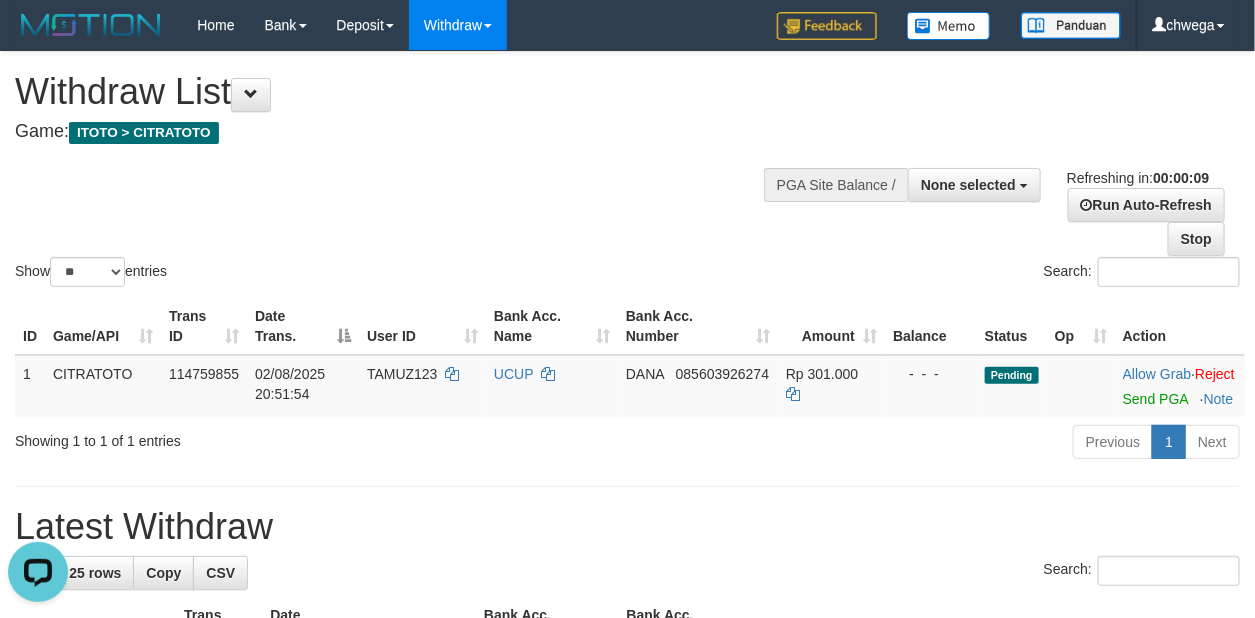 scroll, scrollTop: 0, scrollLeft: 0, axis: both 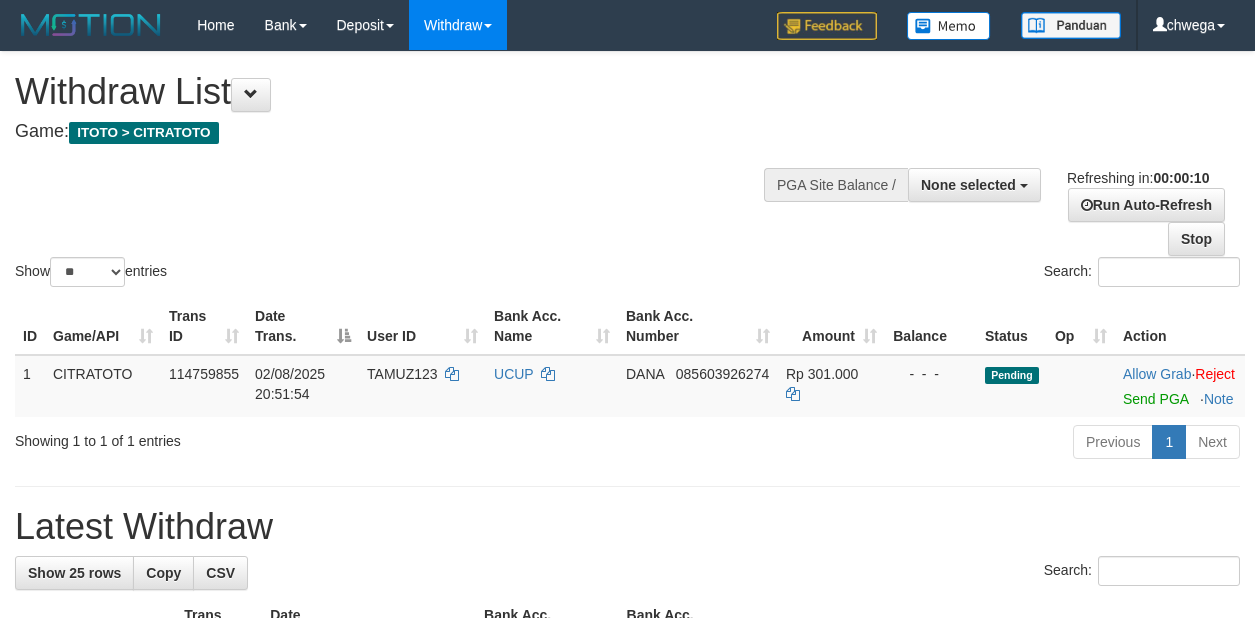 select 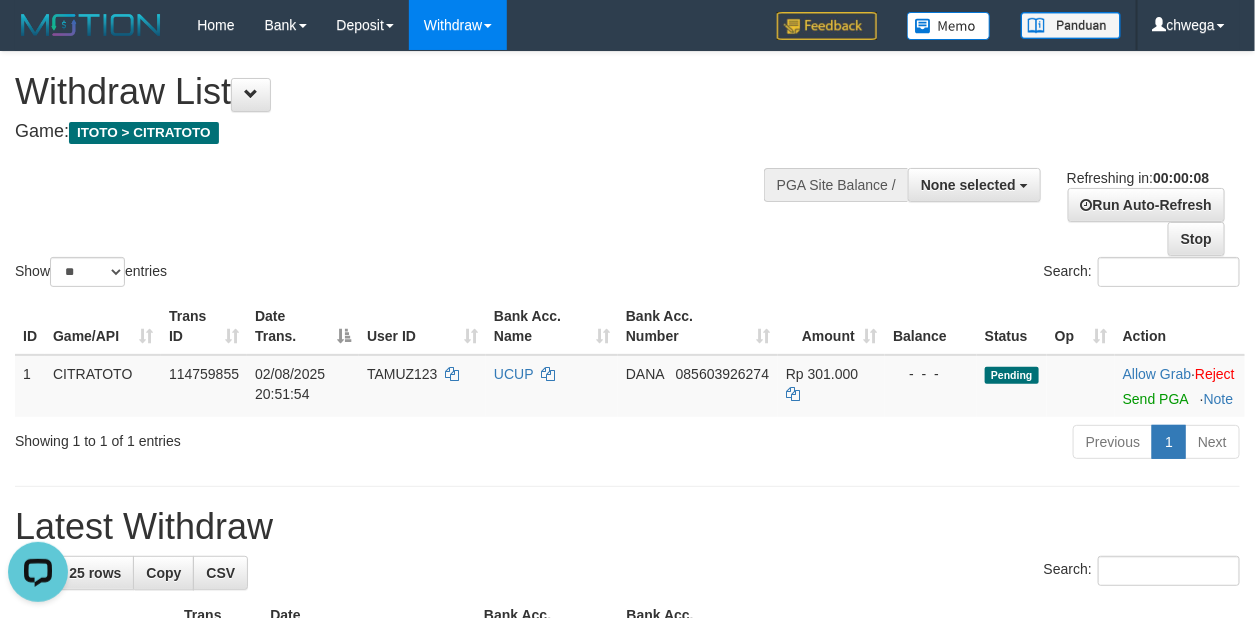 scroll, scrollTop: 0, scrollLeft: 0, axis: both 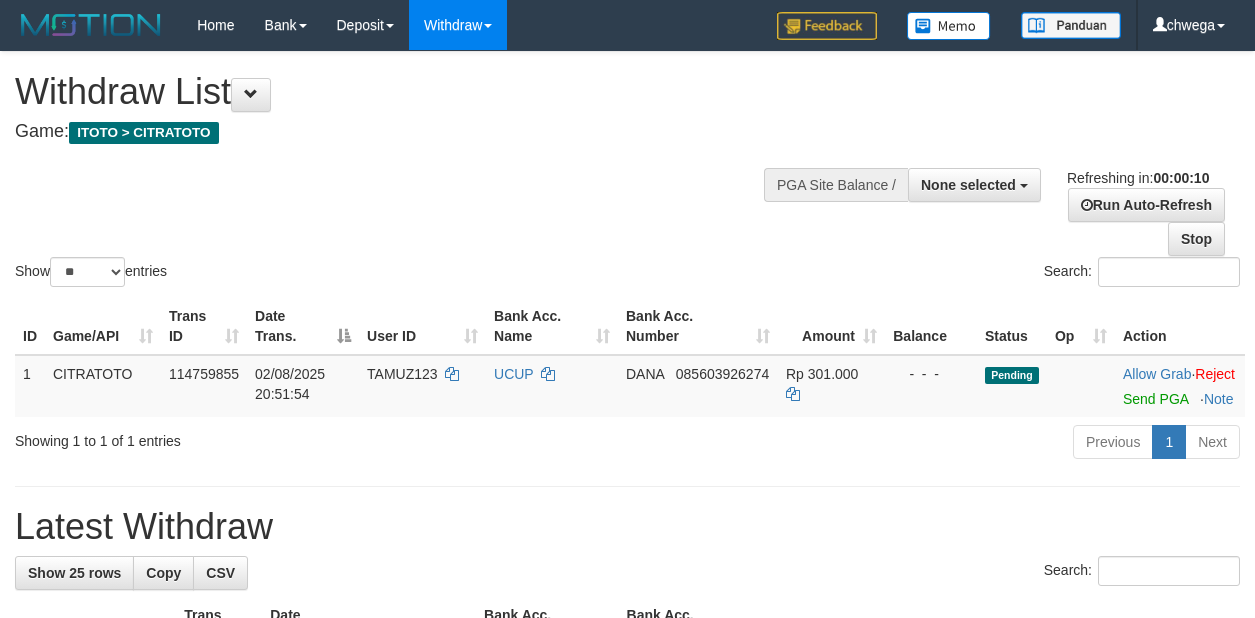 select 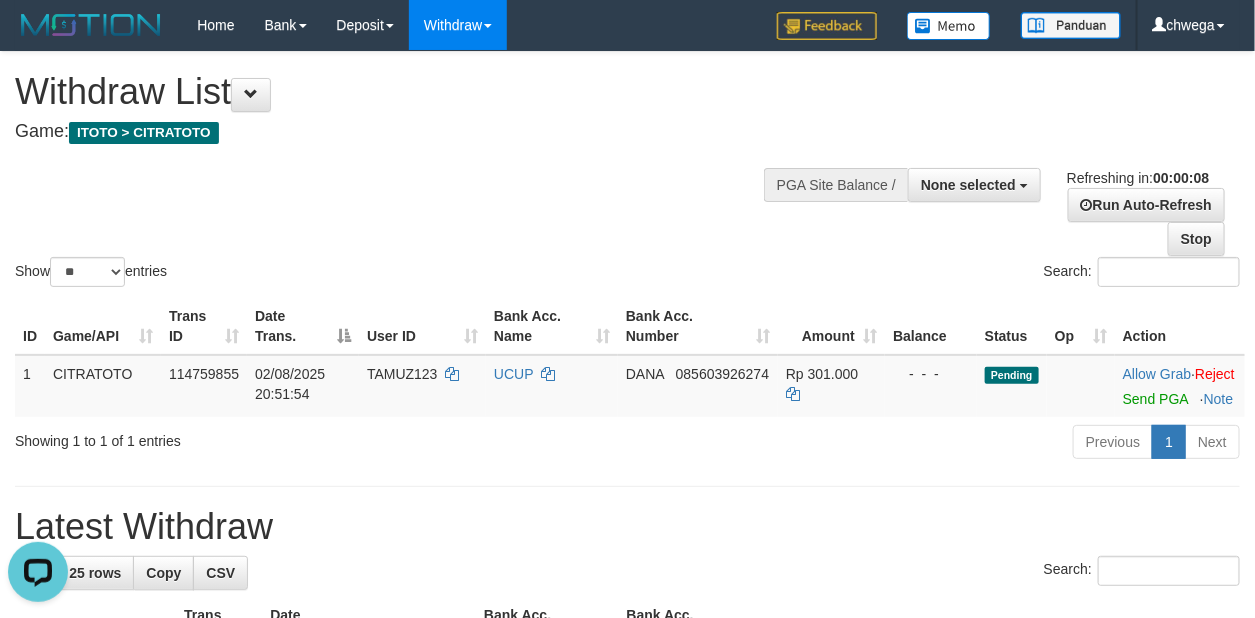 scroll, scrollTop: 0, scrollLeft: 0, axis: both 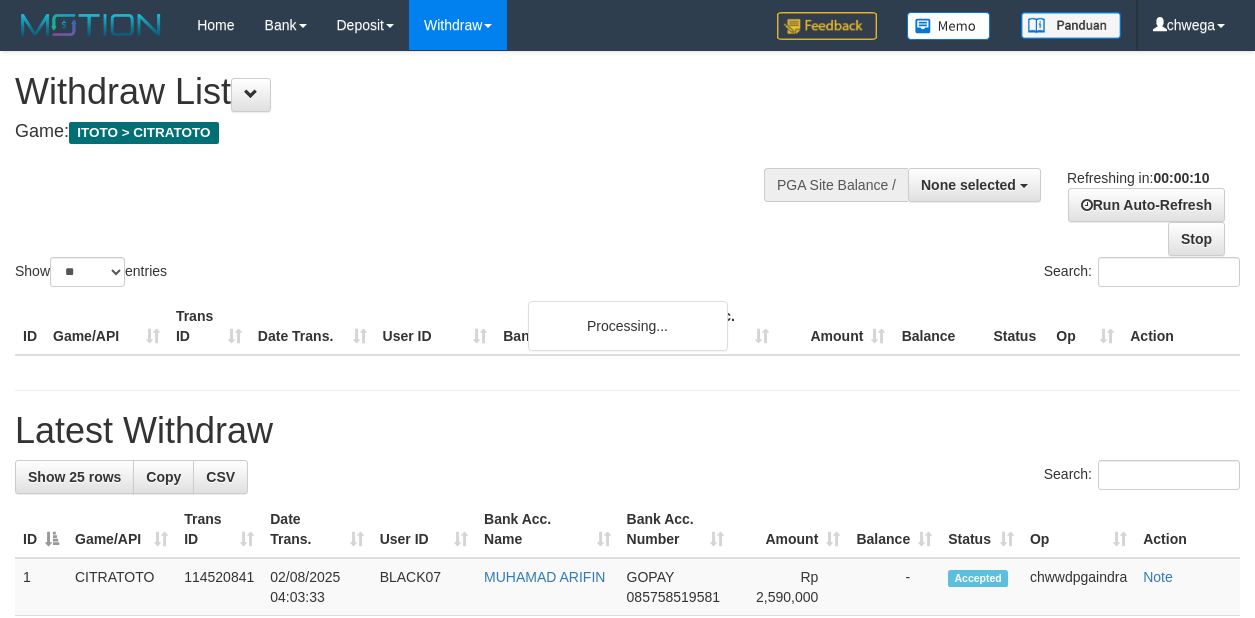 select 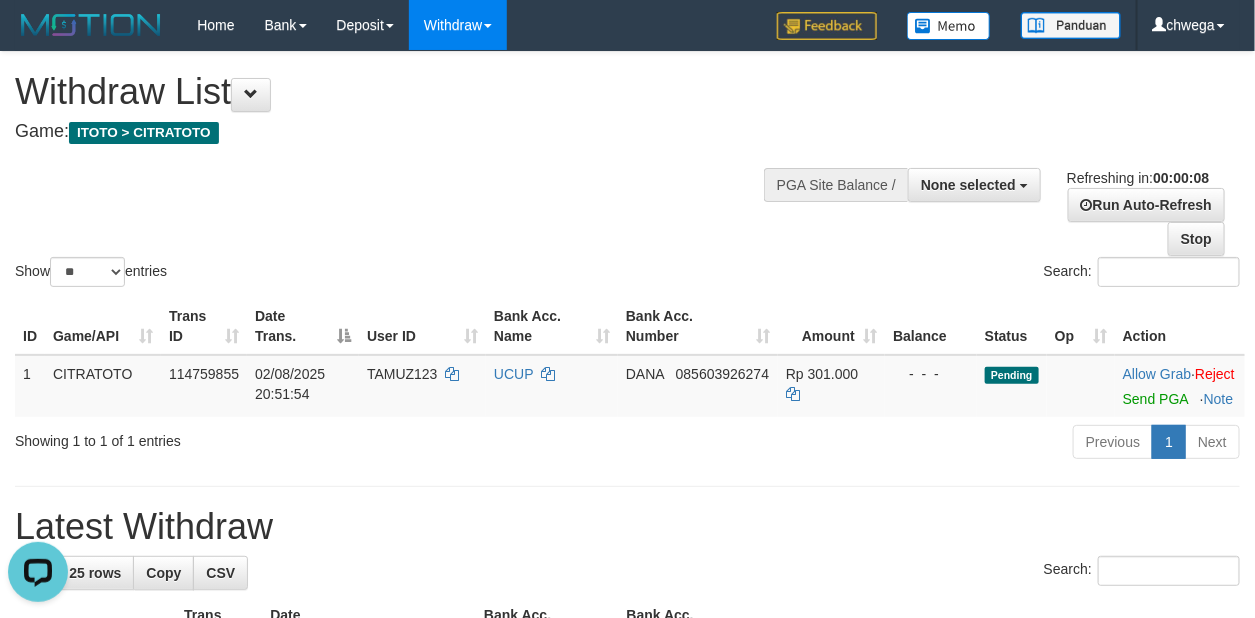 scroll, scrollTop: 0, scrollLeft: 0, axis: both 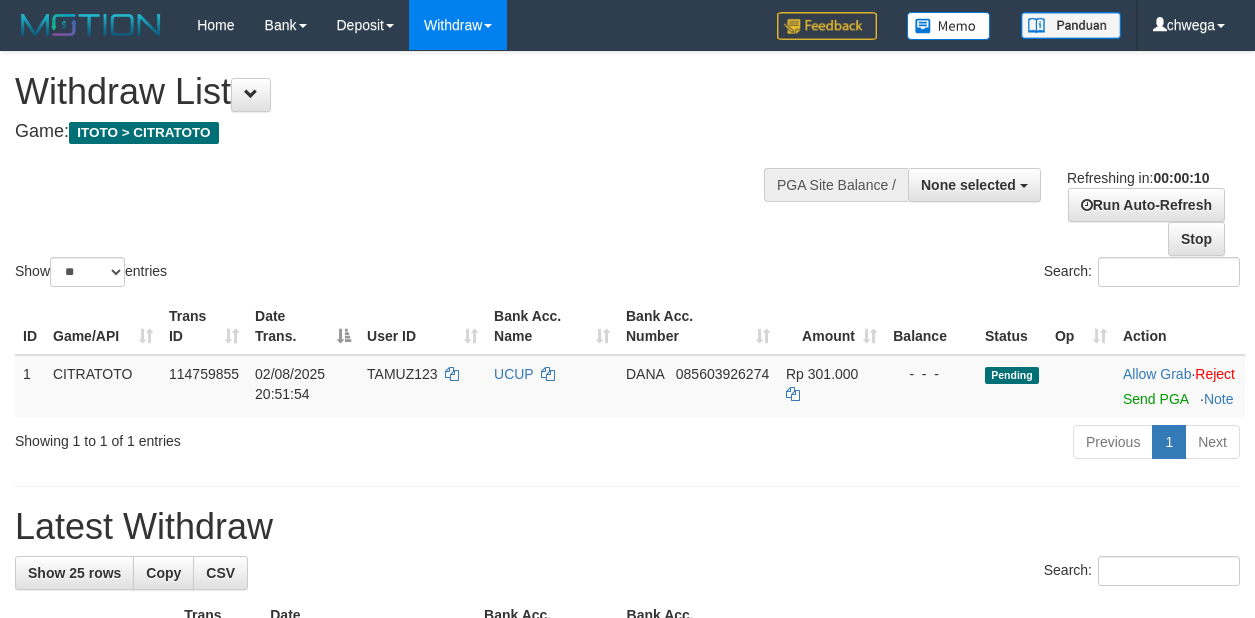 select 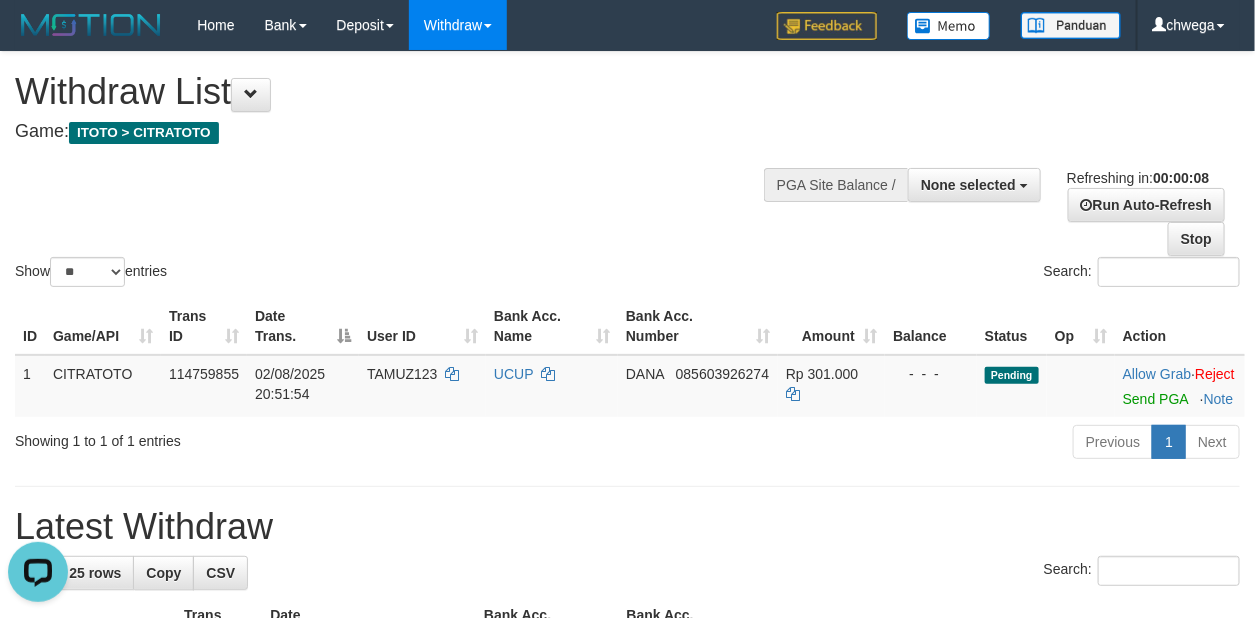 scroll, scrollTop: 0, scrollLeft: 0, axis: both 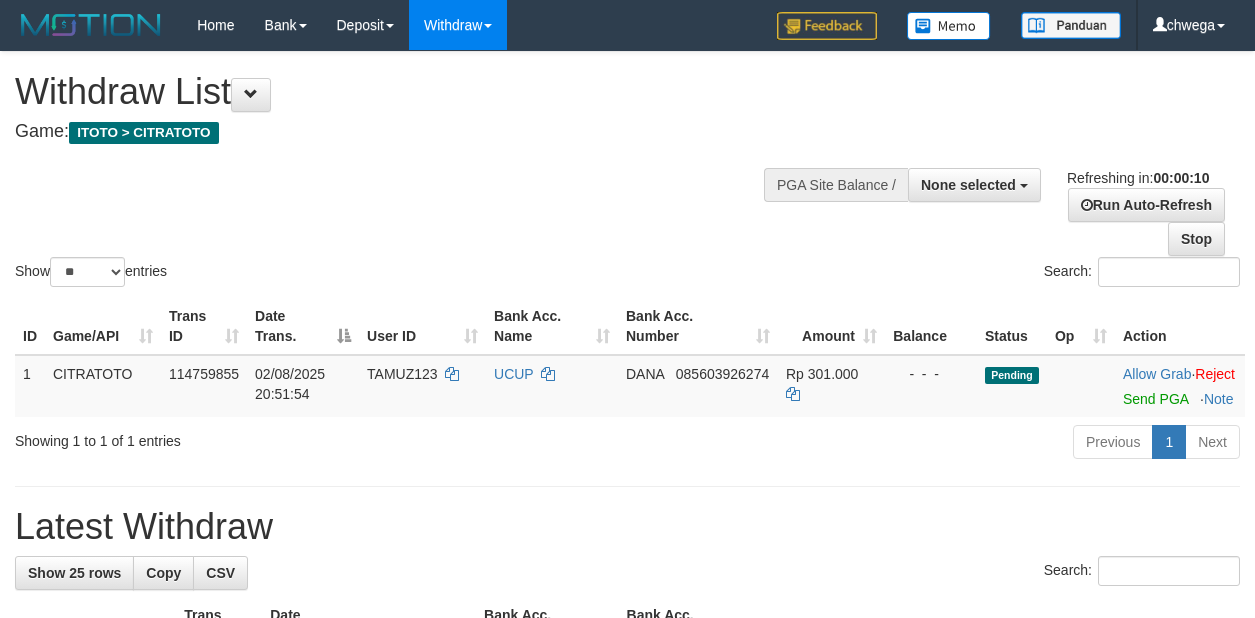 select 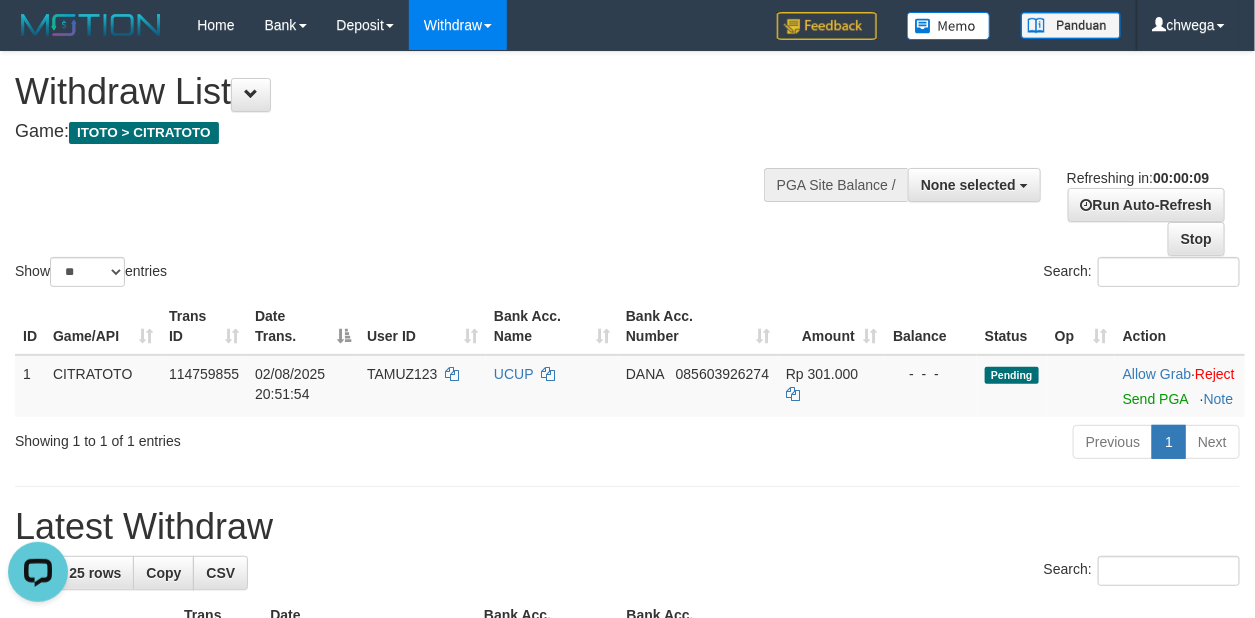 scroll, scrollTop: 0, scrollLeft: 0, axis: both 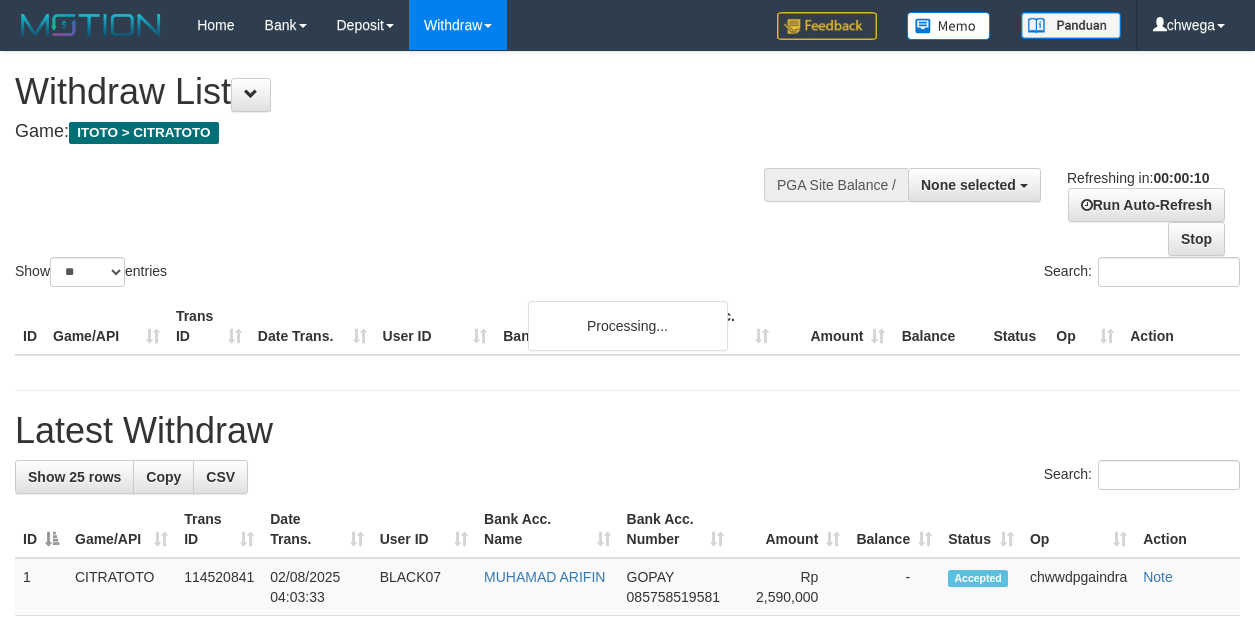 select 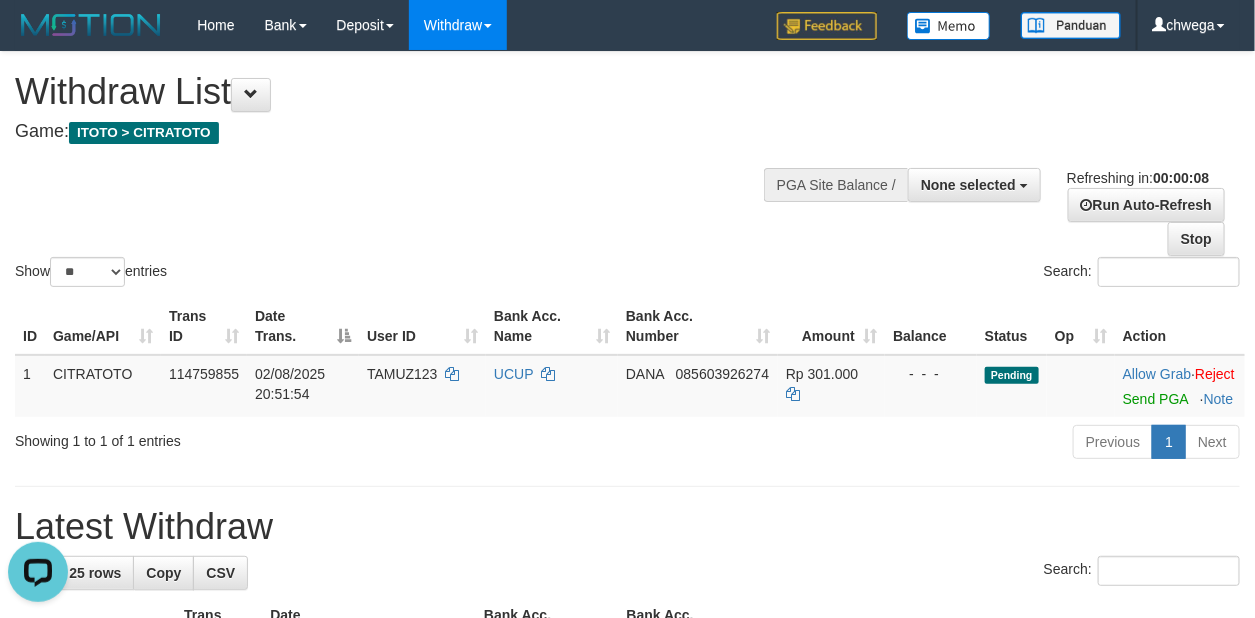 scroll, scrollTop: 0, scrollLeft: 0, axis: both 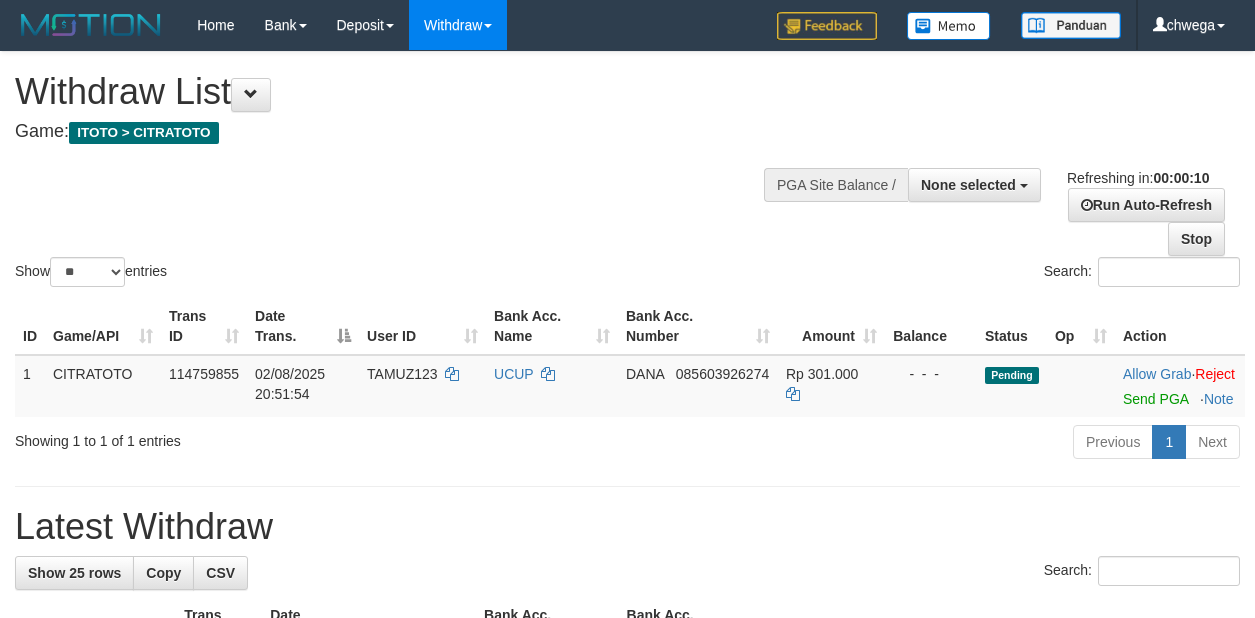 select 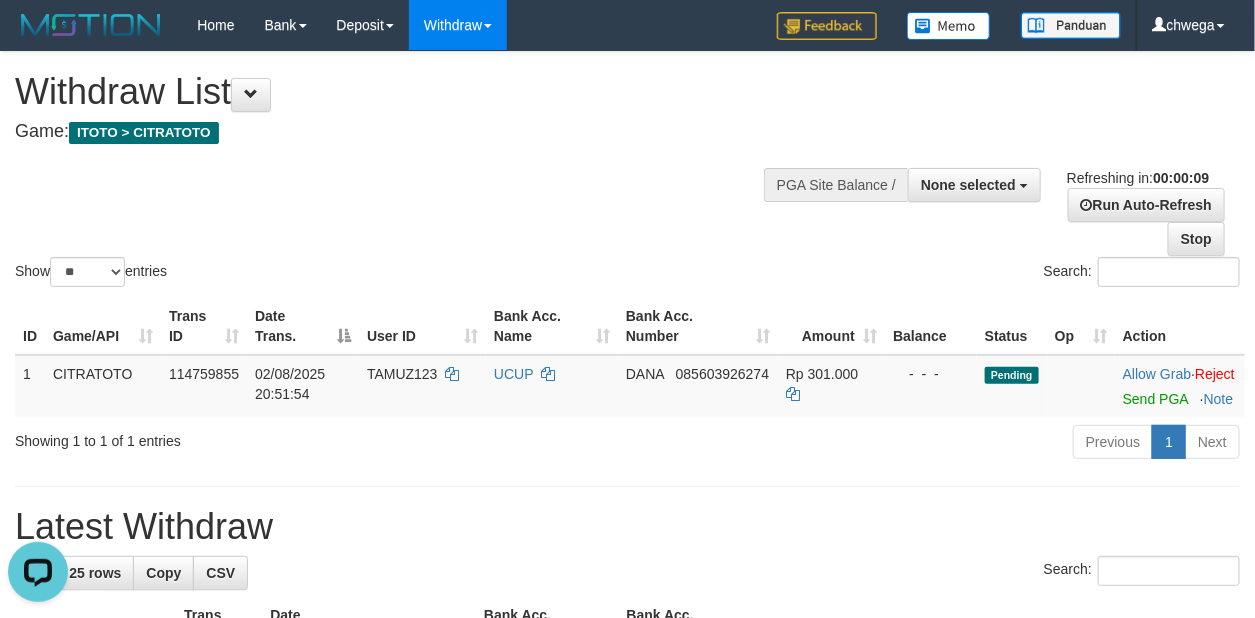 scroll, scrollTop: 0, scrollLeft: 0, axis: both 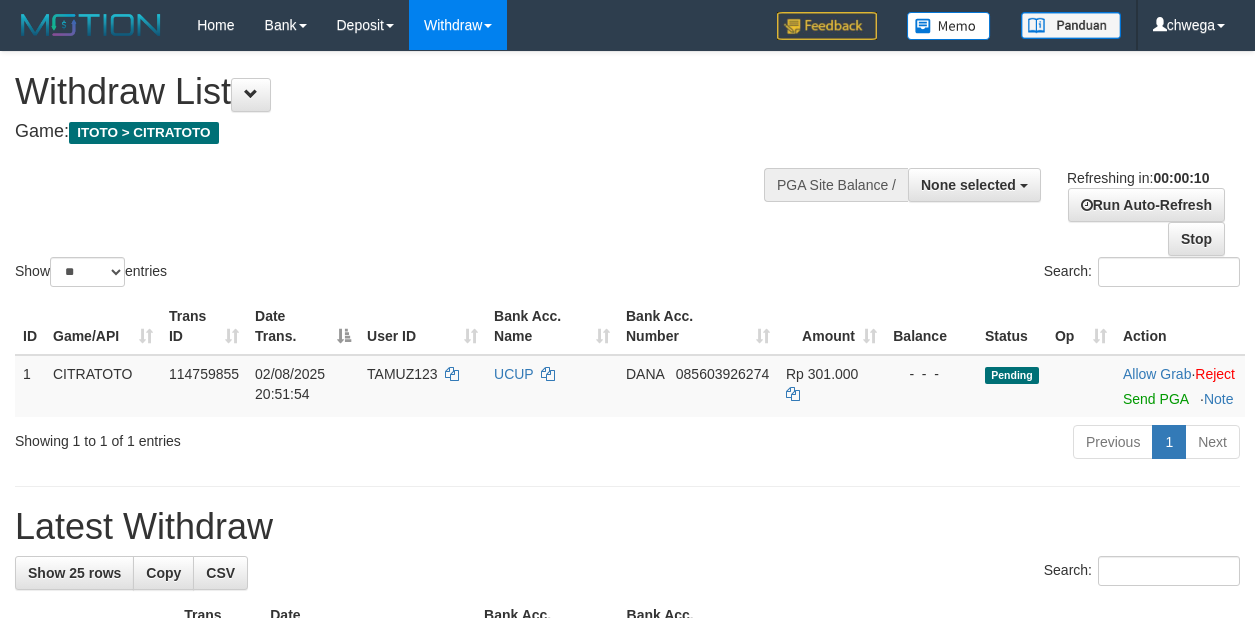 select 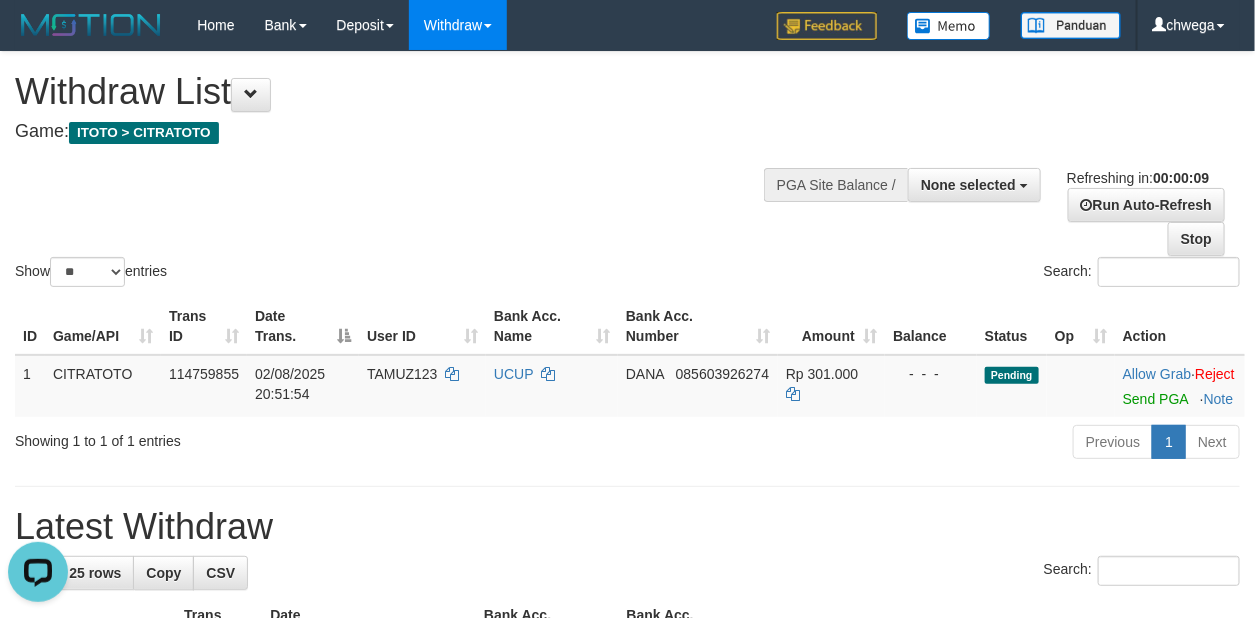 scroll, scrollTop: 0, scrollLeft: 0, axis: both 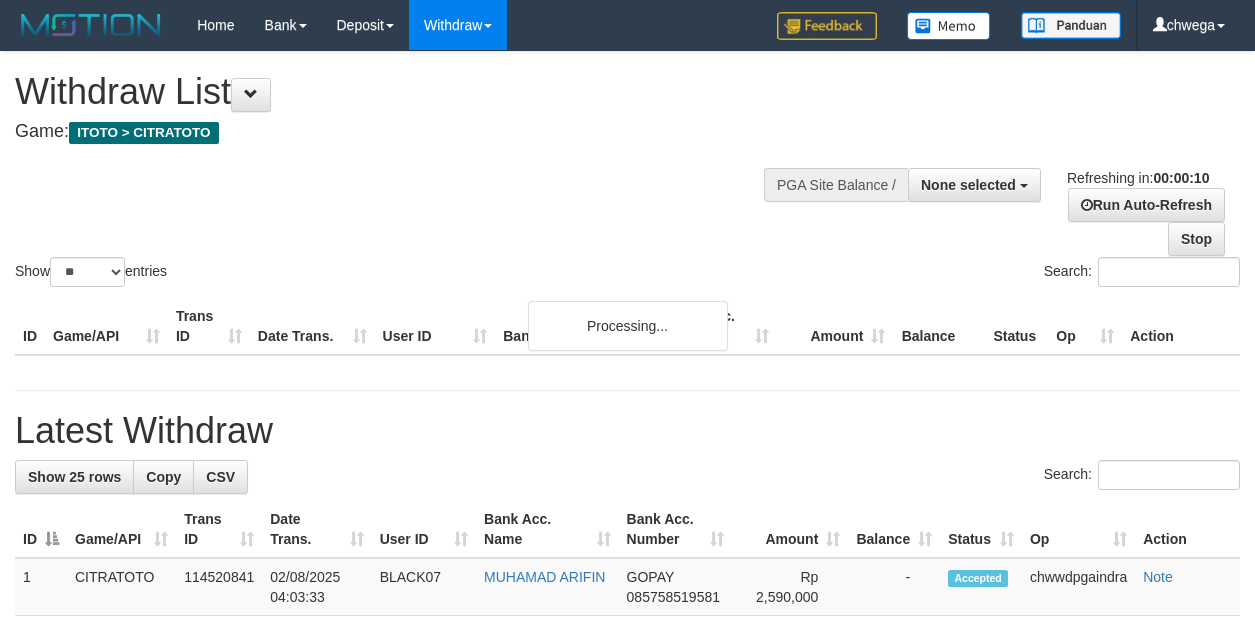 select 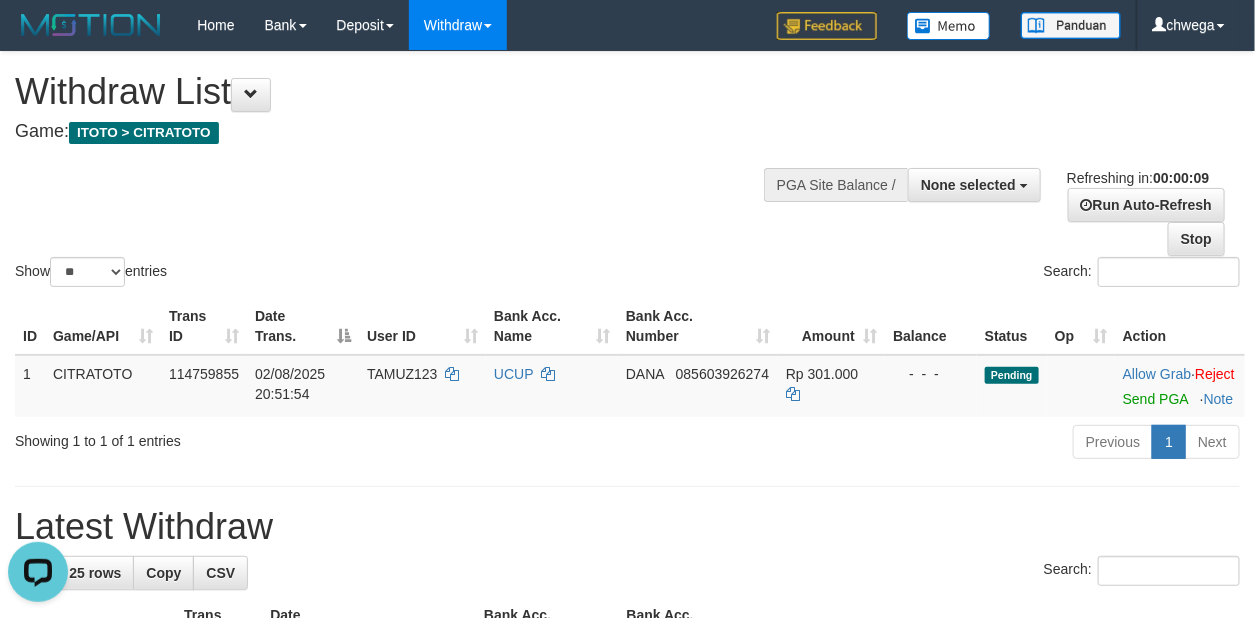 scroll, scrollTop: 0, scrollLeft: 0, axis: both 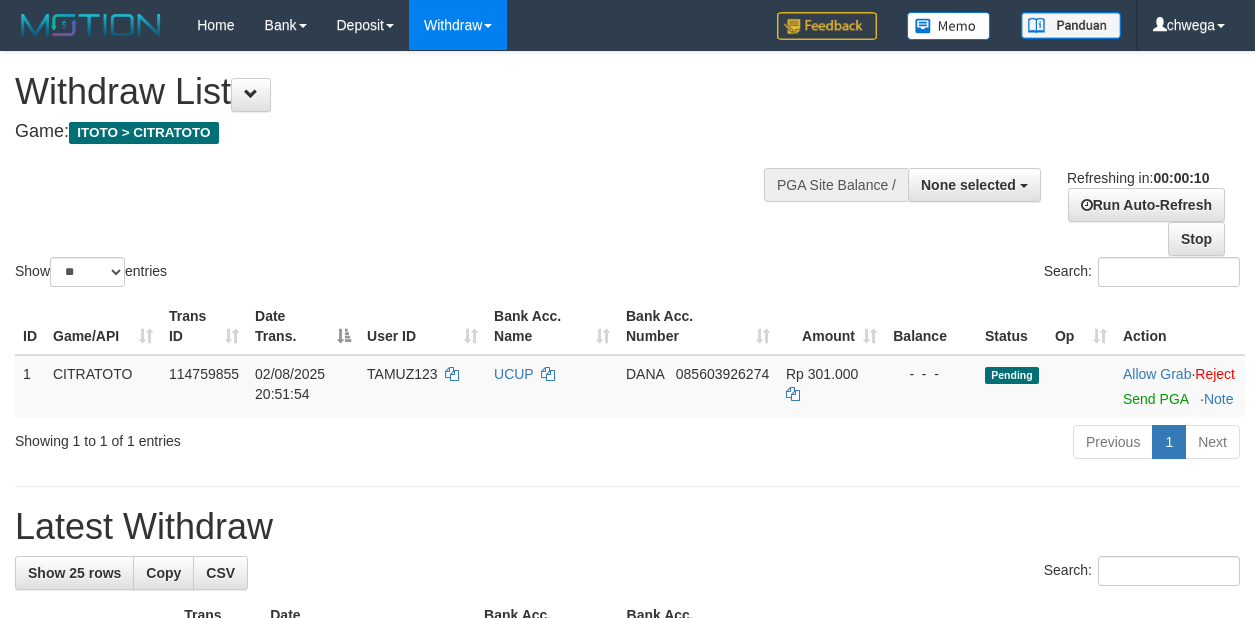select 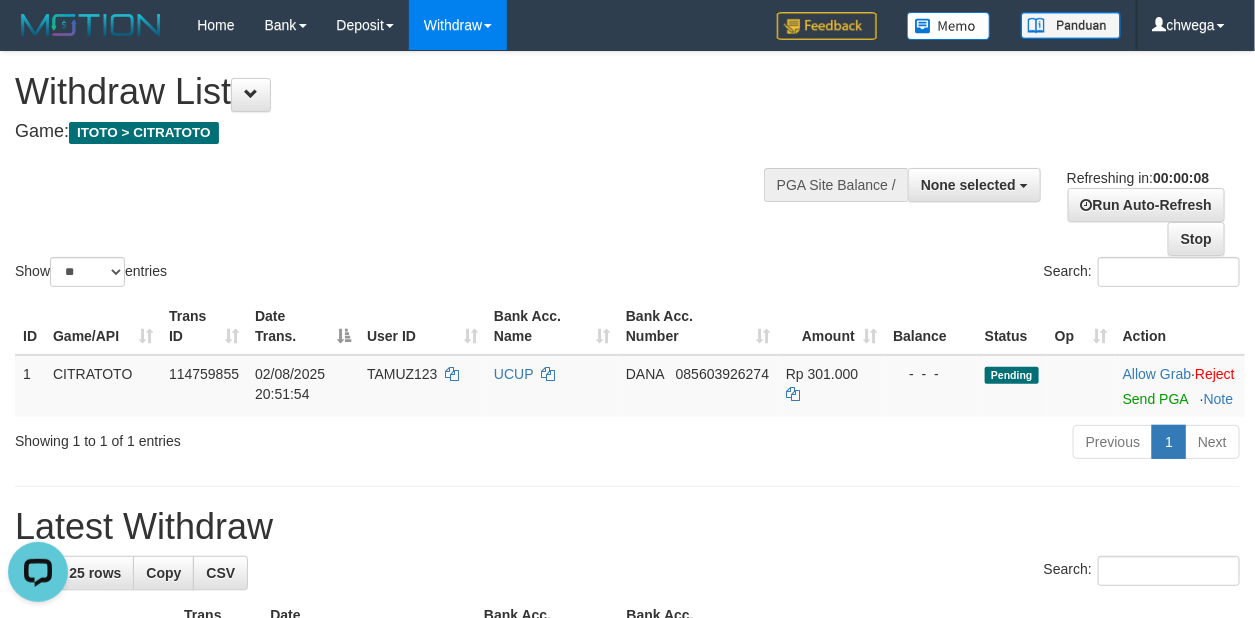 scroll, scrollTop: 0, scrollLeft: 0, axis: both 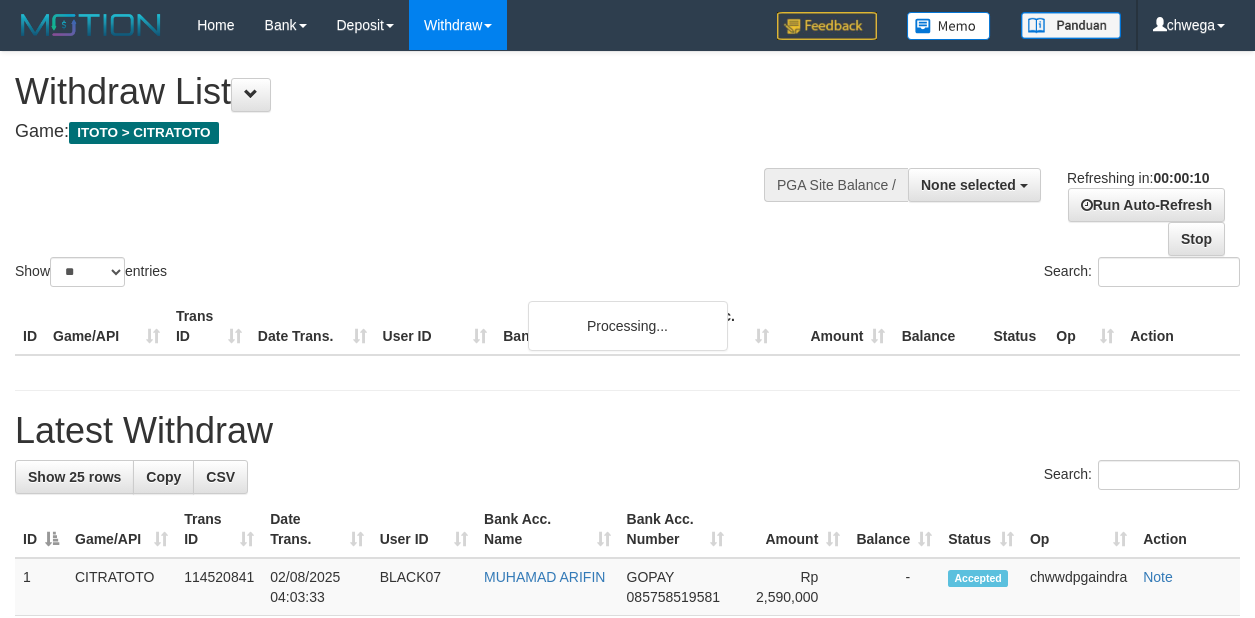 select 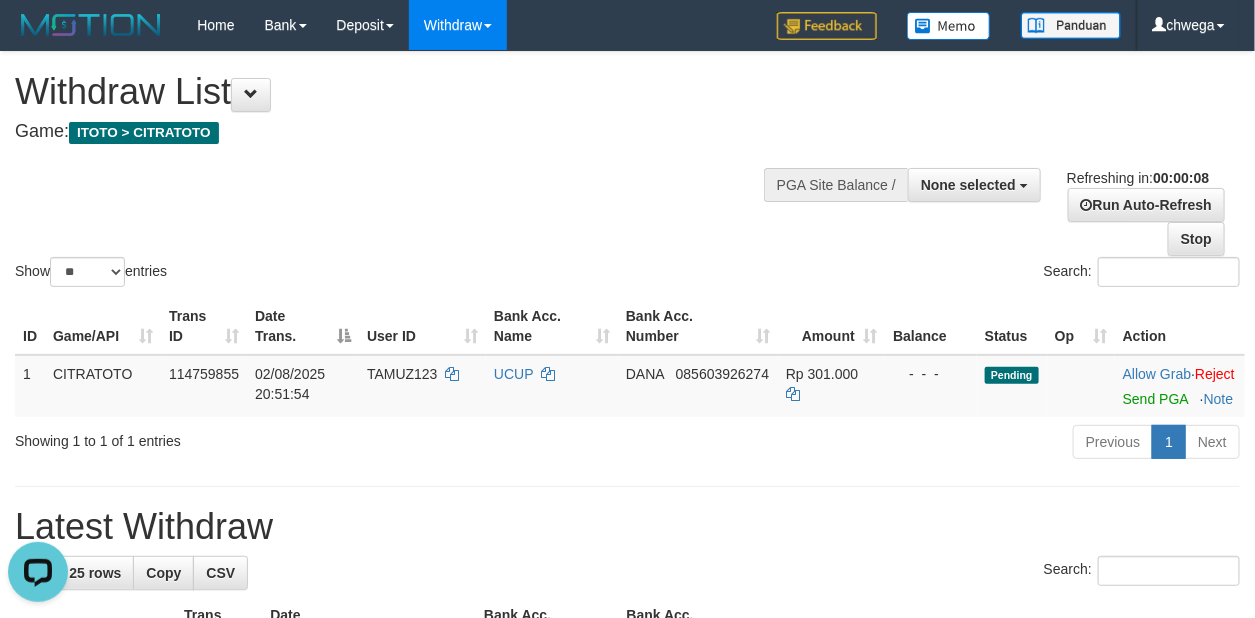 scroll, scrollTop: 0, scrollLeft: 0, axis: both 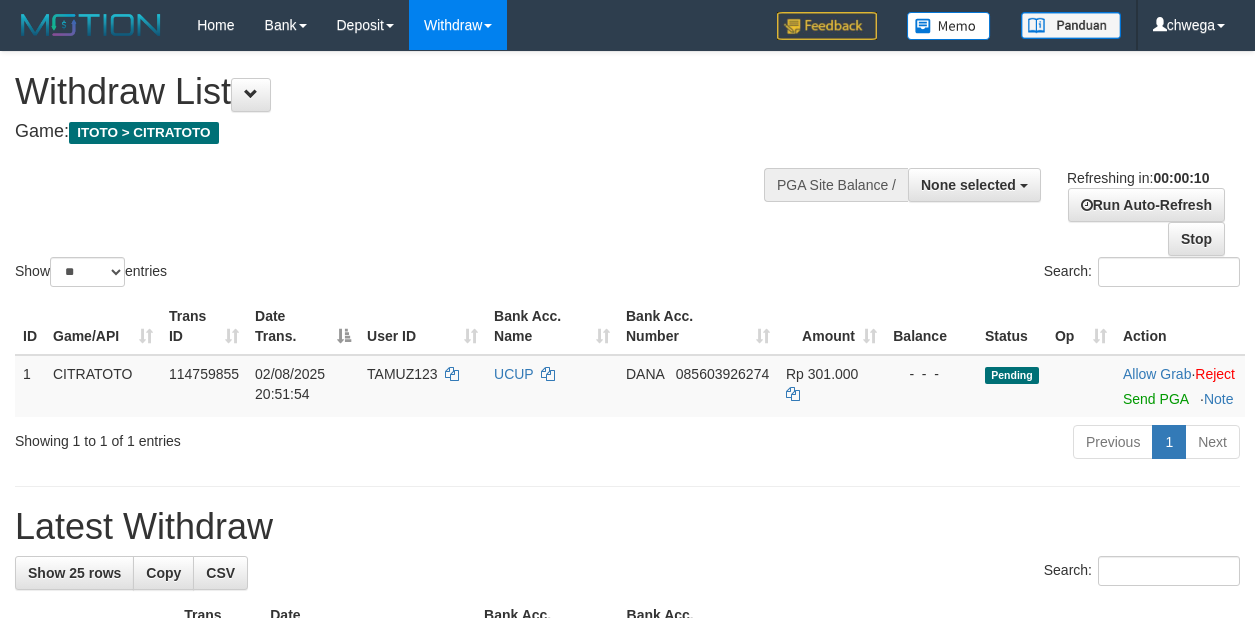select 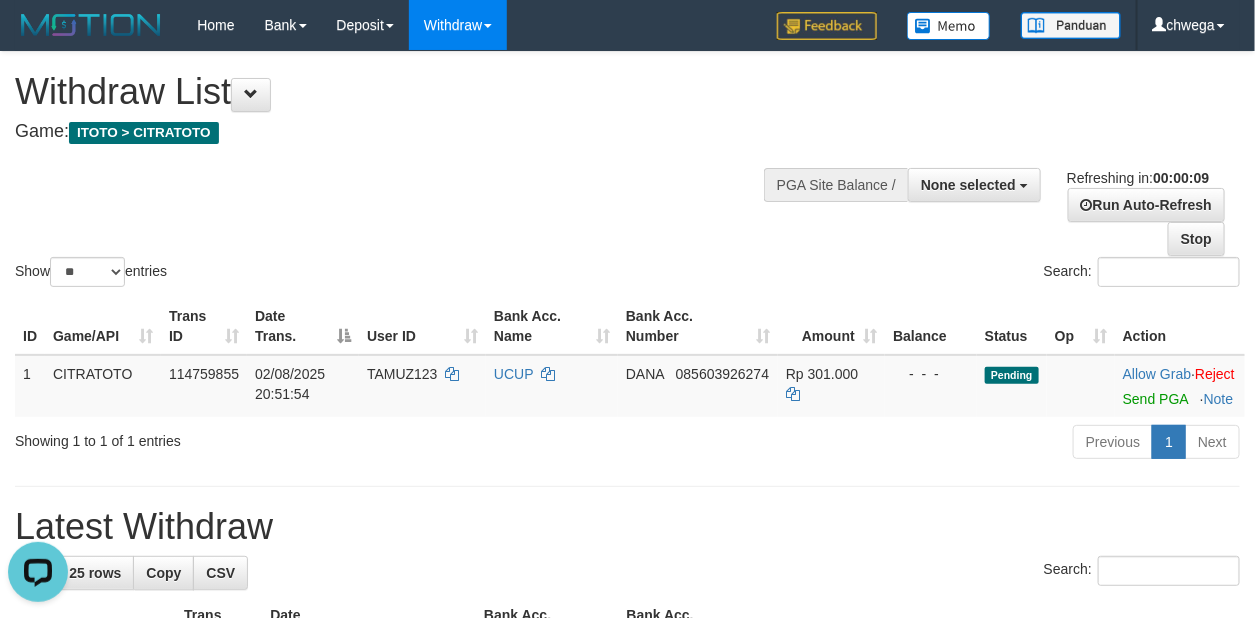 scroll, scrollTop: 0, scrollLeft: 0, axis: both 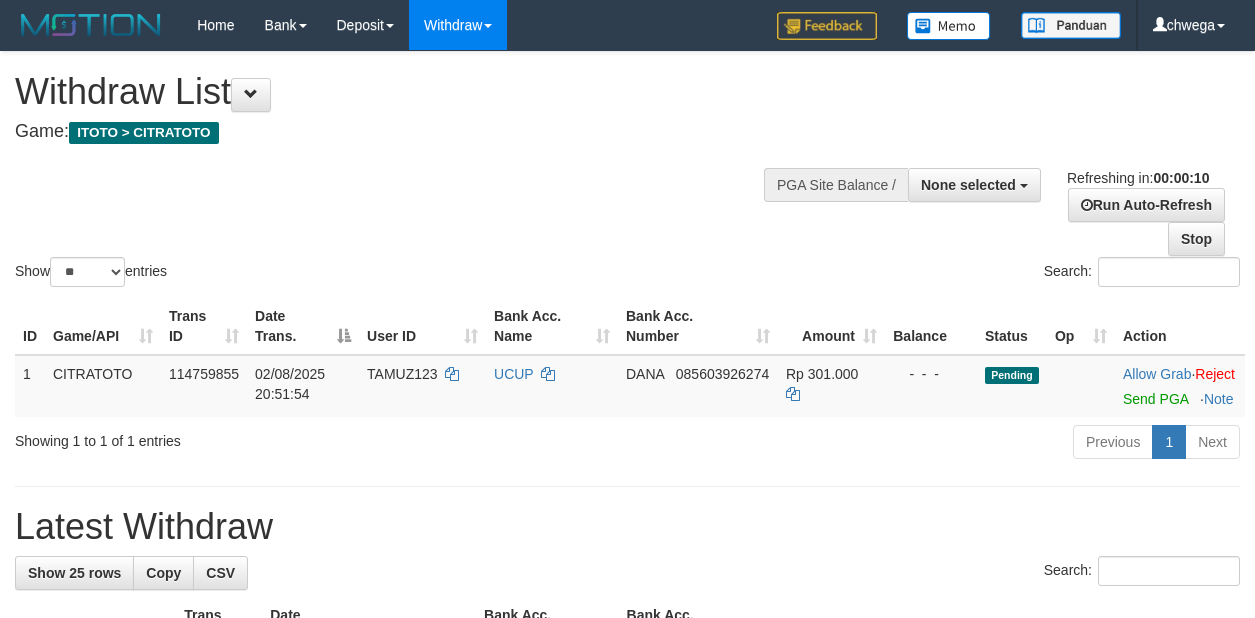 select 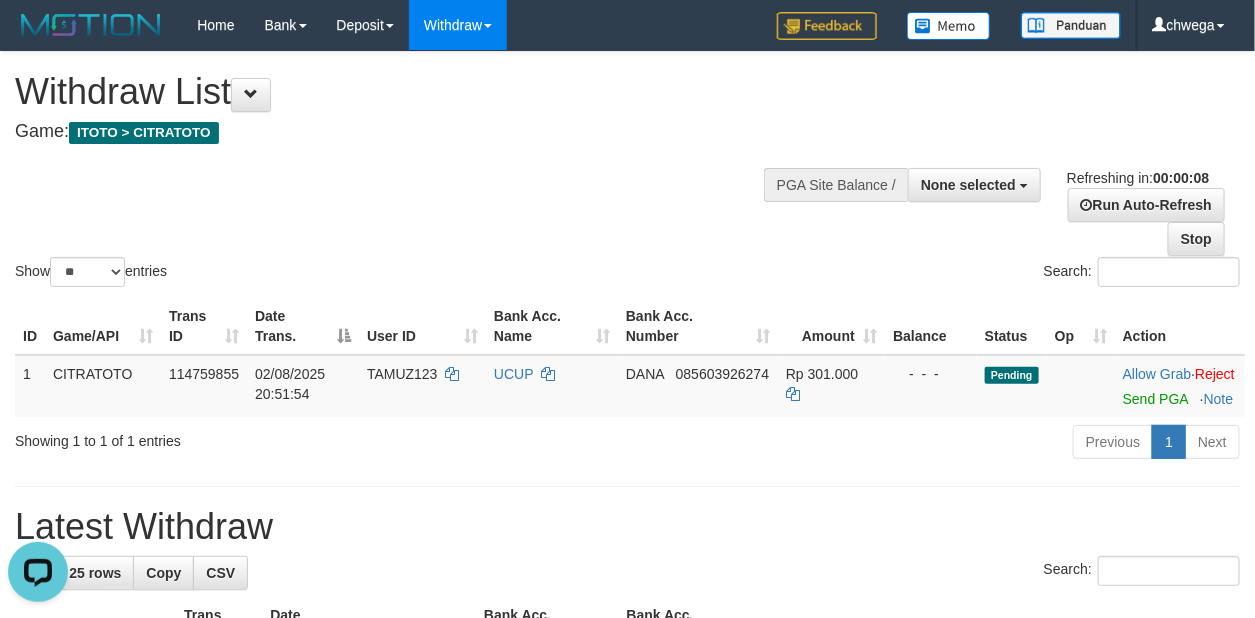 scroll, scrollTop: 0, scrollLeft: 0, axis: both 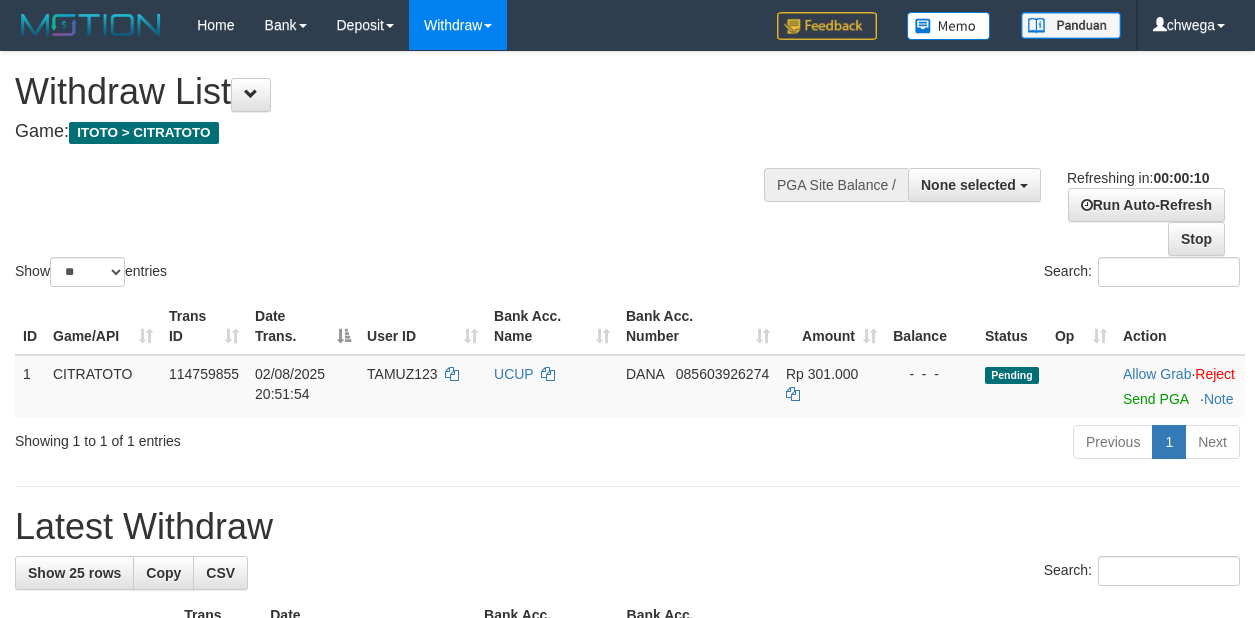select 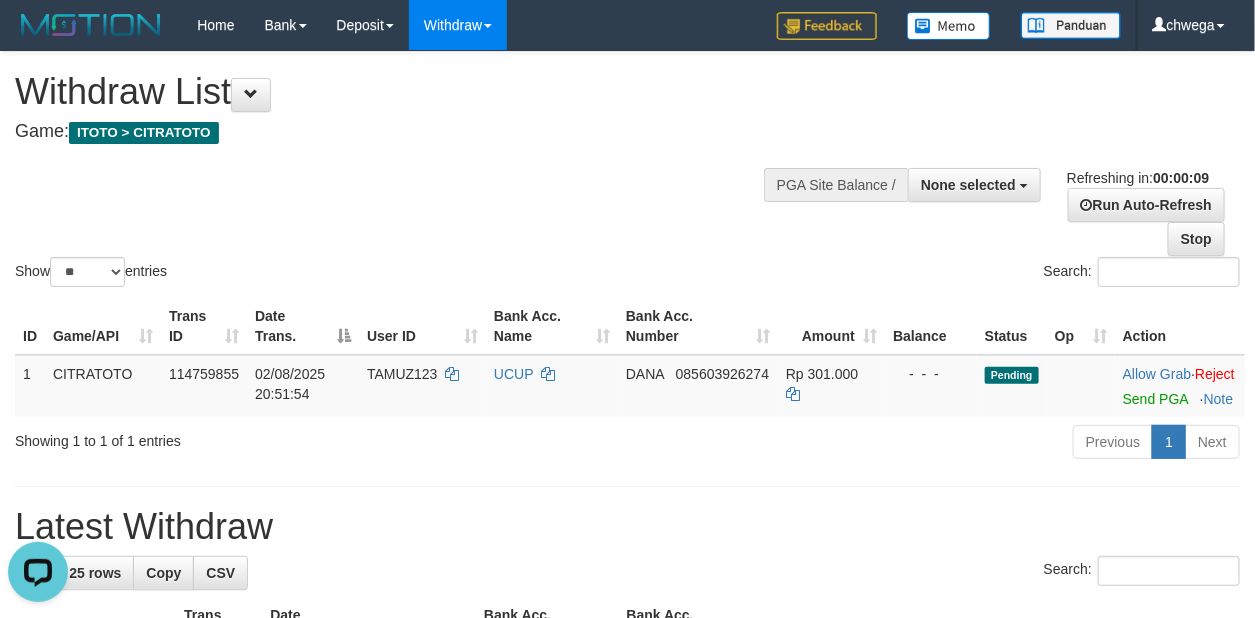 scroll, scrollTop: 0, scrollLeft: 0, axis: both 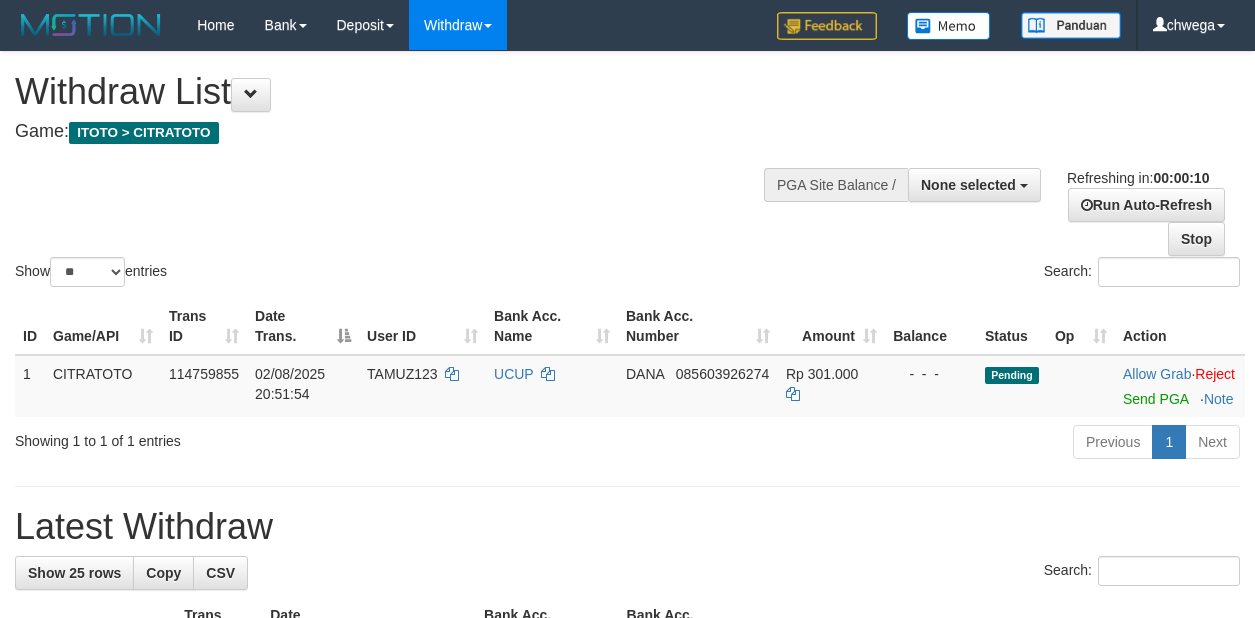 select 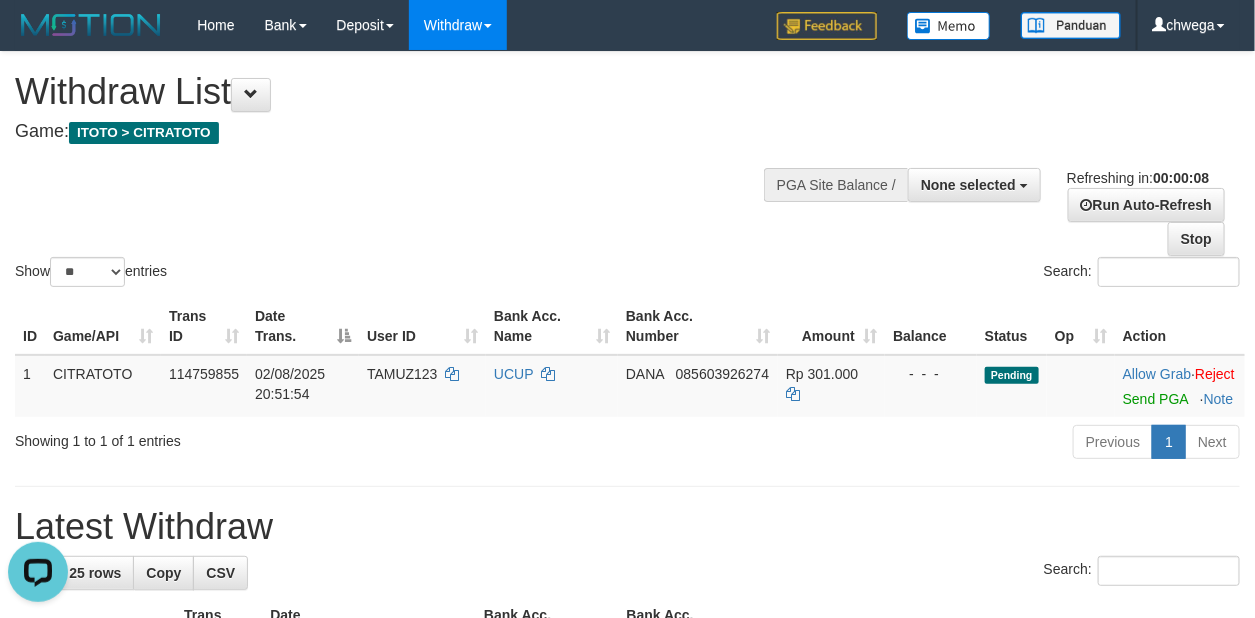 scroll, scrollTop: 0, scrollLeft: 0, axis: both 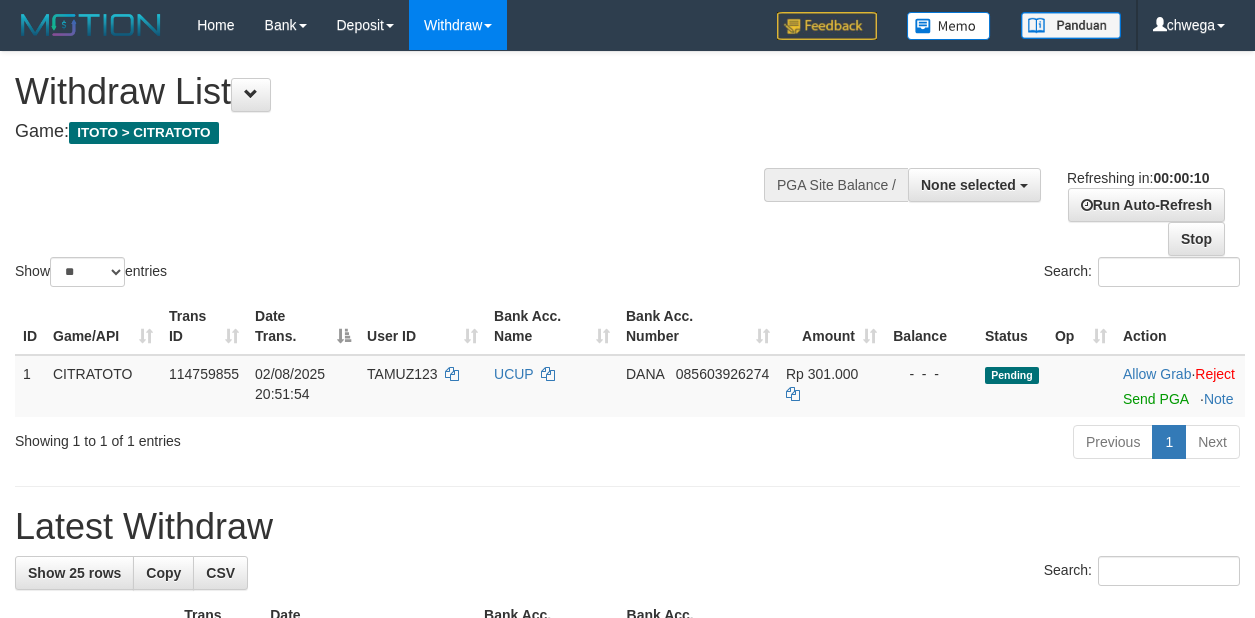 select 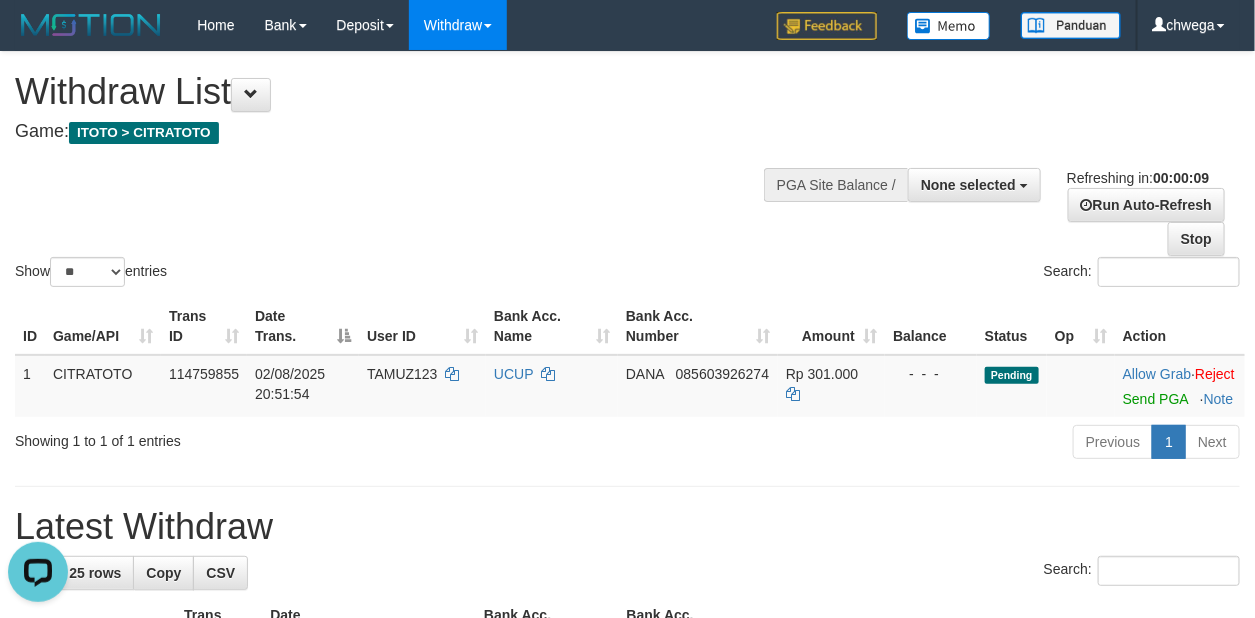 scroll, scrollTop: 0, scrollLeft: 0, axis: both 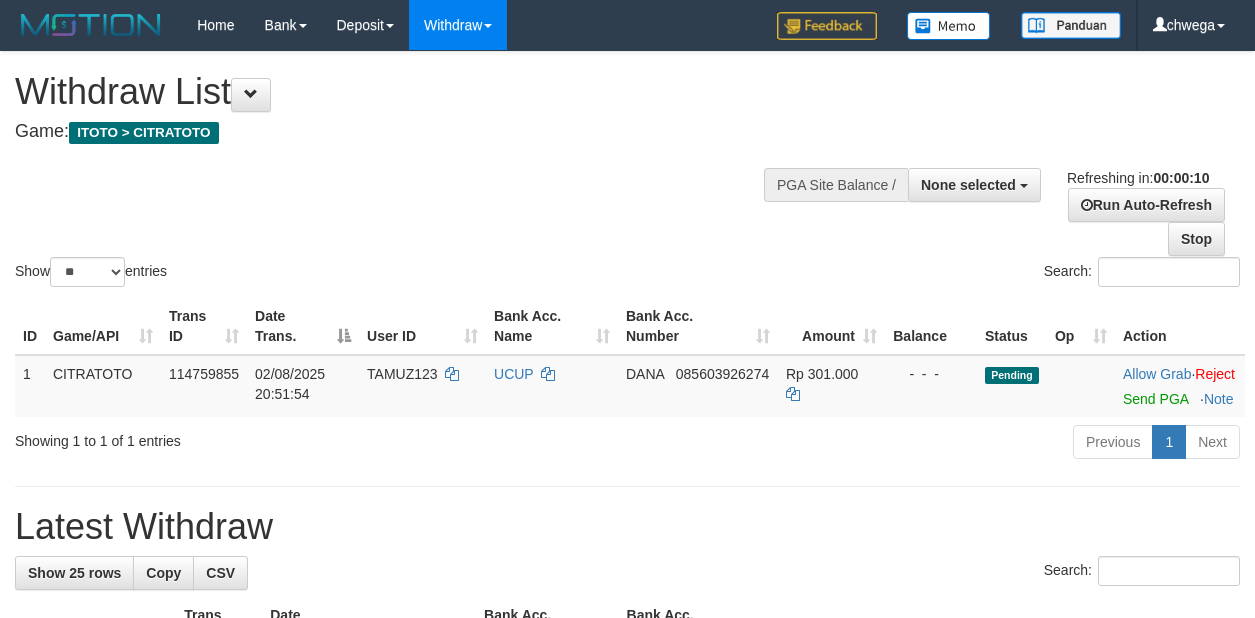 select 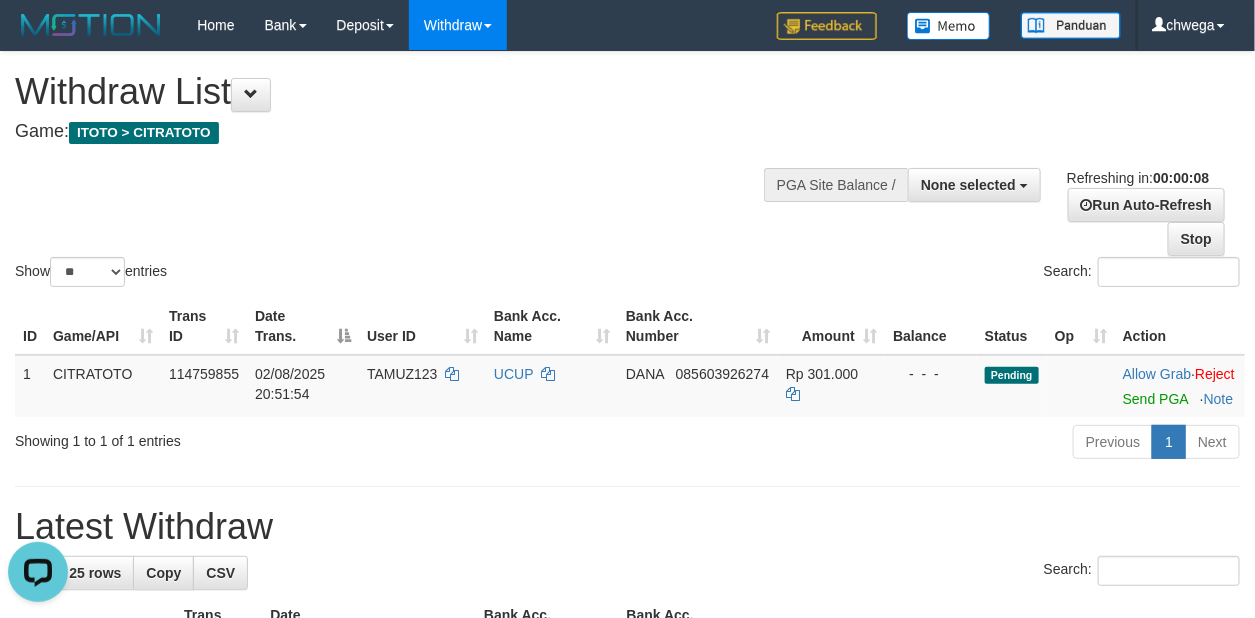 scroll, scrollTop: 0, scrollLeft: 0, axis: both 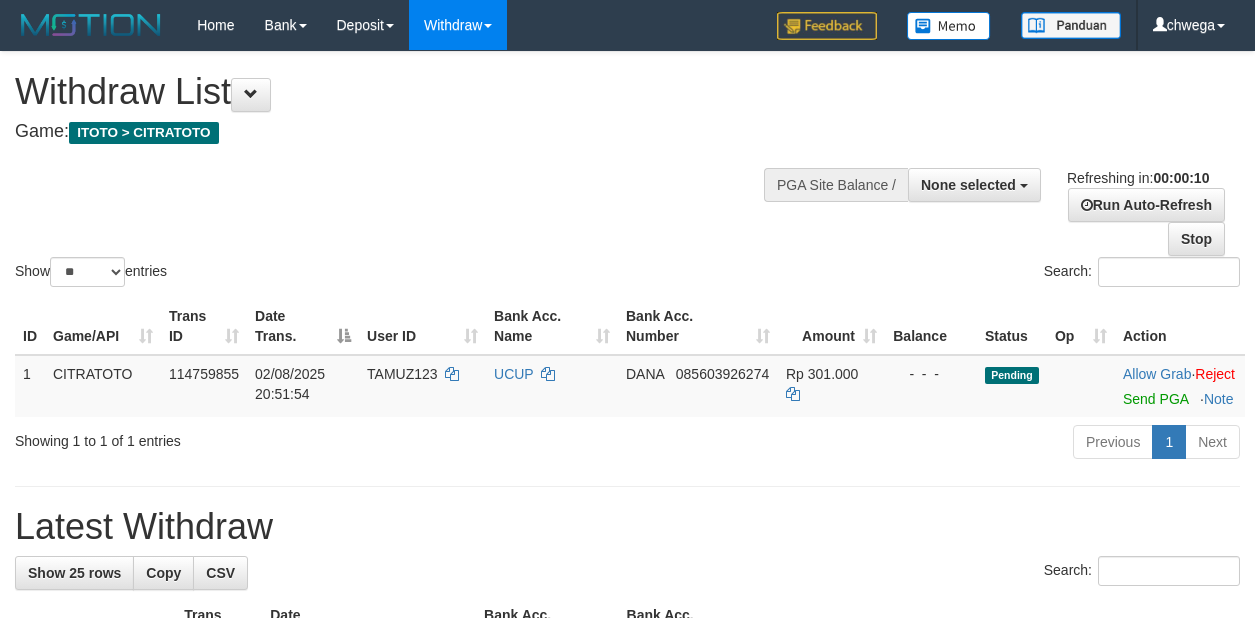 select 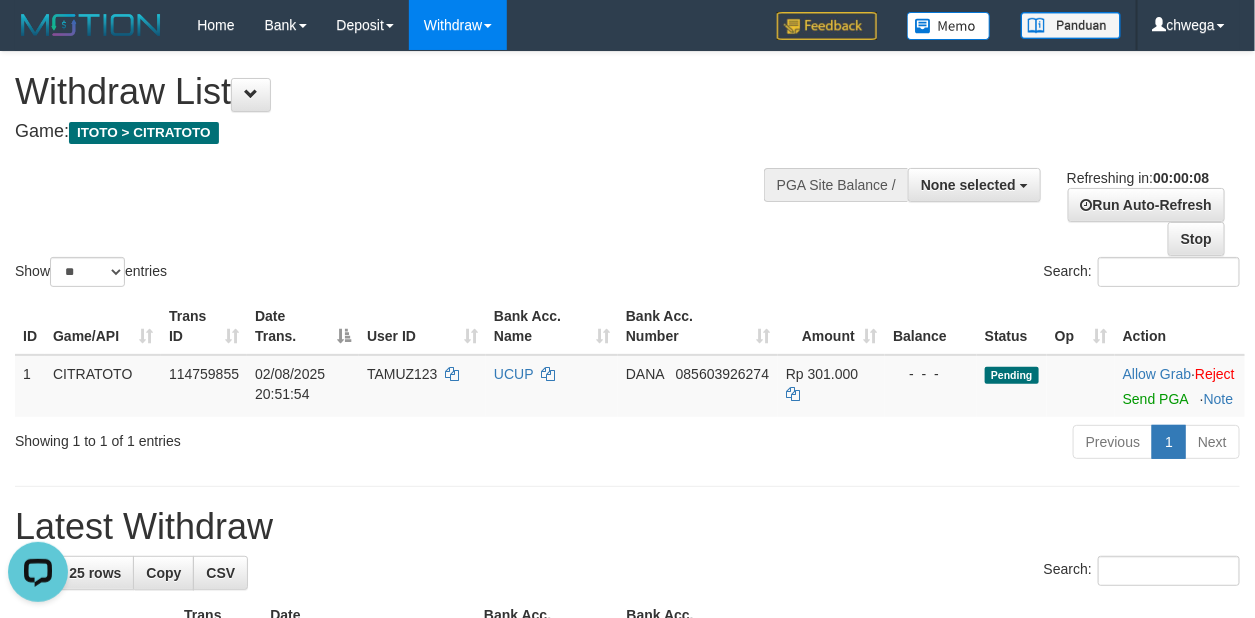 scroll, scrollTop: 0, scrollLeft: 0, axis: both 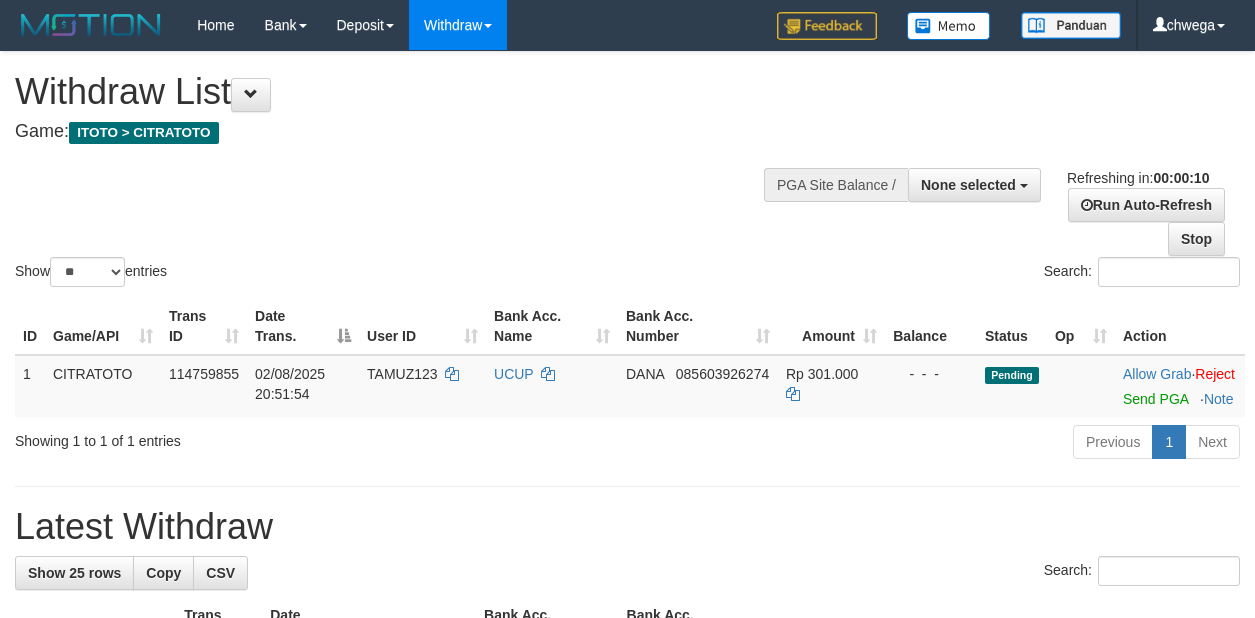 select 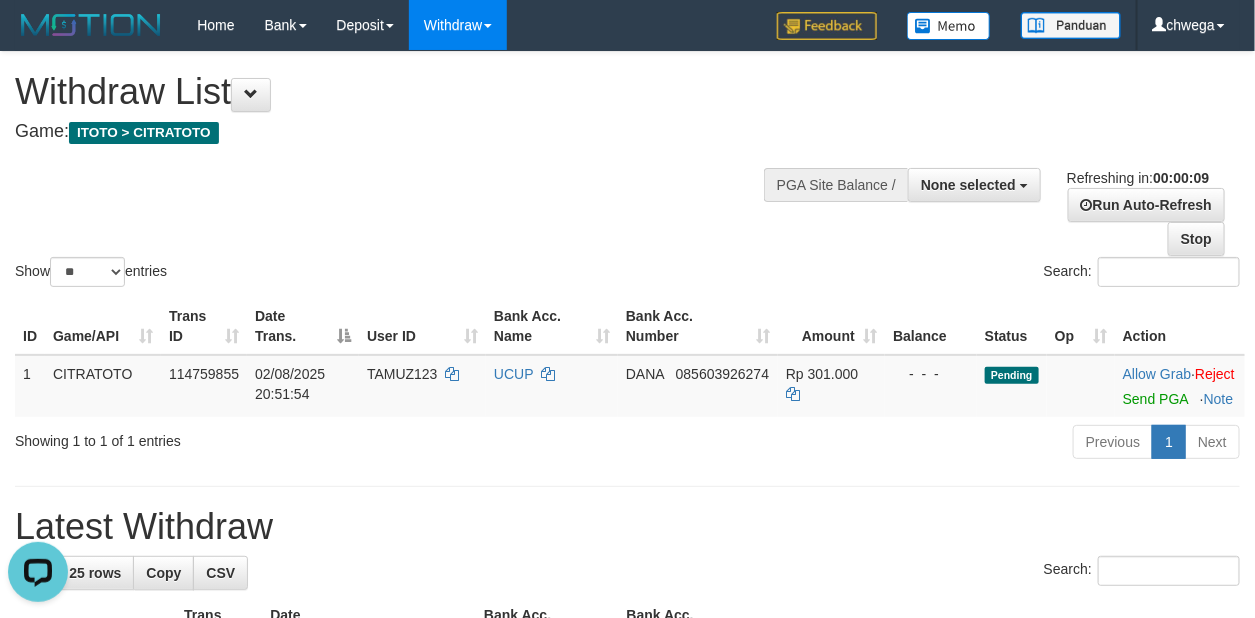 scroll, scrollTop: 0, scrollLeft: 0, axis: both 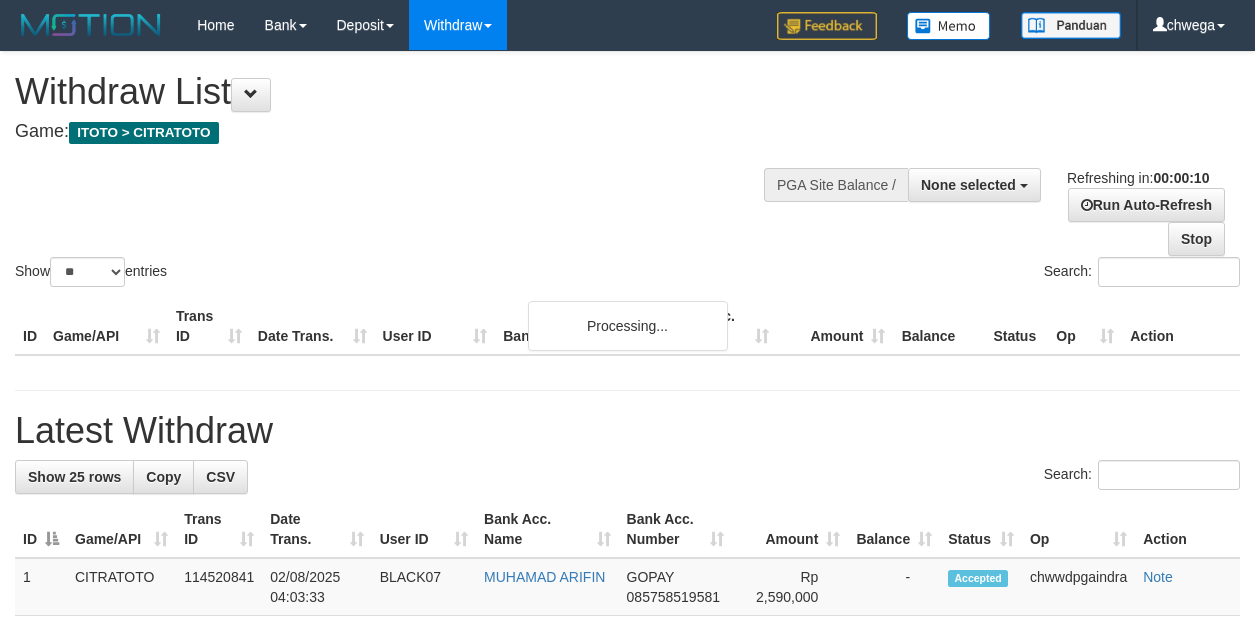 select 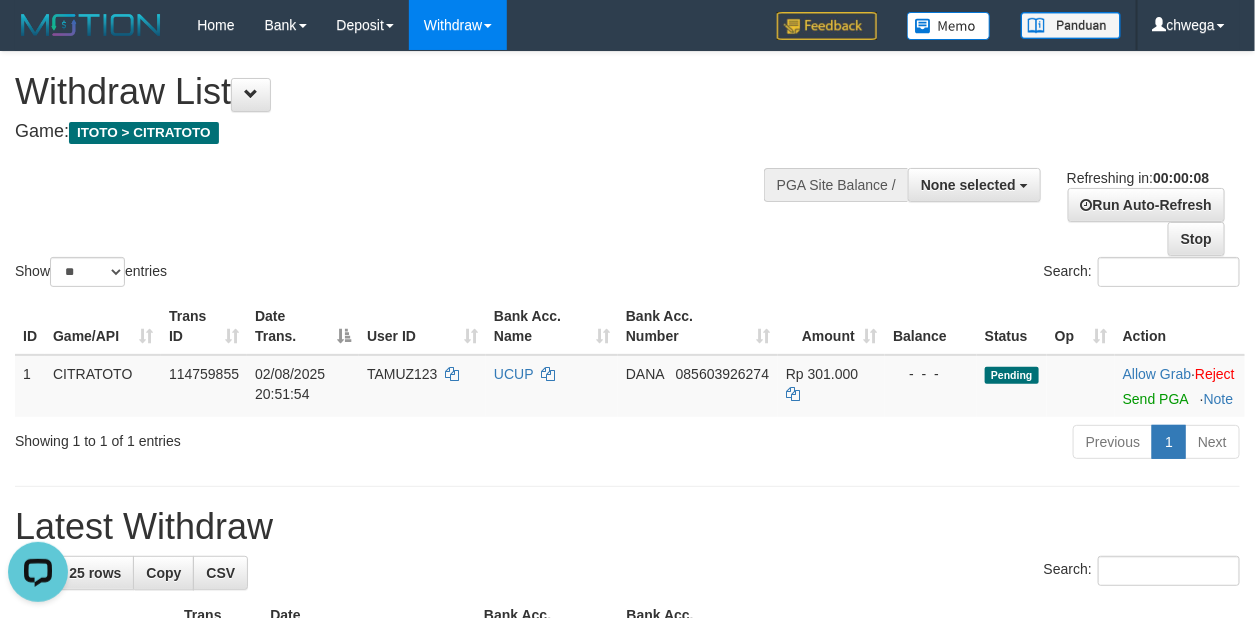 scroll, scrollTop: 0, scrollLeft: 0, axis: both 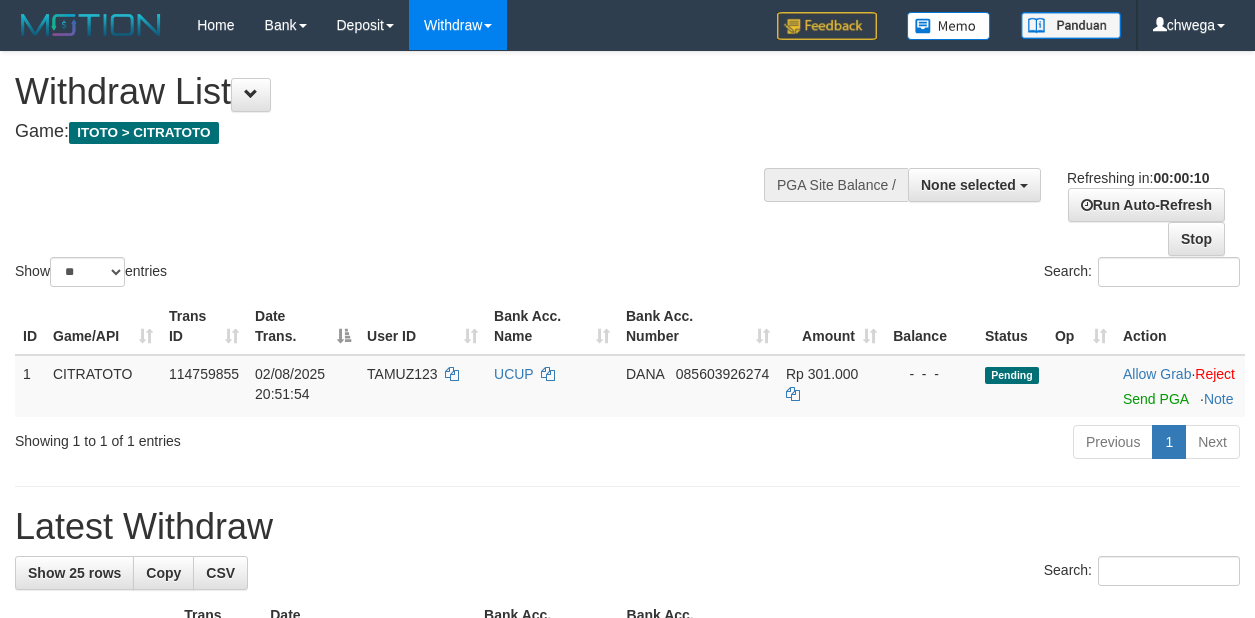 select 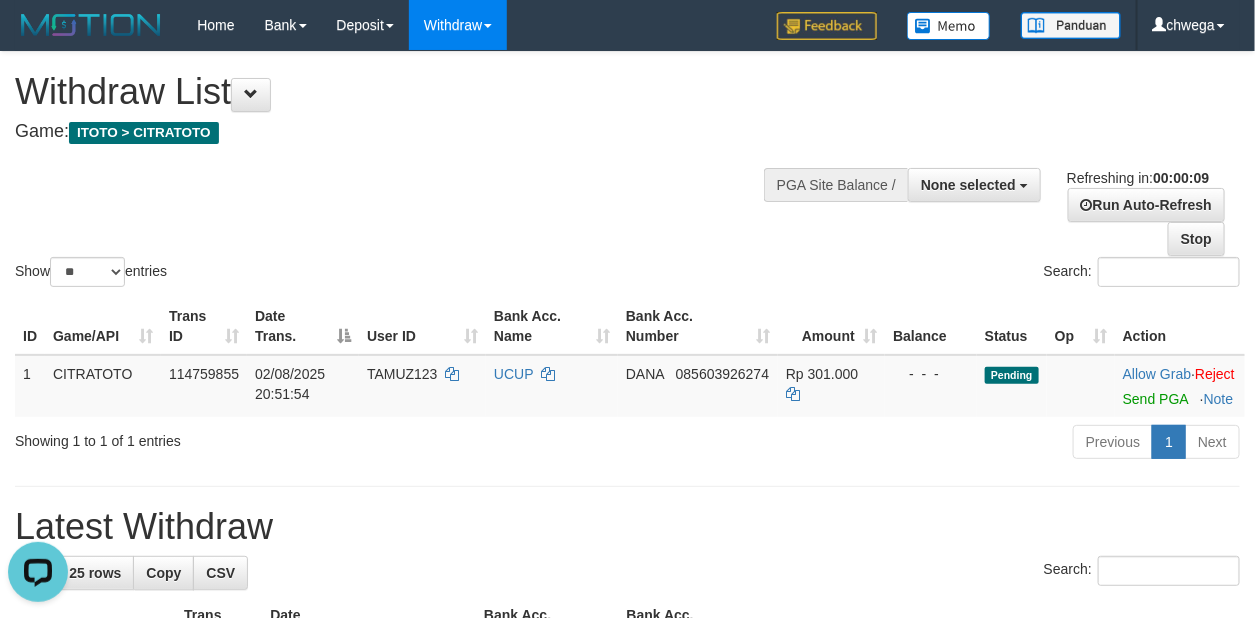 scroll, scrollTop: 0, scrollLeft: 0, axis: both 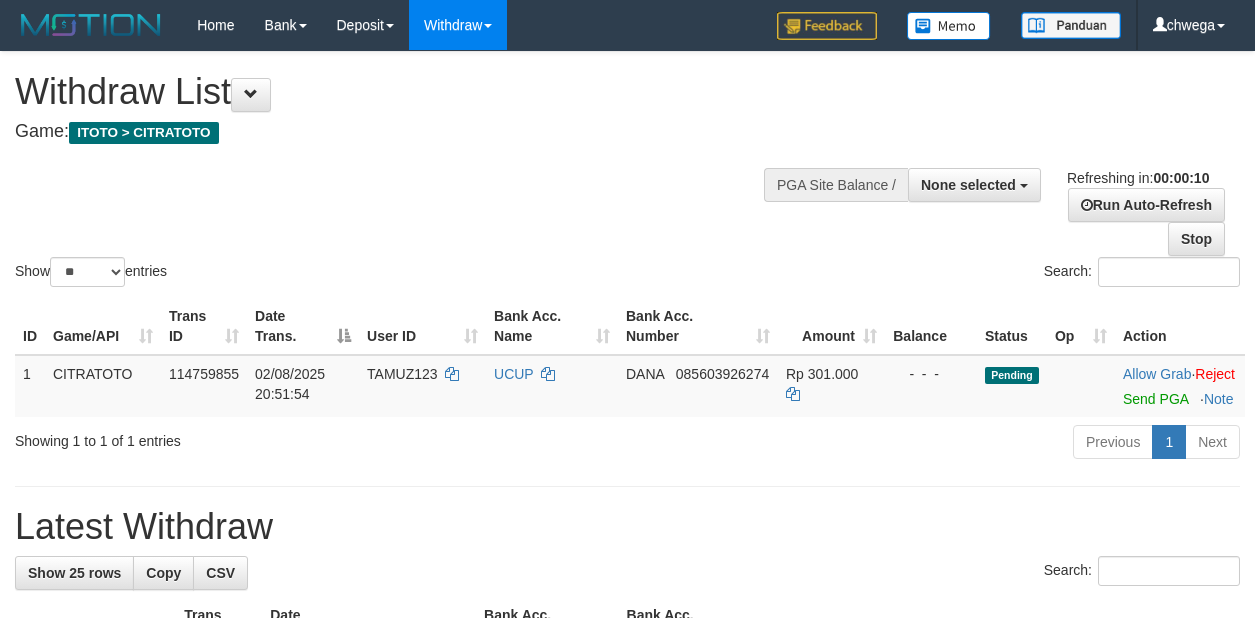 select 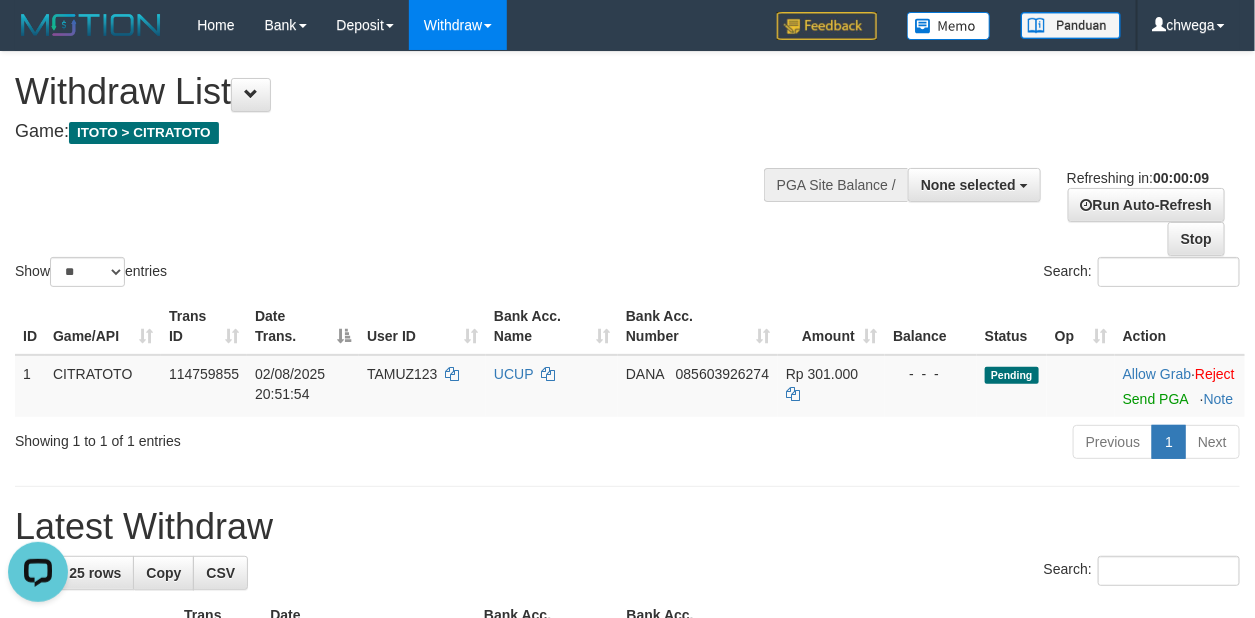 scroll, scrollTop: 0, scrollLeft: 0, axis: both 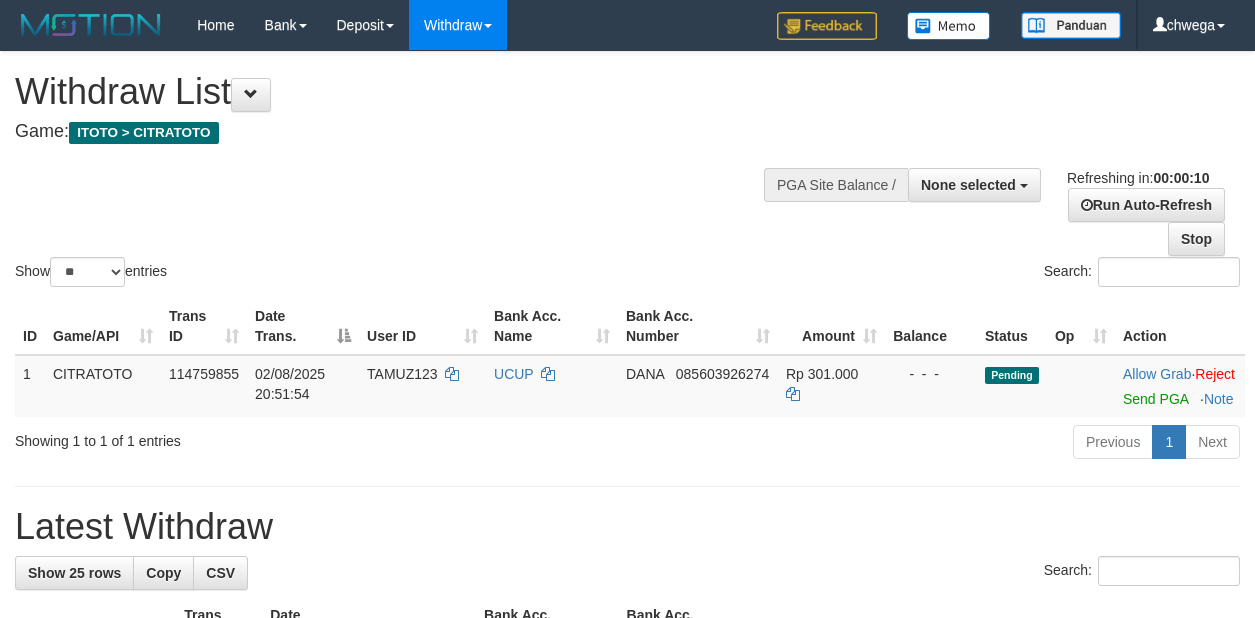 select 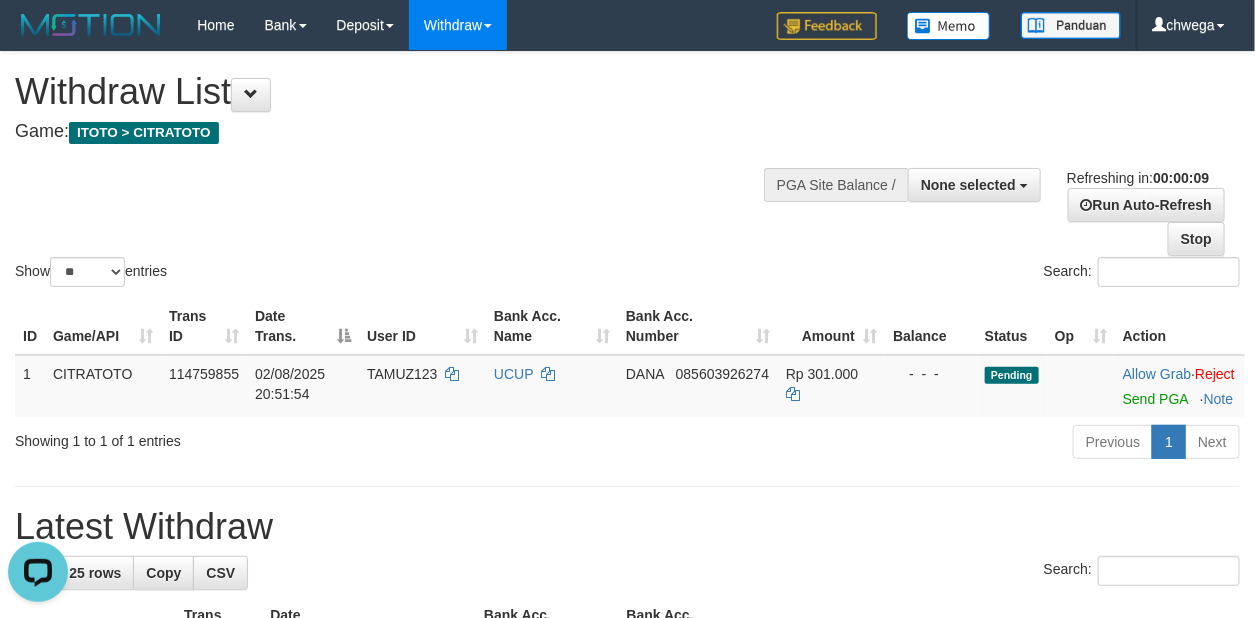scroll, scrollTop: 0, scrollLeft: 0, axis: both 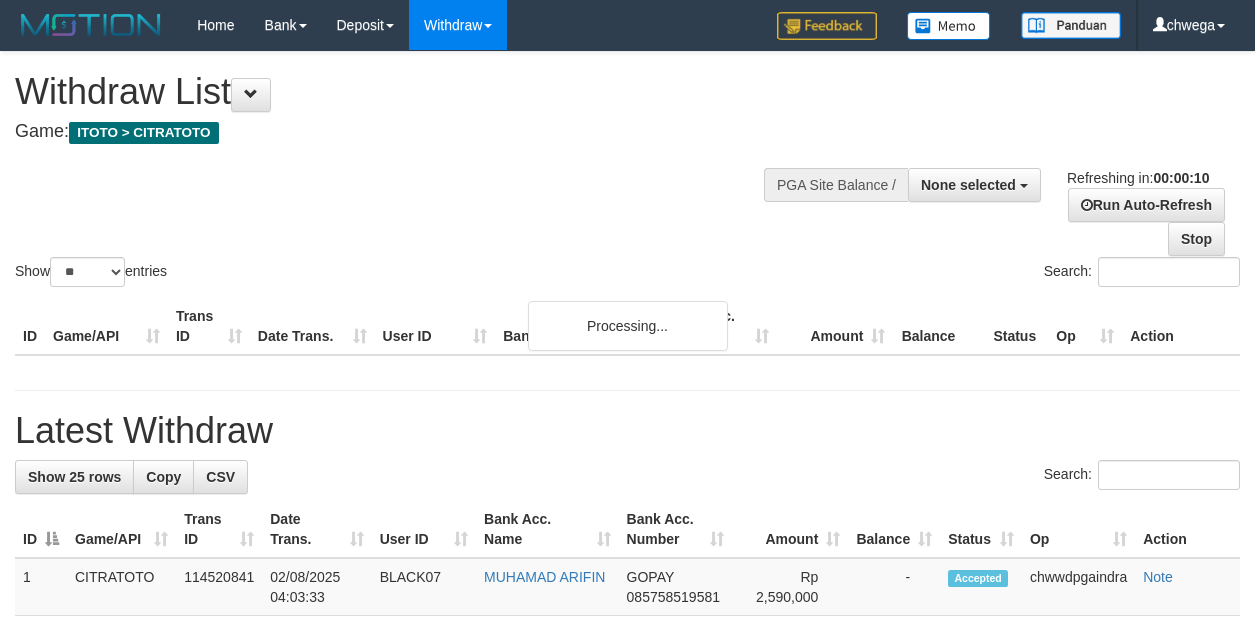 select 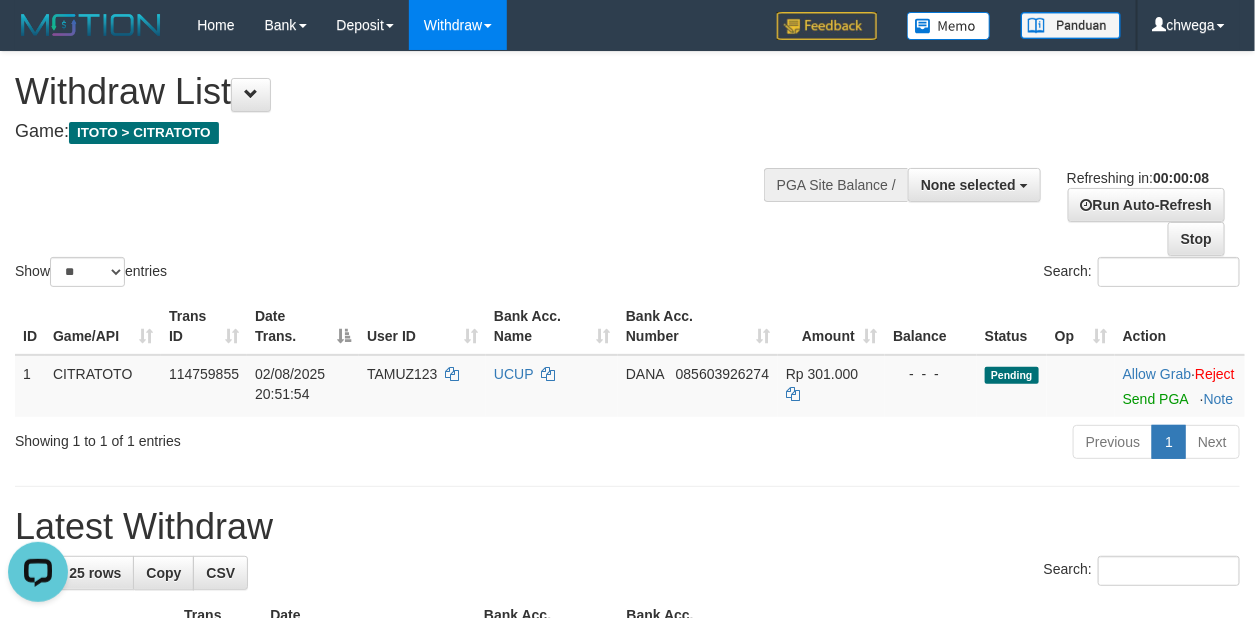 scroll, scrollTop: 0, scrollLeft: 0, axis: both 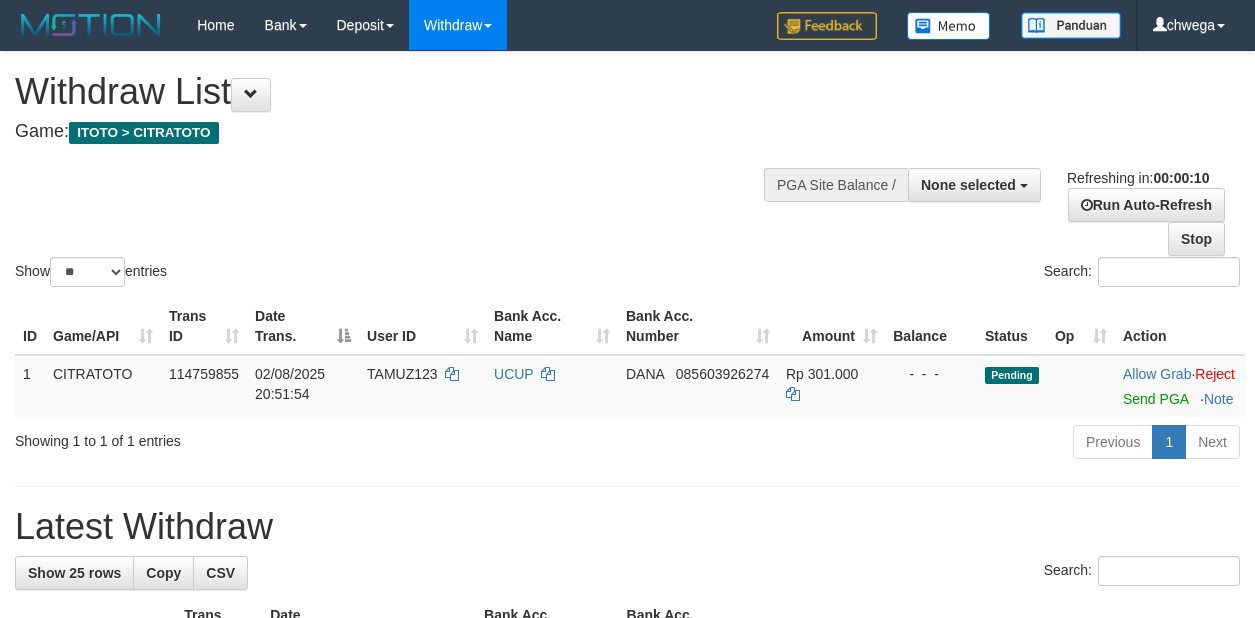 select 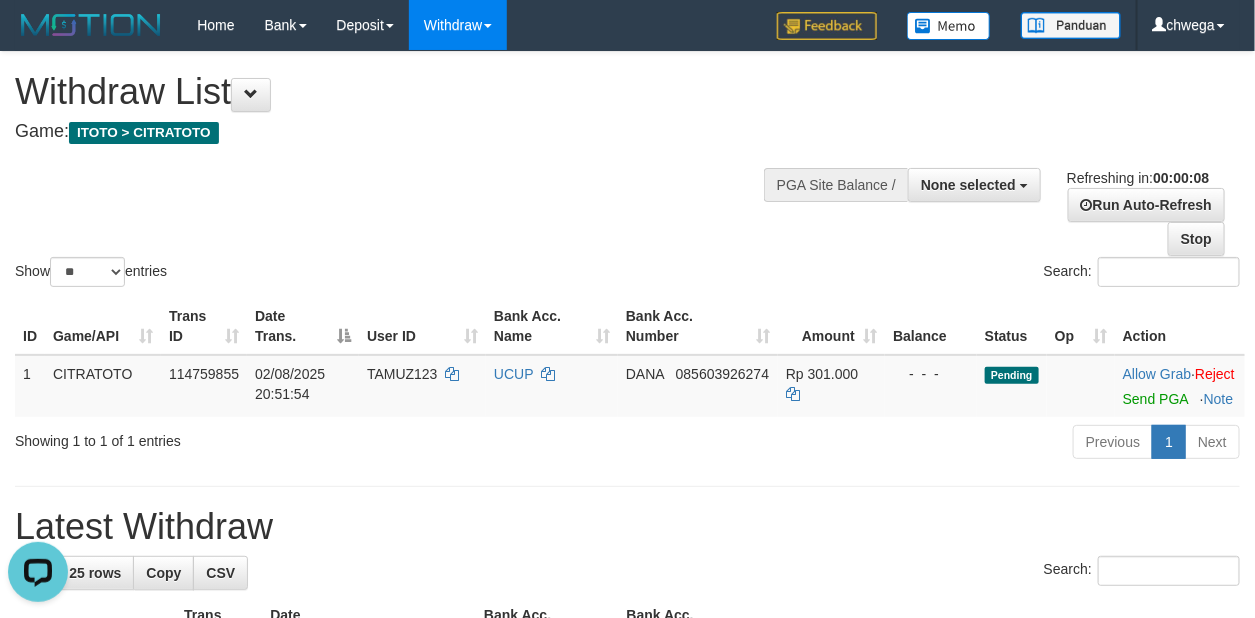 scroll, scrollTop: 0, scrollLeft: 0, axis: both 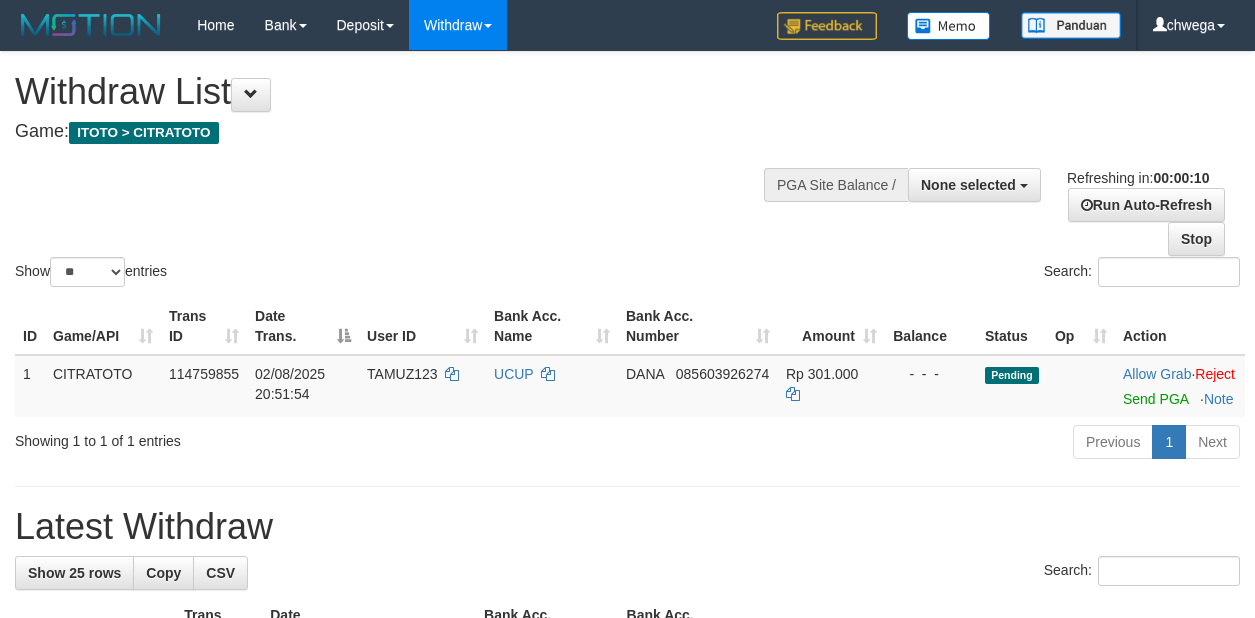 select 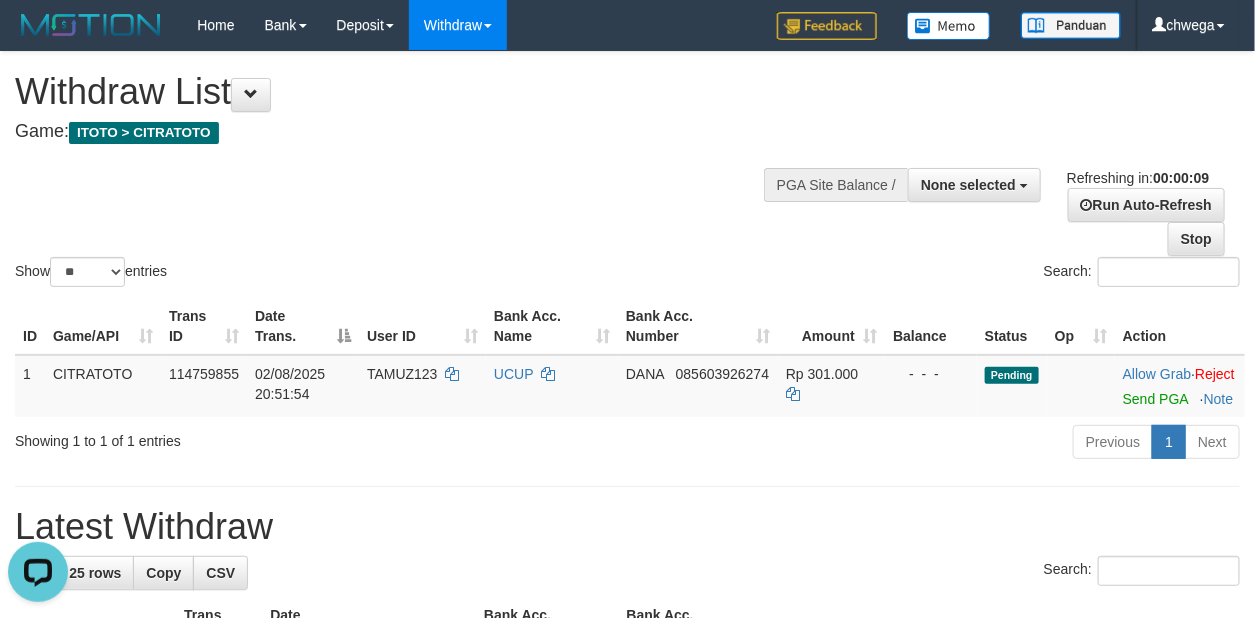 scroll, scrollTop: 0, scrollLeft: 0, axis: both 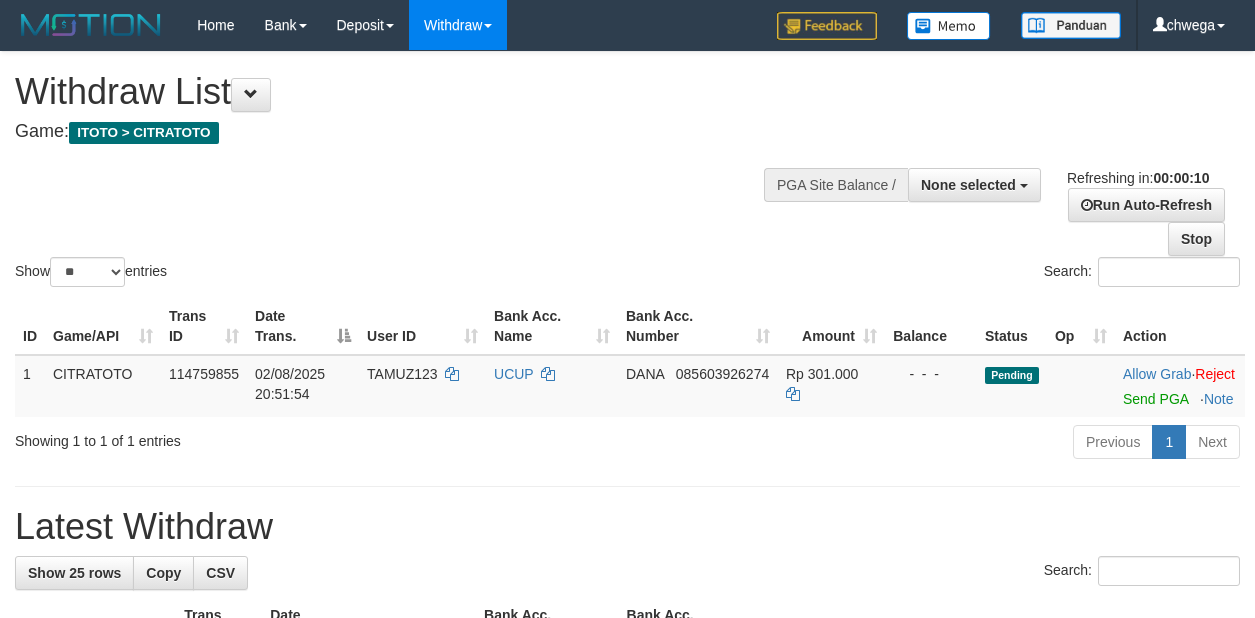 select 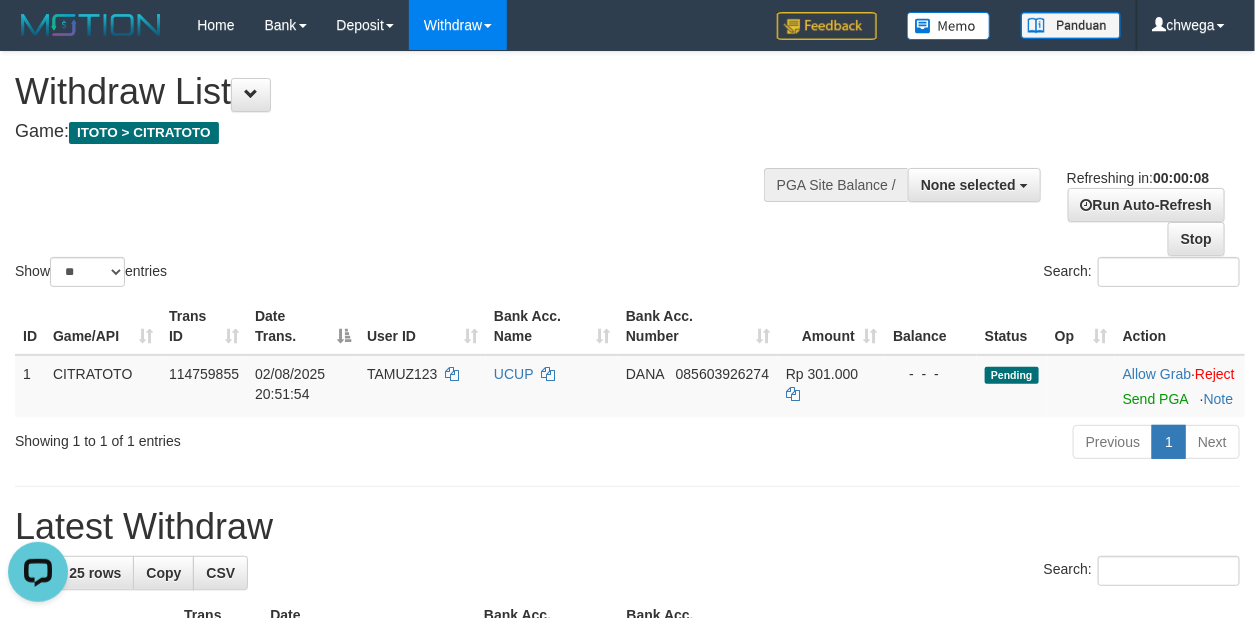 scroll, scrollTop: 0, scrollLeft: 0, axis: both 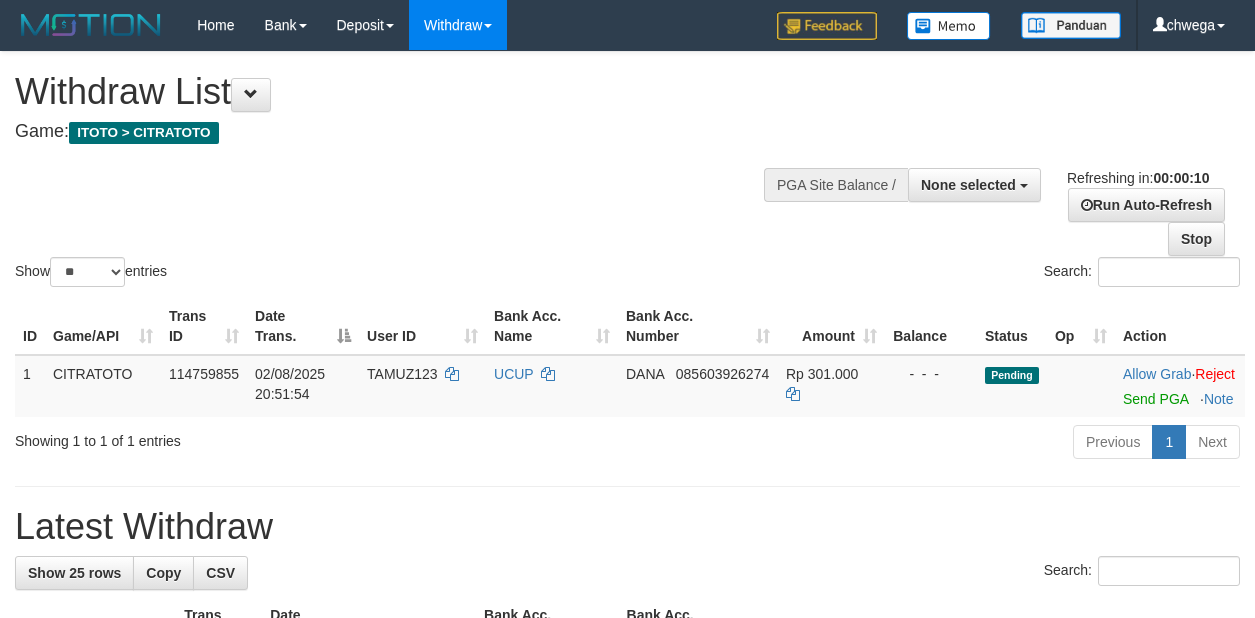 select 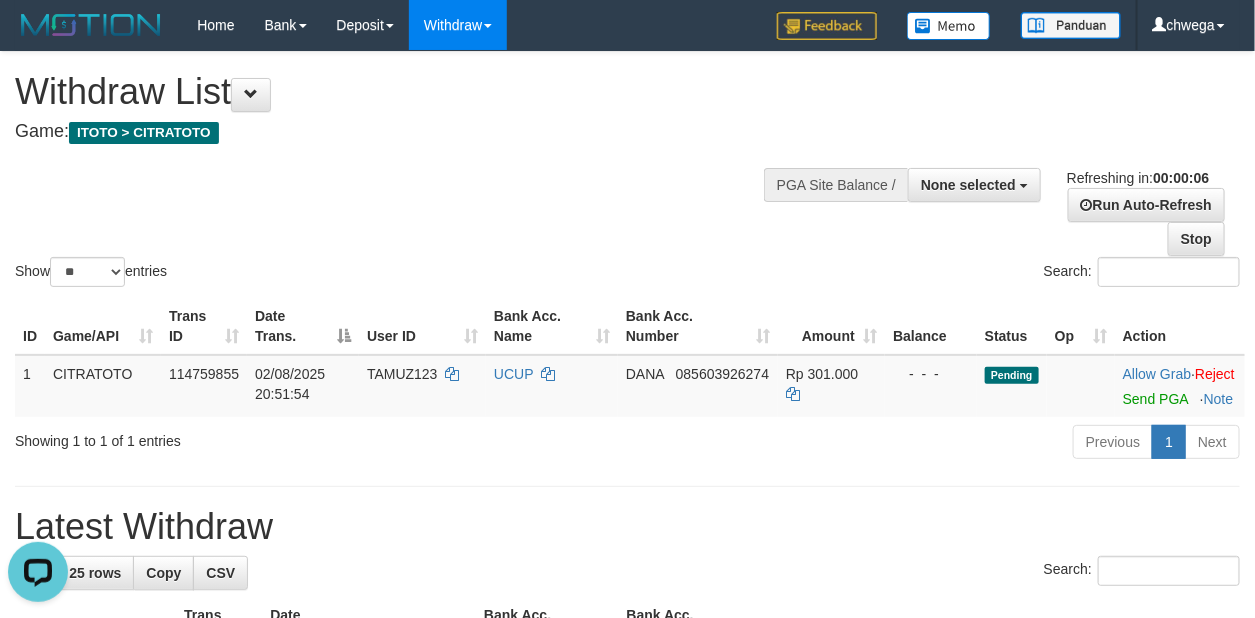 scroll, scrollTop: 0, scrollLeft: 0, axis: both 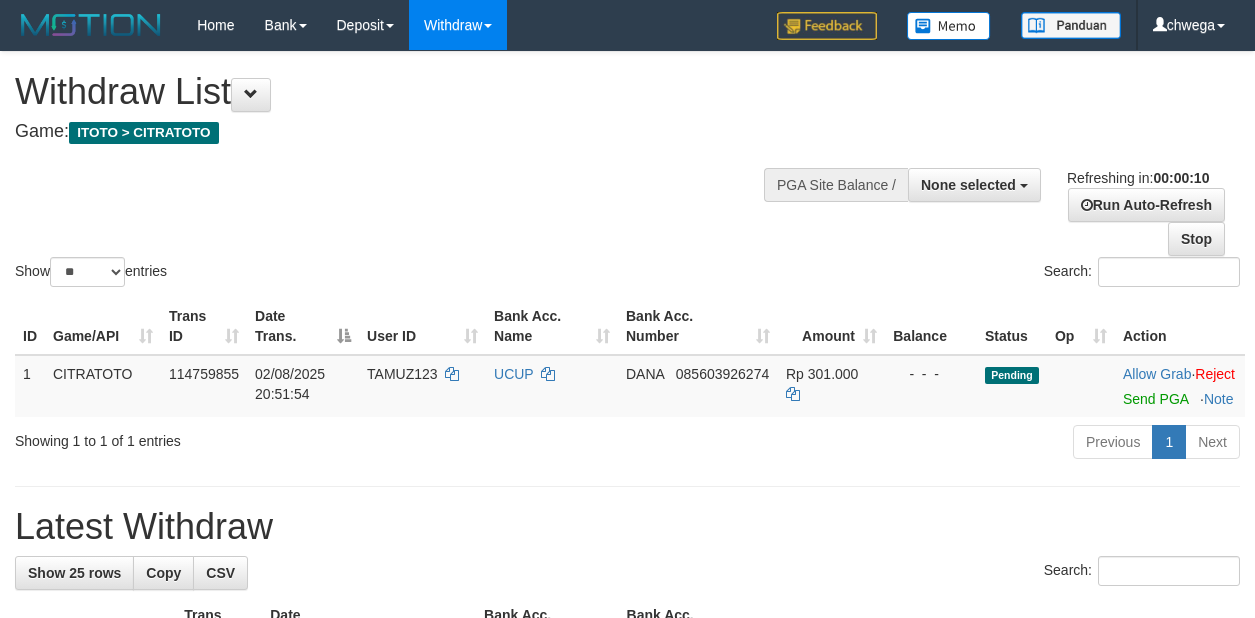 select 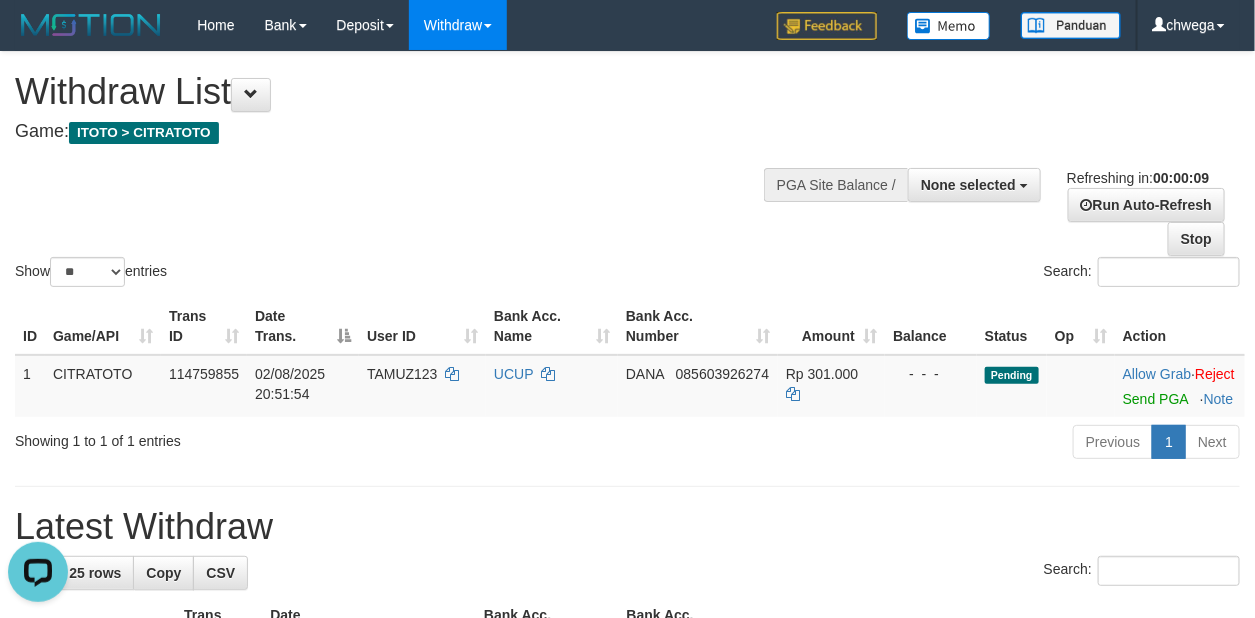 scroll, scrollTop: 0, scrollLeft: 0, axis: both 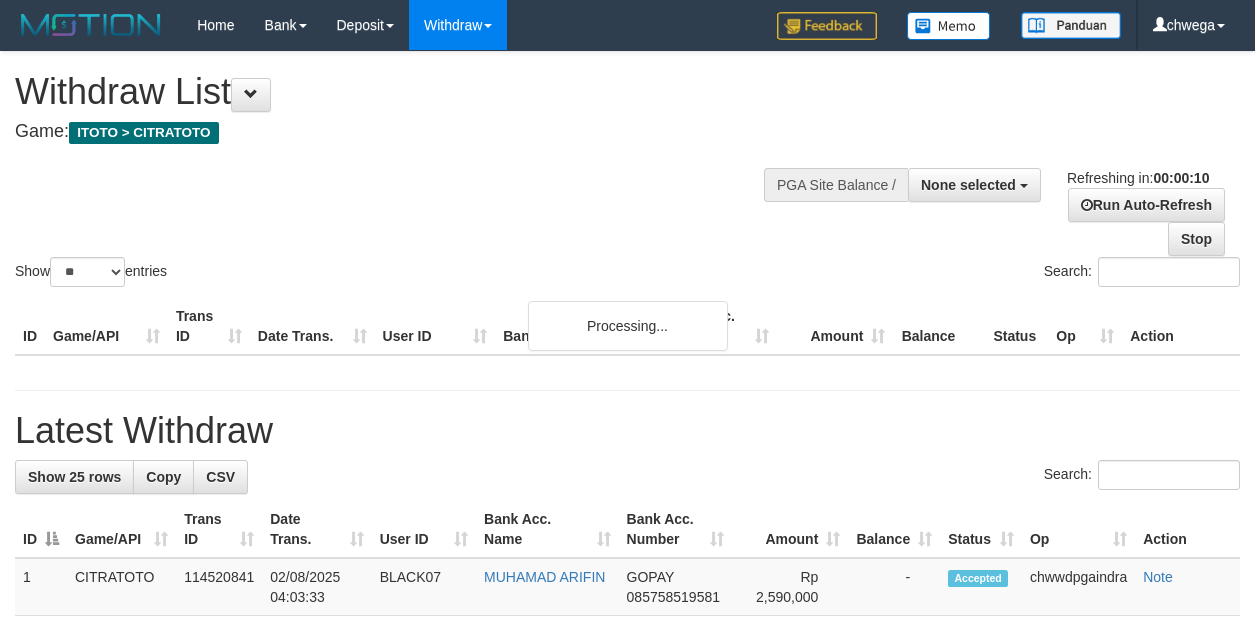 select 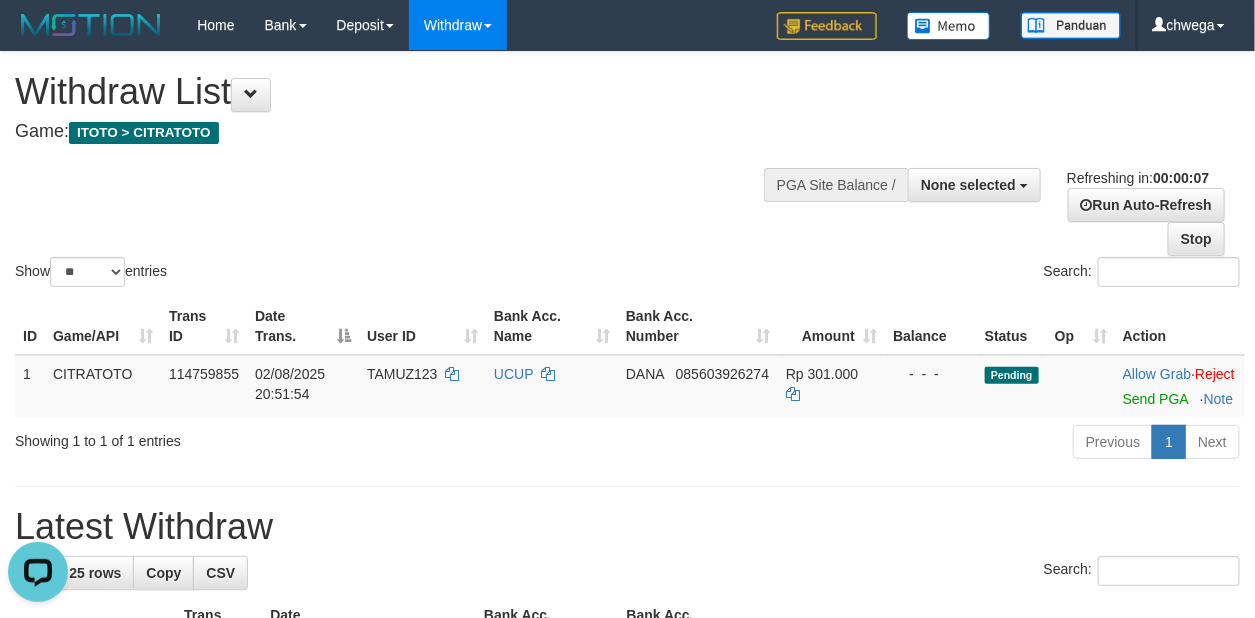 scroll, scrollTop: 0, scrollLeft: 0, axis: both 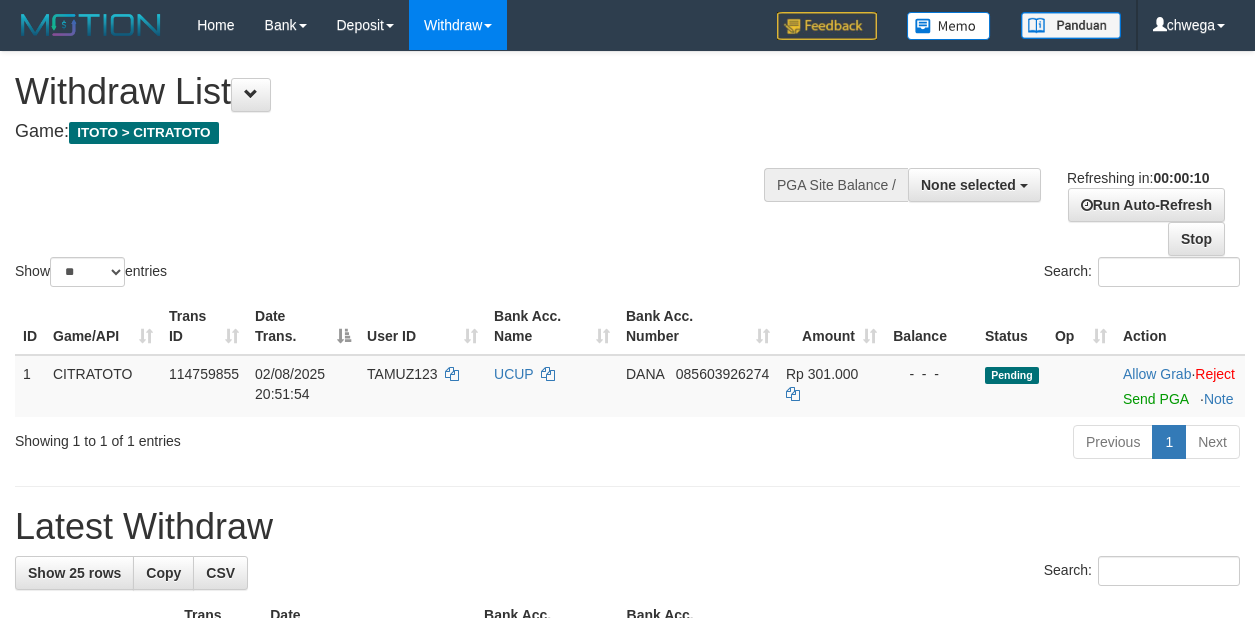 select 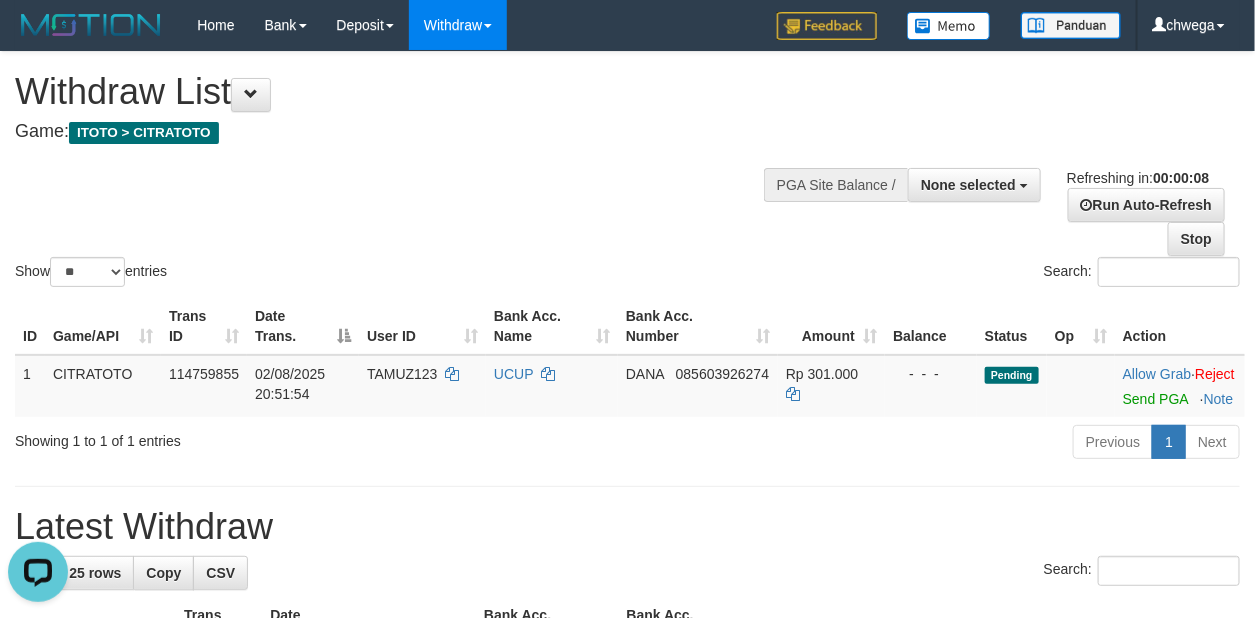 scroll, scrollTop: 0, scrollLeft: 0, axis: both 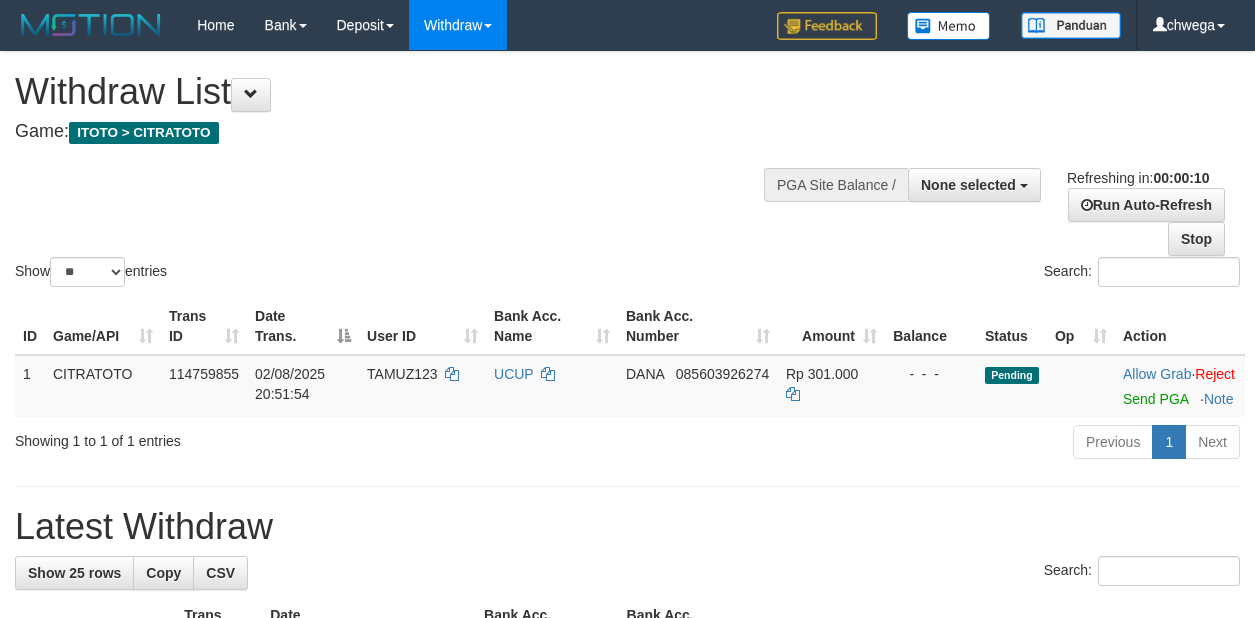 select 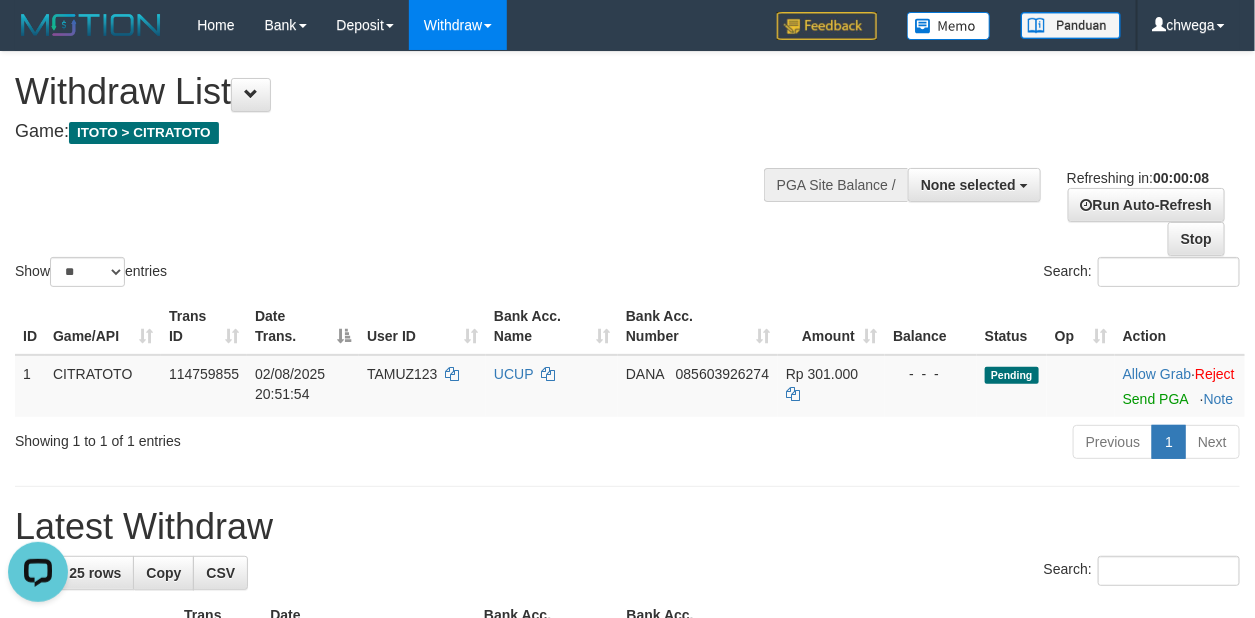 scroll, scrollTop: 0, scrollLeft: 0, axis: both 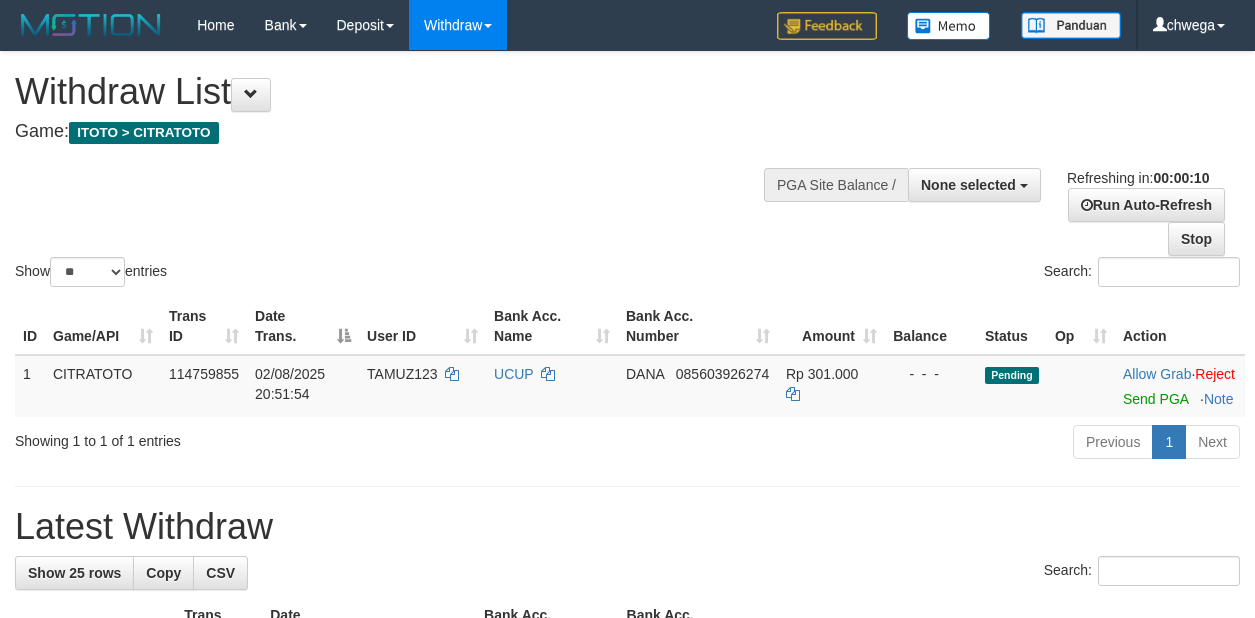 select 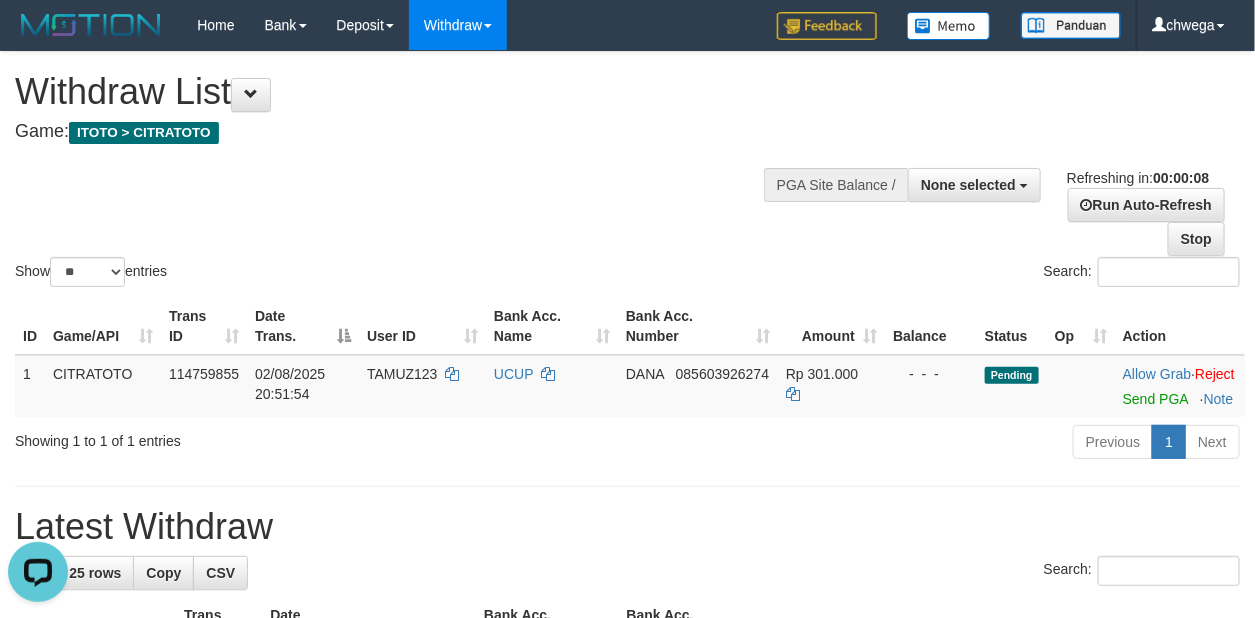 scroll, scrollTop: 0, scrollLeft: 0, axis: both 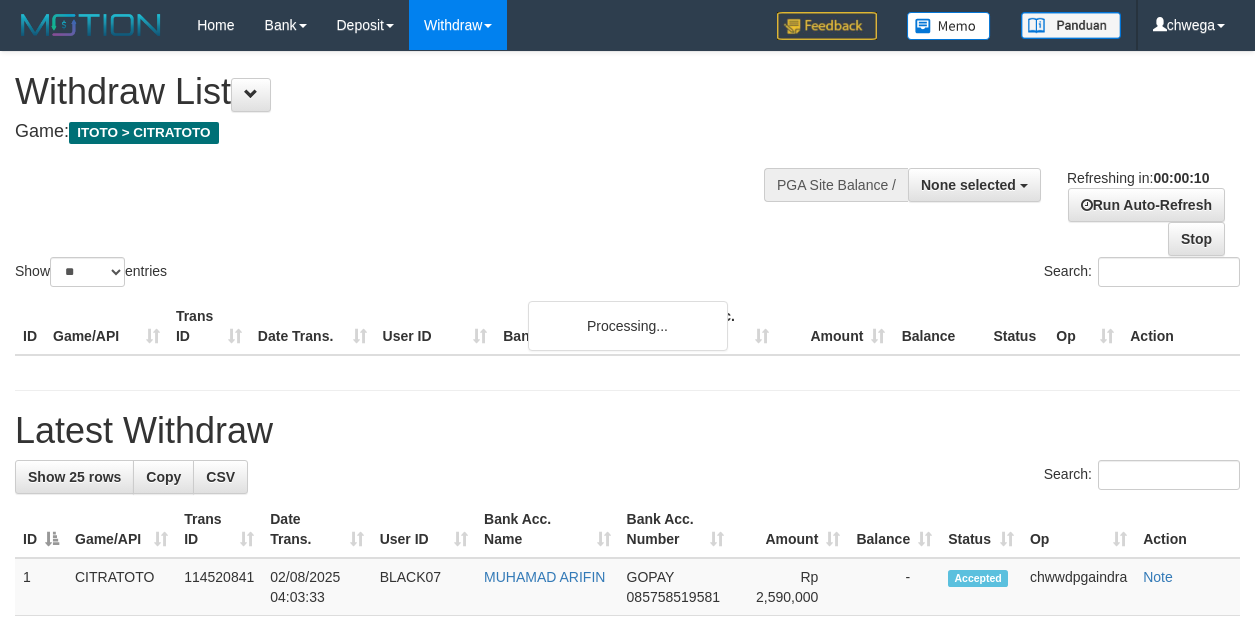 select 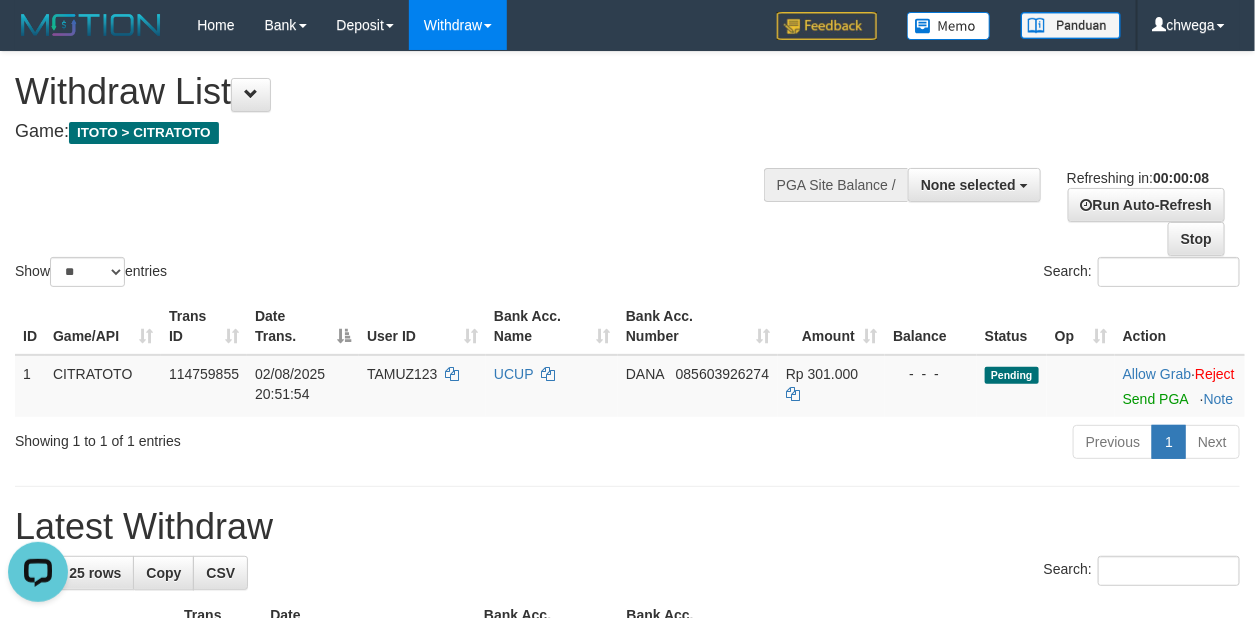 scroll, scrollTop: 0, scrollLeft: 0, axis: both 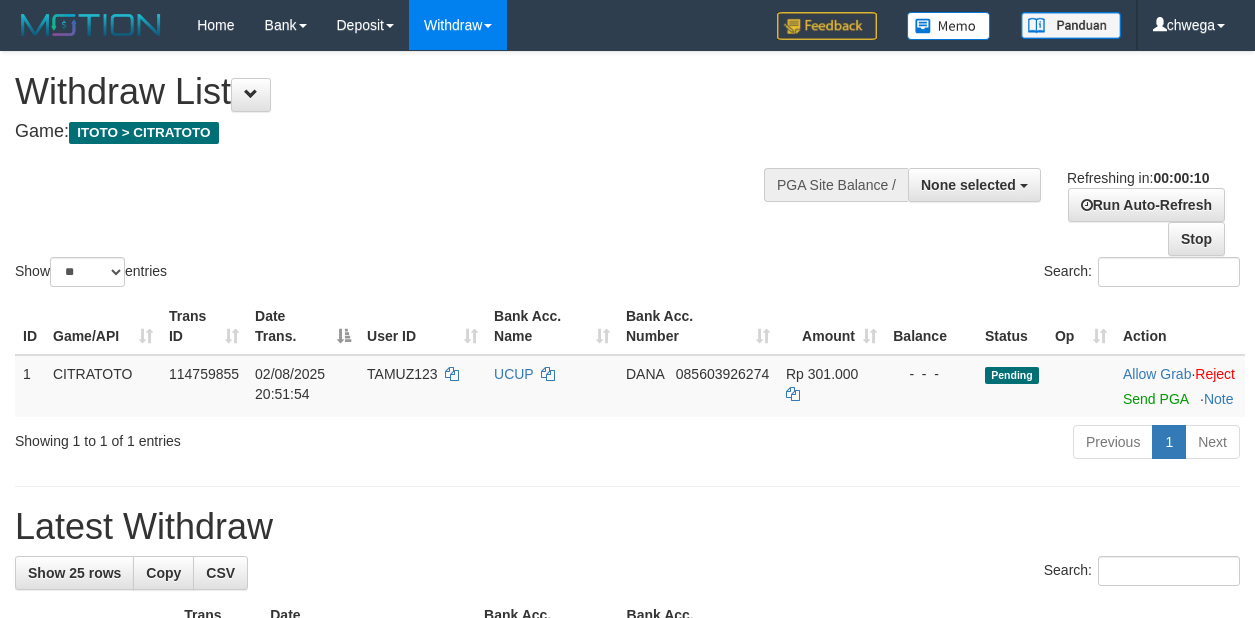 select 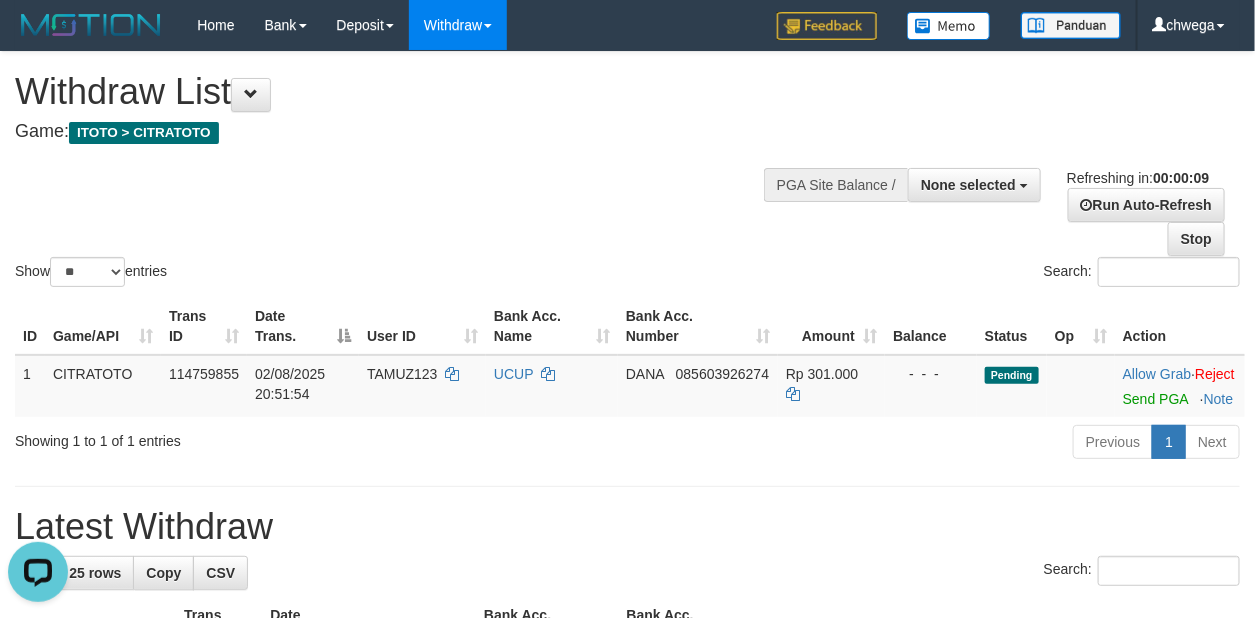 scroll, scrollTop: 0, scrollLeft: 0, axis: both 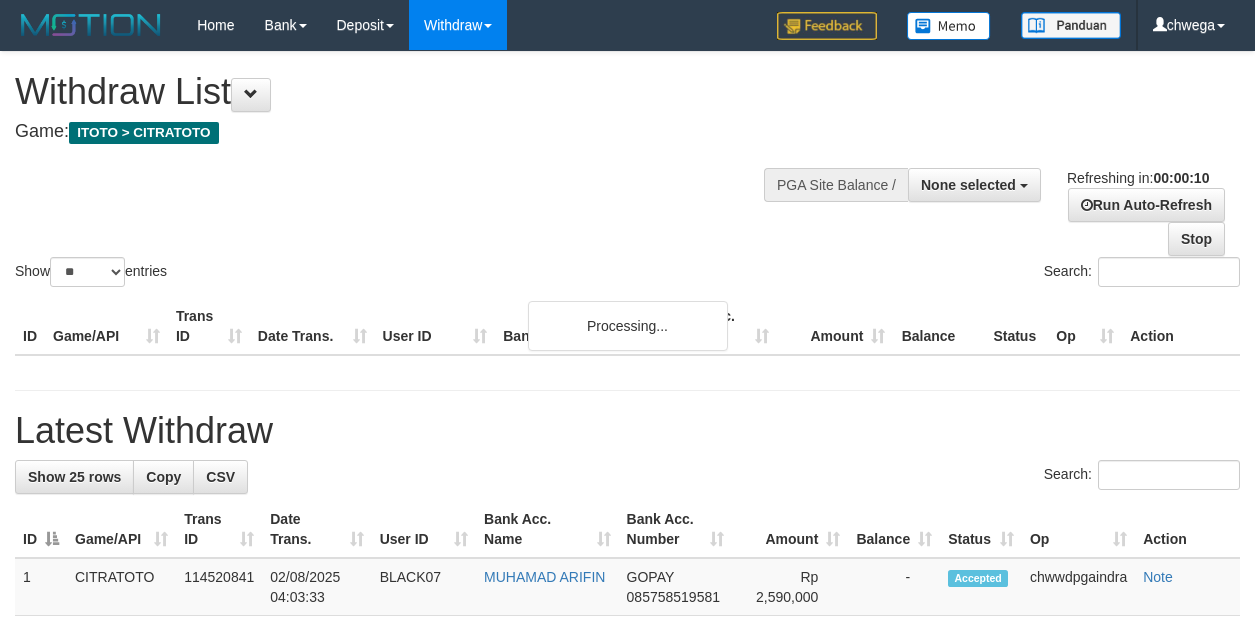 select 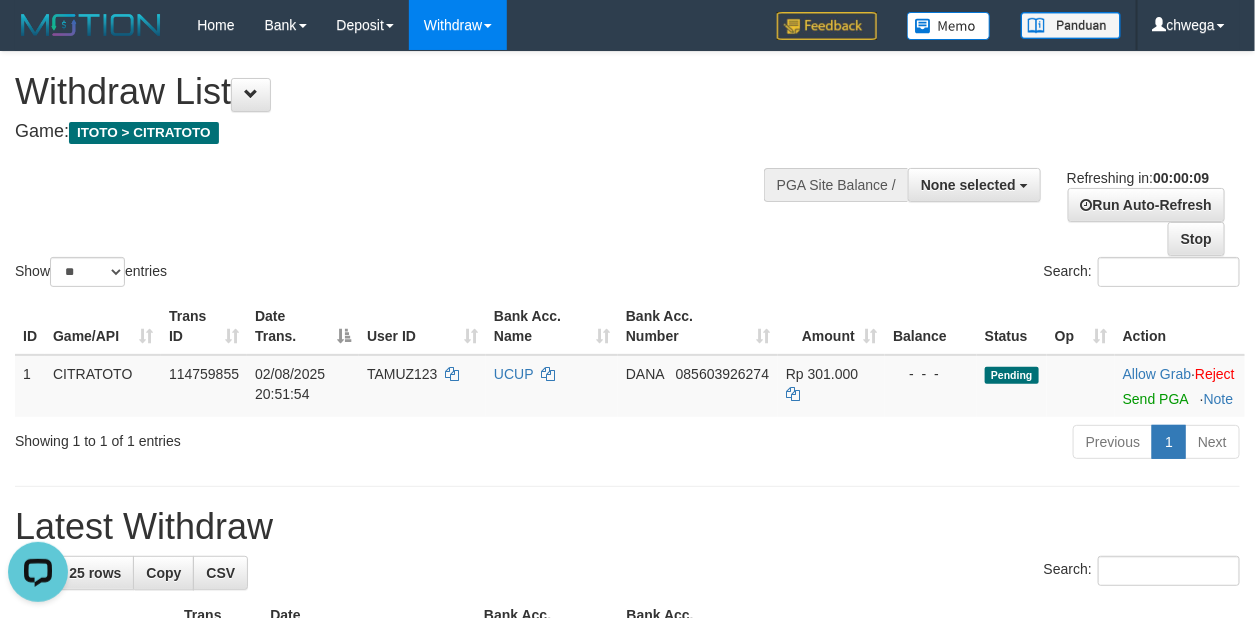 scroll, scrollTop: 0, scrollLeft: 0, axis: both 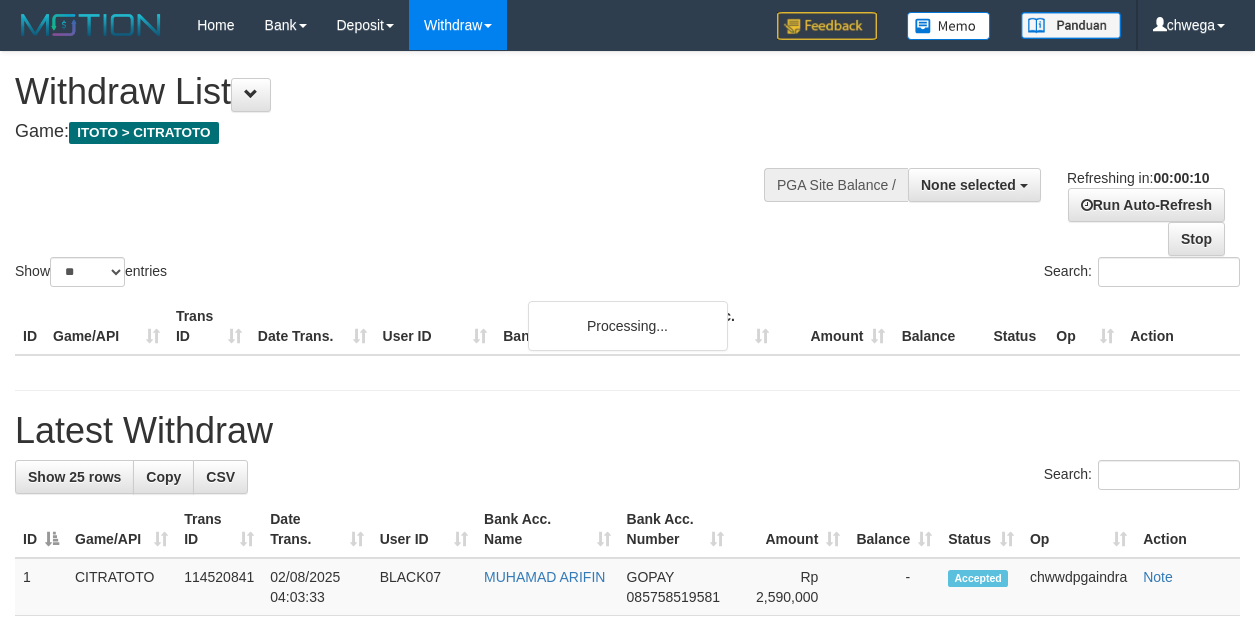select 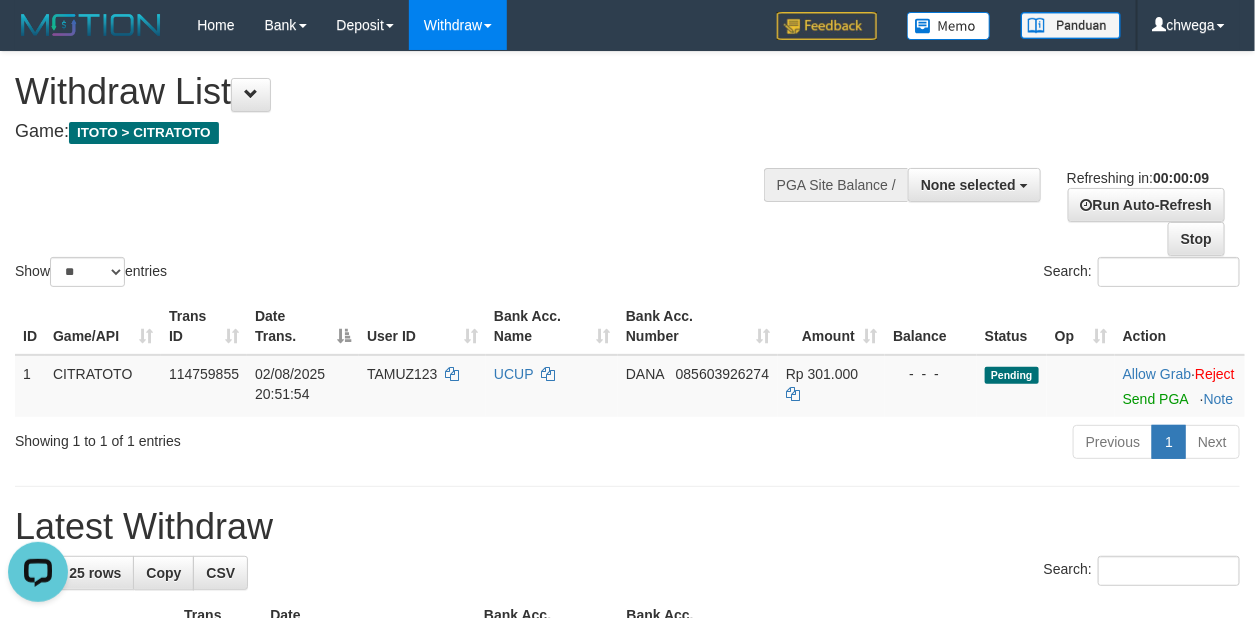 scroll, scrollTop: 0, scrollLeft: 0, axis: both 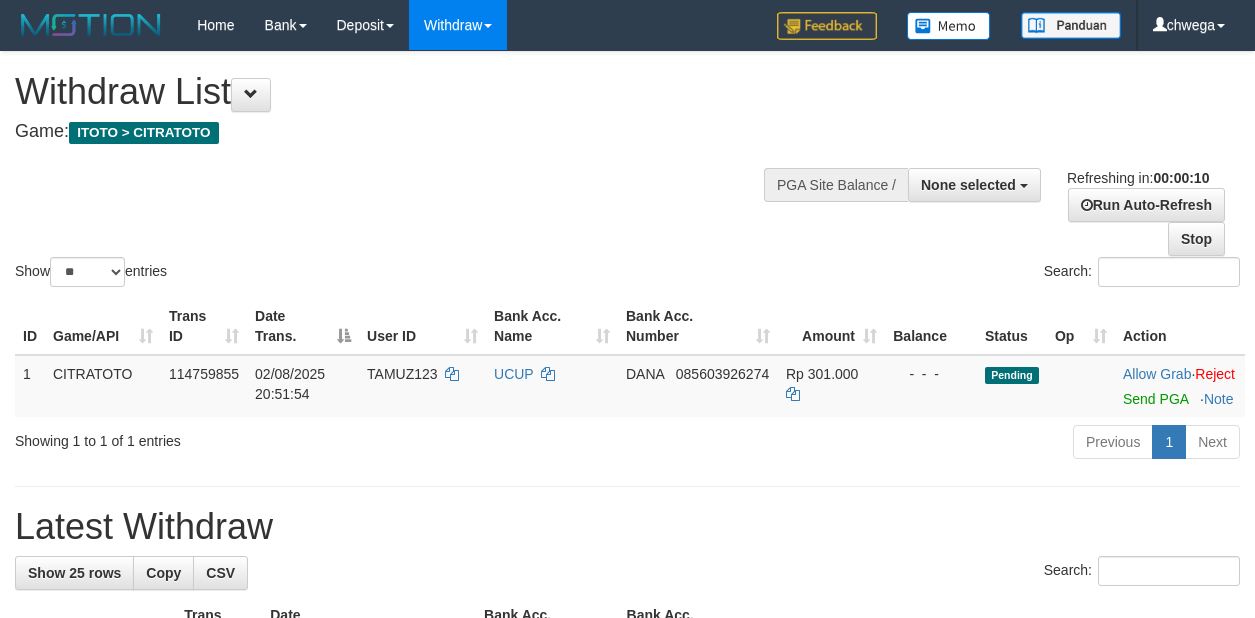 select 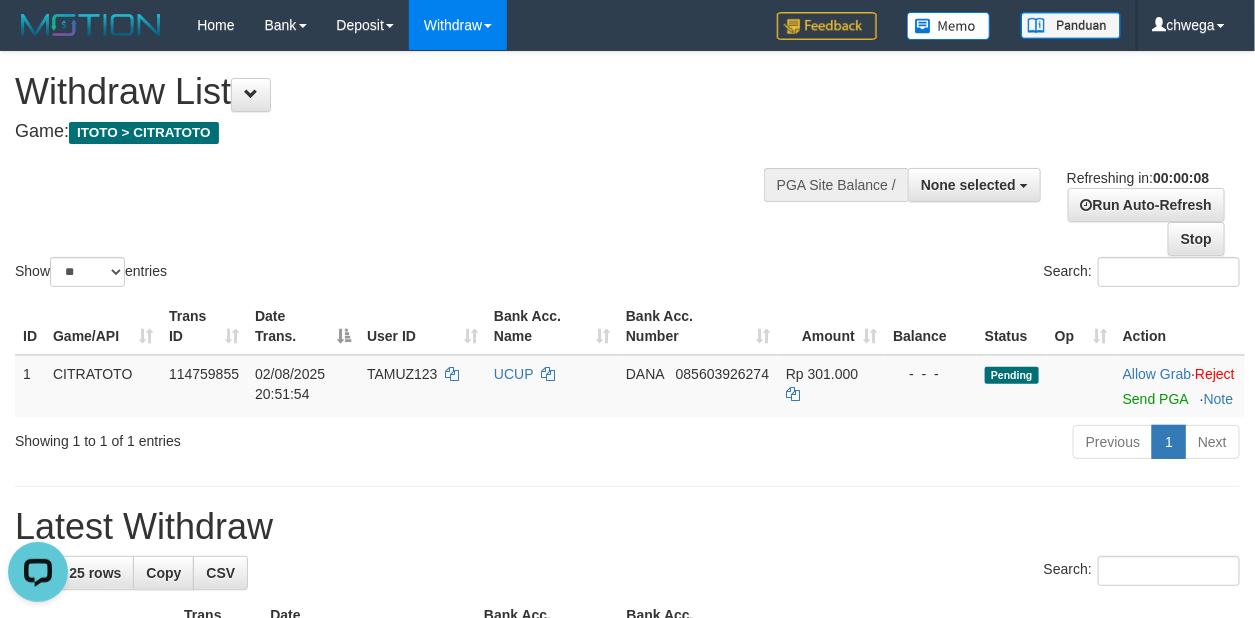 scroll, scrollTop: 0, scrollLeft: 0, axis: both 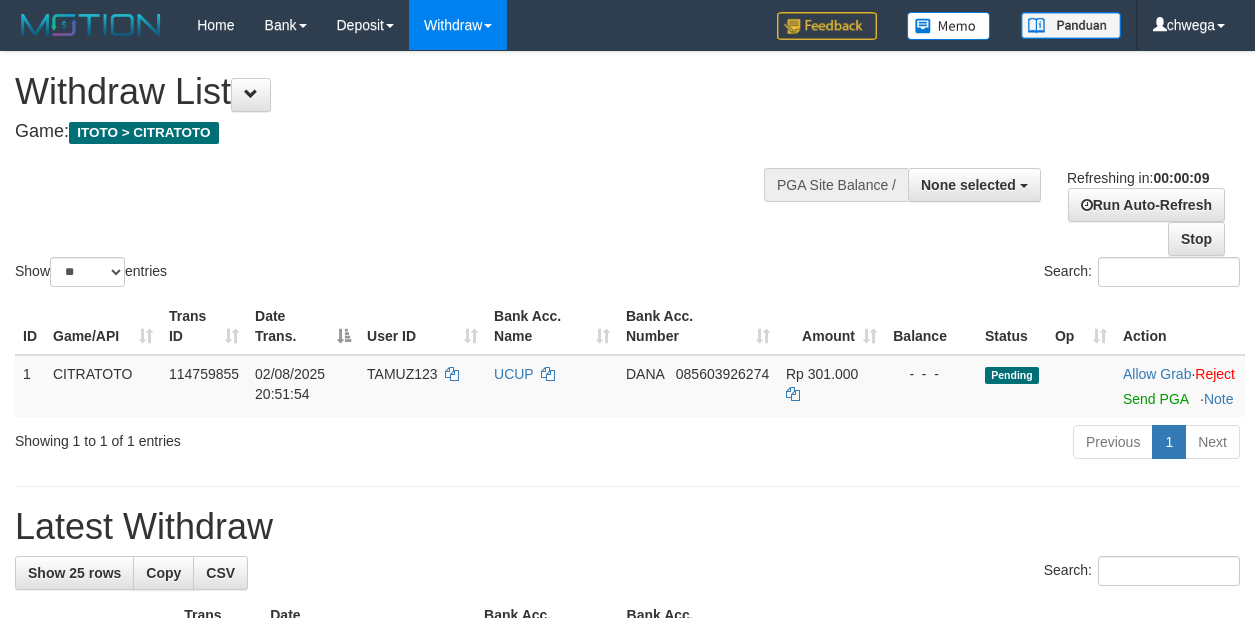 select 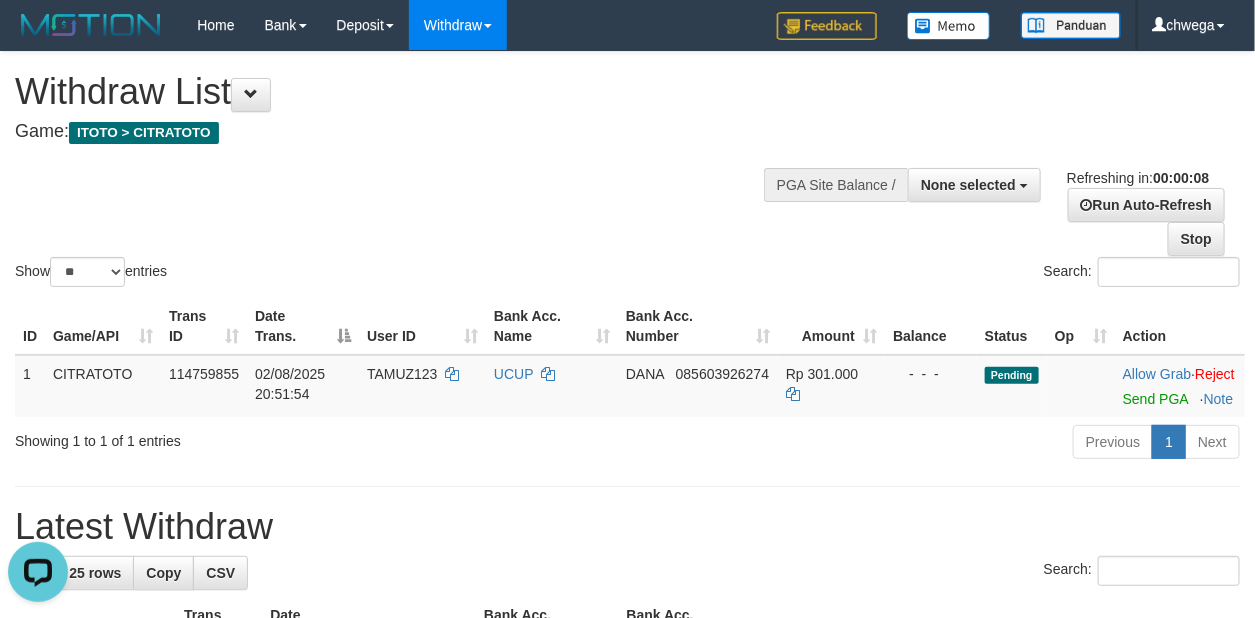 scroll, scrollTop: 0, scrollLeft: 0, axis: both 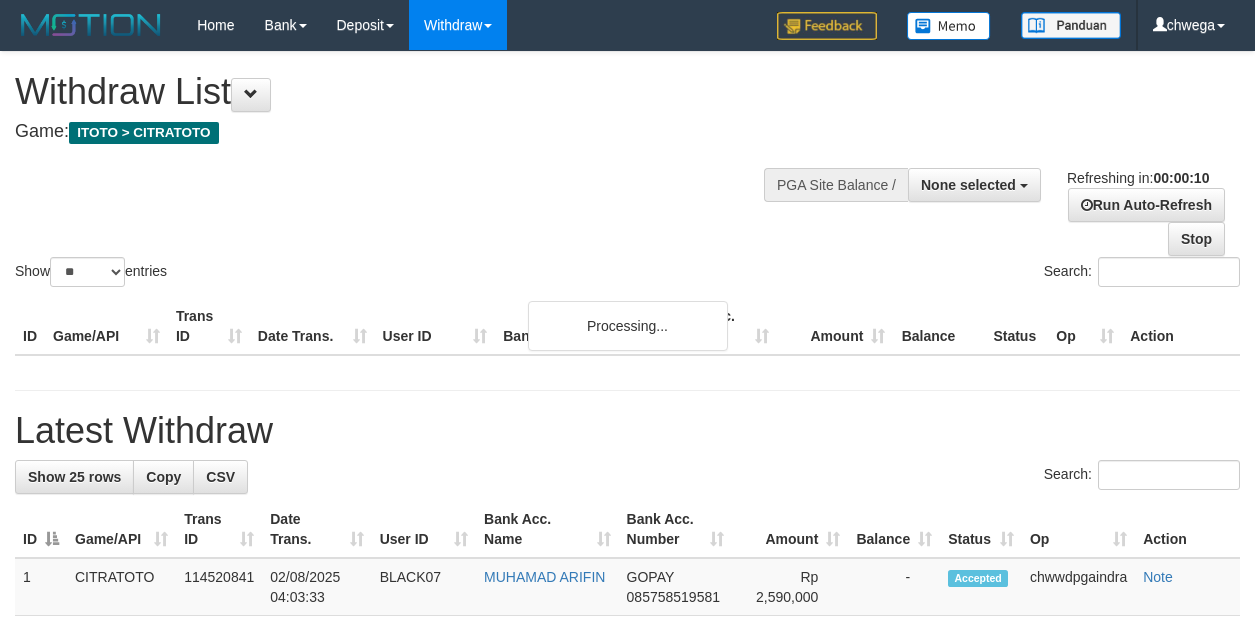 select 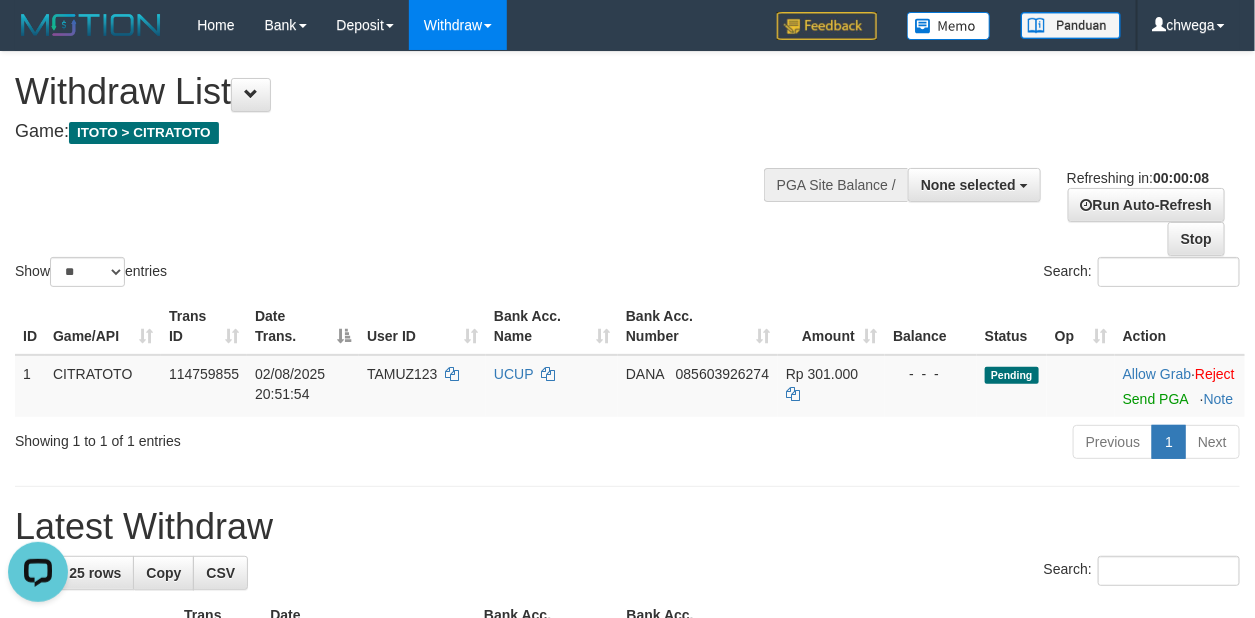scroll, scrollTop: 0, scrollLeft: 0, axis: both 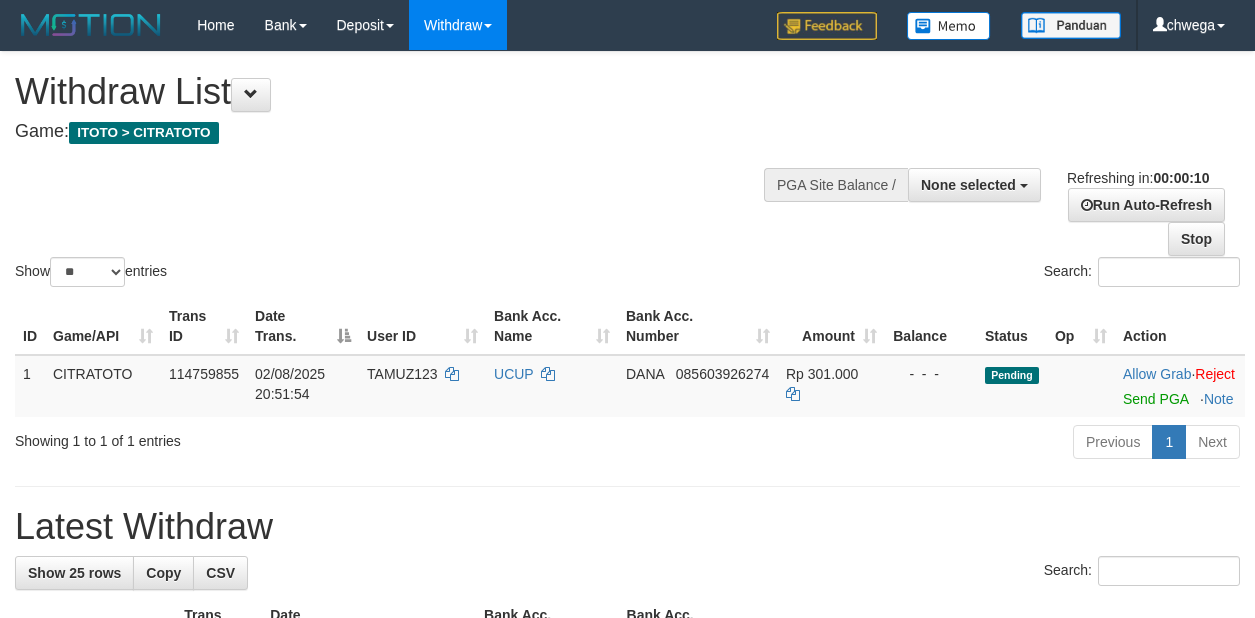 select 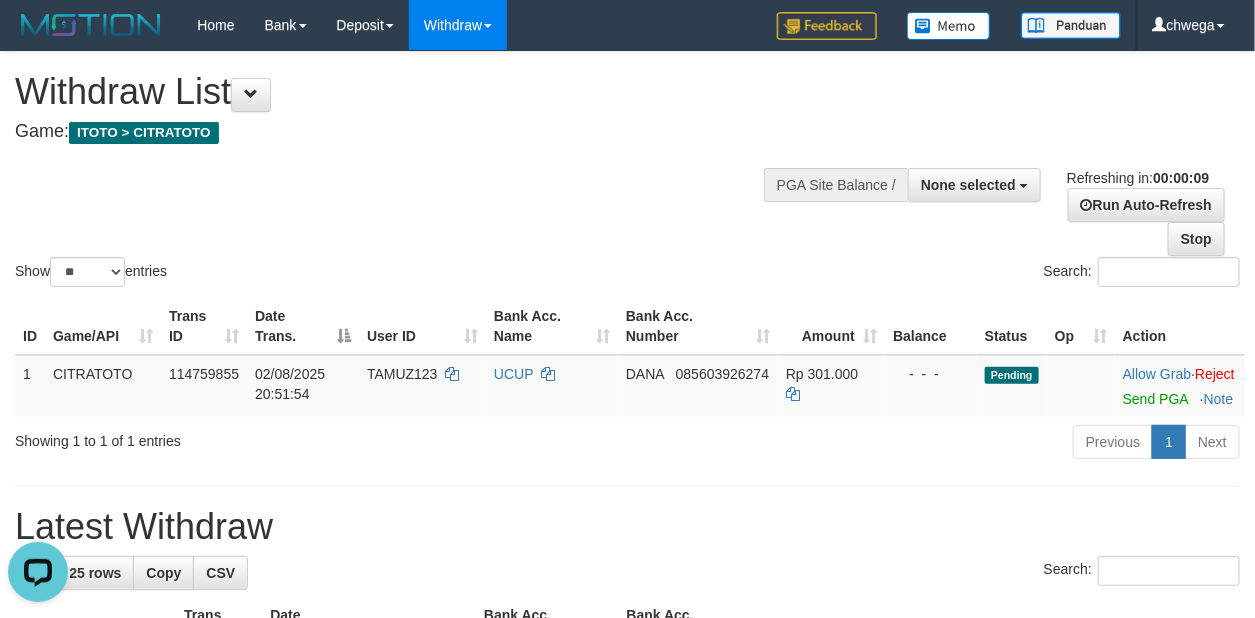 scroll, scrollTop: 0, scrollLeft: 0, axis: both 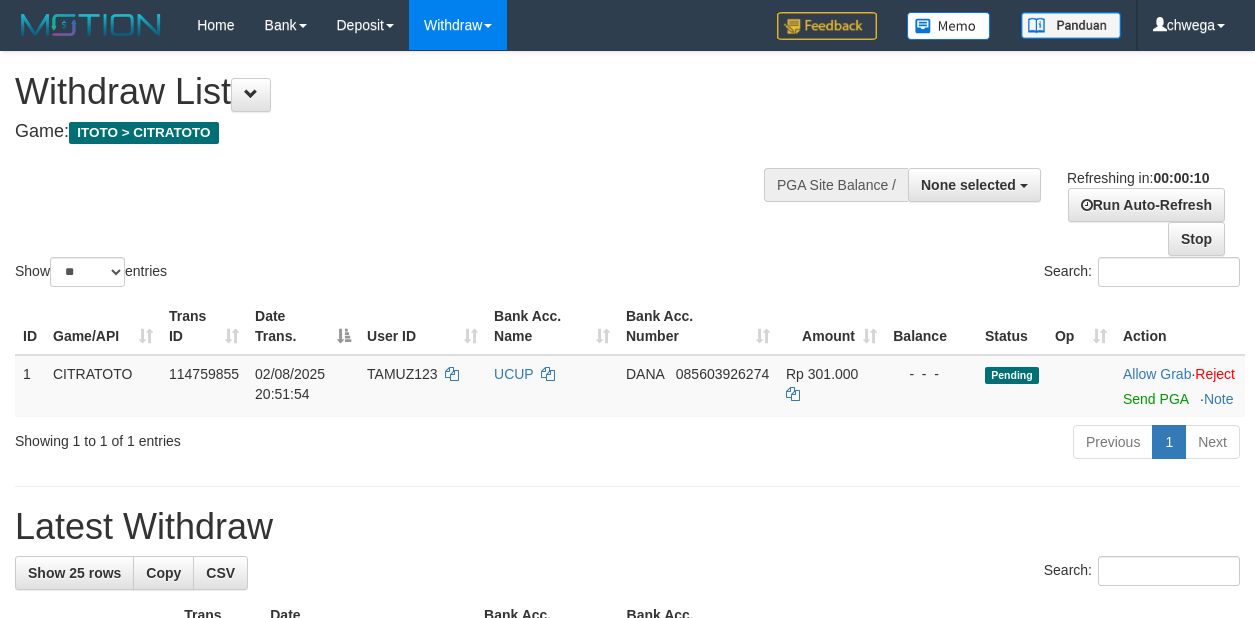 select 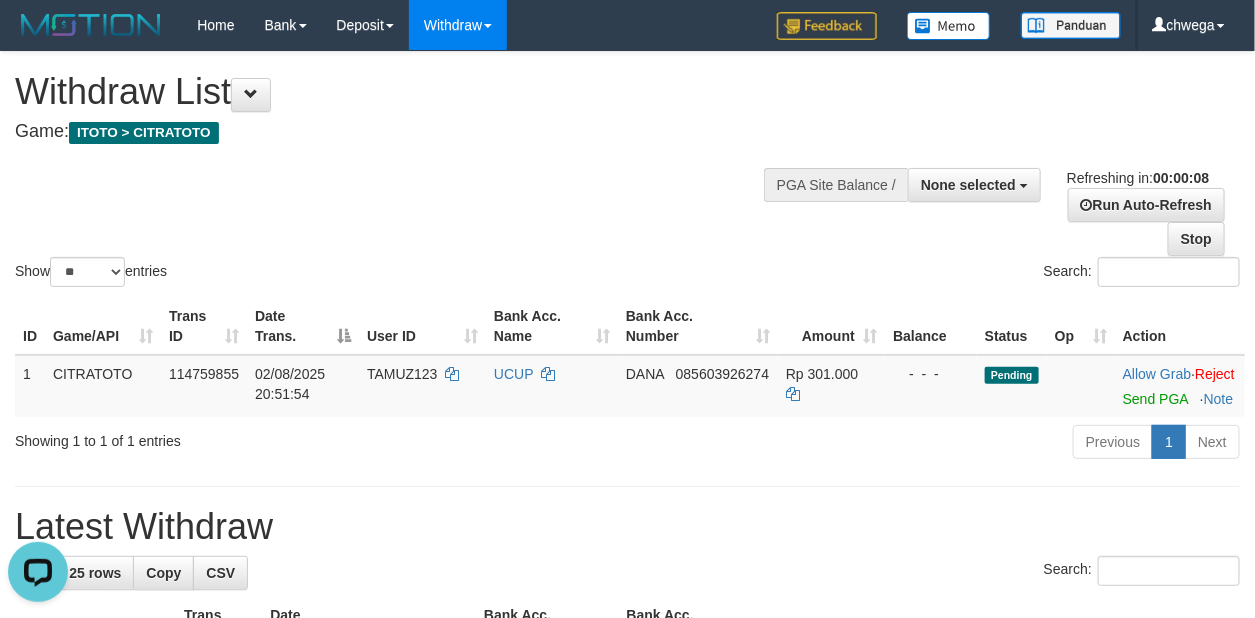 scroll, scrollTop: 0, scrollLeft: 0, axis: both 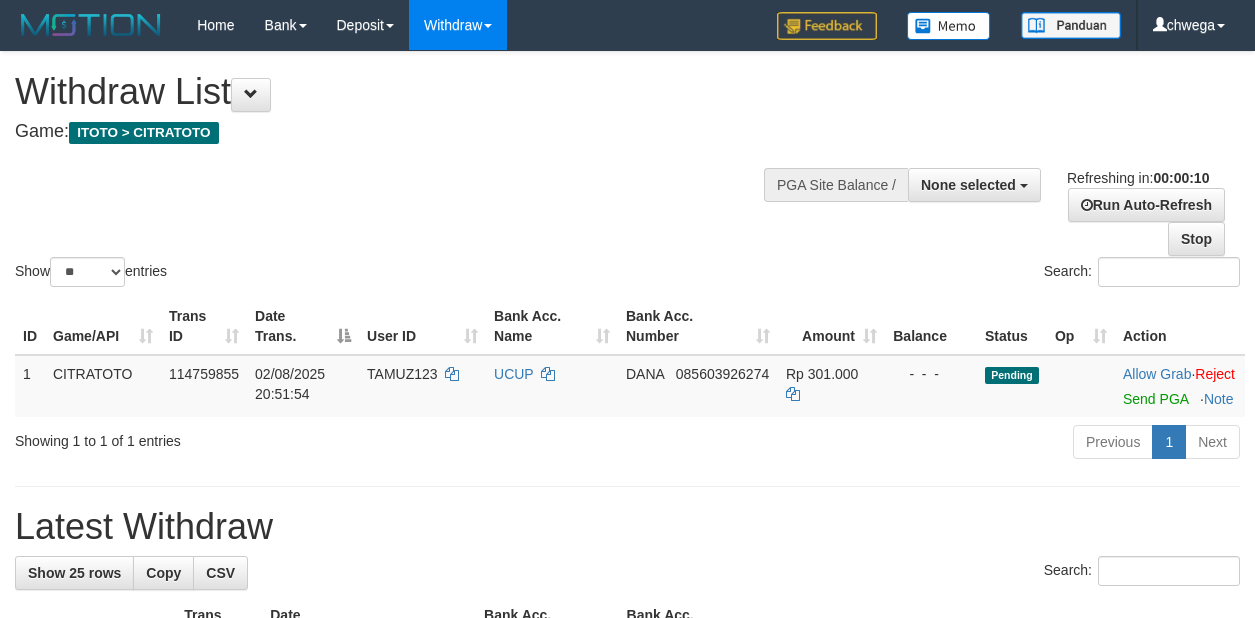 select 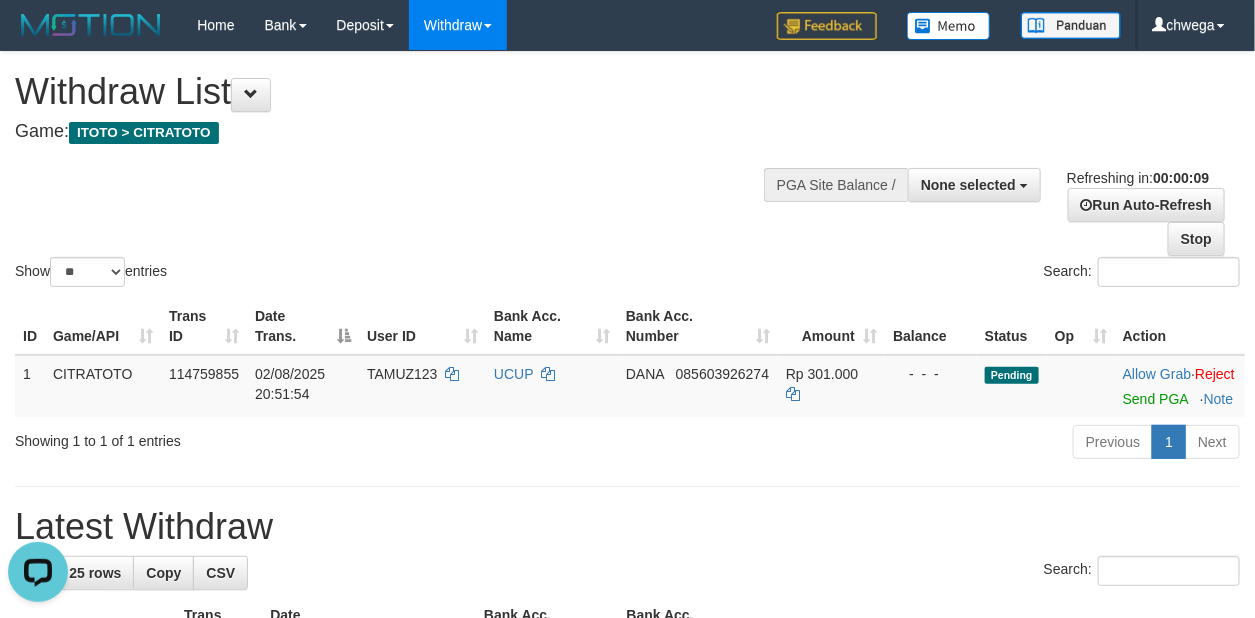 scroll, scrollTop: 0, scrollLeft: 0, axis: both 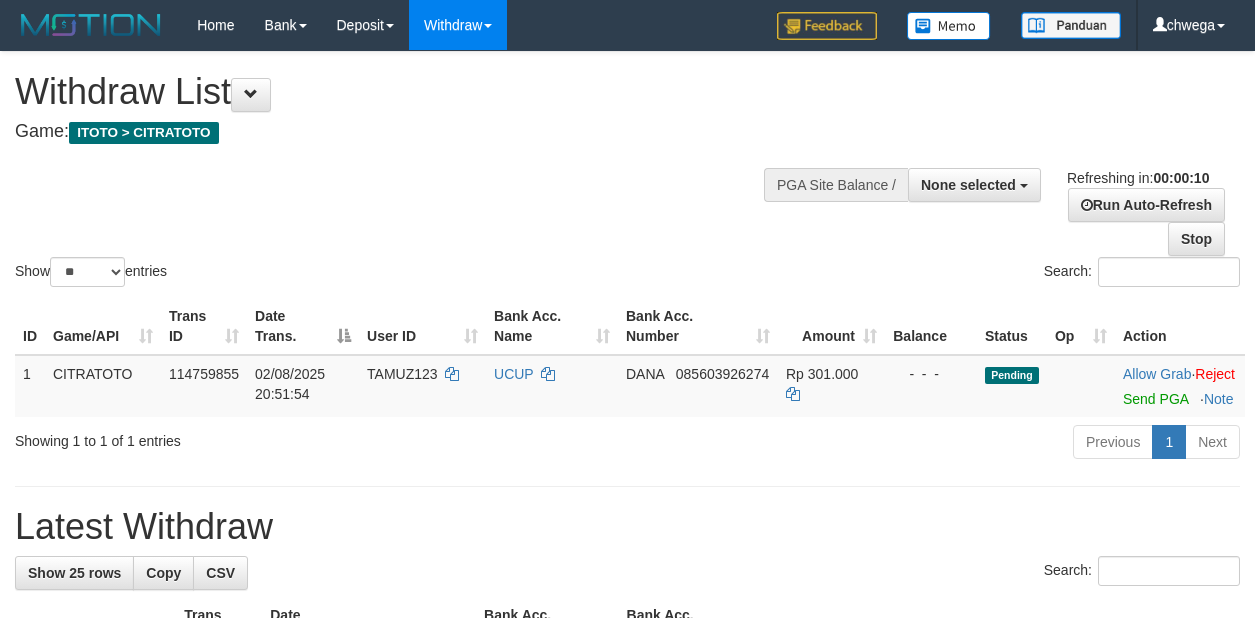 select 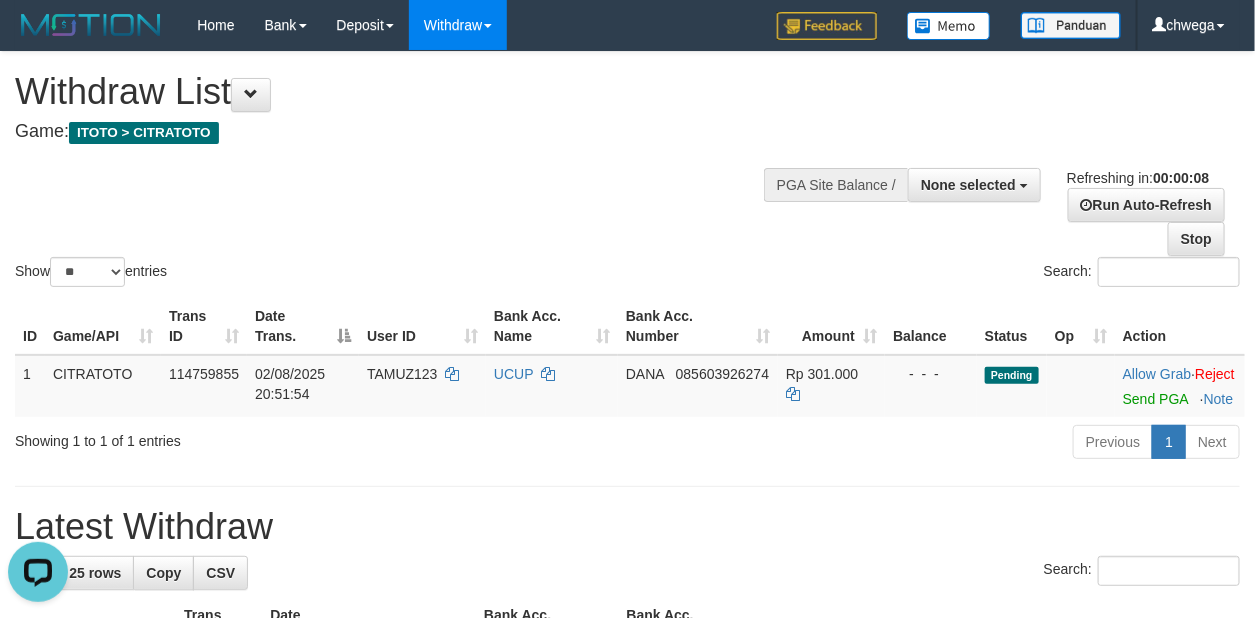 scroll, scrollTop: 0, scrollLeft: 0, axis: both 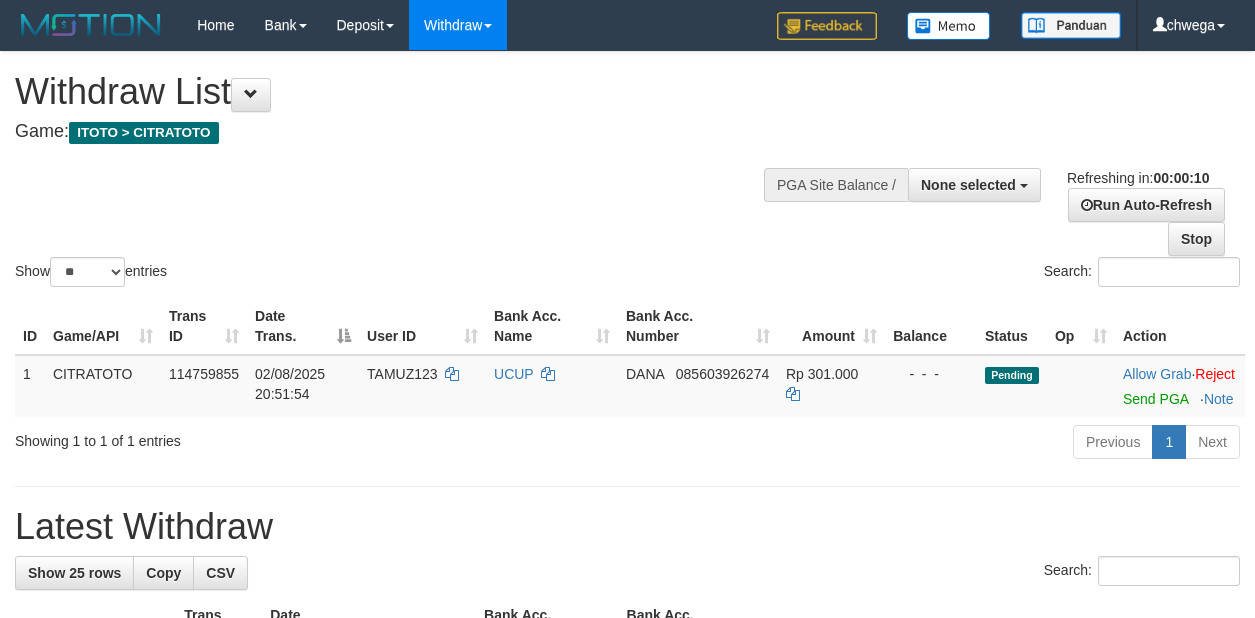 select 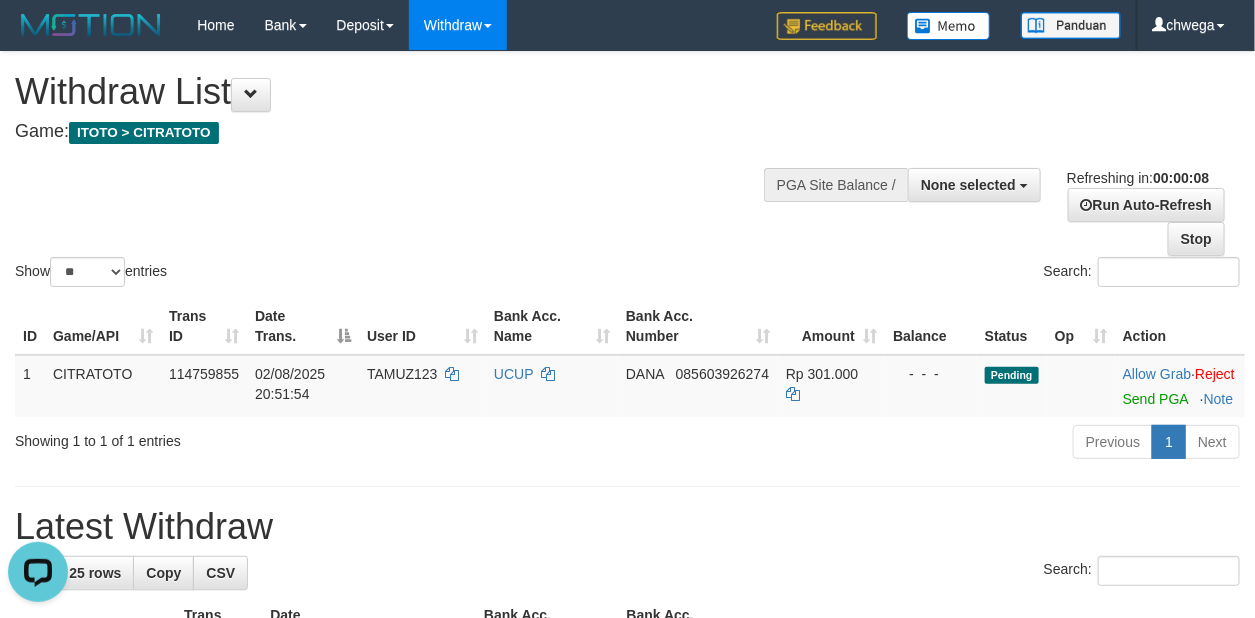 scroll, scrollTop: 0, scrollLeft: 0, axis: both 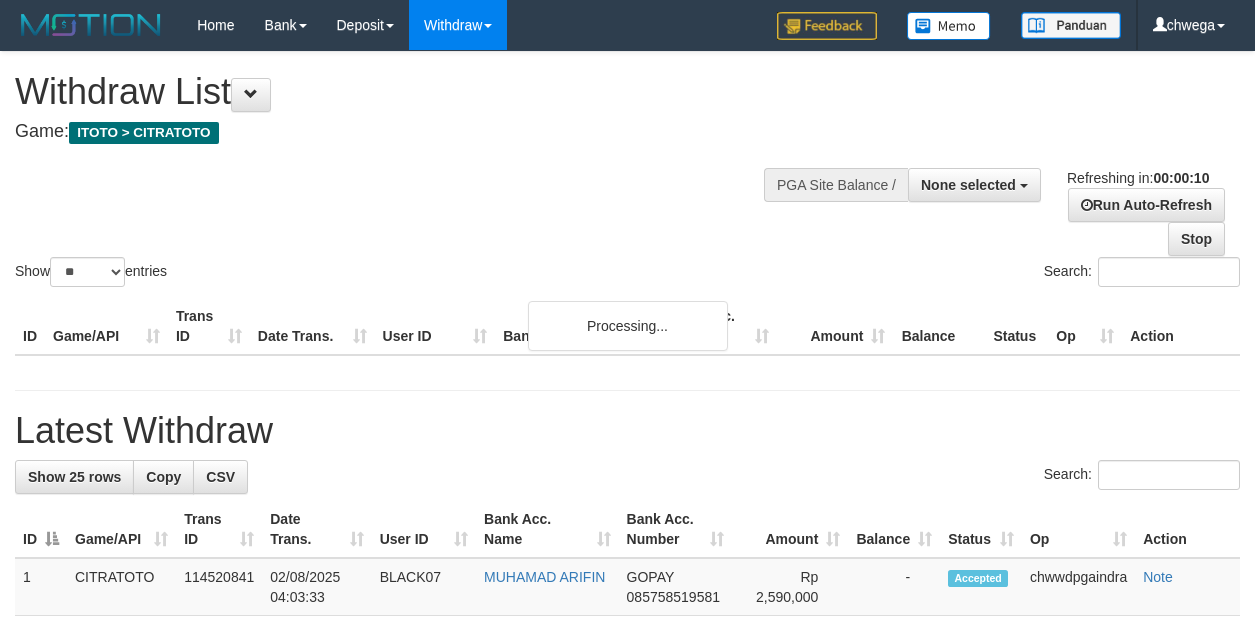 select 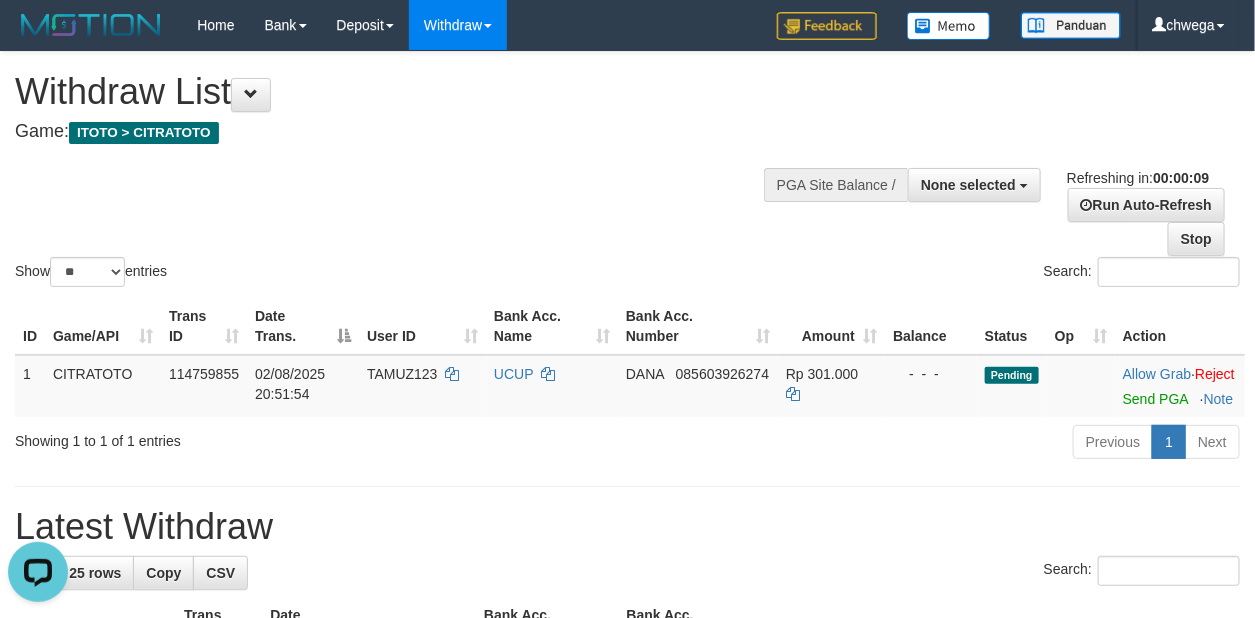 scroll, scrollTop: 0, scrollLeft: 0, axis: both 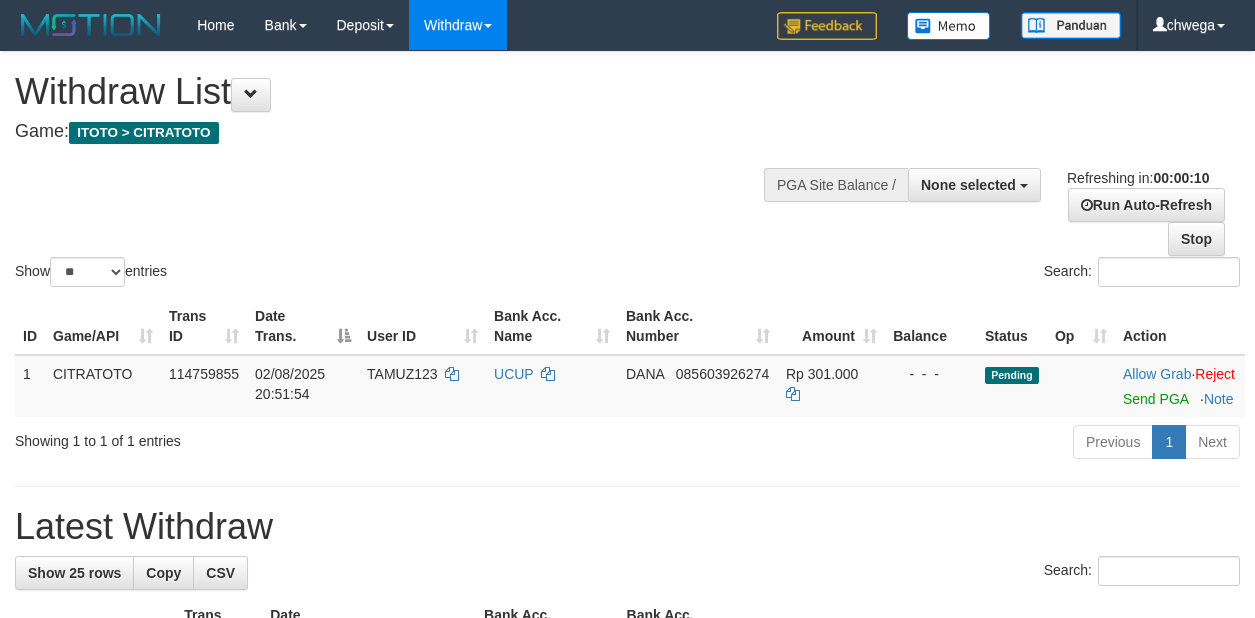 select 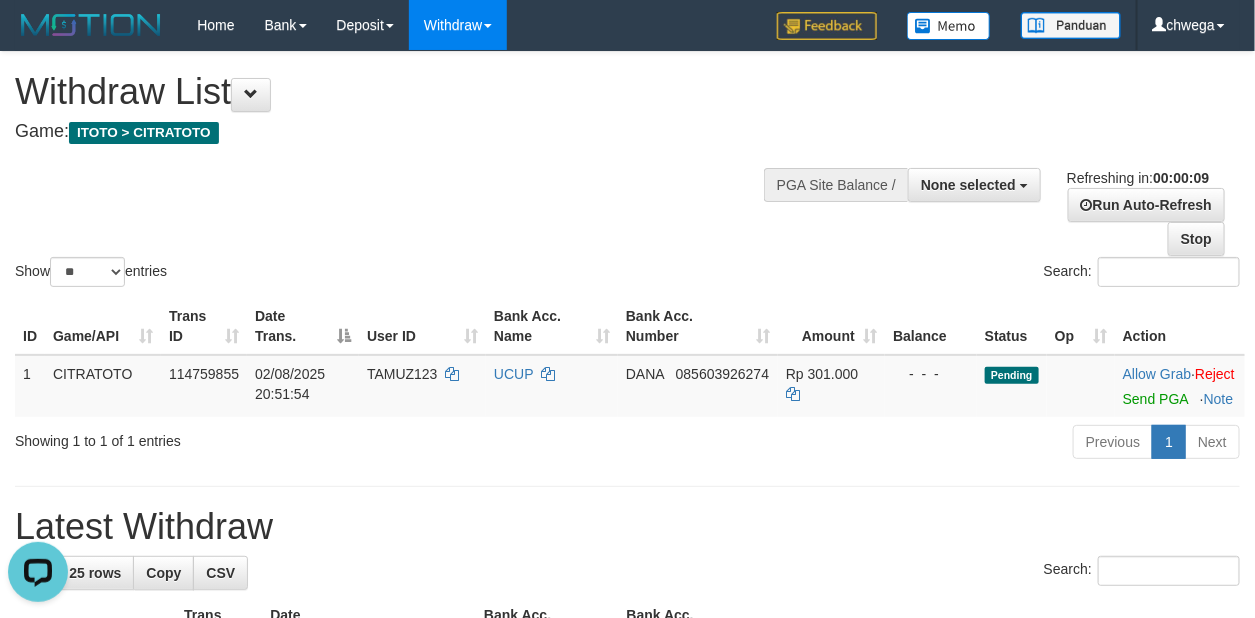 scroll, scrollTop: 0, scrollLeft: 0, axis: both 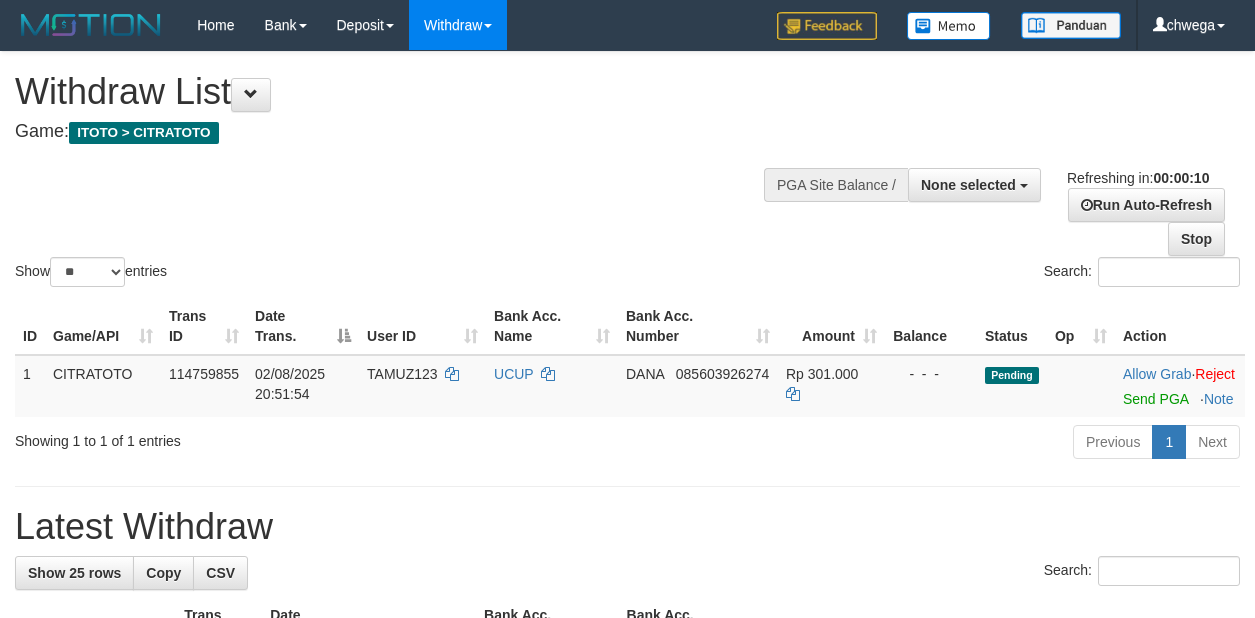select 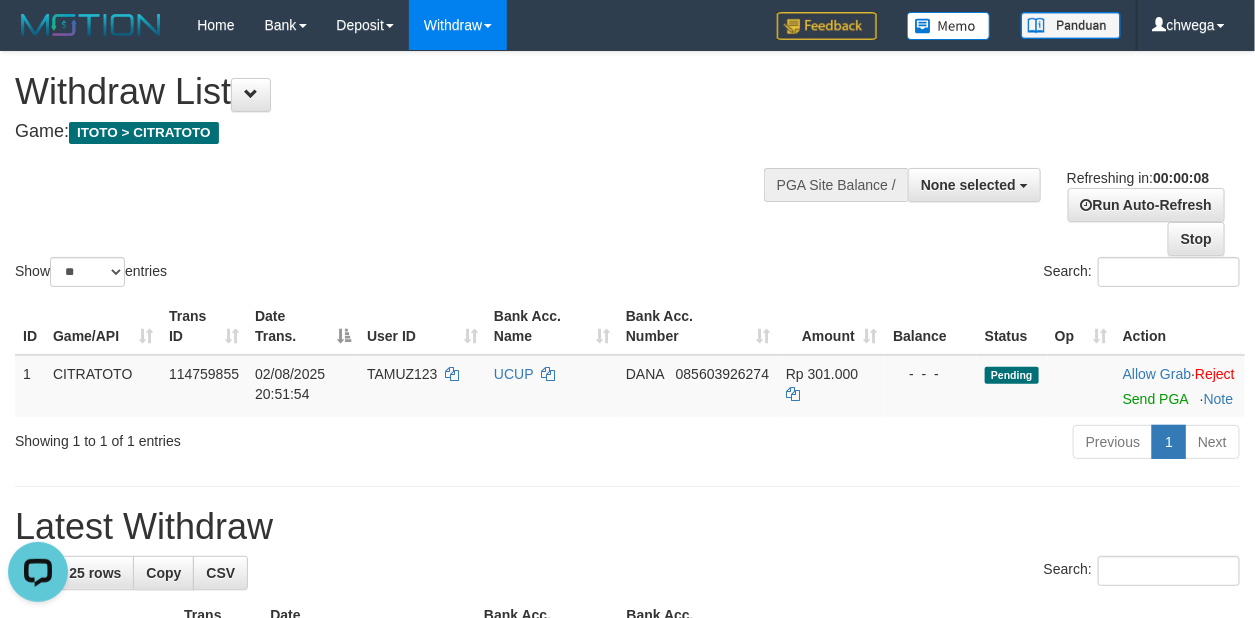 scroll, scrollTop: 0, scrollLeft: 0, axis: both 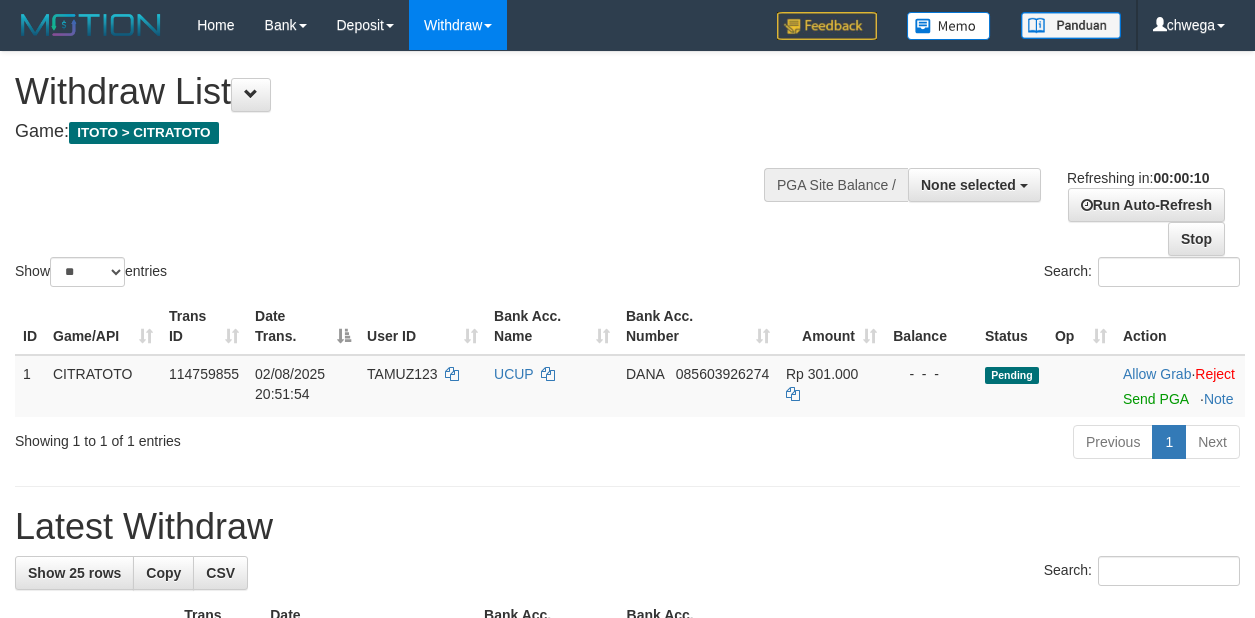 select 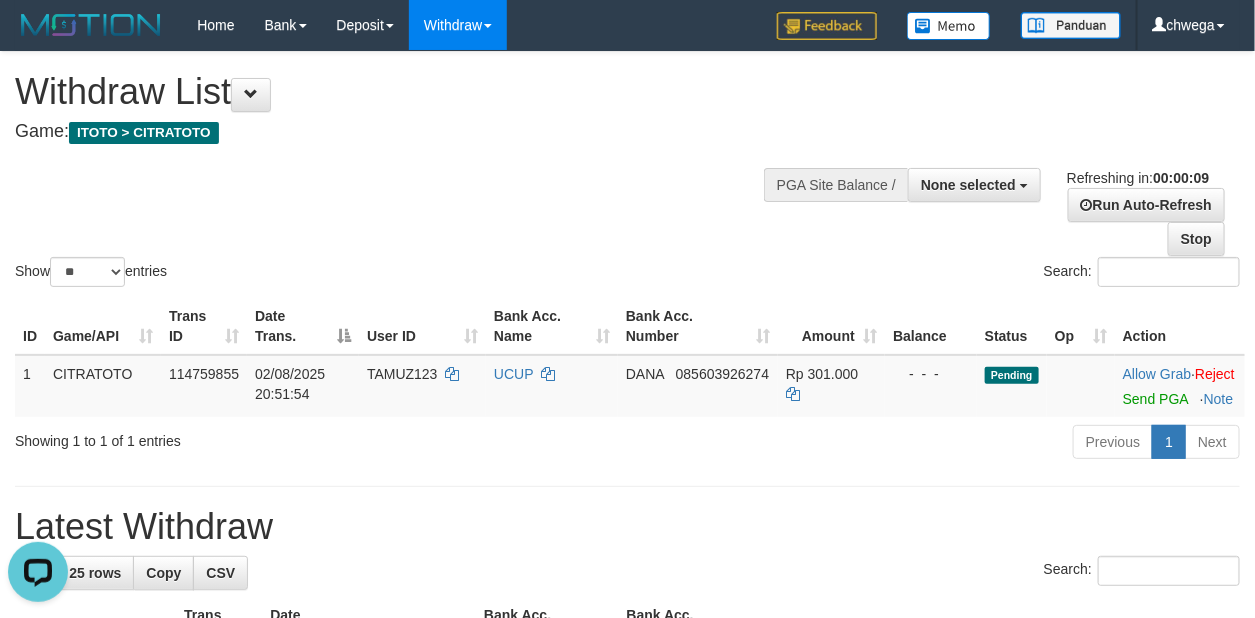 scroll, scrollTop: 0, scrollLeft: 0, axis: both 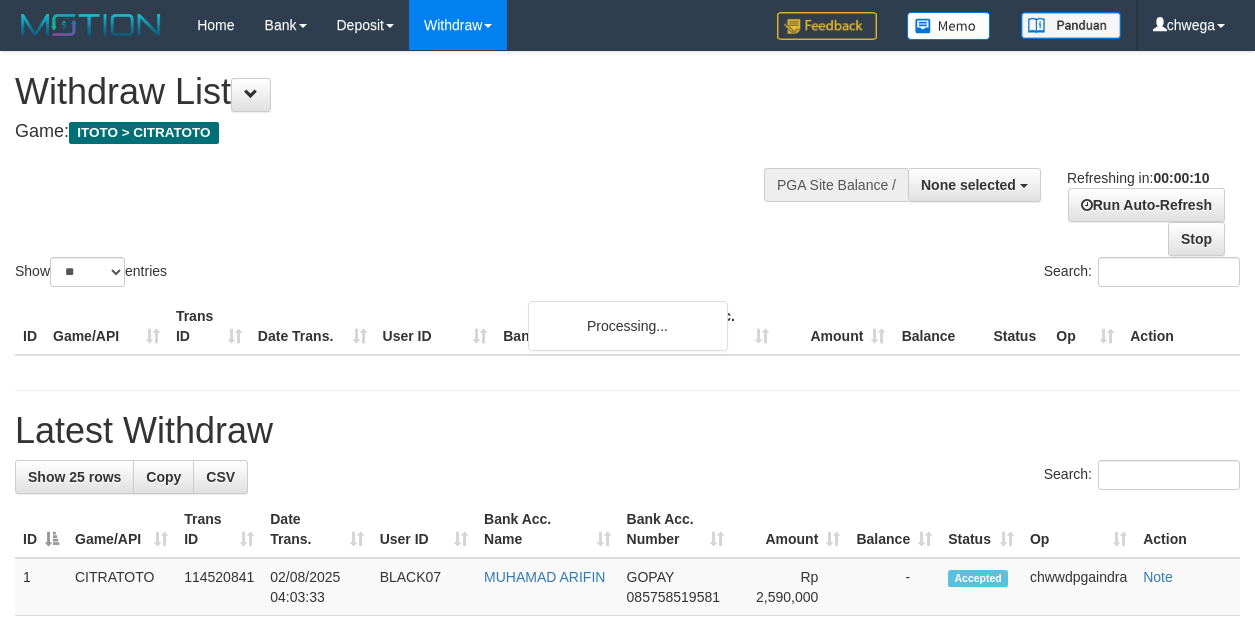 select 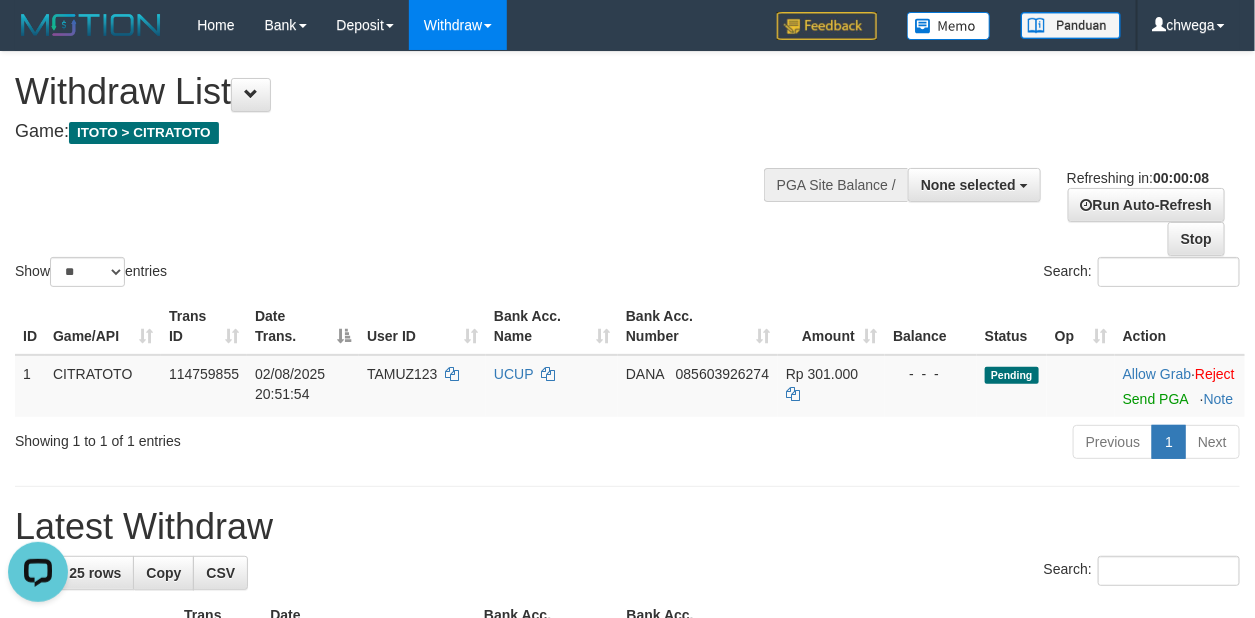 scroll, scrollTop: 0, scrollLeft: 0, axis: both 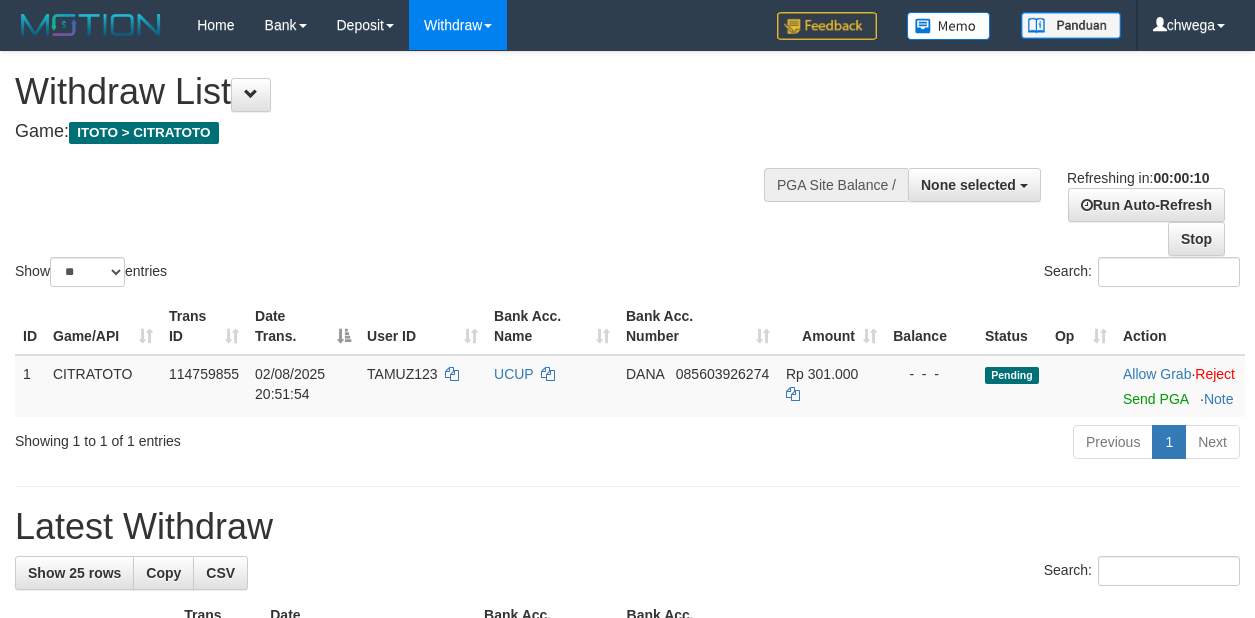 select 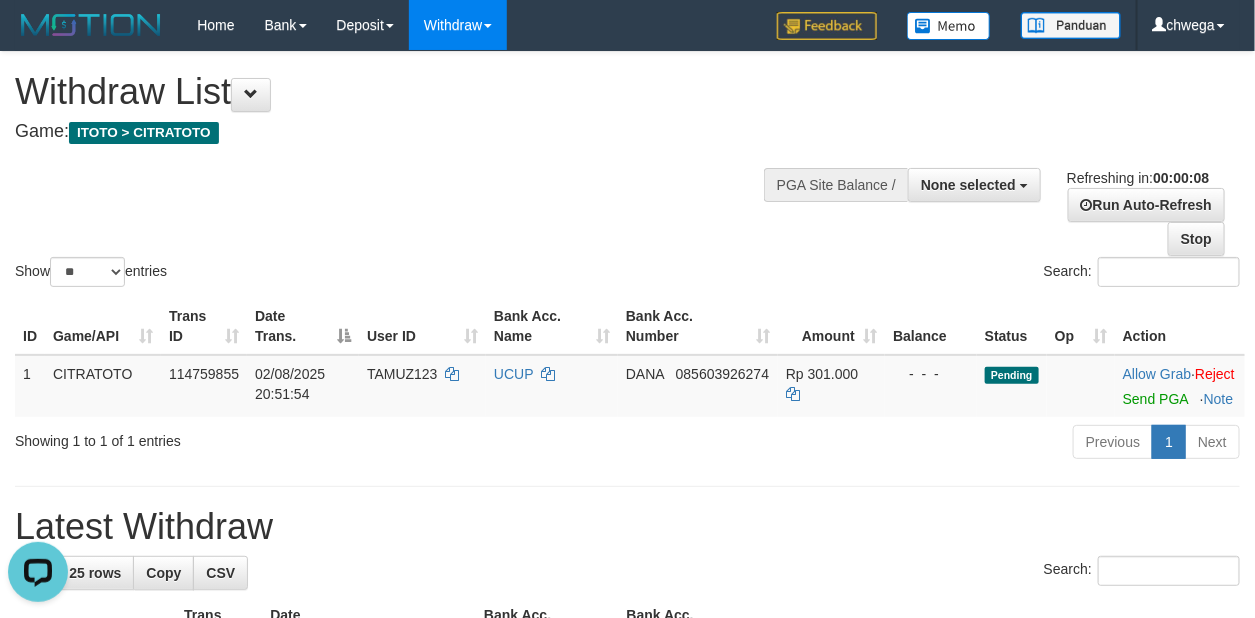 scroll, scrollTop: 0, scrollLeft: 0, axis: both 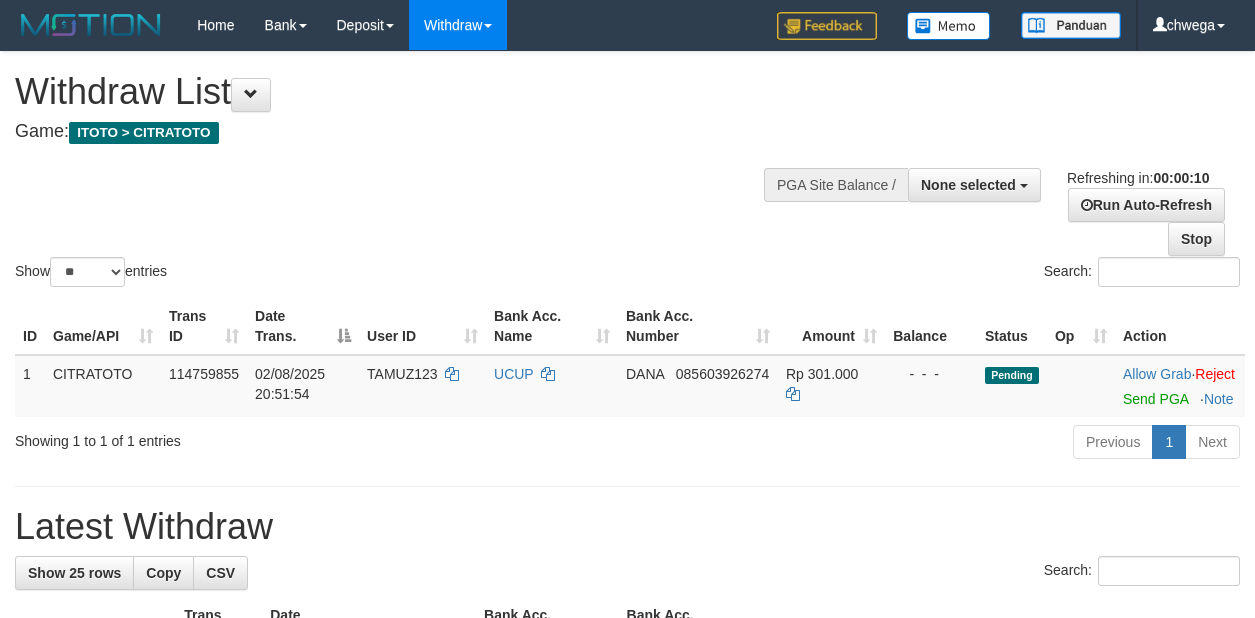 select 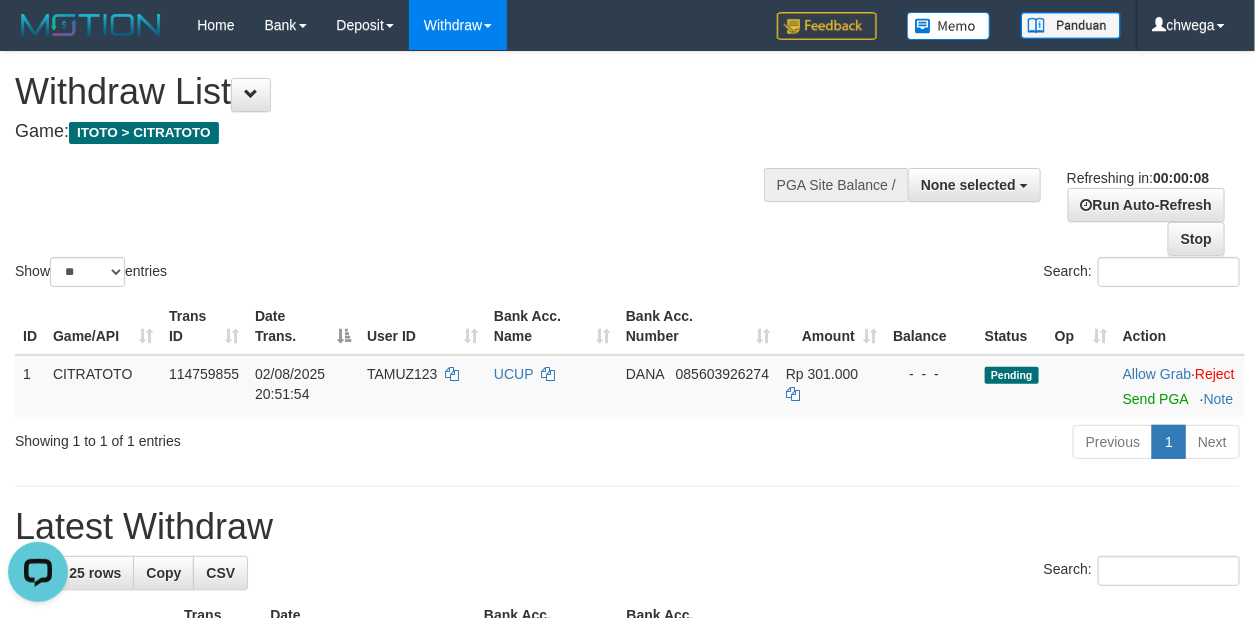 scroll, scrollTop: 0, scrollLeft: 0, axis: both 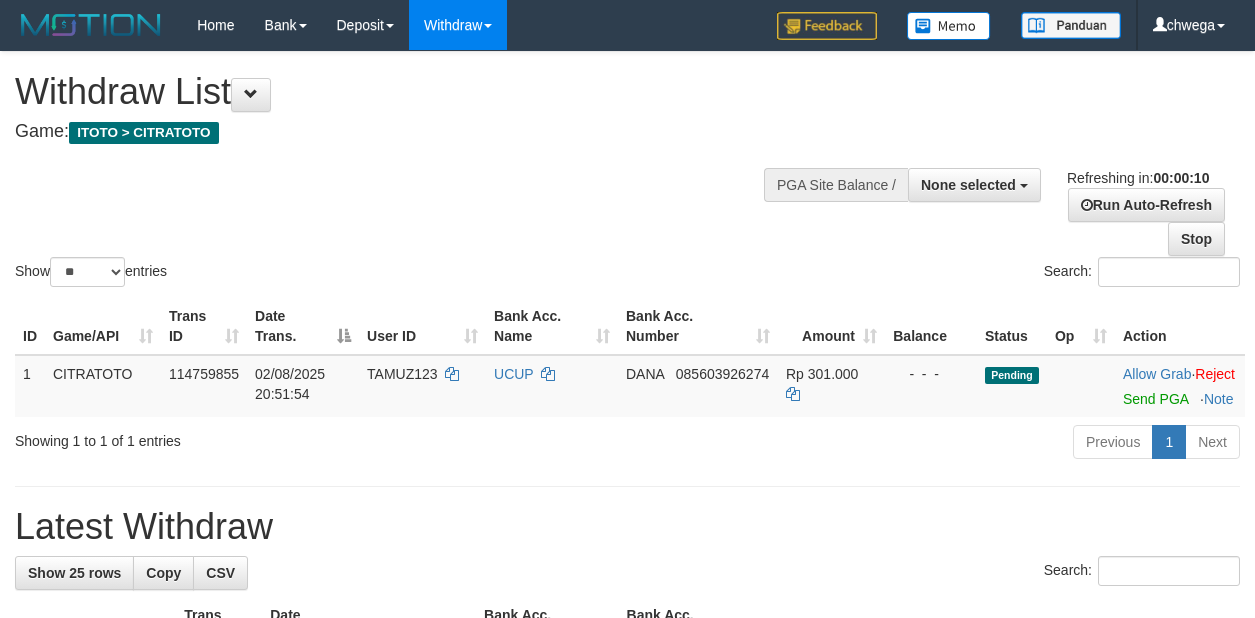 select 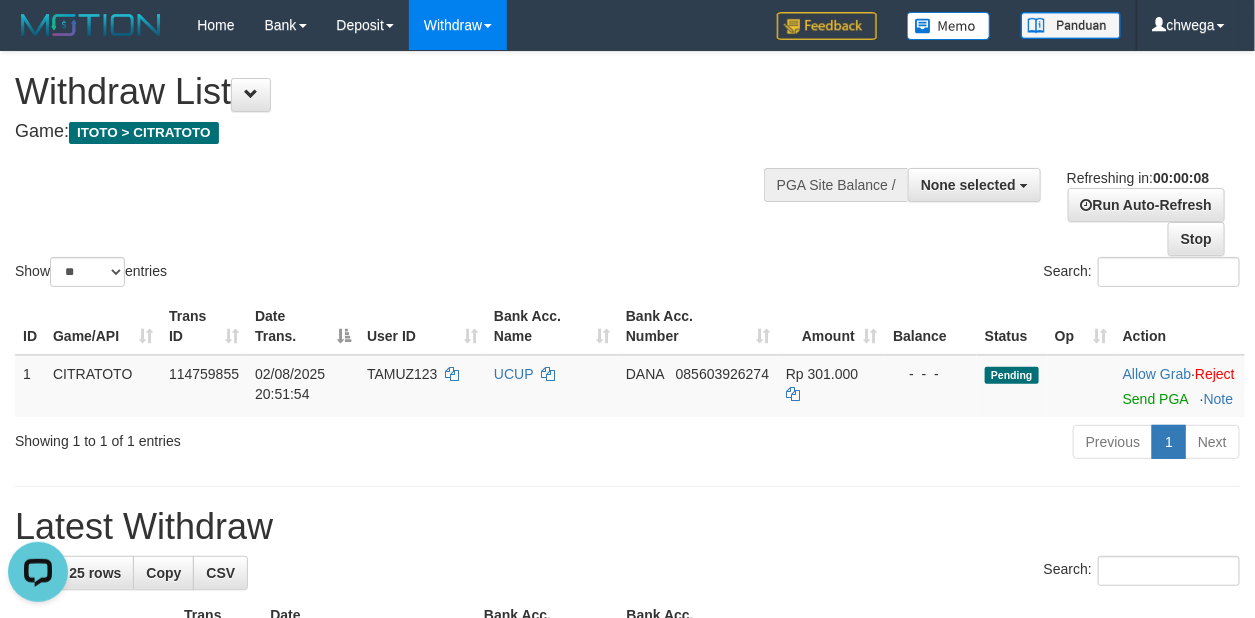 scroll, scrollTop: 0, scrollLeft: 0, axis: both 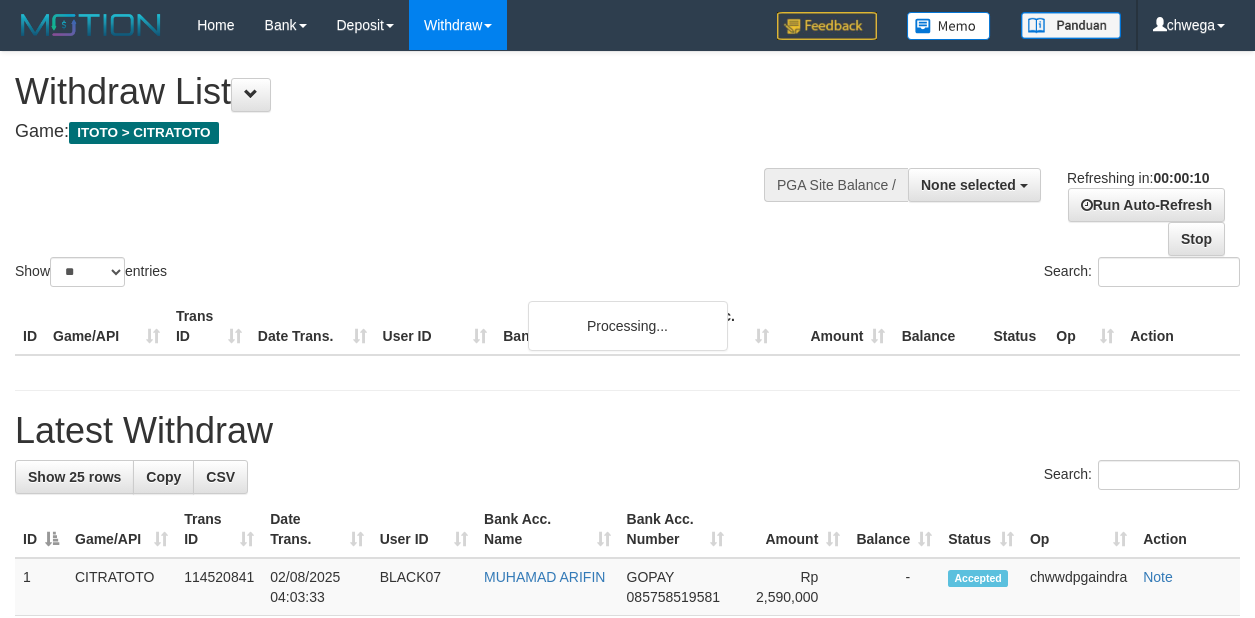 select 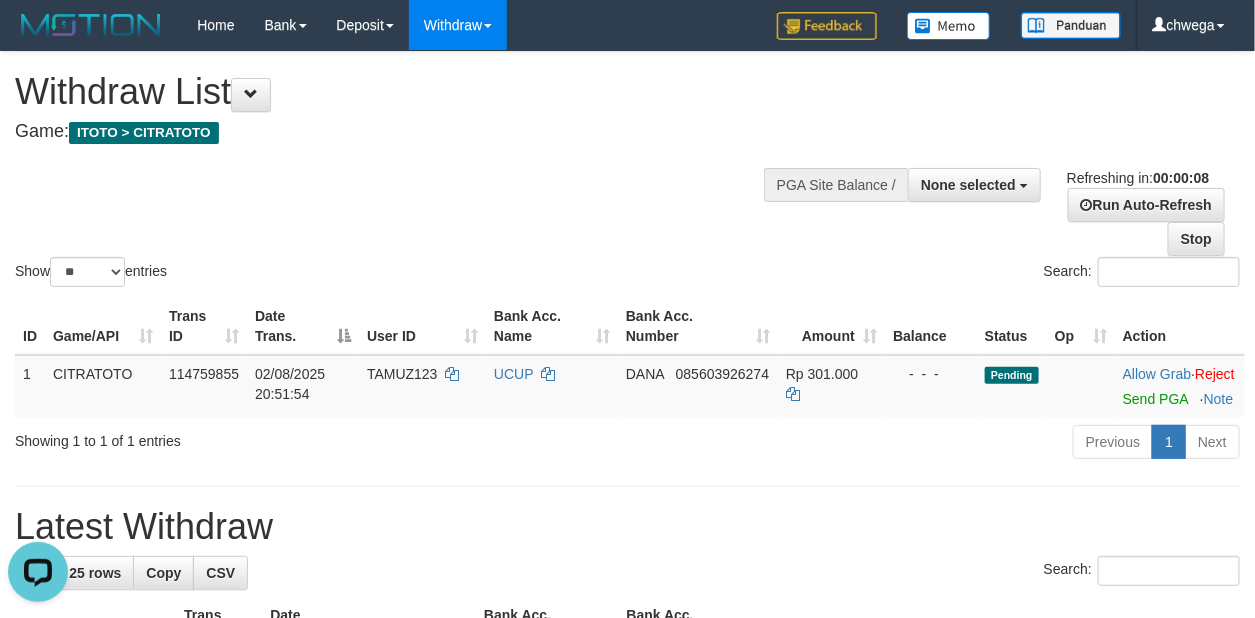 scroll, scrollTop: 0, scrollLeft: 0, axis: both 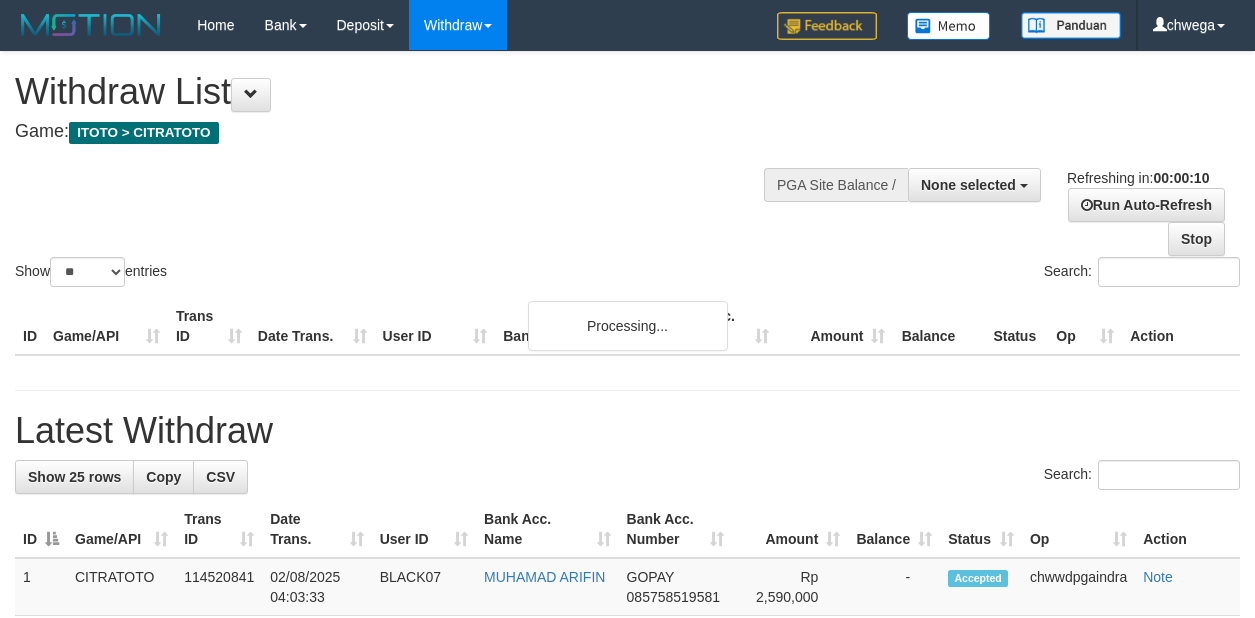 select 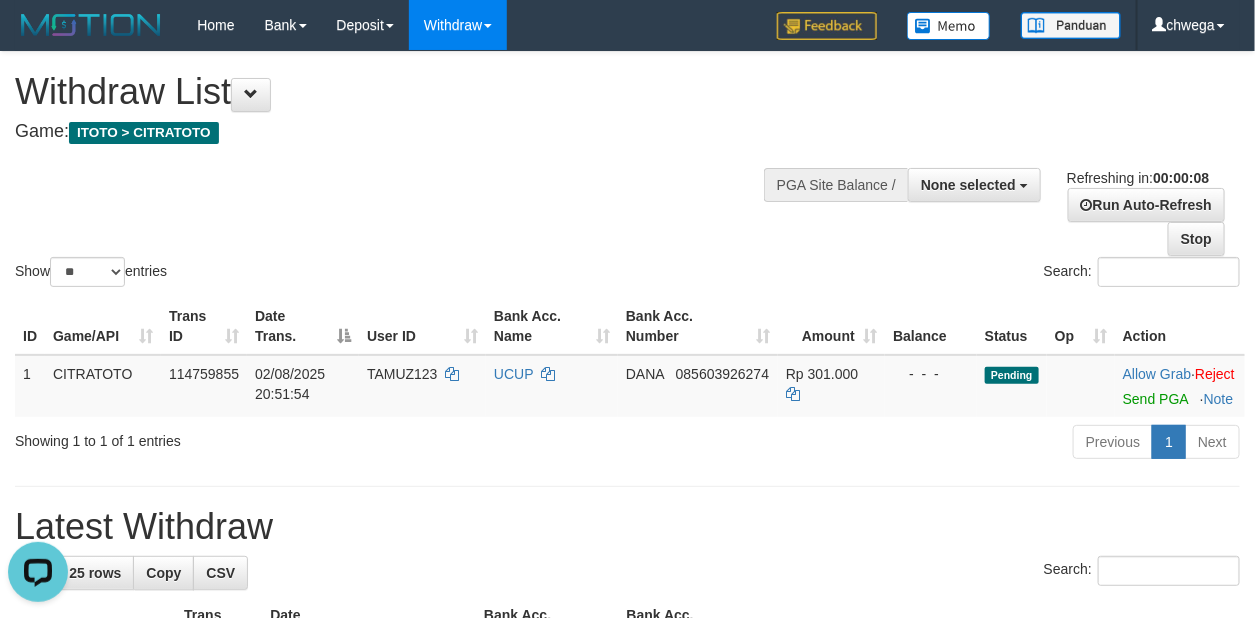 scroll, scrollTop: 0, scrollLeft: 0, axis: both 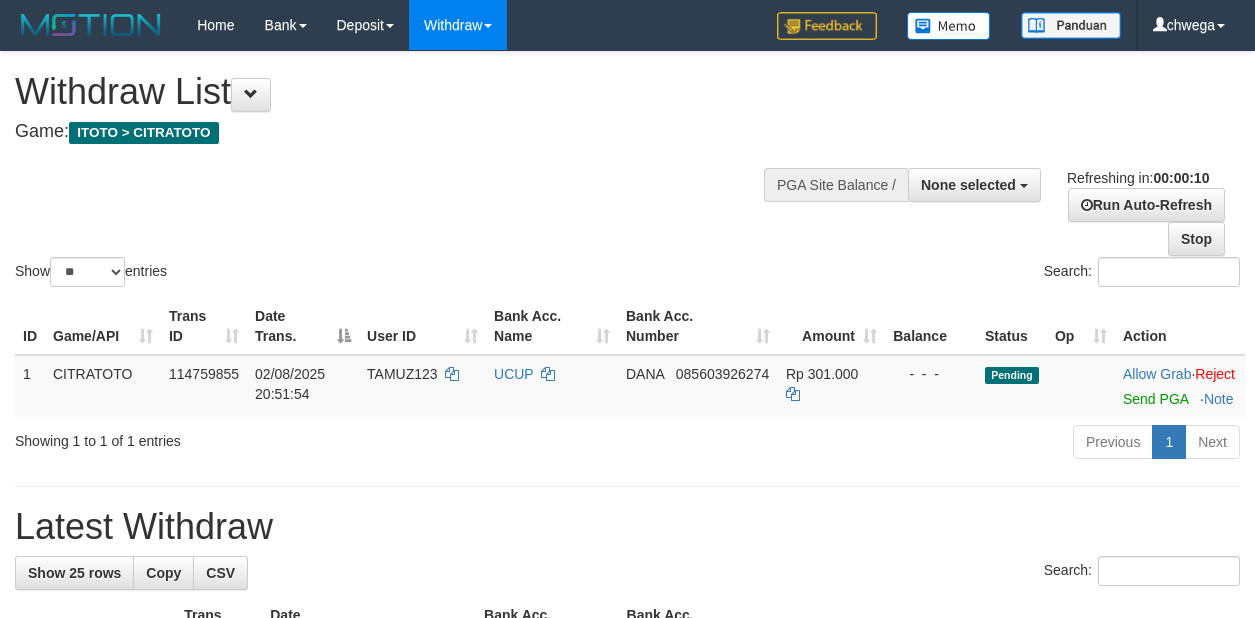 select 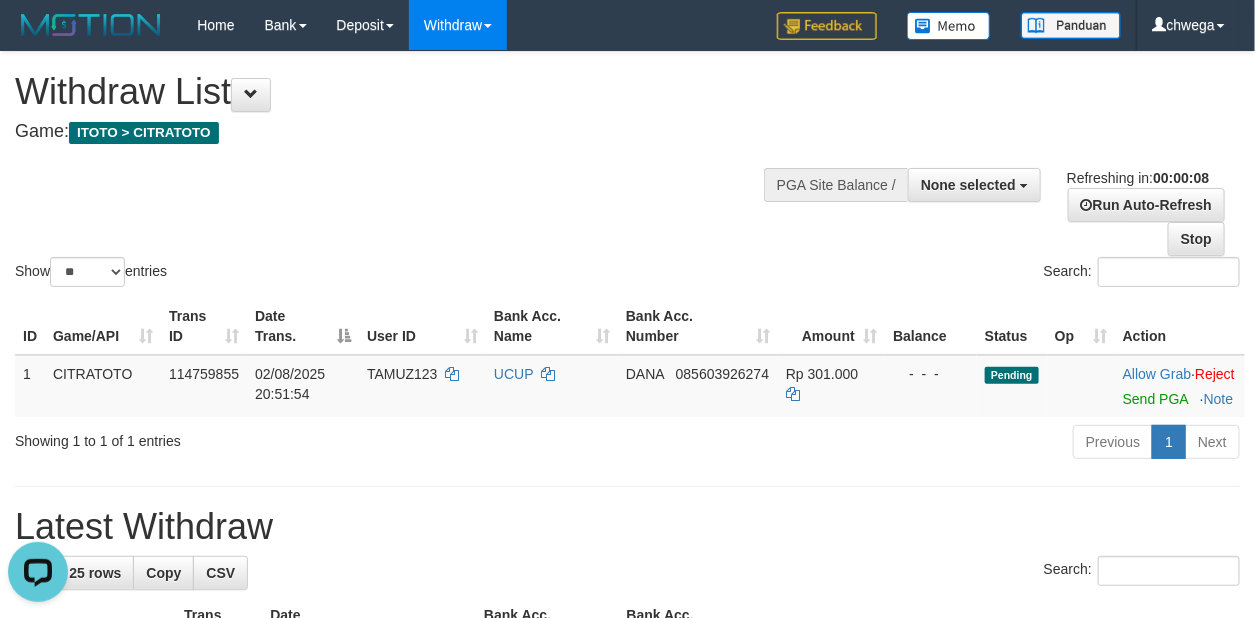 scroll, scrollTop: 0, scrollLeft: 0, axis: both 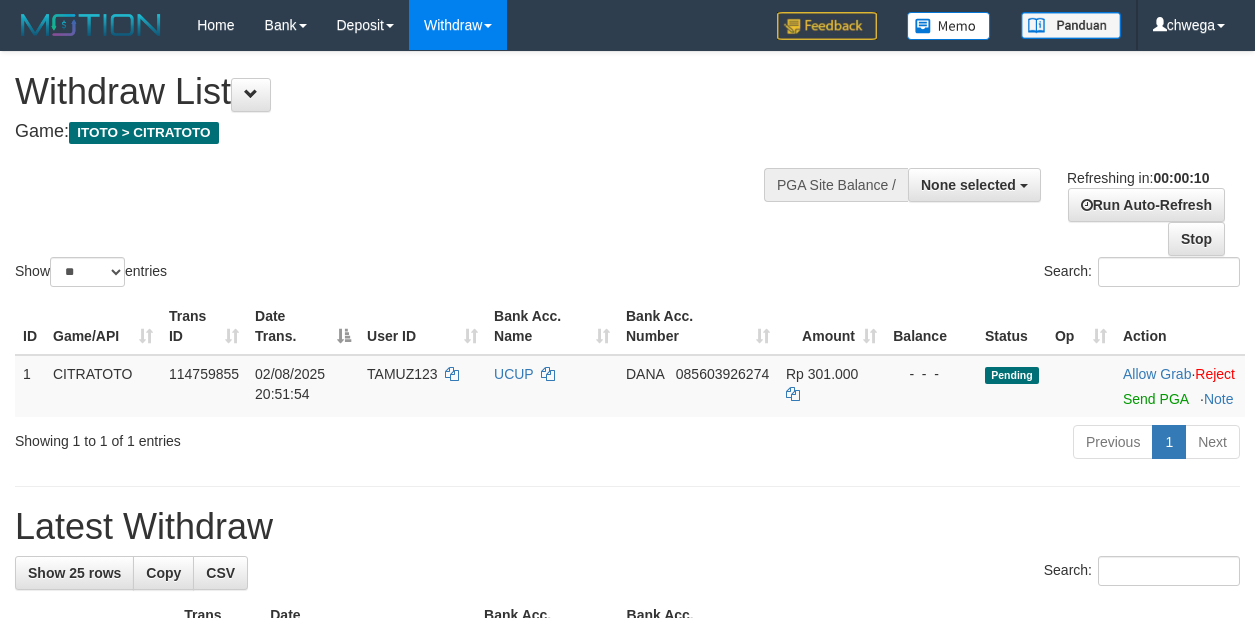 select 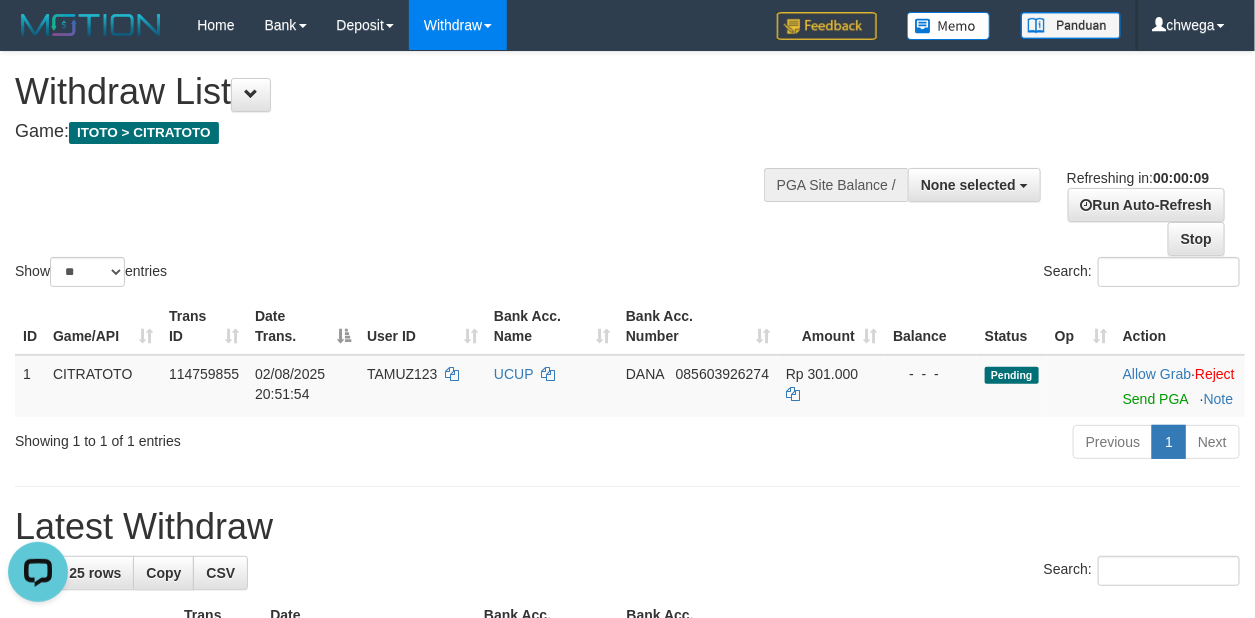 scroll, scrollTop: 0, scrollLeft: 0, axis: both 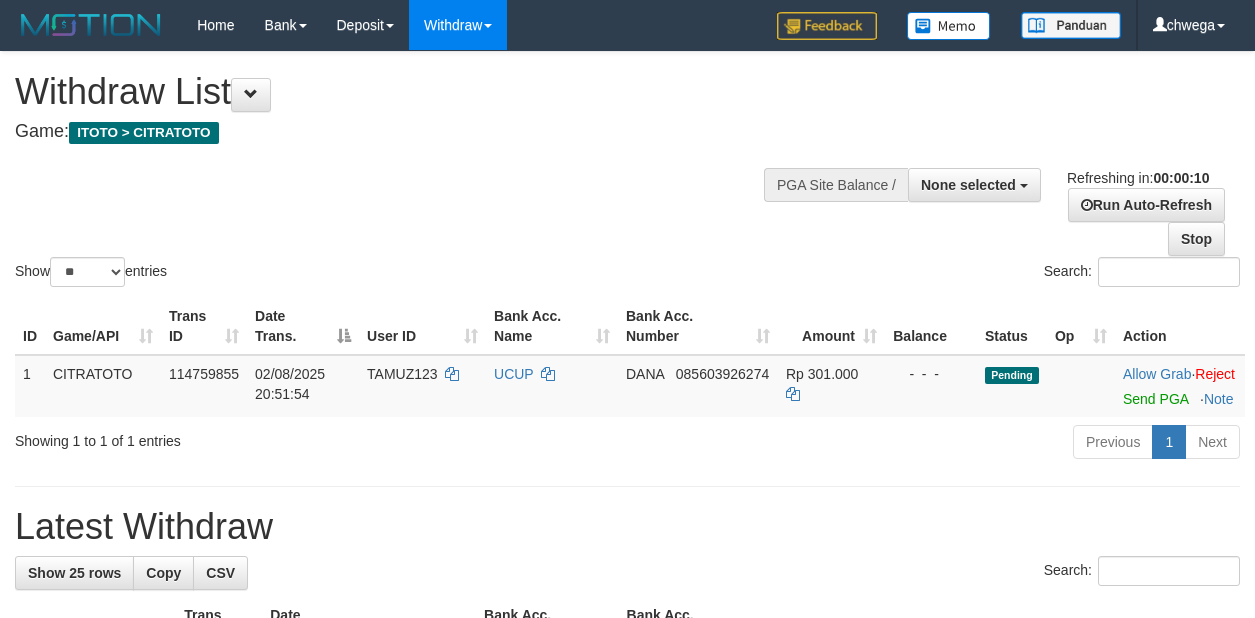 select 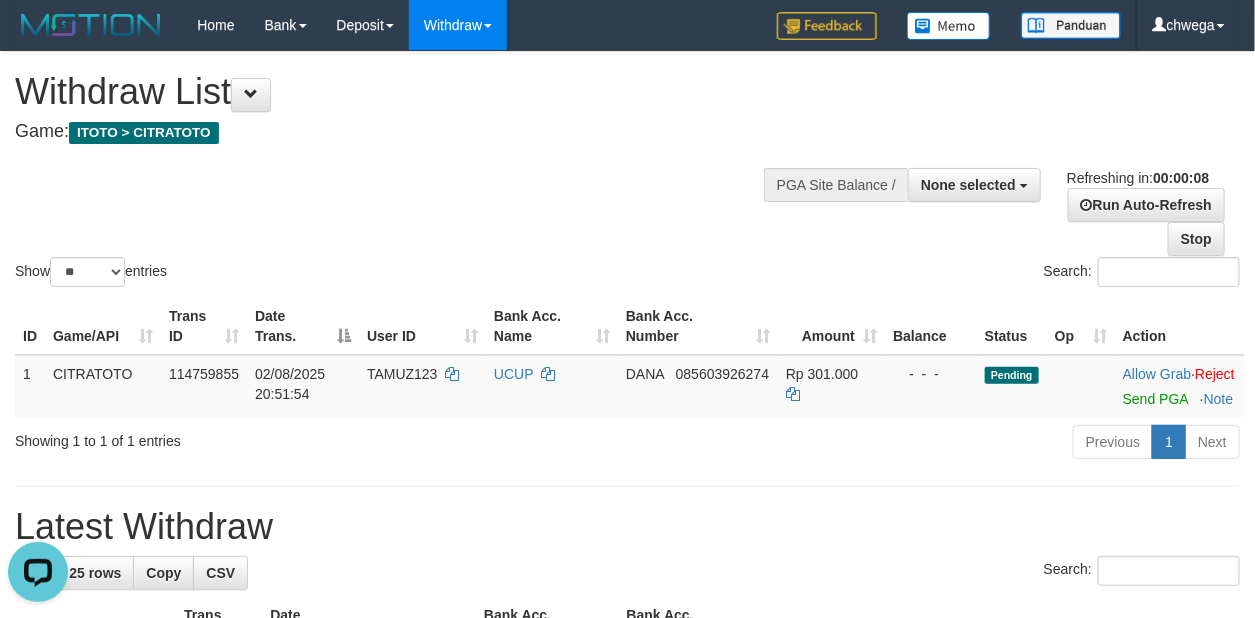 scroll, scrollTop: 0, scrollLeft: 0, axis: both 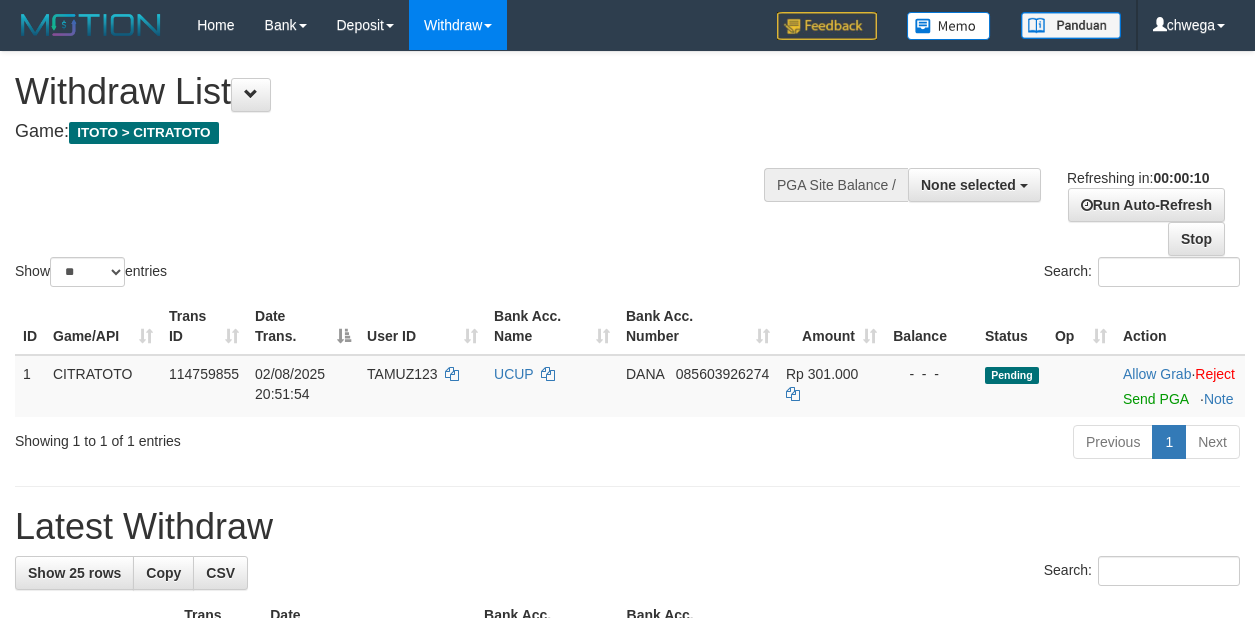 select 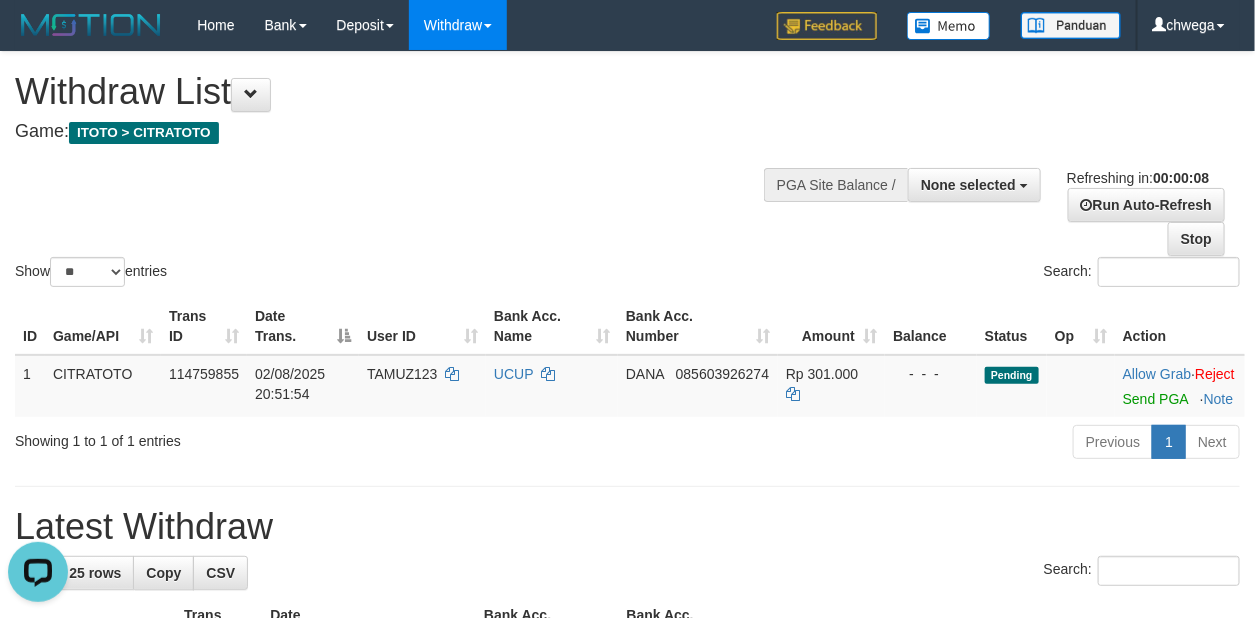 scroll, scrollTop: 0, scrollLeft: 0, axis: both 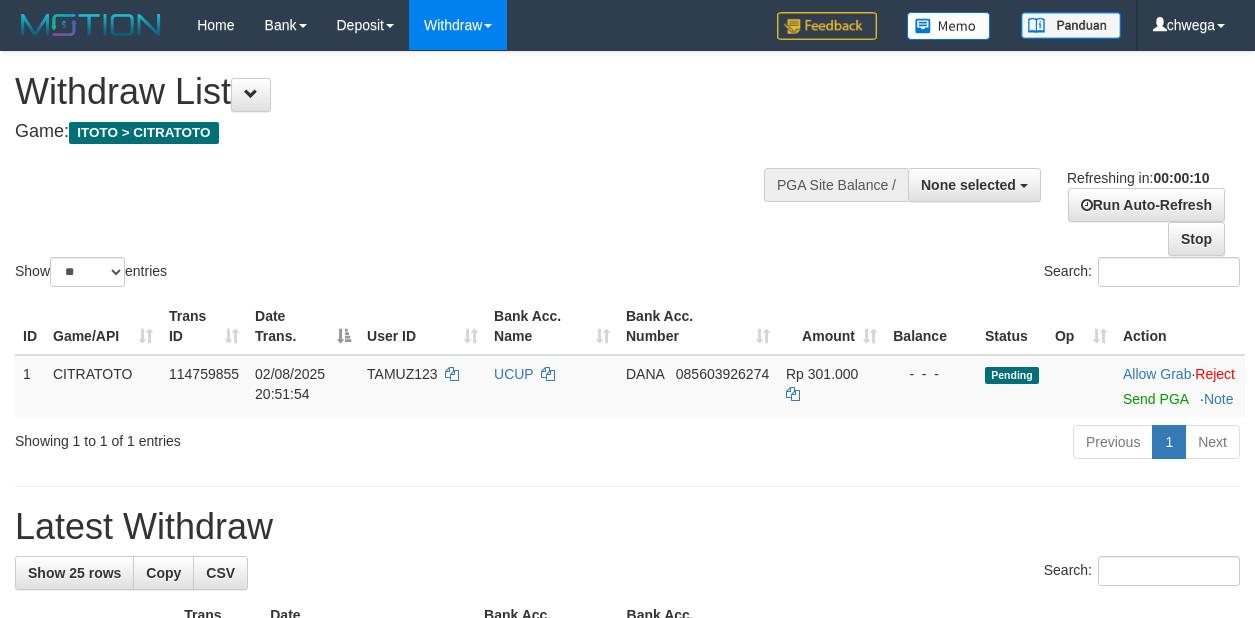 select 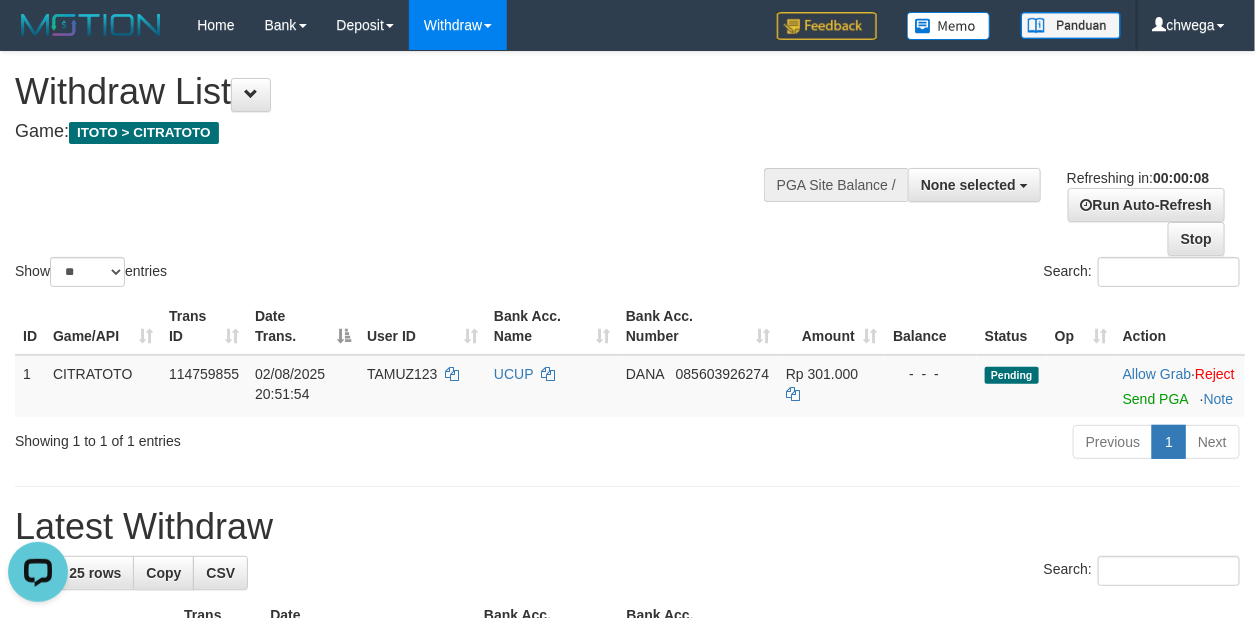 scroll, scrollTop: 0, scrollLeft: 0, axis: both 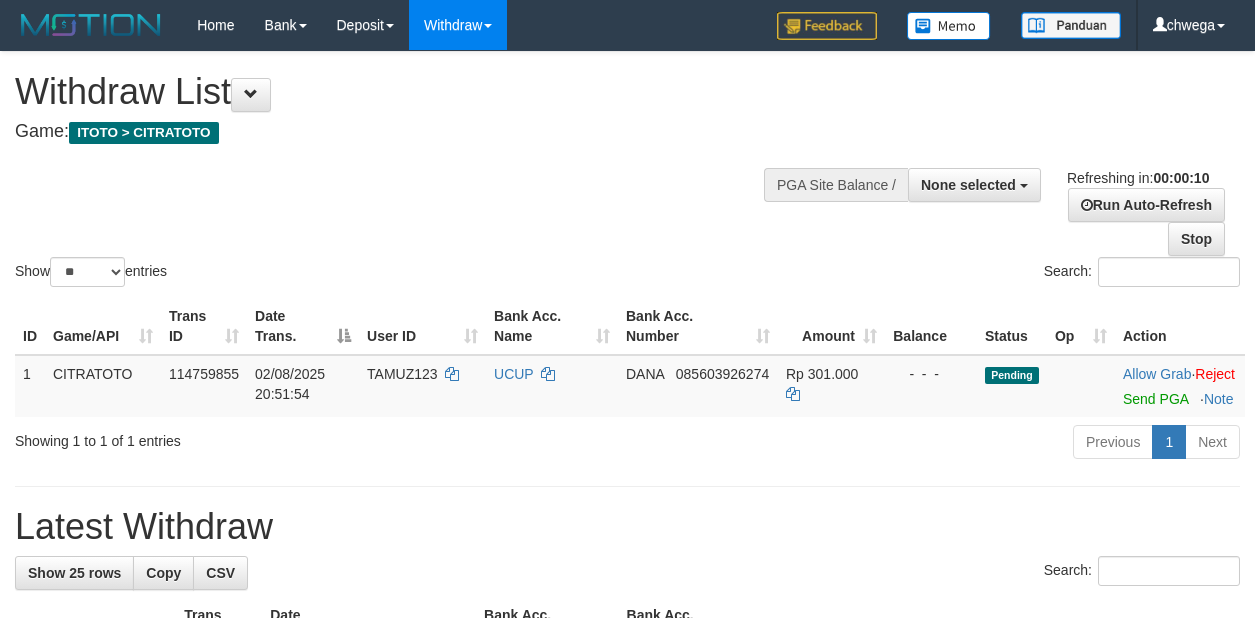 select 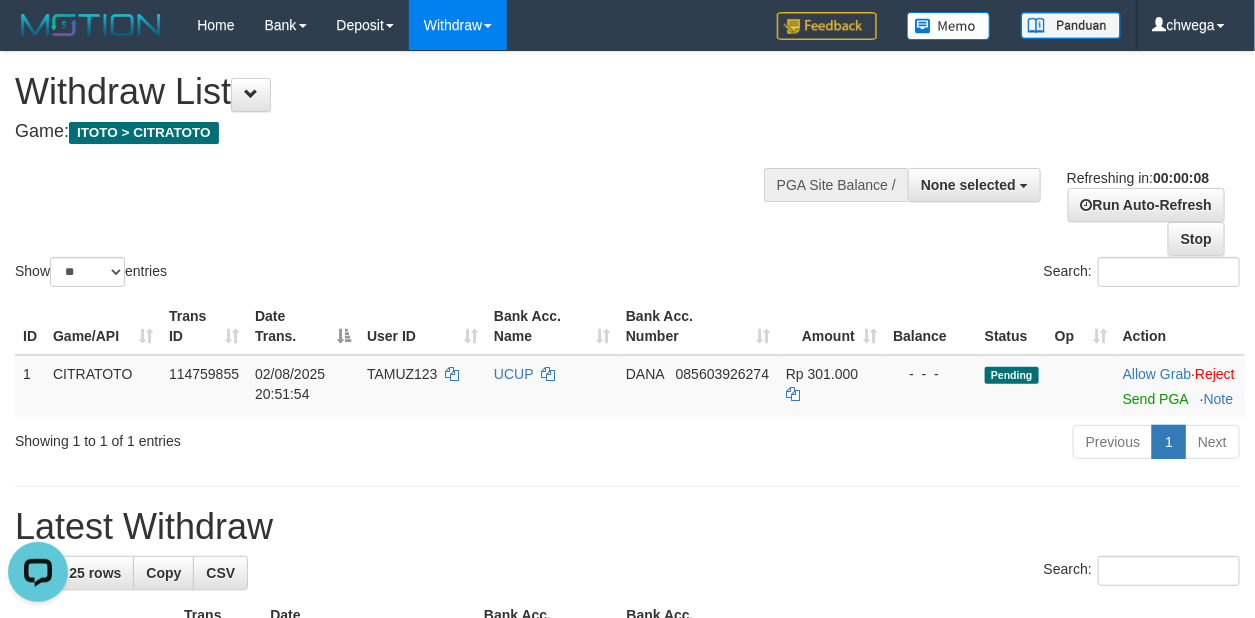 scroll, scrollTop: 0, scrollLeft: 0, axis: both 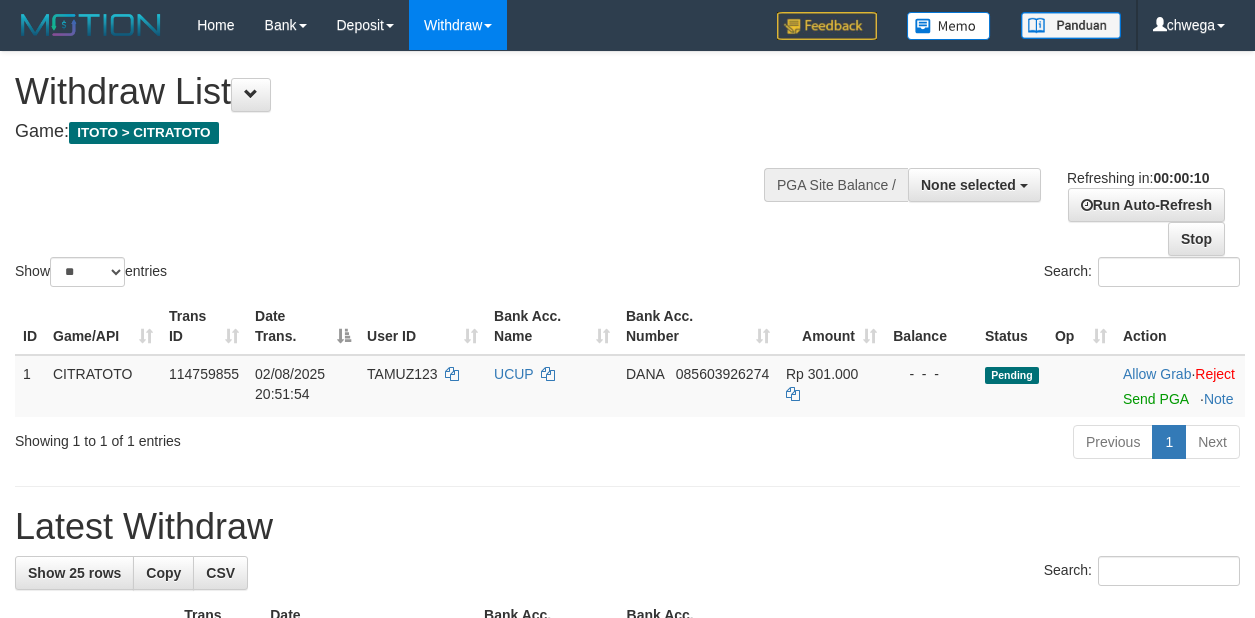 select 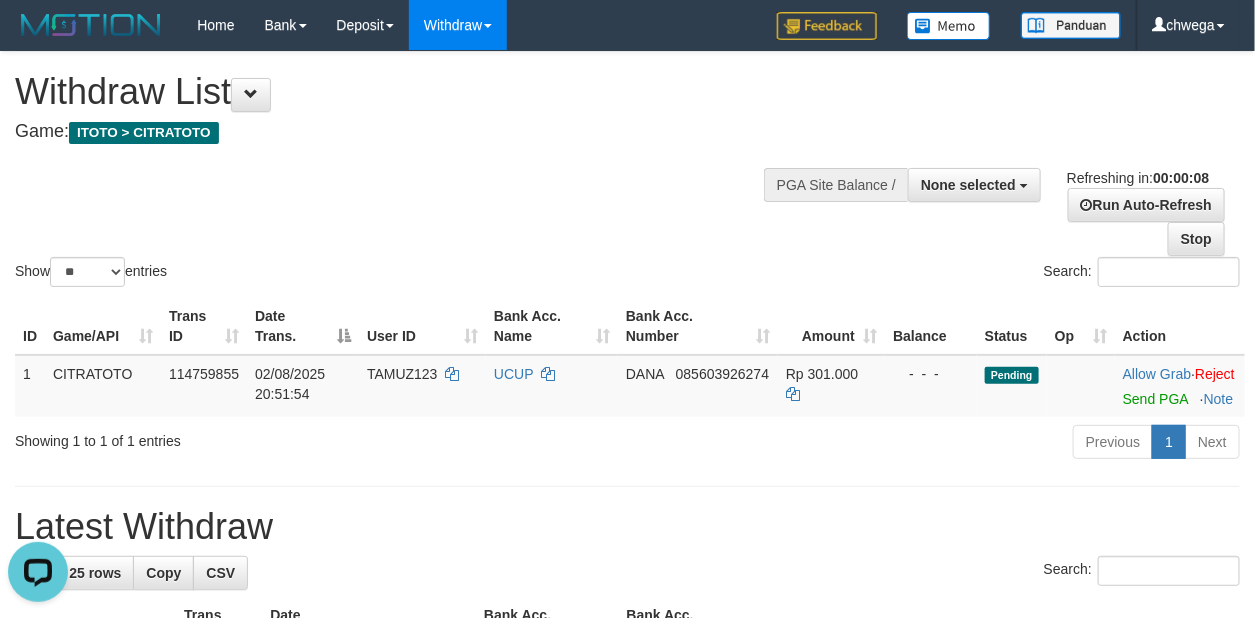 scroll, scrollTop: 0, scrollLeft: 0, axis: both 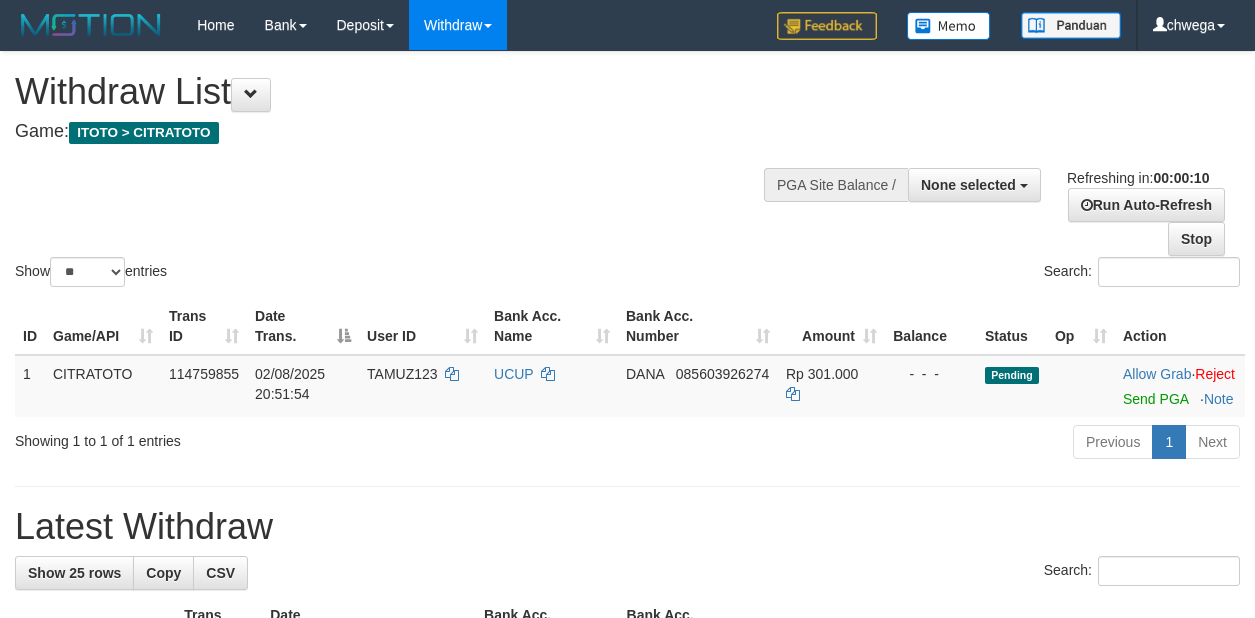 select 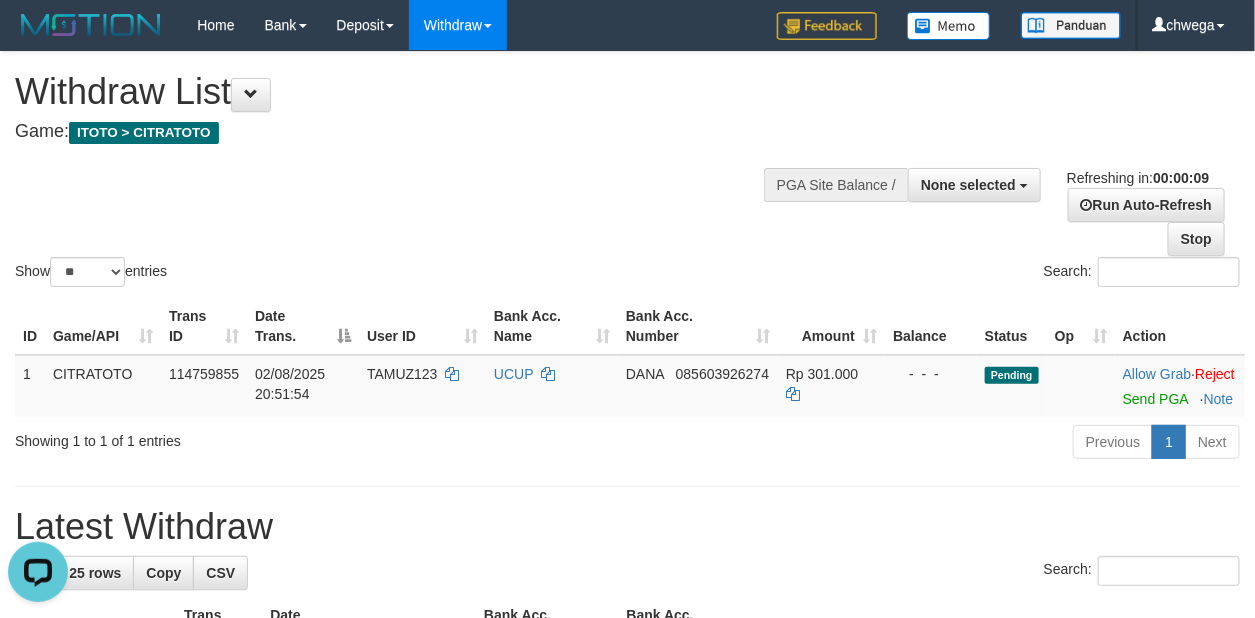 scroll, scrollTop: 0, scrollLeft: 0, axis: both 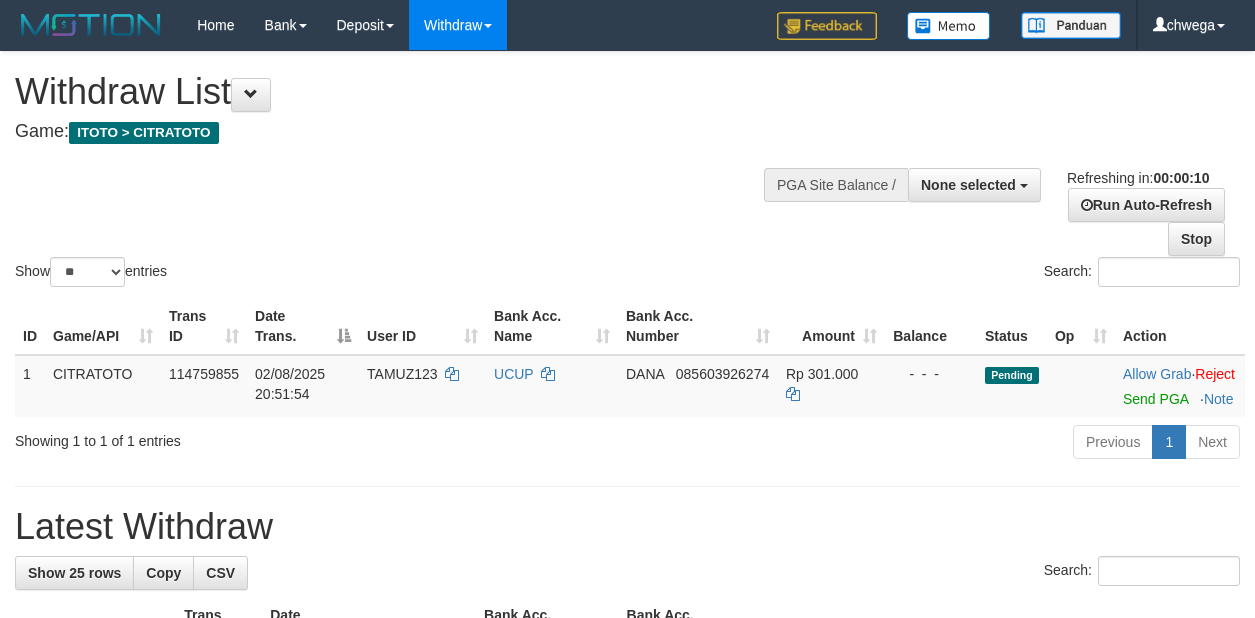 select 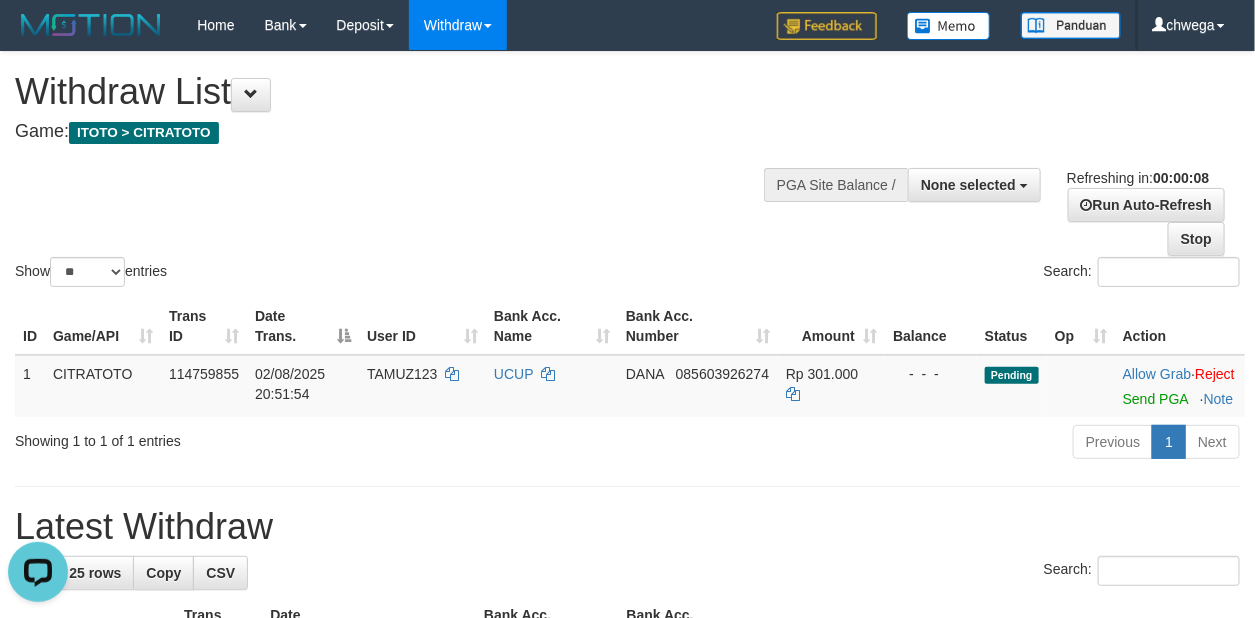 scroll, scrollTop: 0, scrollLeft: 0, axis: both 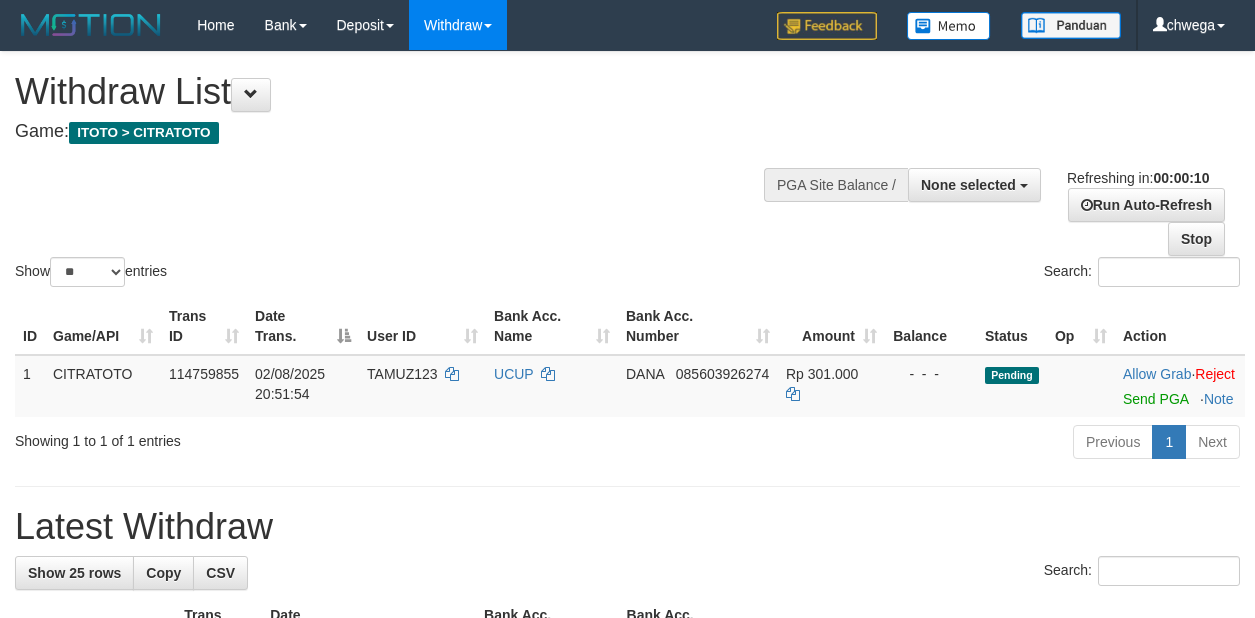 select 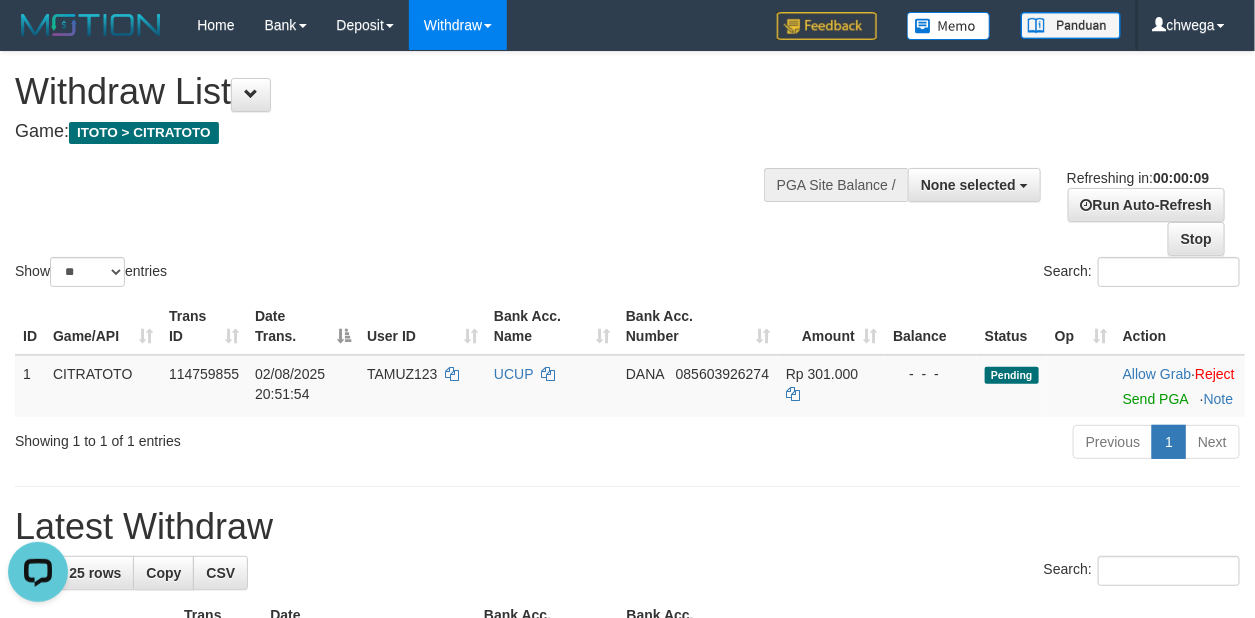 scroll, scrollTop: 0, scrollLeft: 0, axis: both 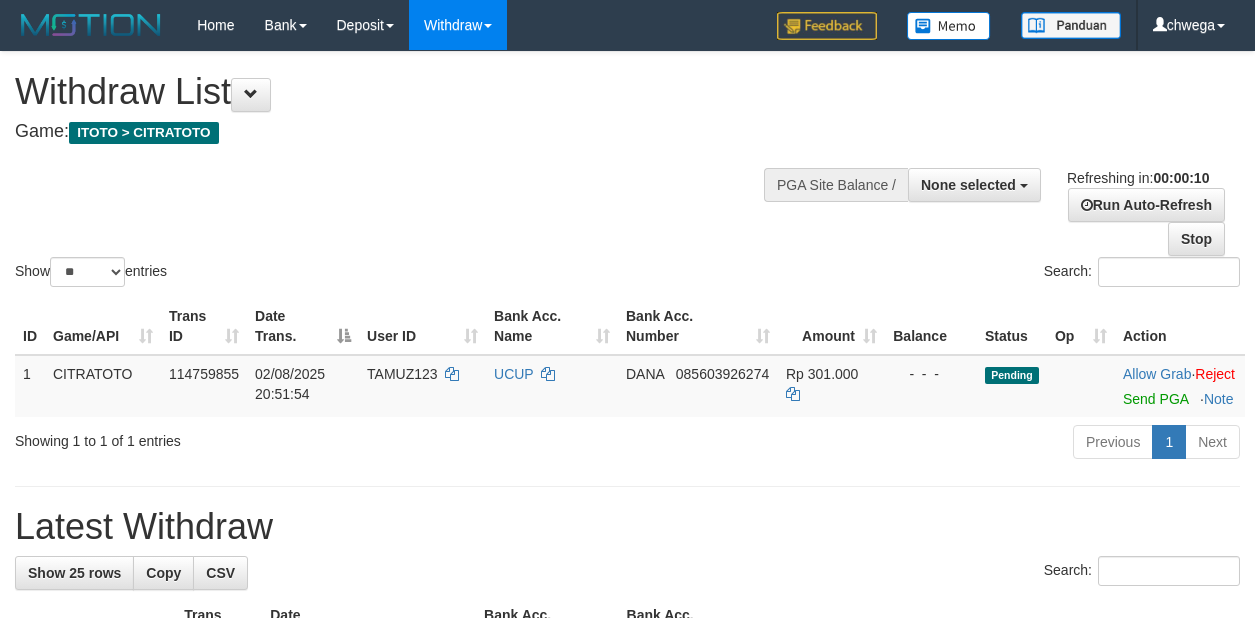 select 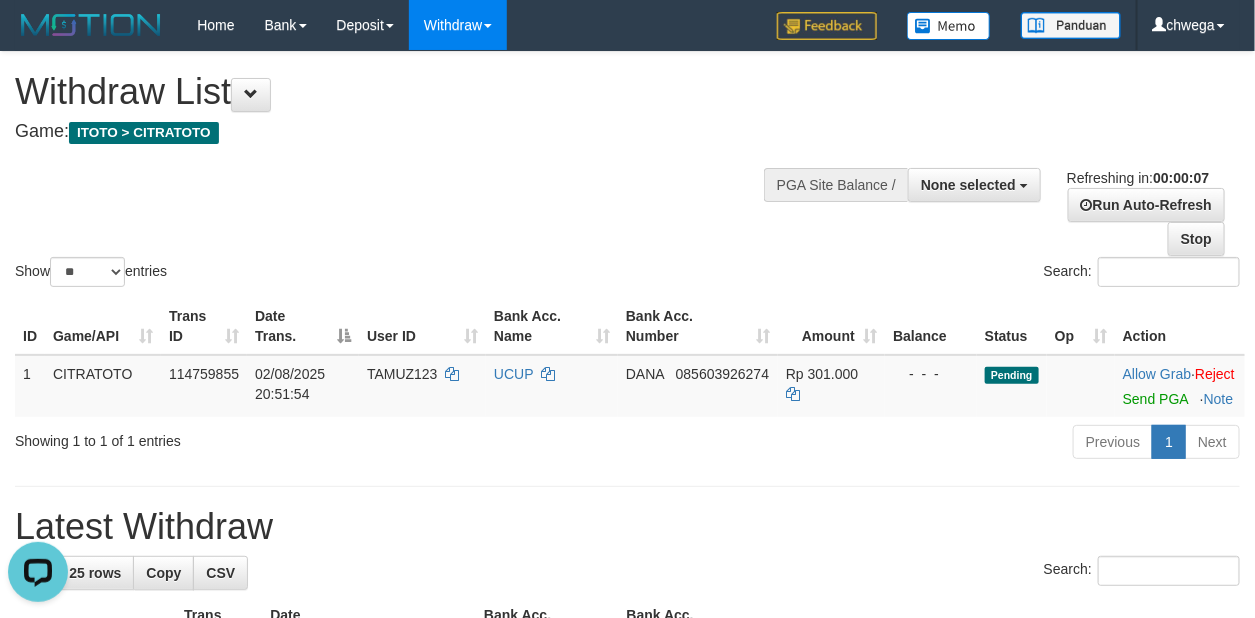 scroll, scrollTop: 0, scrollLeft: 0, axis: both 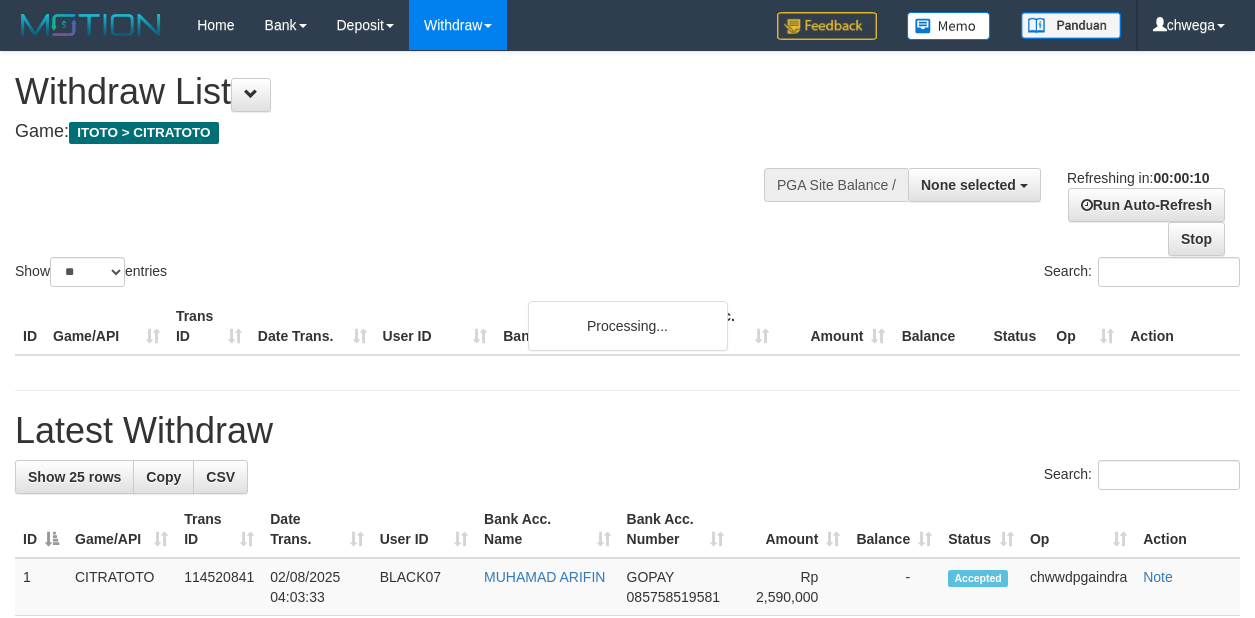 select 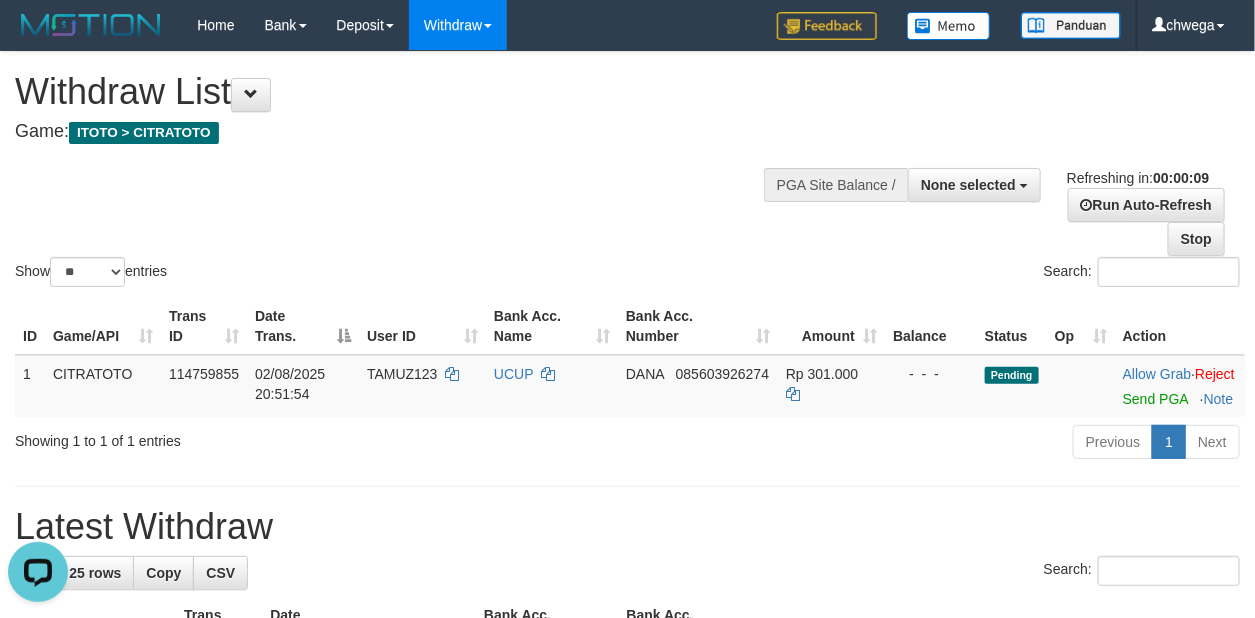 scroll, scrollTop: 0, scrollLeft: 0, axis: both 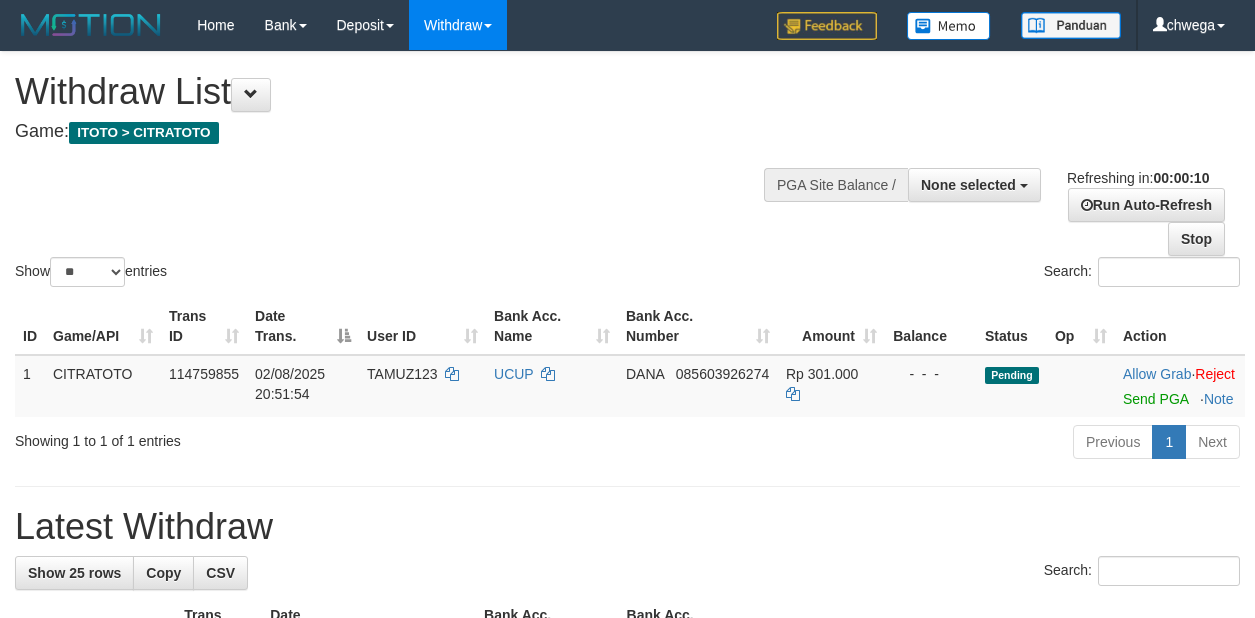 select 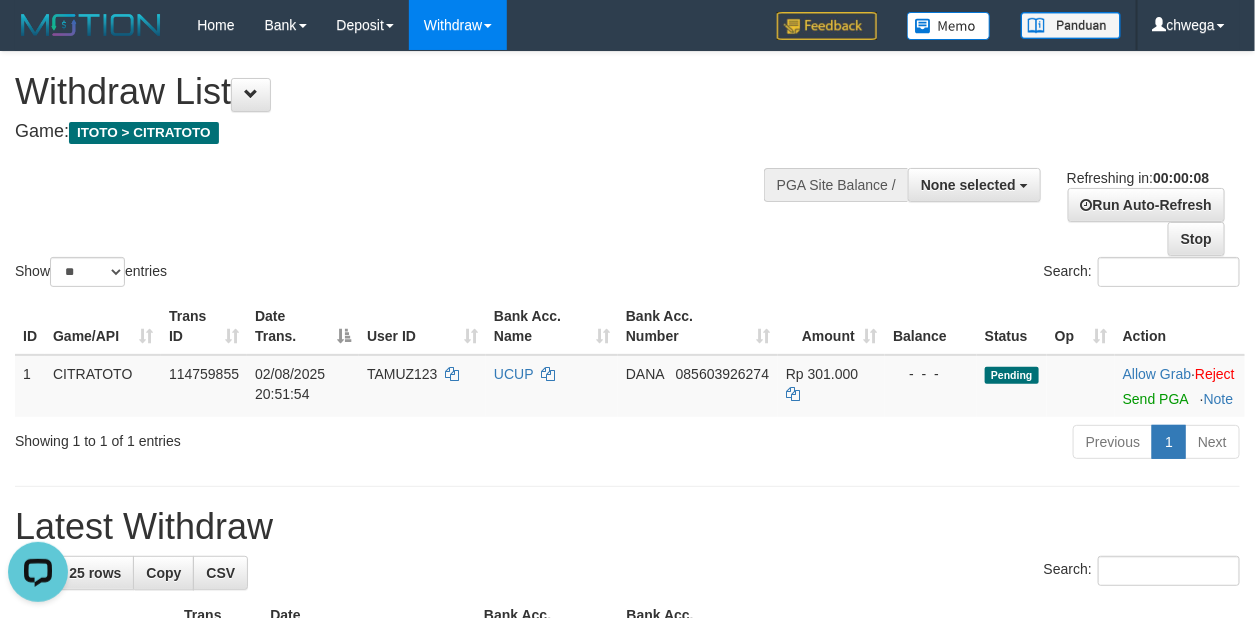 scroll, scrollTop: 0, scrollLeft: 0, axis: both 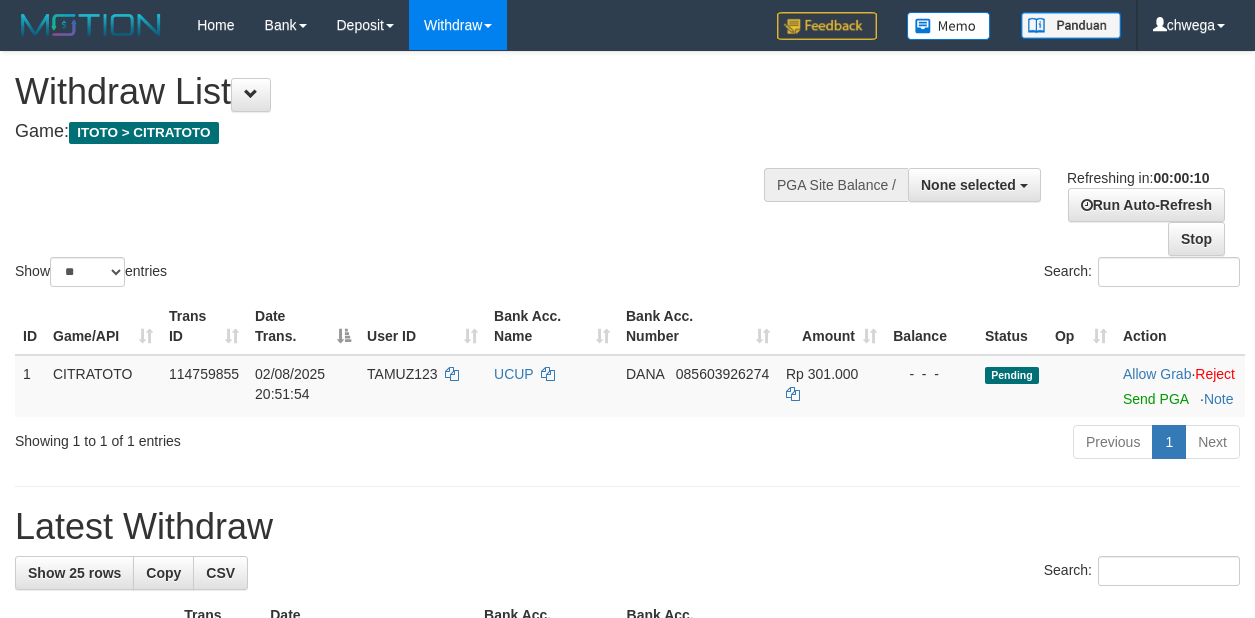 select 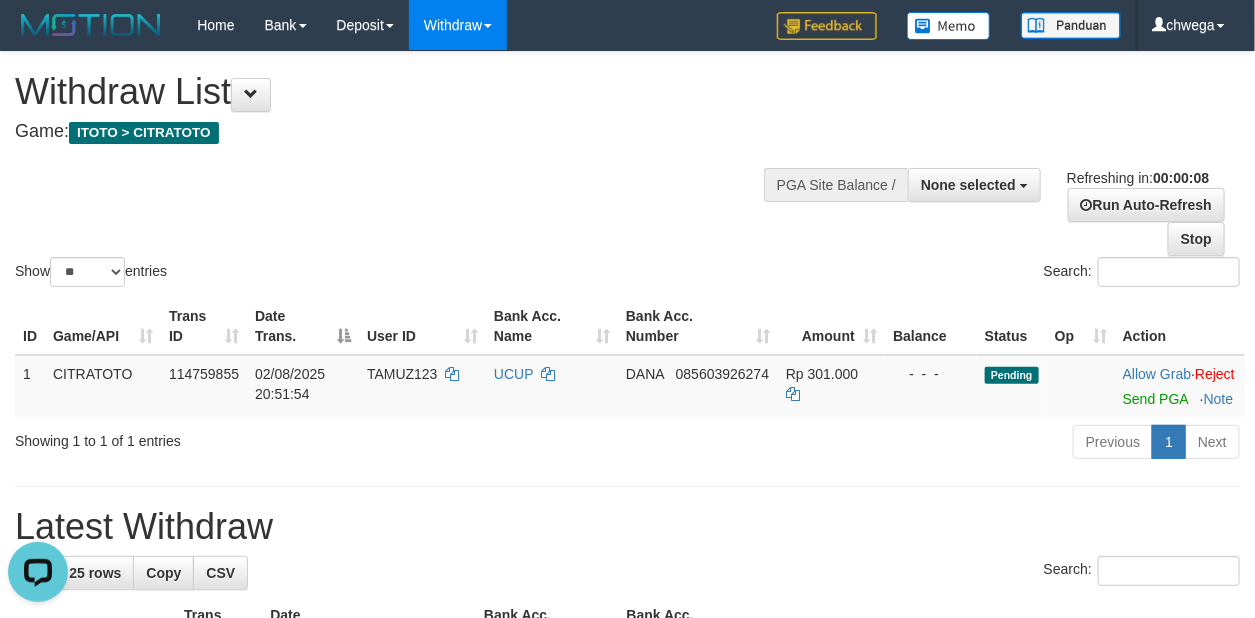 scroll, scrollTop: 0, scrollLeft: 0, axis: both 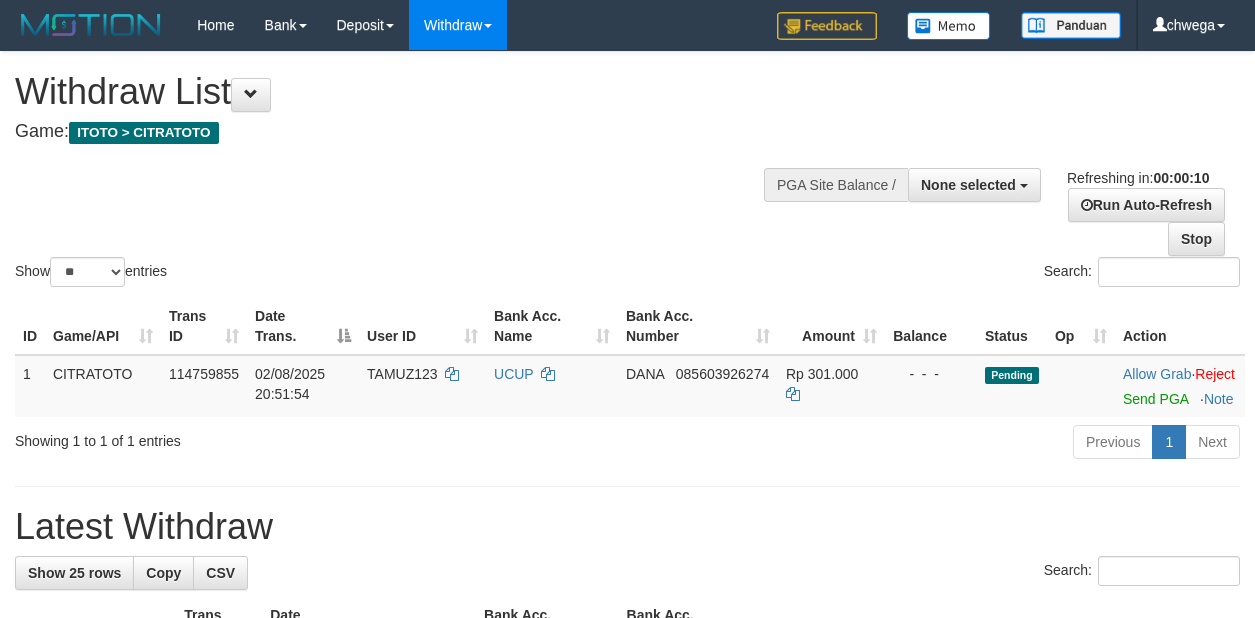 select 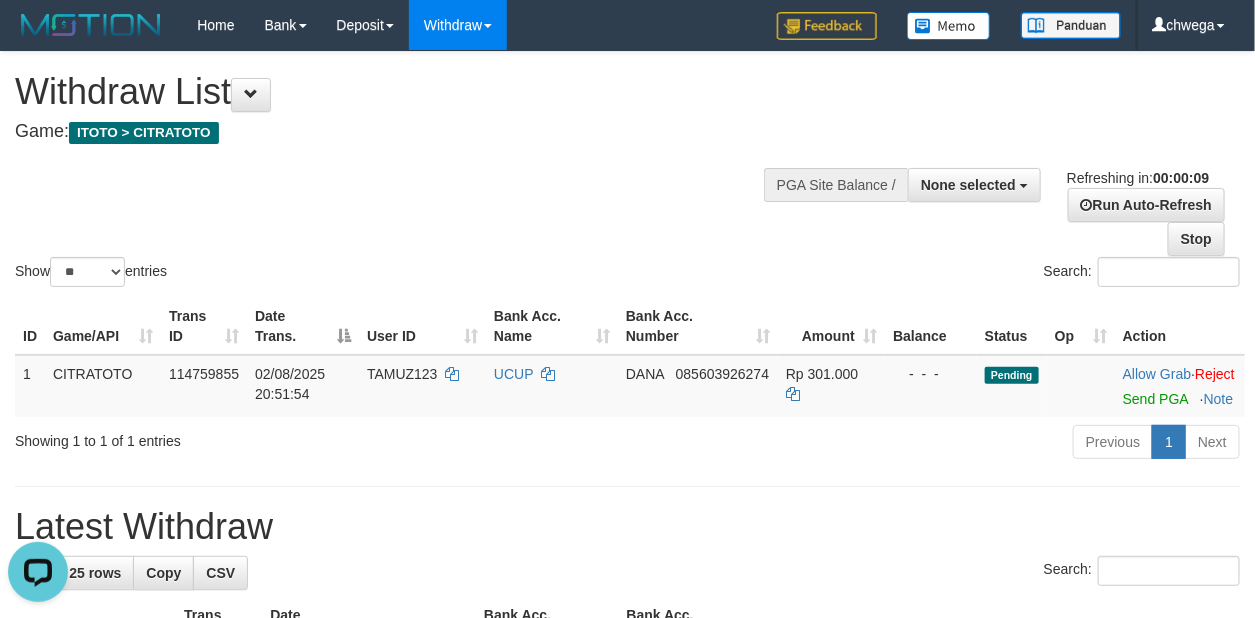 scroll, scrollTop: 0, scrollLeft: 0, axis: both 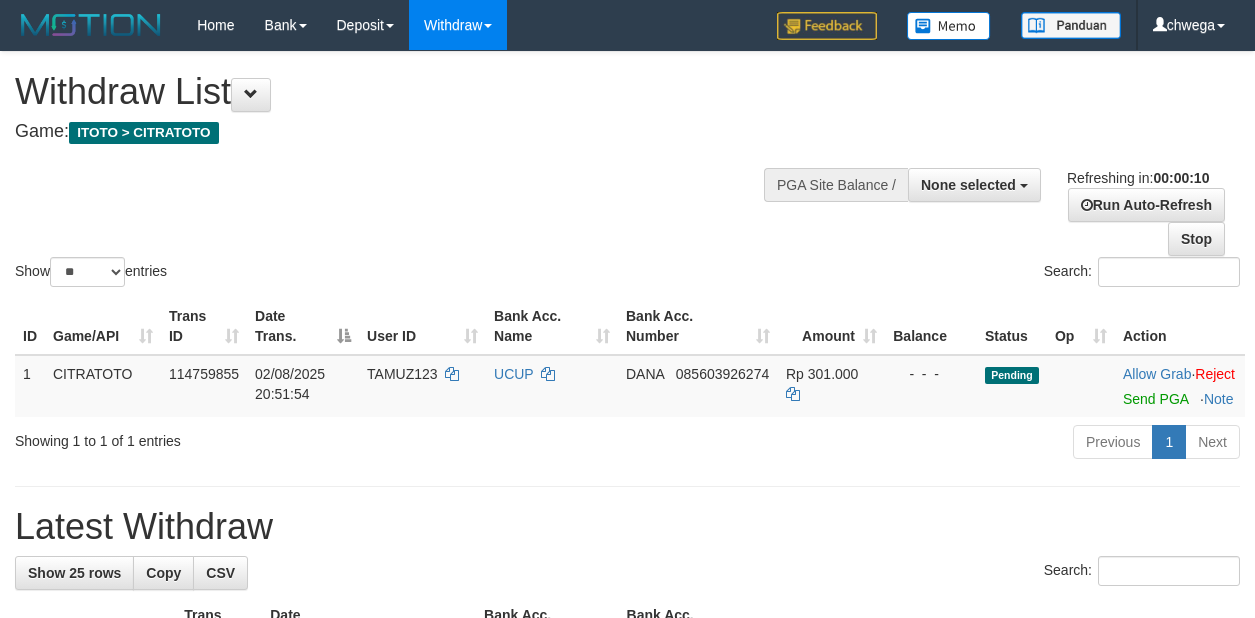 select 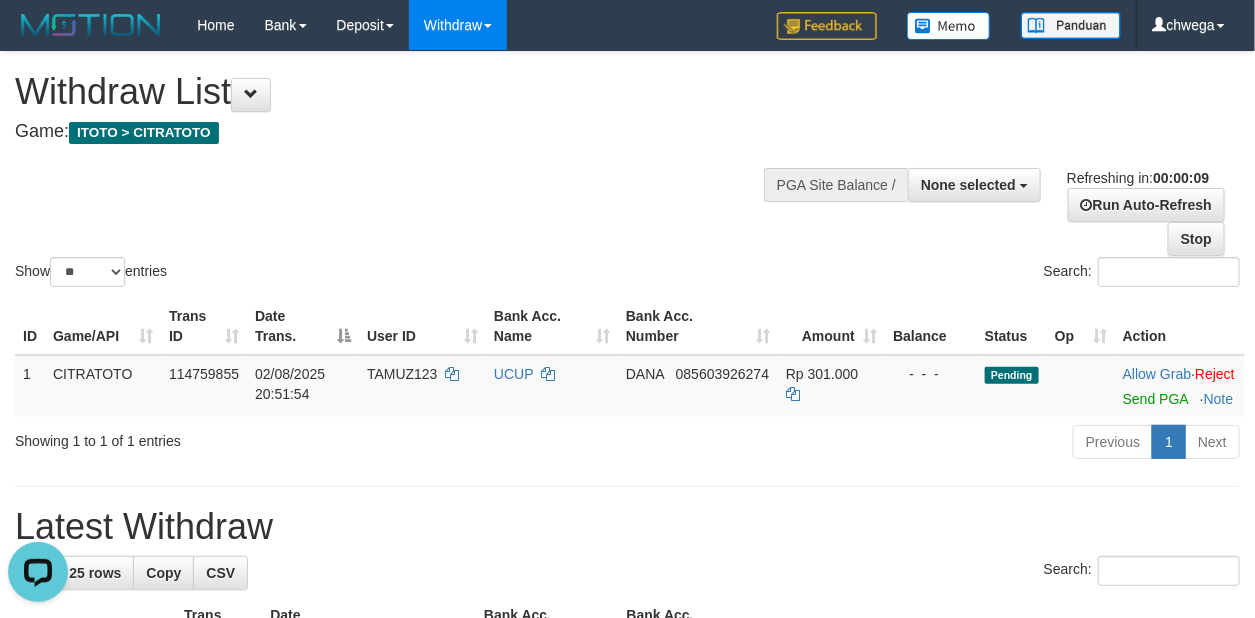 scroll, scrollTop: 0, scrollLeft: 0, axis: both 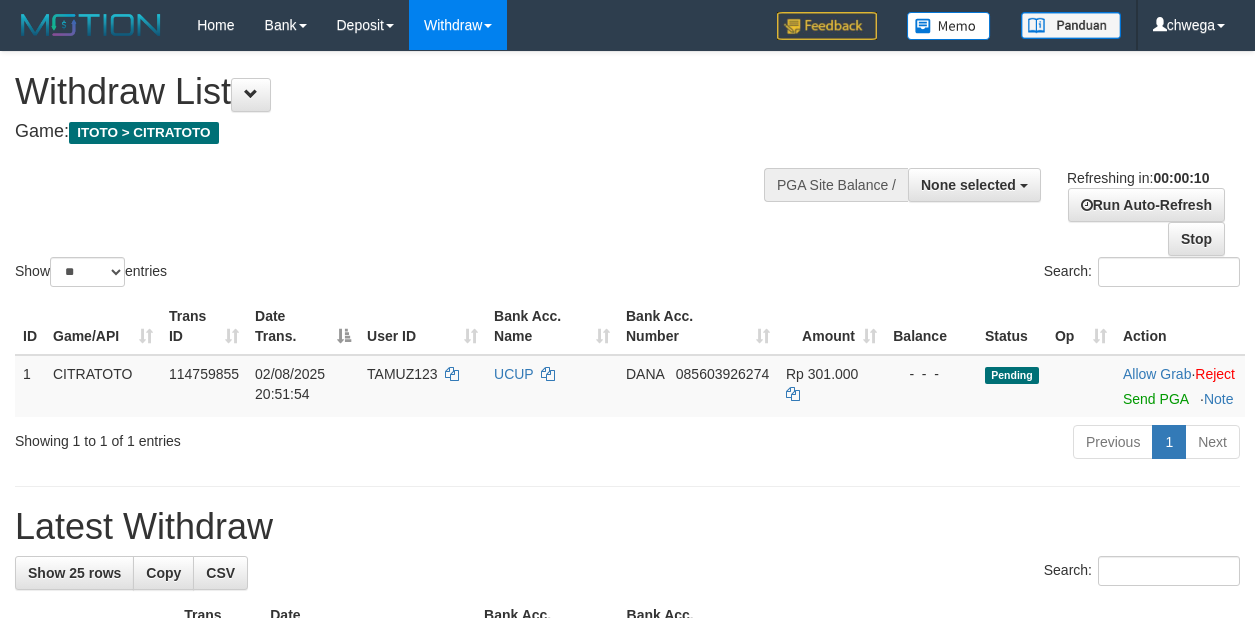 select 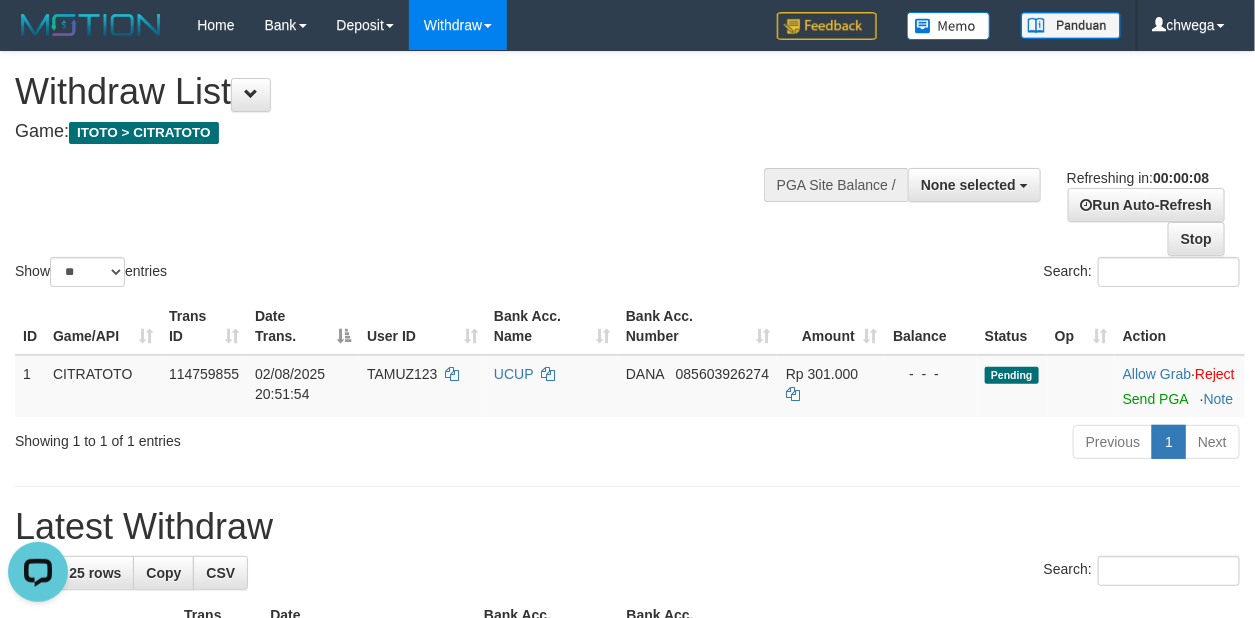 scroll, scrollTop: 0, scrollLeft: 0, axis: both 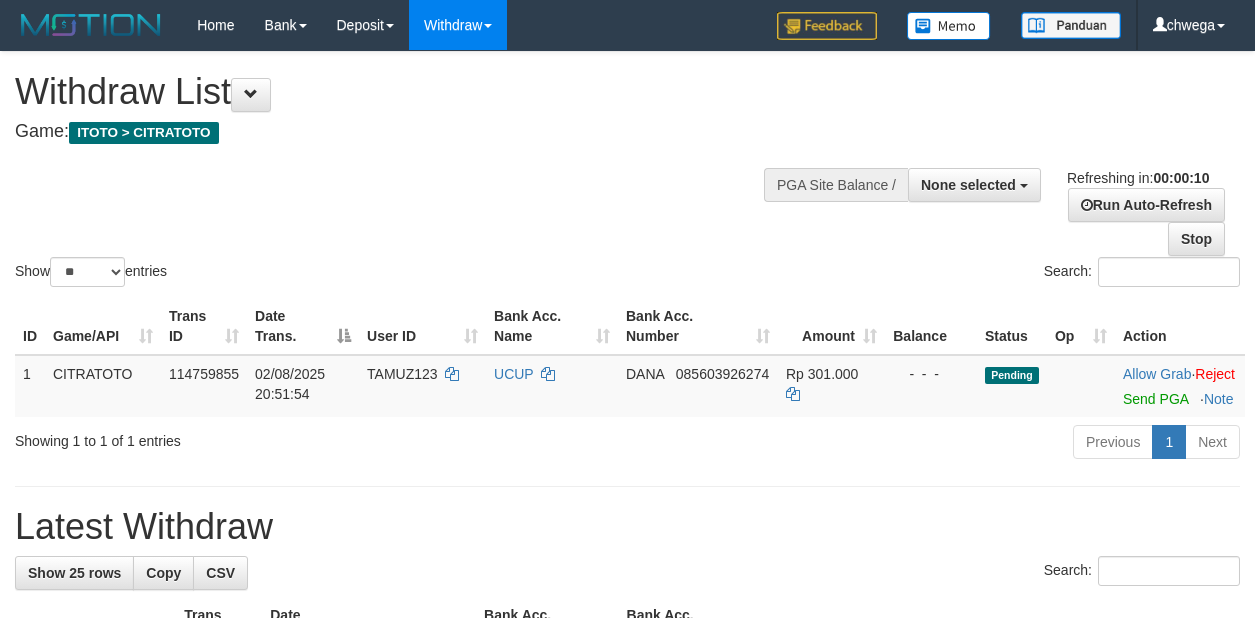 select 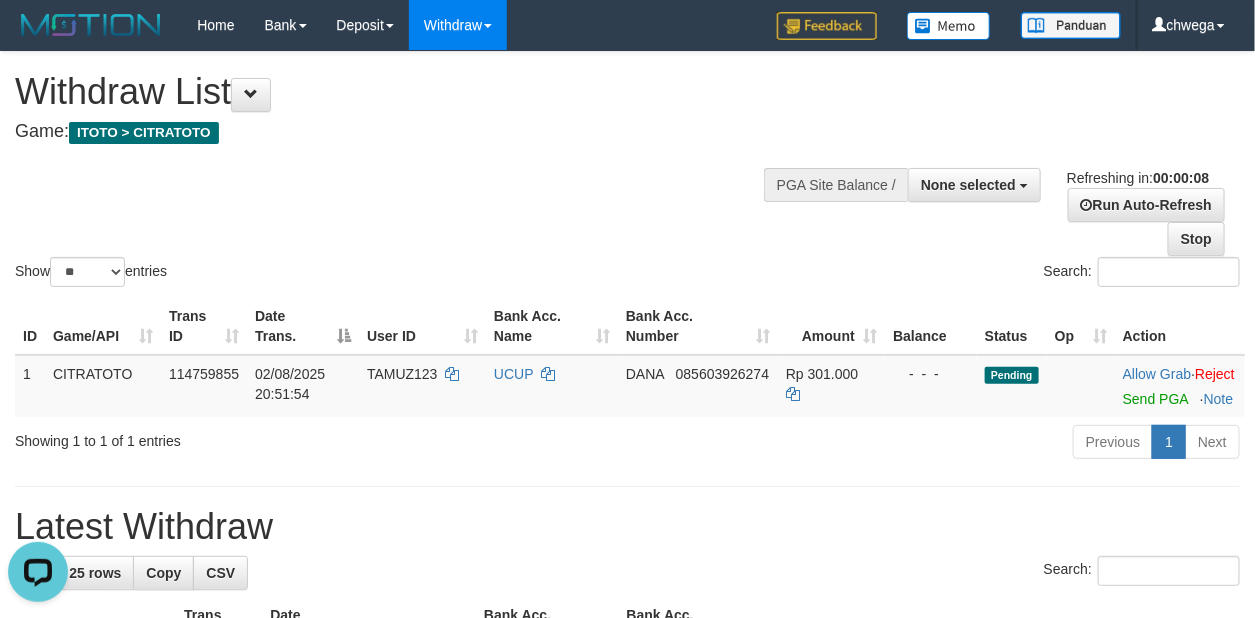 scroll, scrollTop: 0, scrollLeft: 0, axis: both 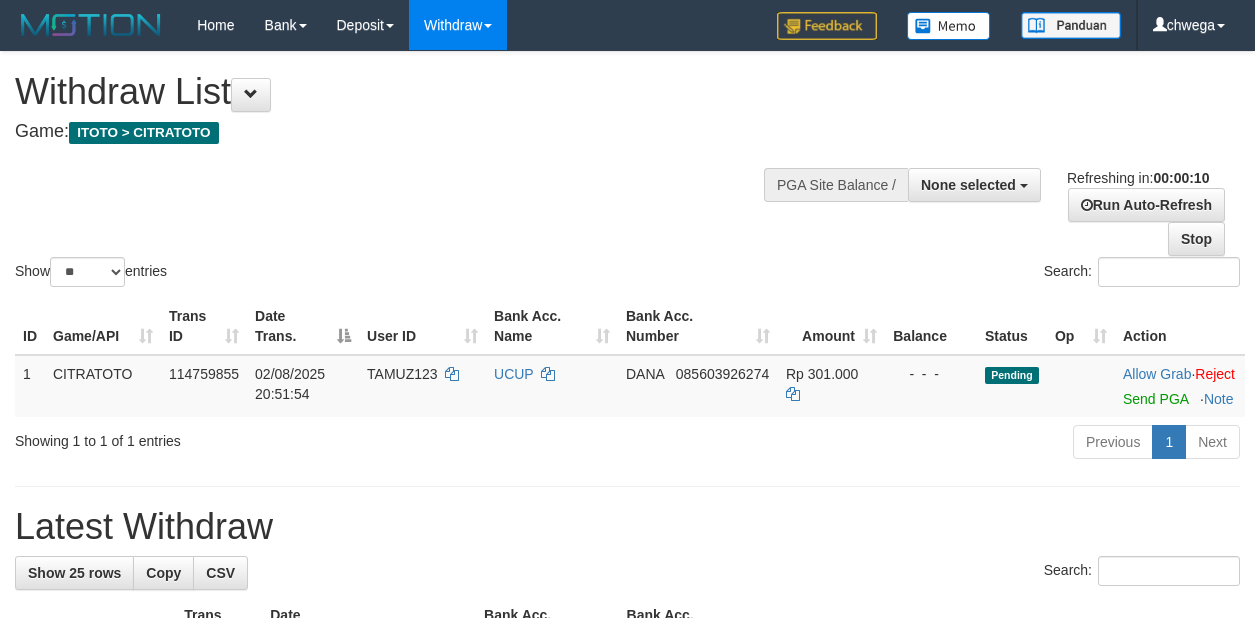 select 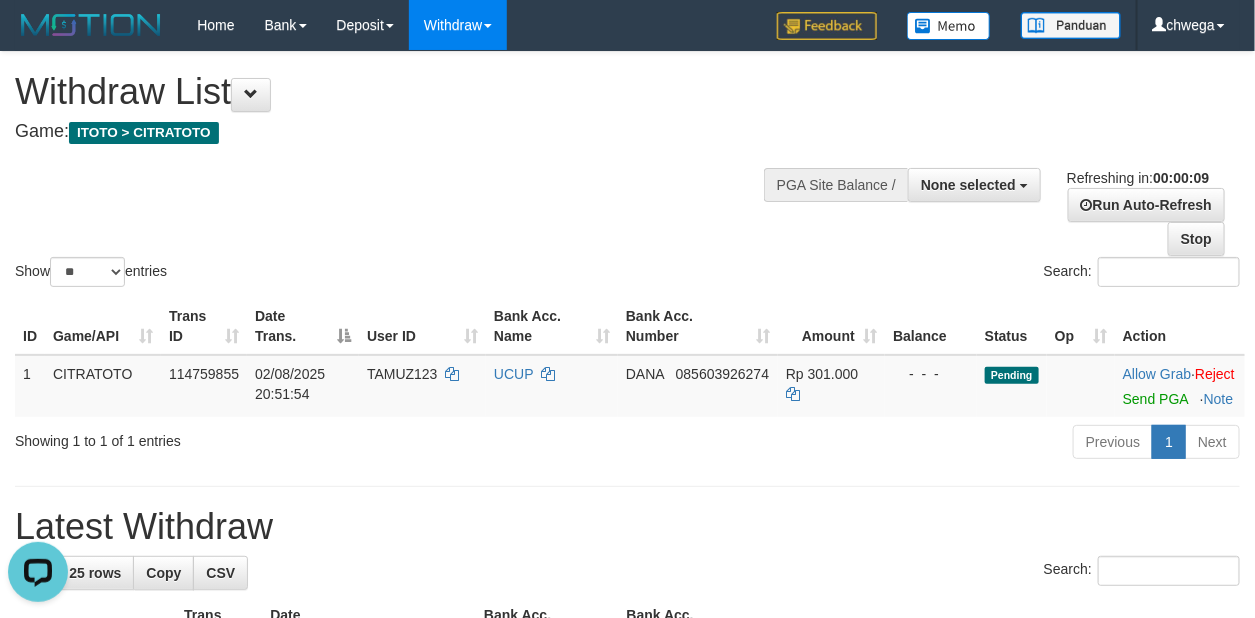 scroll, scrollTop: 0, scrollLeft: 0, axis: both 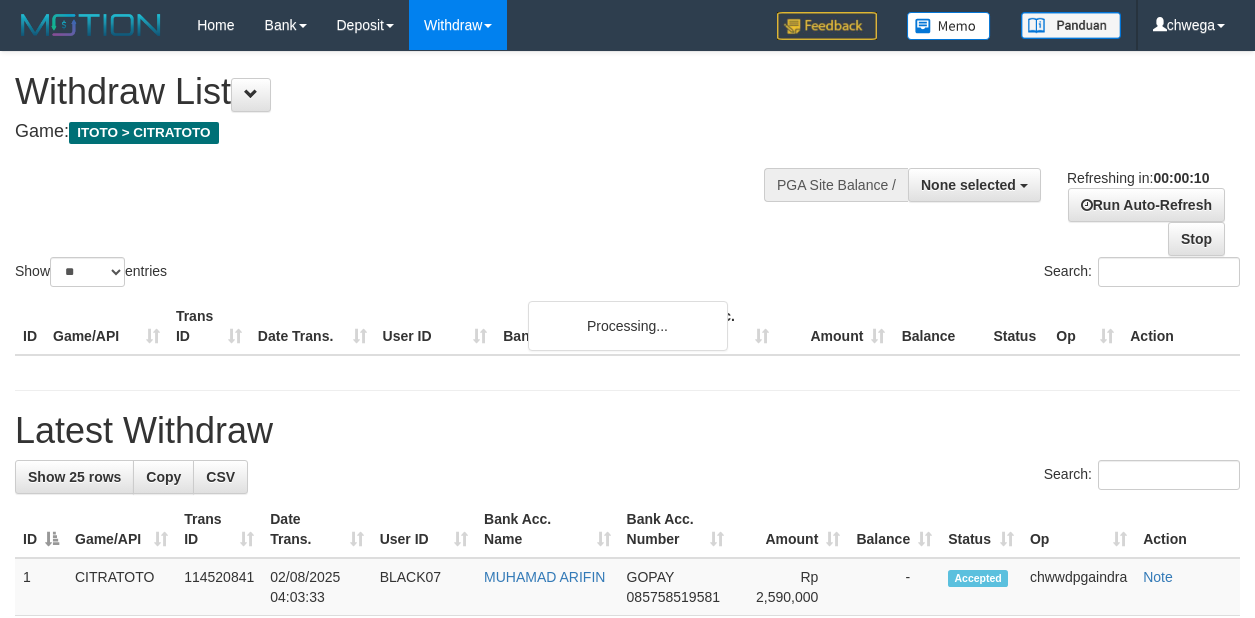 select 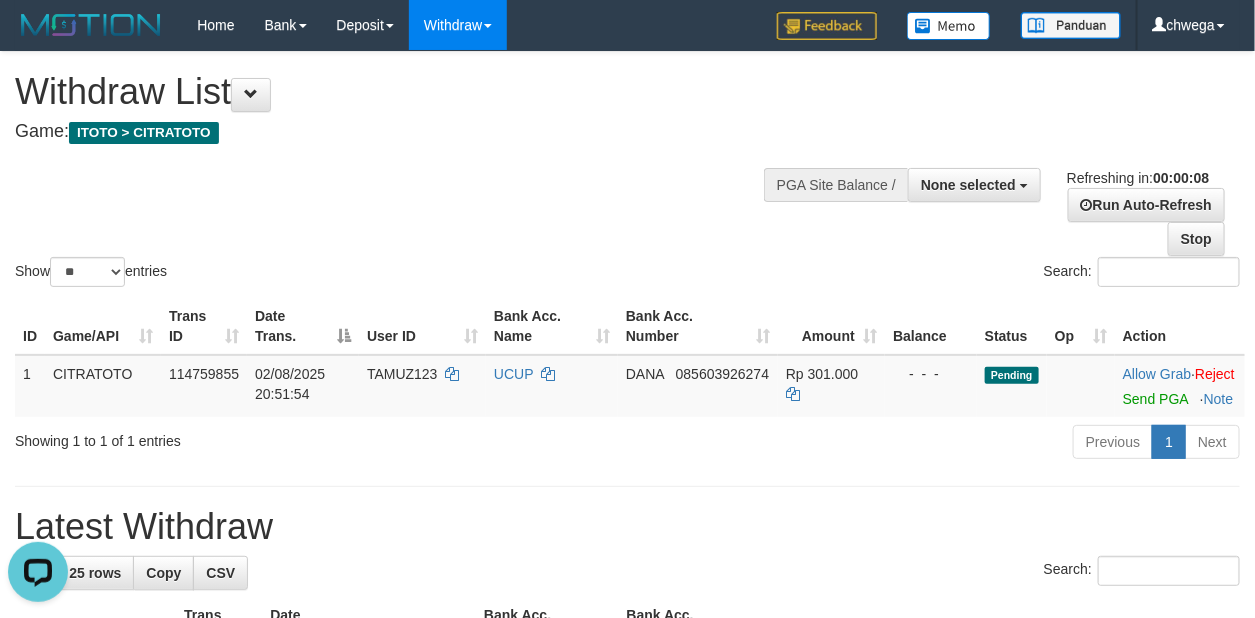 scroll, scrollTop: 0, scrollLeft: 0, axis: both 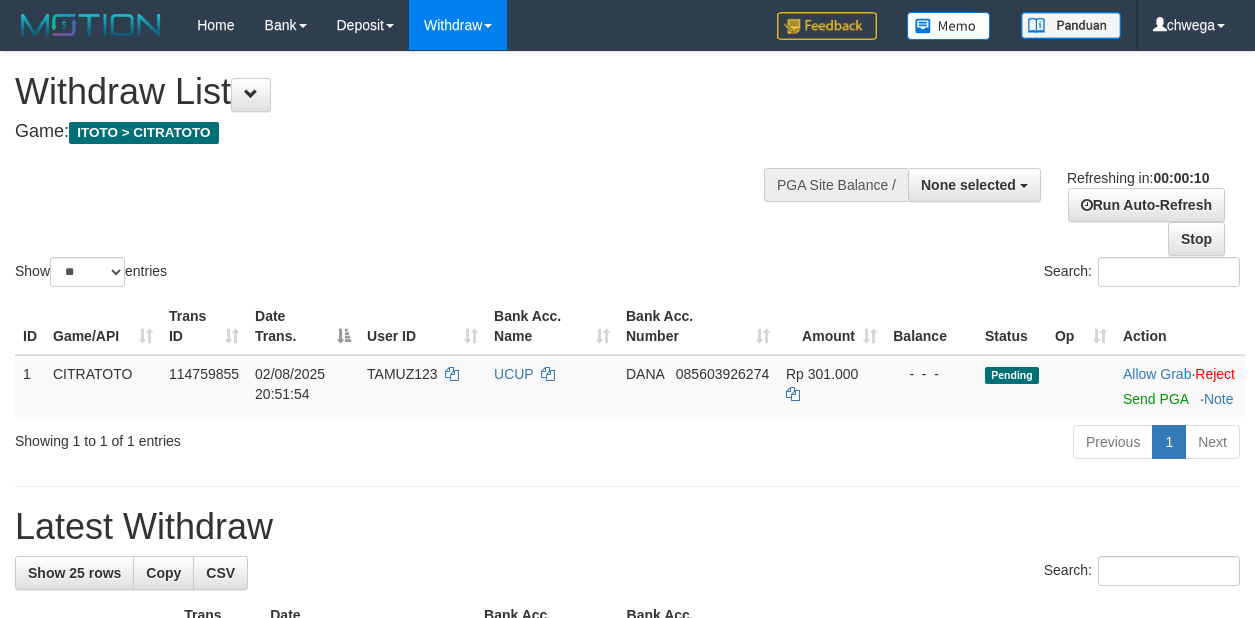 select 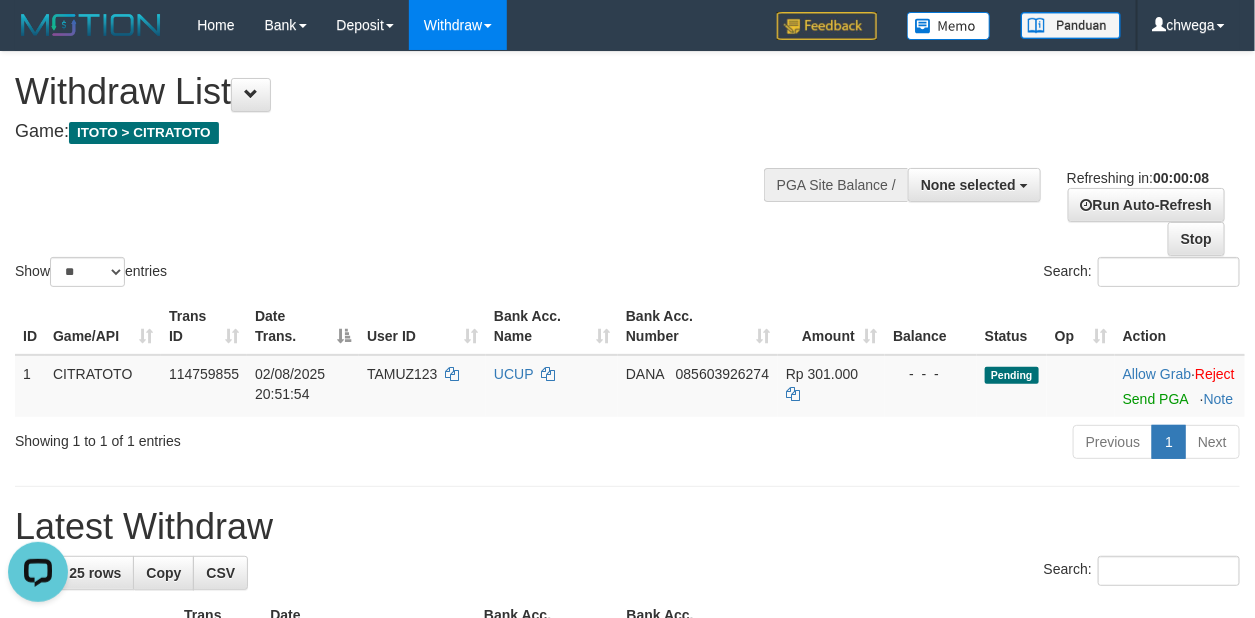 scroll, scrollTop: 0, scrollLeft: 0, axis: both 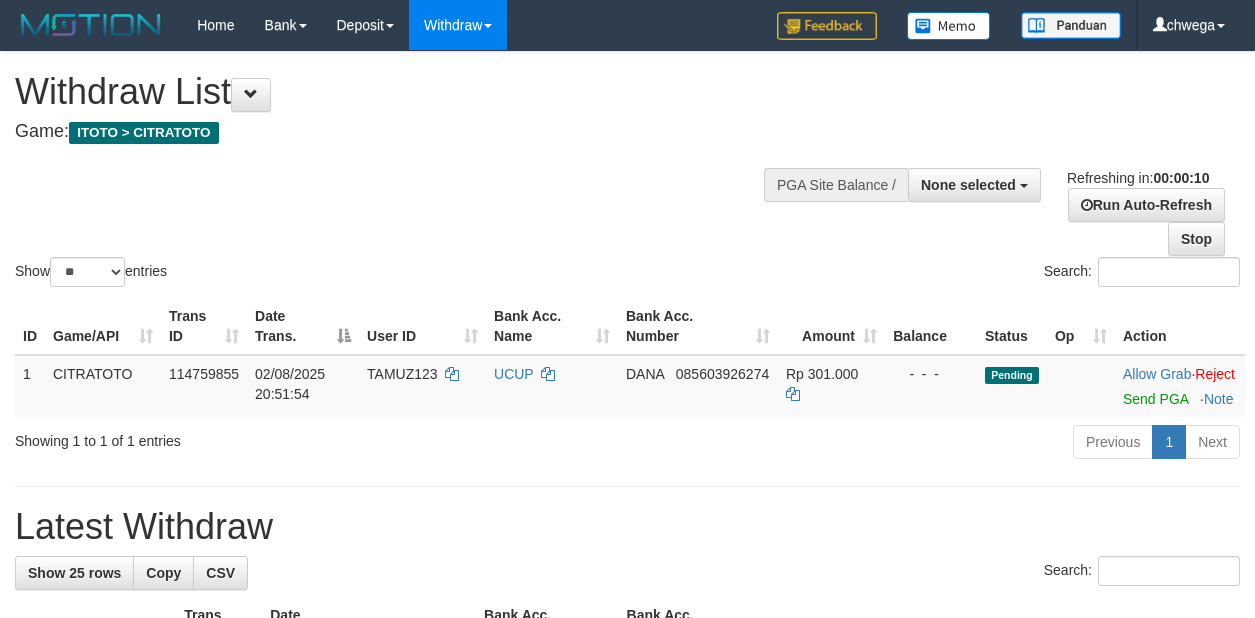 select 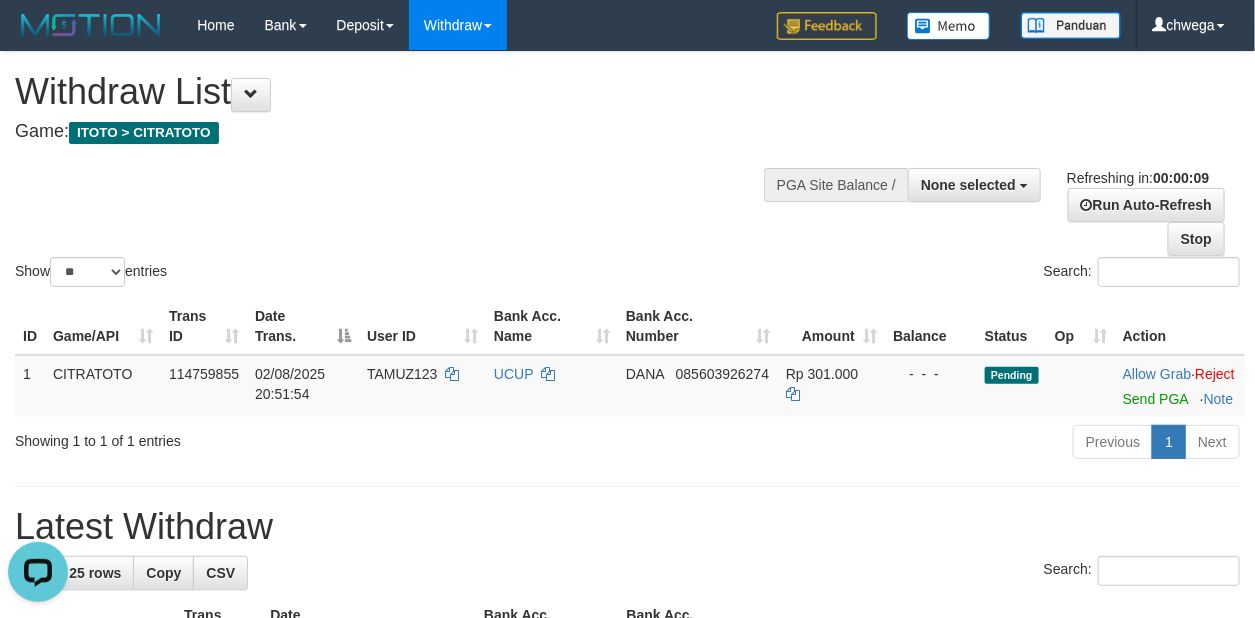 scroll, scrollTop: 0, scrollLeft: 0, axis: both 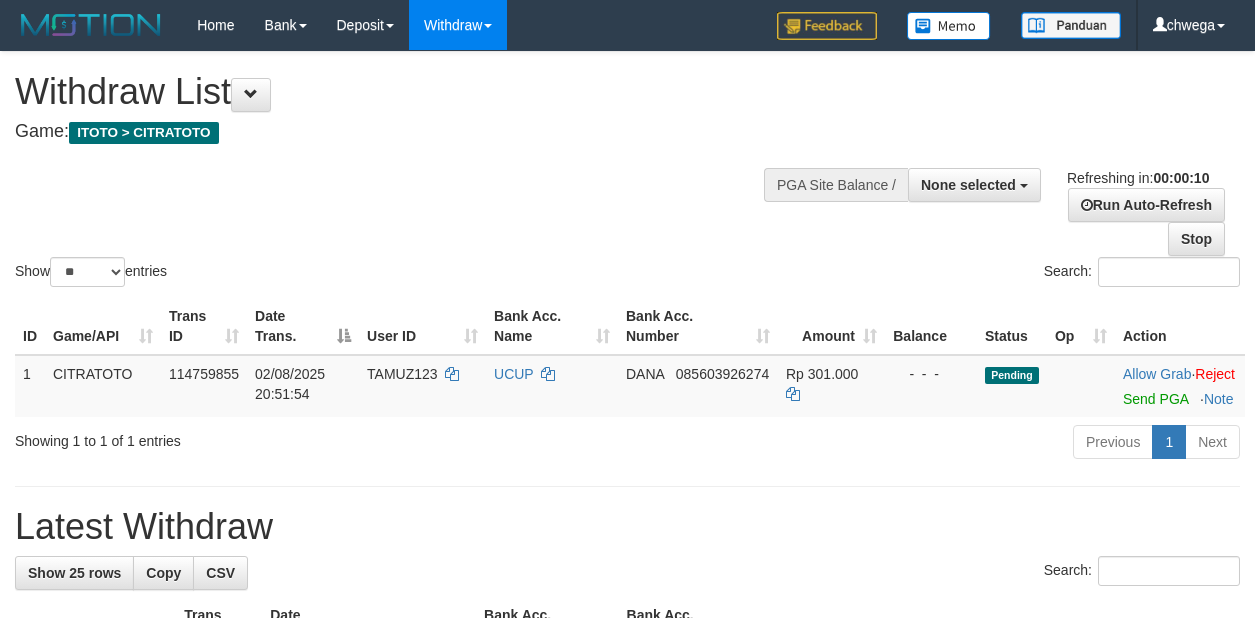 select 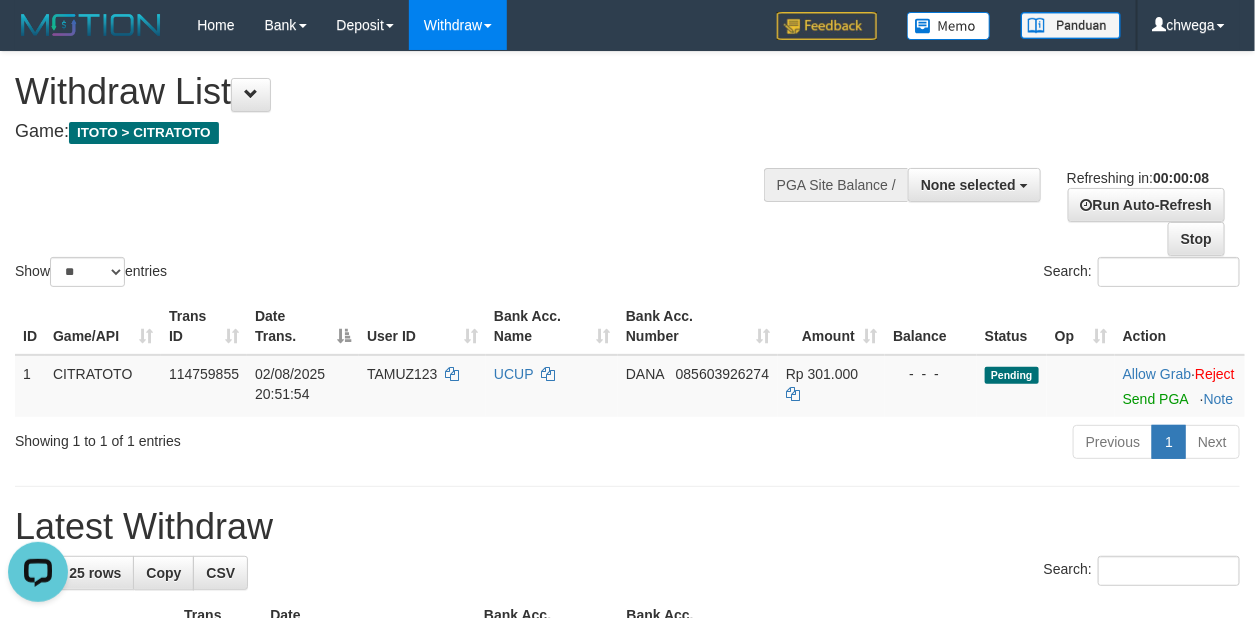 scroll, scrollTop: 0, scrollLeft: 0, axis: both 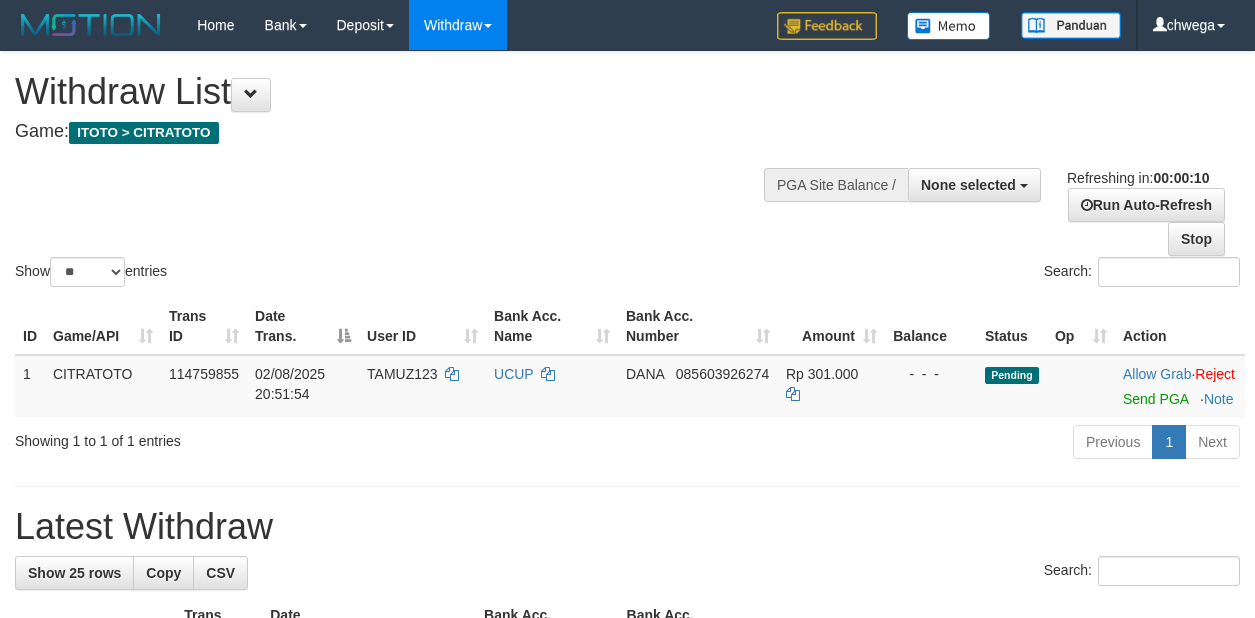 select 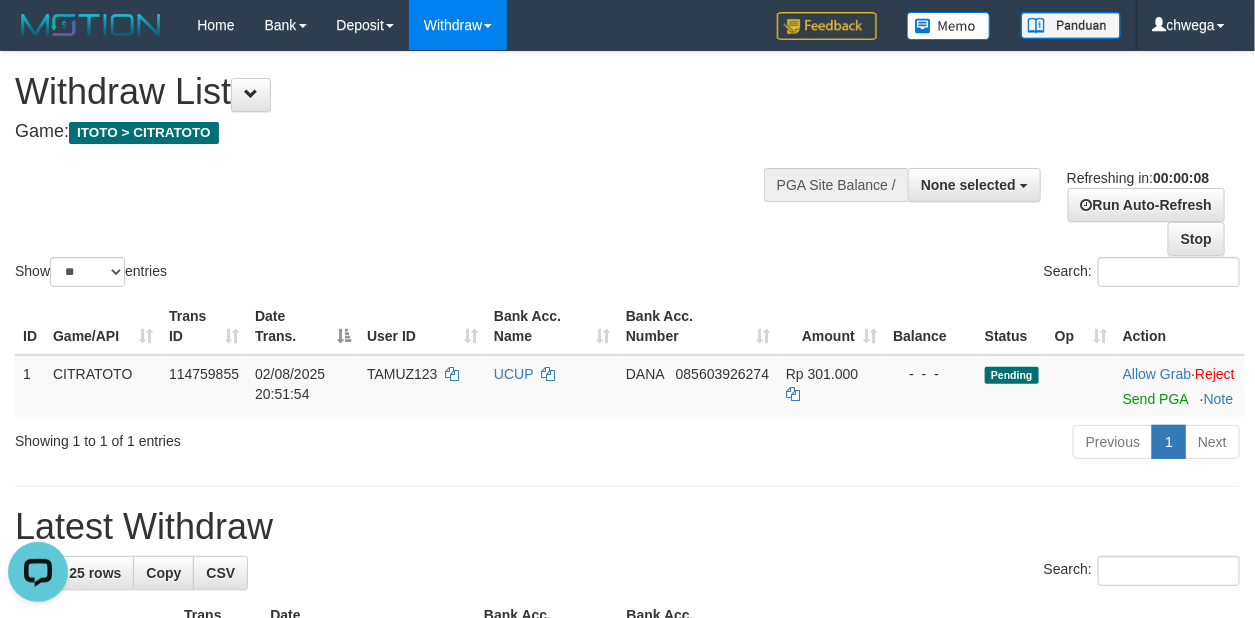 scroll, scrollTop: 0, scrollLeft: 0, axis: both 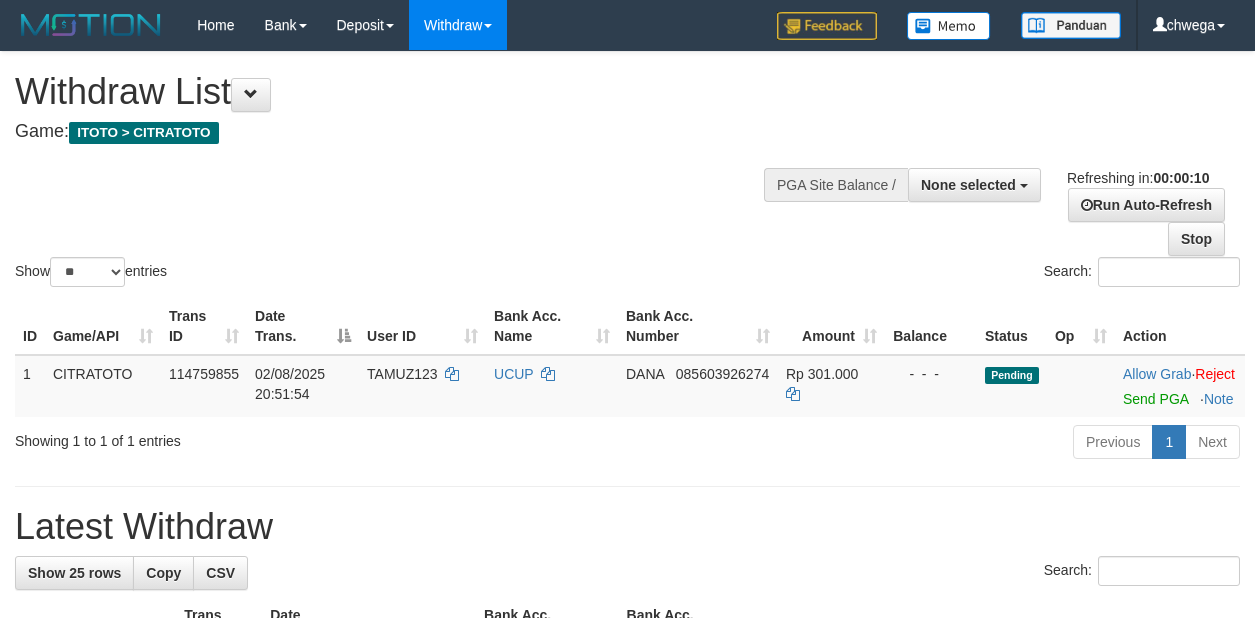 select 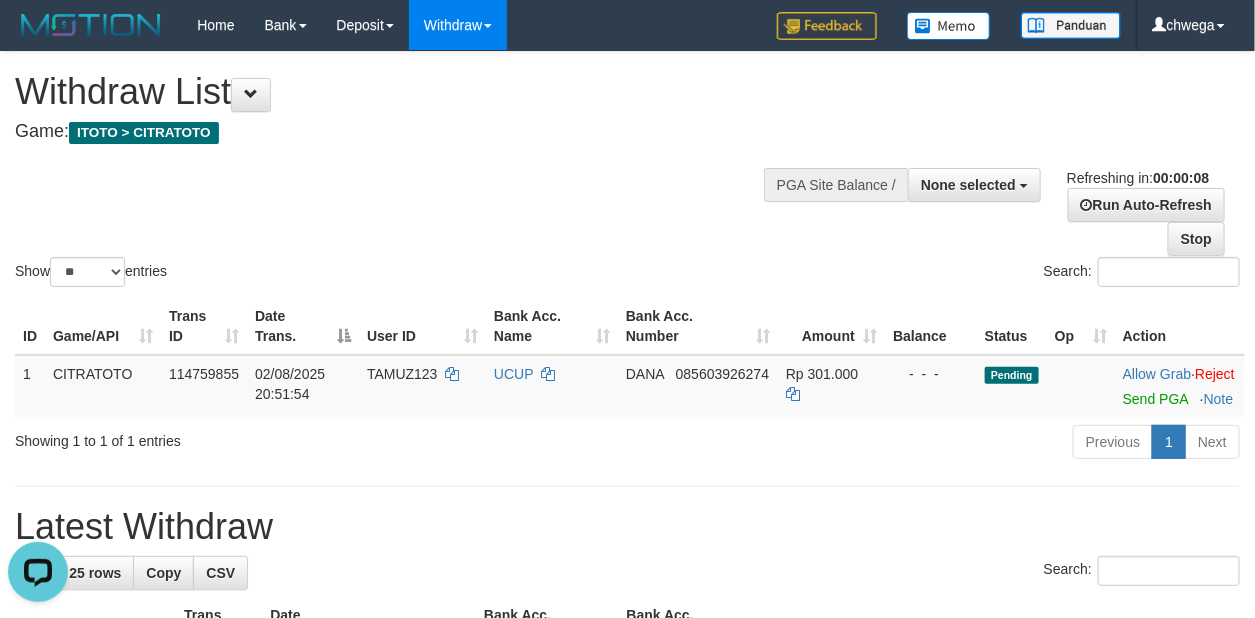 scroll, scrollTop: 0, scrollLeft: 0, axis: both 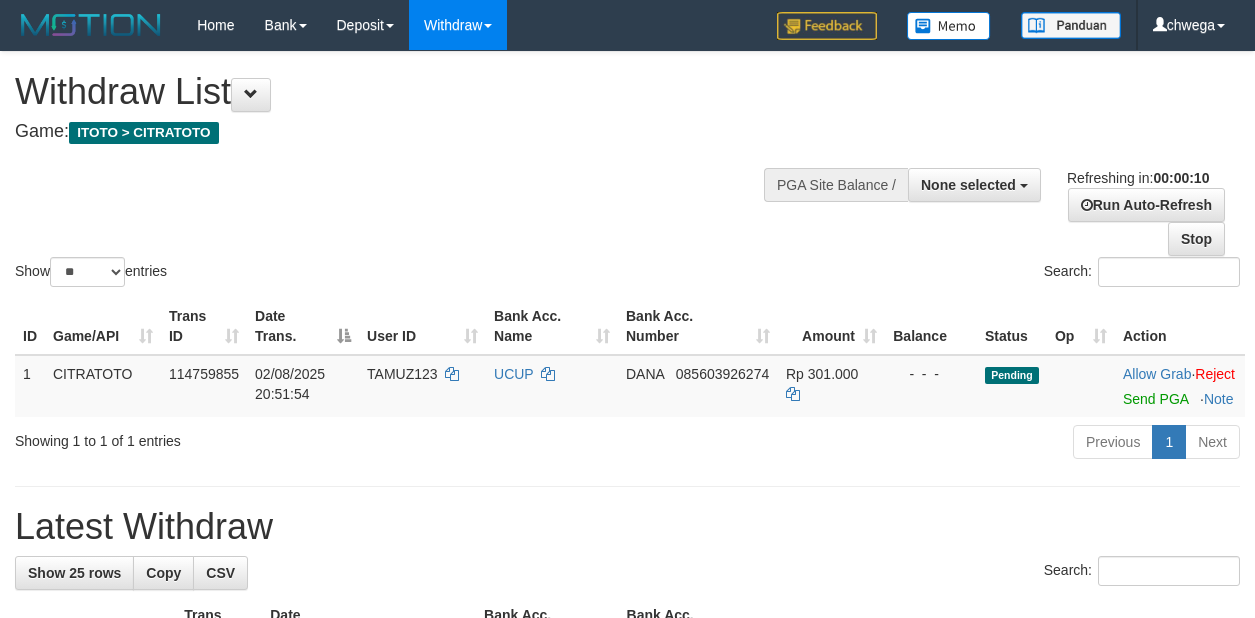 select 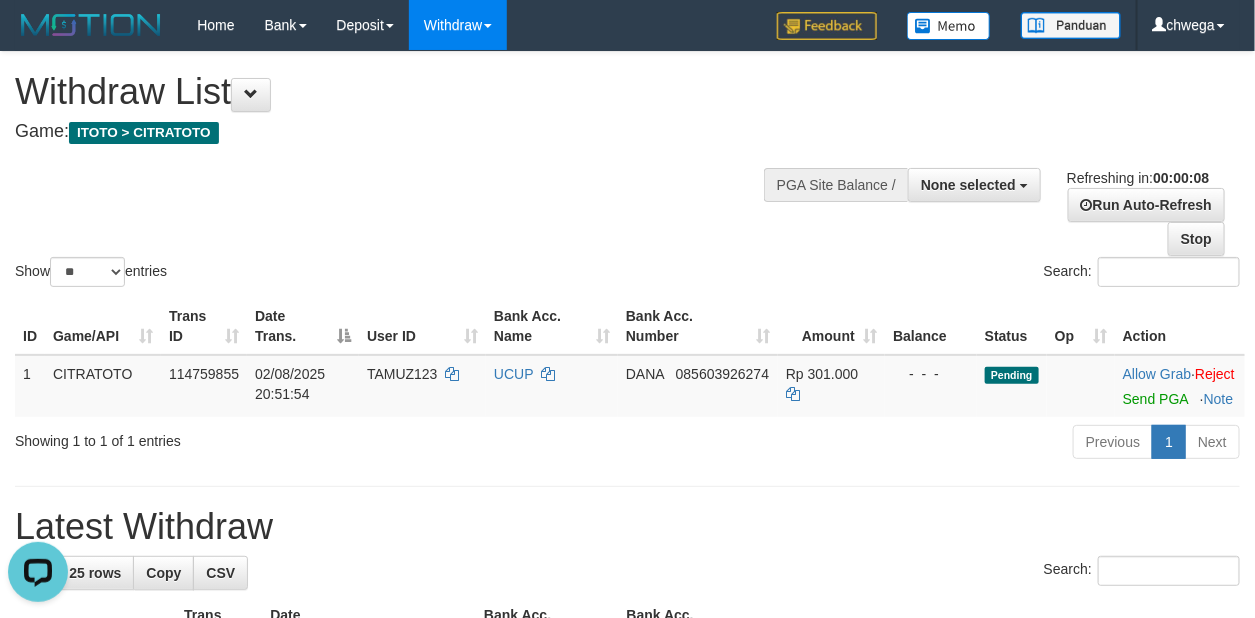 scroll, scrollTop: 0, scrollLeft: 0, axis: both 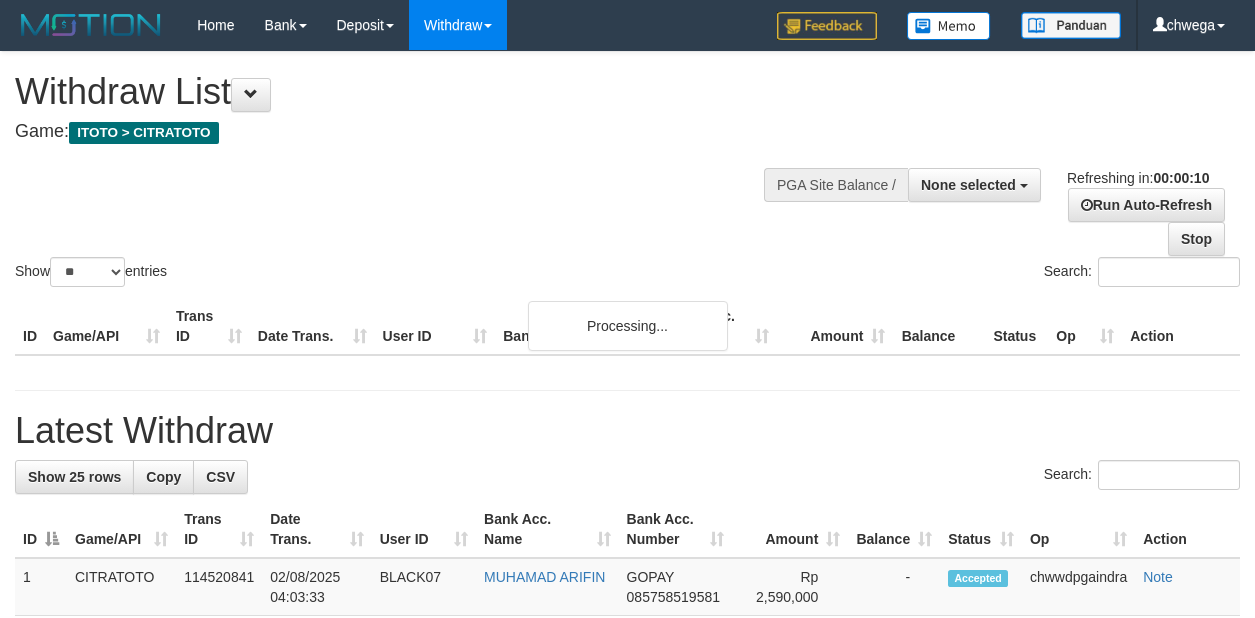 select 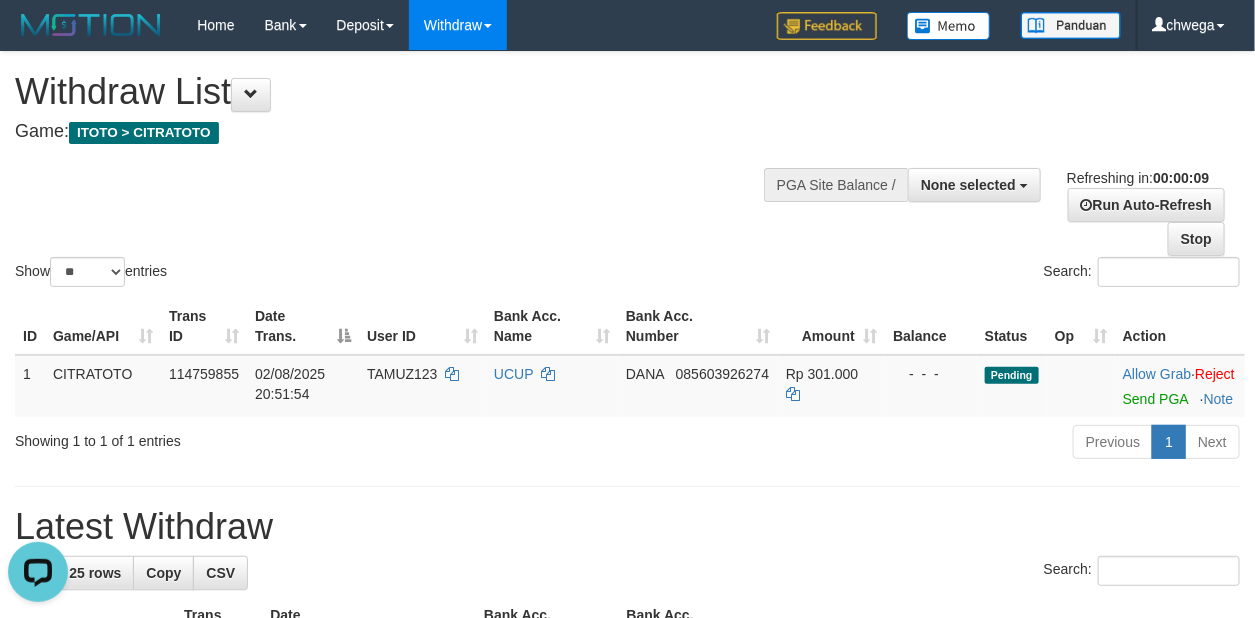 scroll, scrollTop: 0, scrollLeft: 0, axis: both 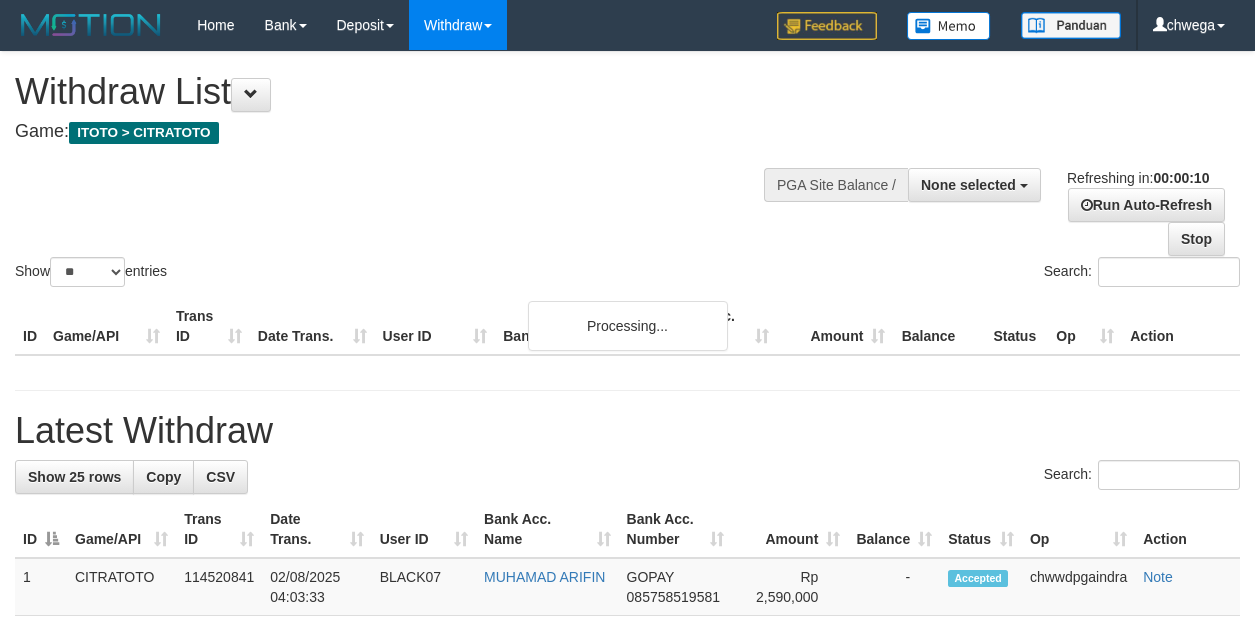select 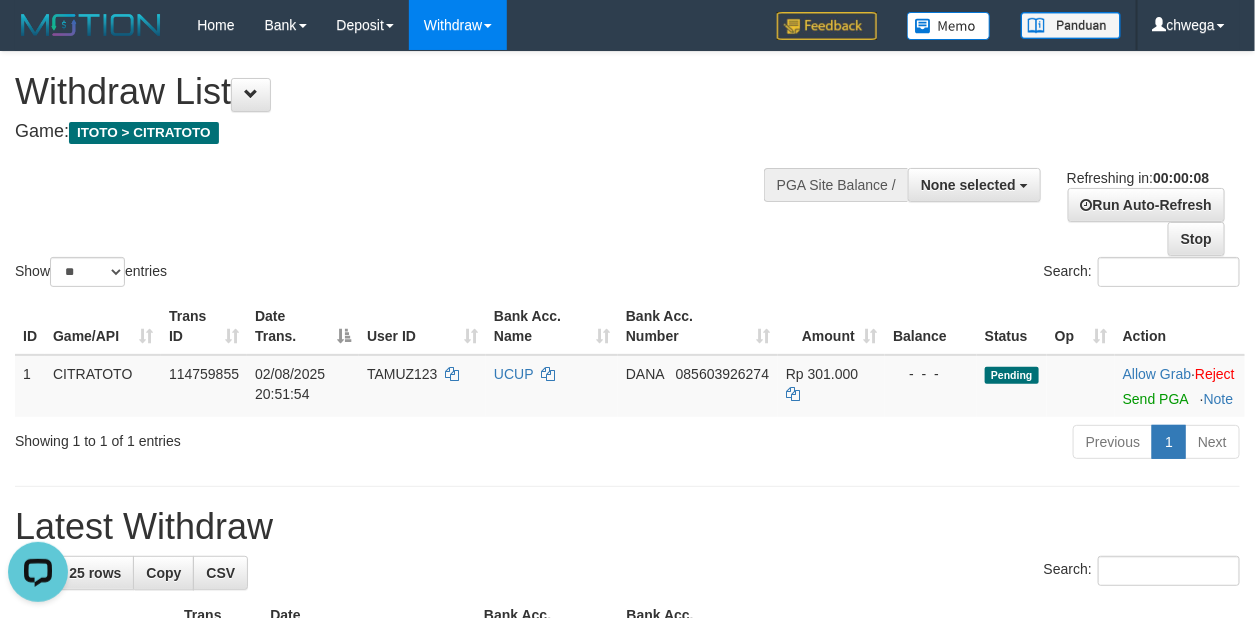 scroll, scrollTop: 0, scrollLeft: 0, axis: both 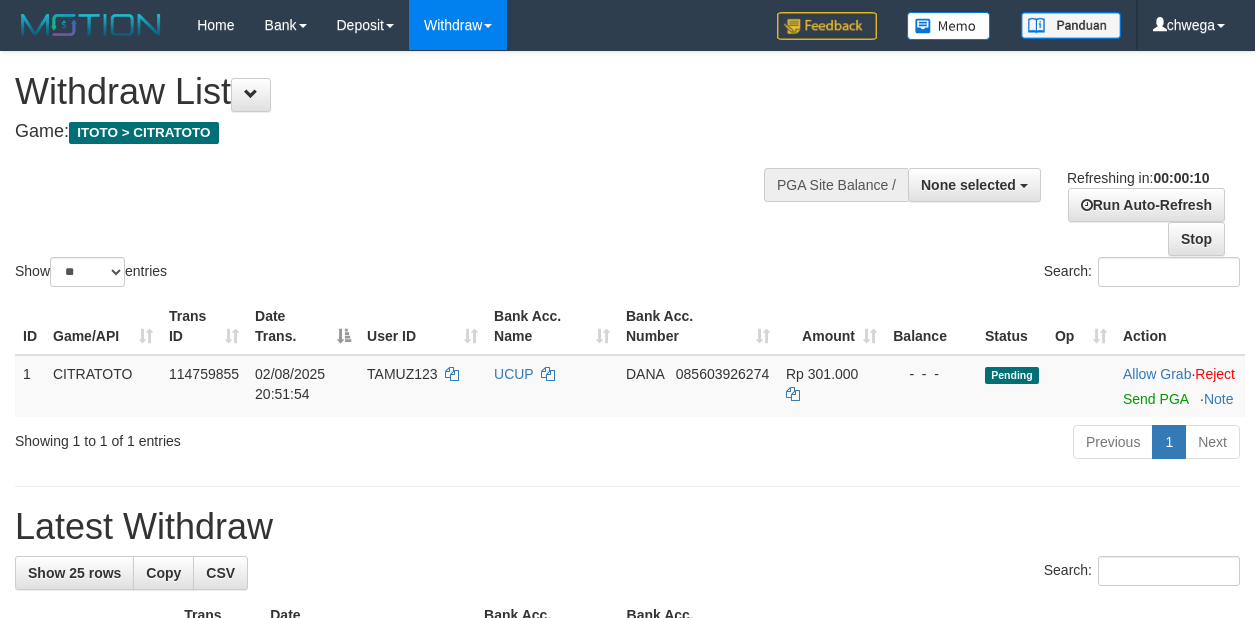 select 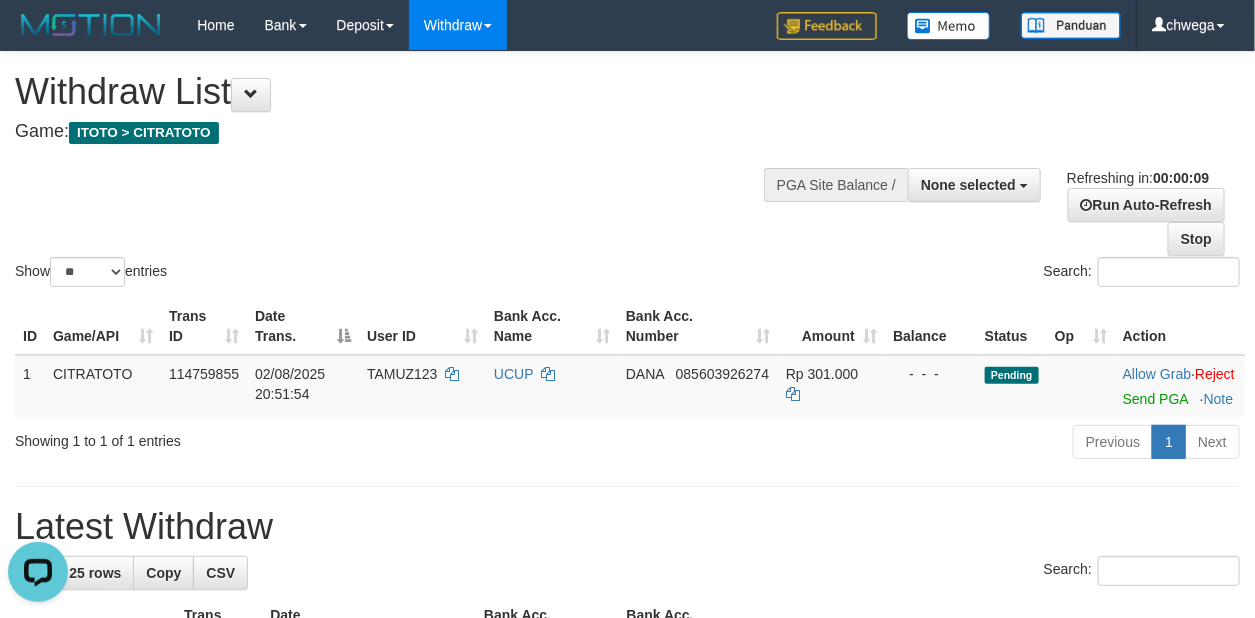 scroll, scrollTop: 0, scrollLeft: 0, axis: both 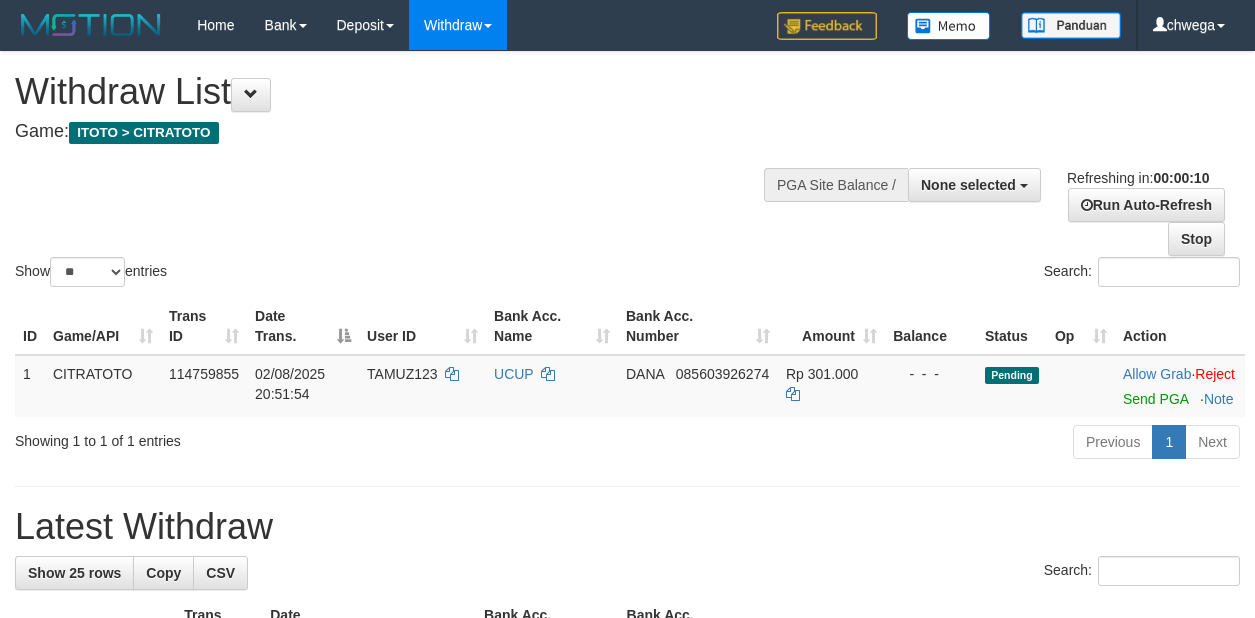 select 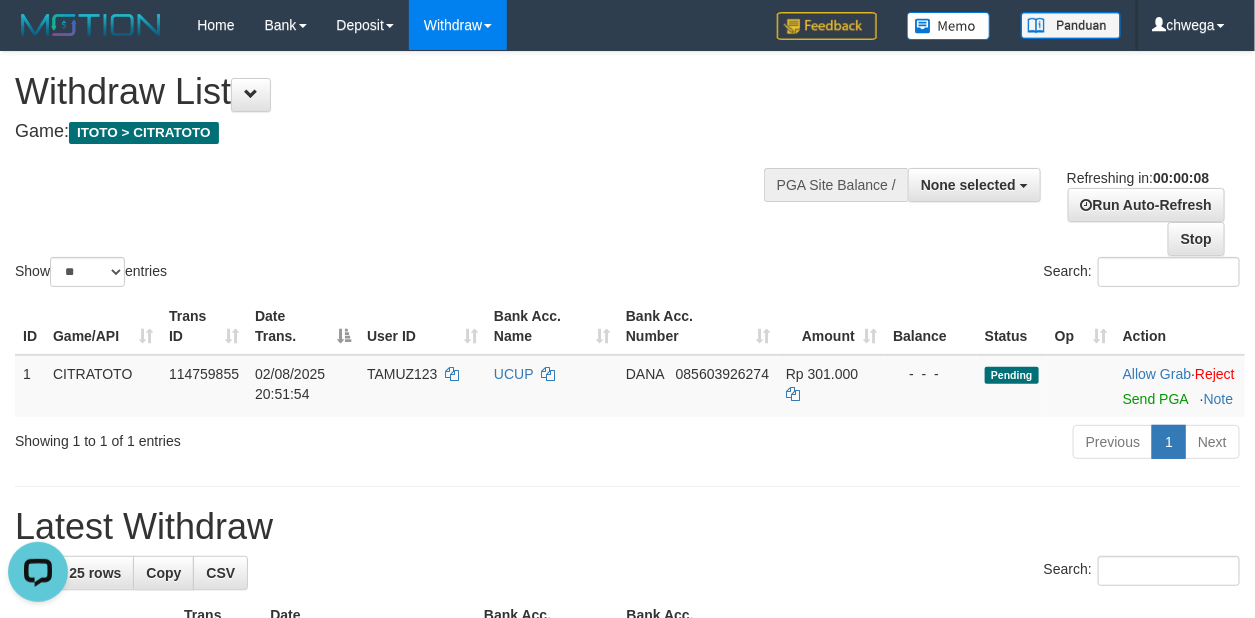scroll, scrollTop: 0, scrollLeft: 0, axis: both 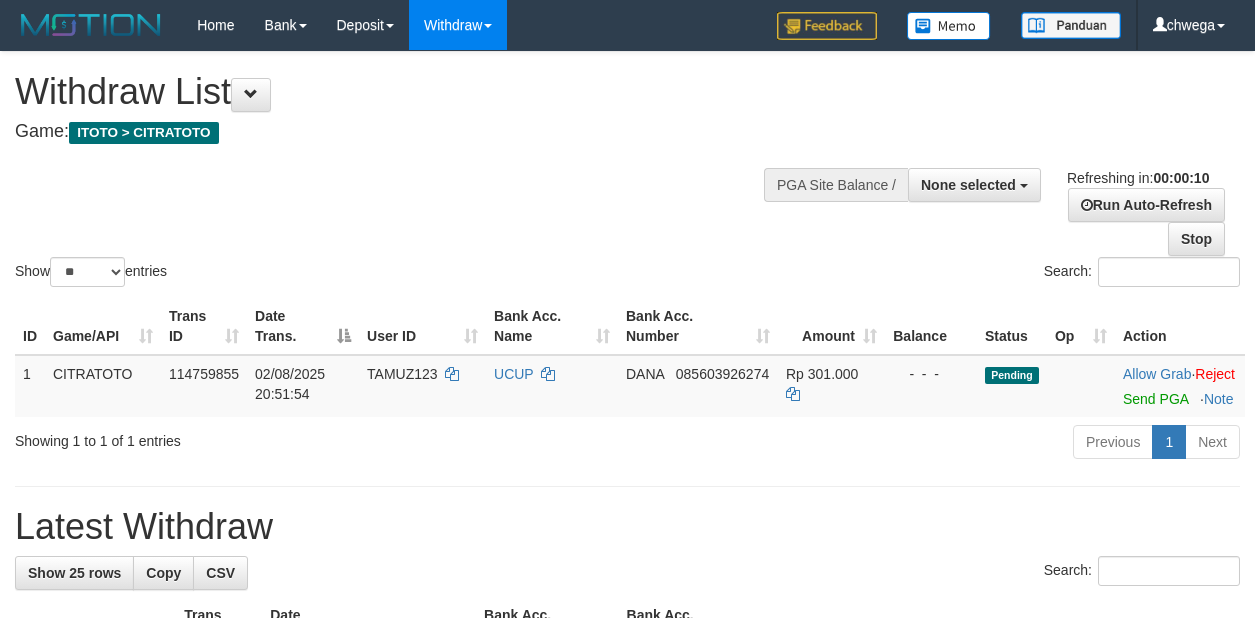 select 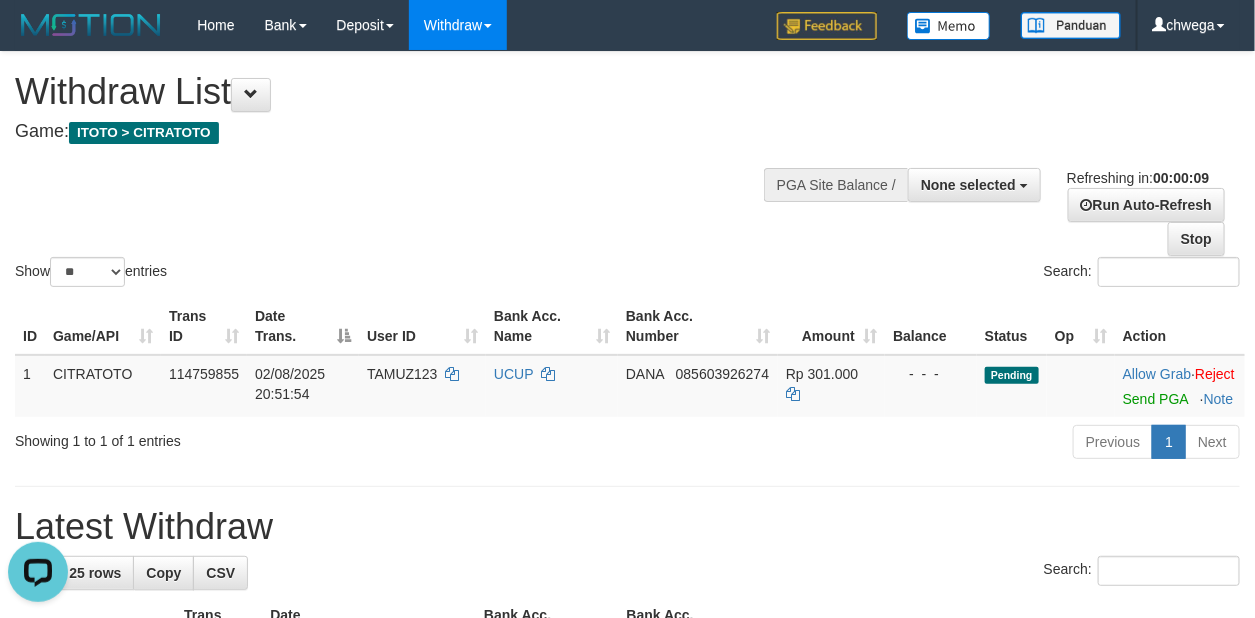 scroll, scrollTop: 0, scrollLeft: 0, axis: both 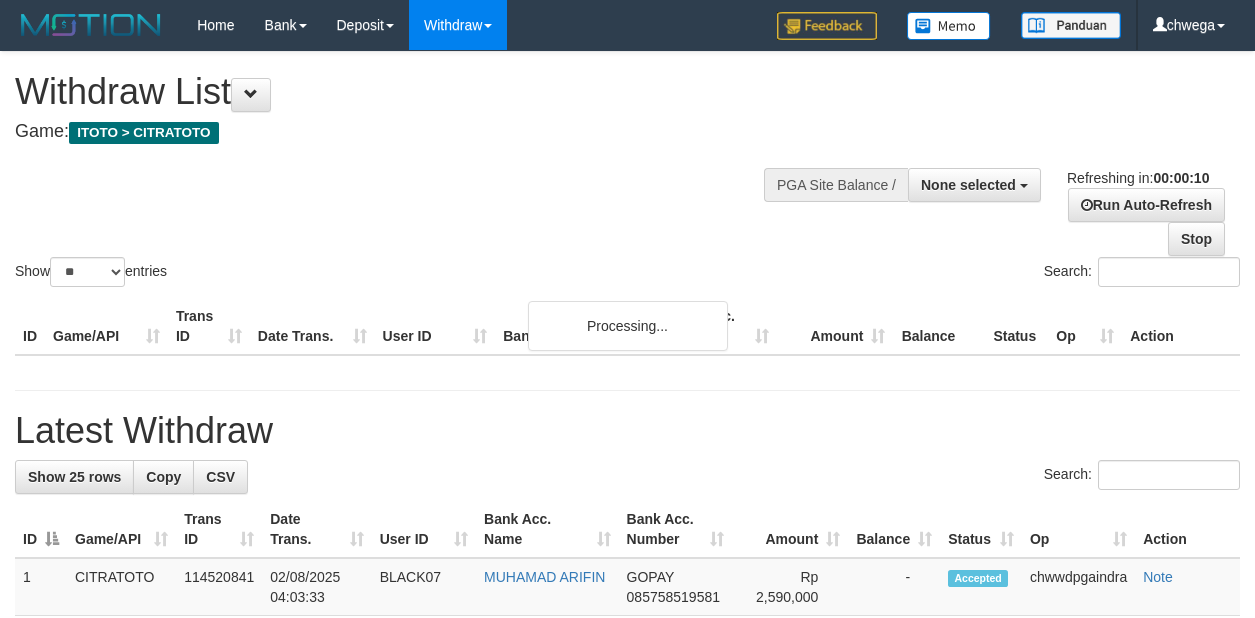 select 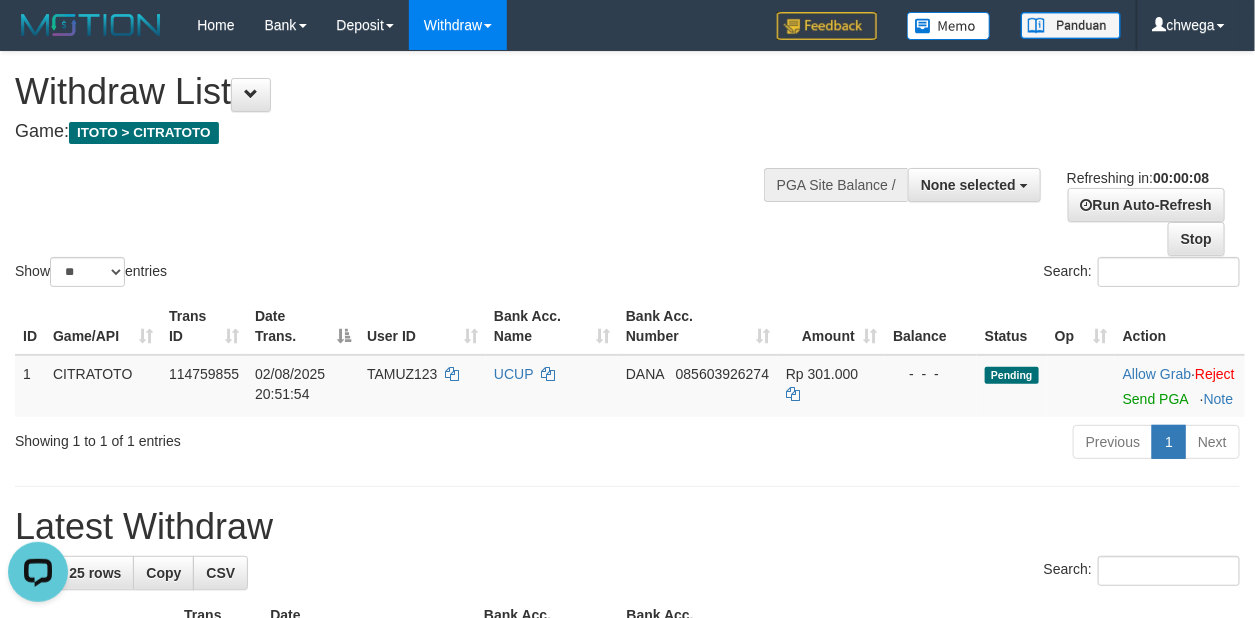 scroll, scrollTop: 0, scrollLeft: 0, axis: both 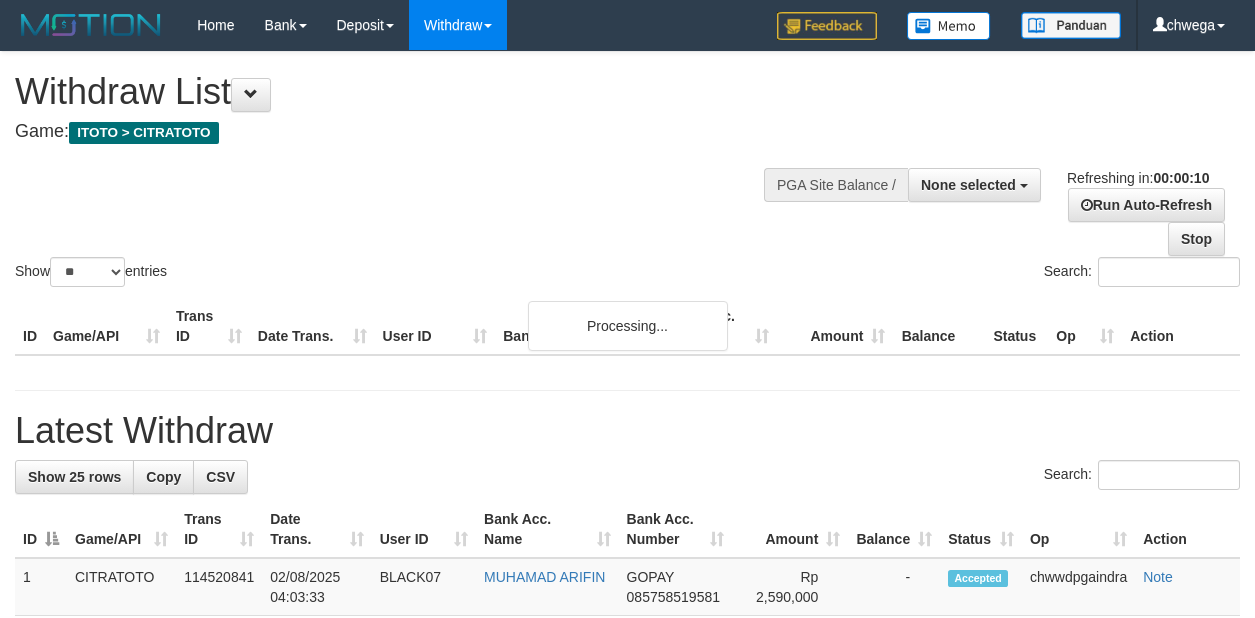 select 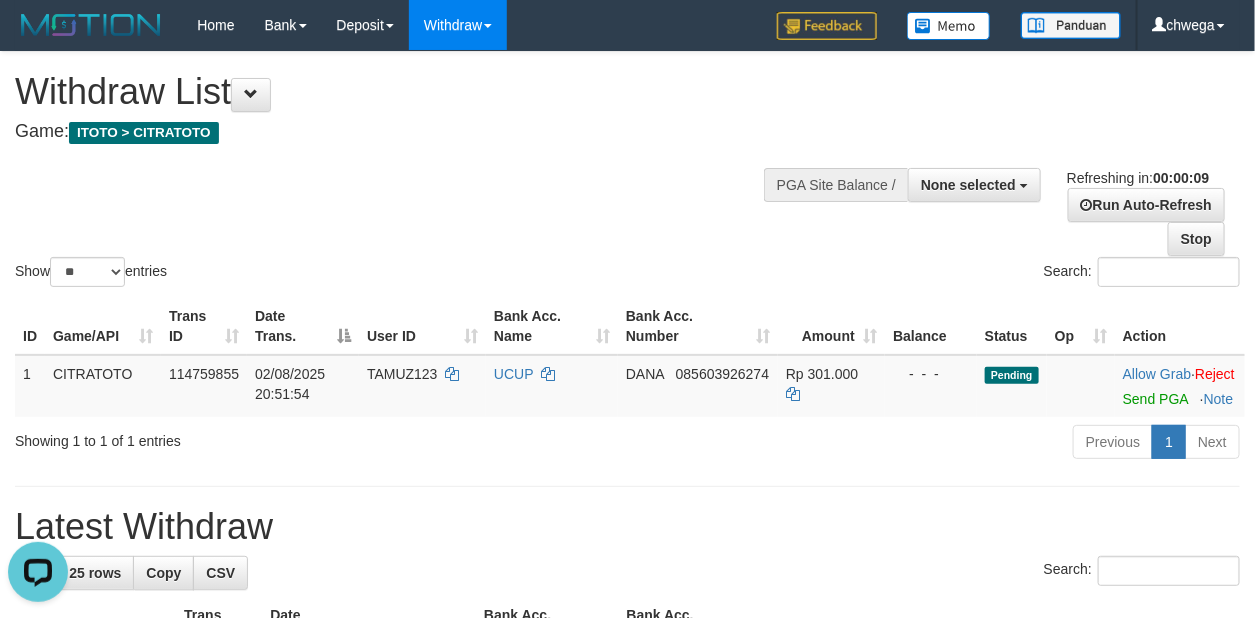 scroll, scrollTop: 0, scrollLeft: 0, axis: both 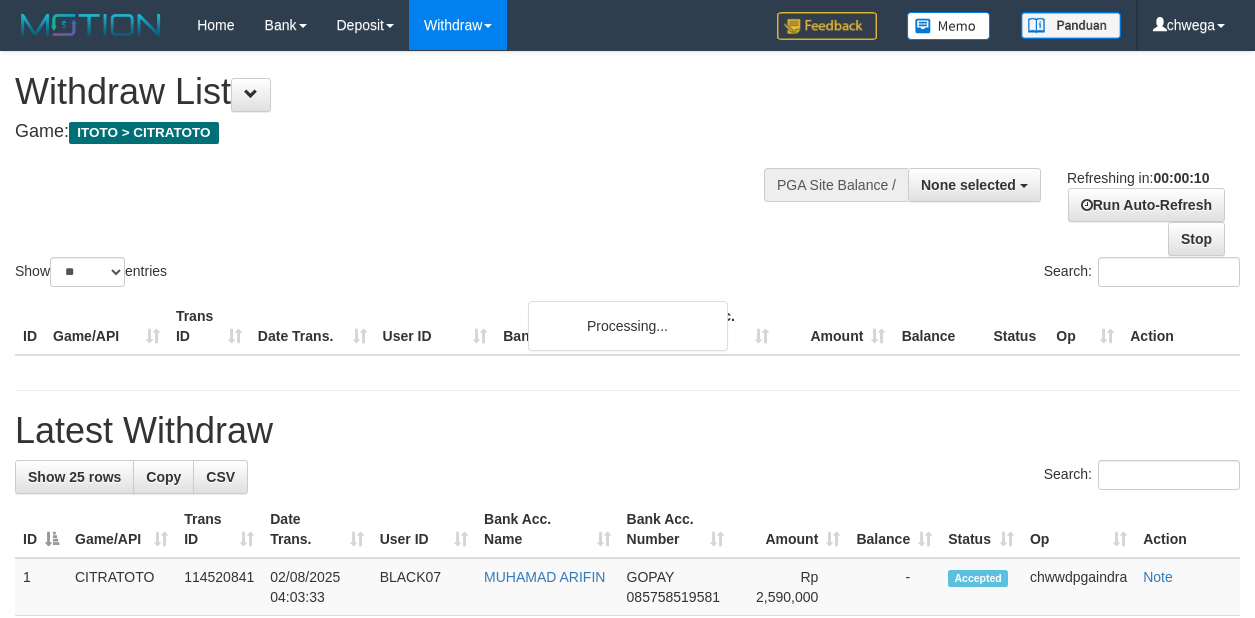 select 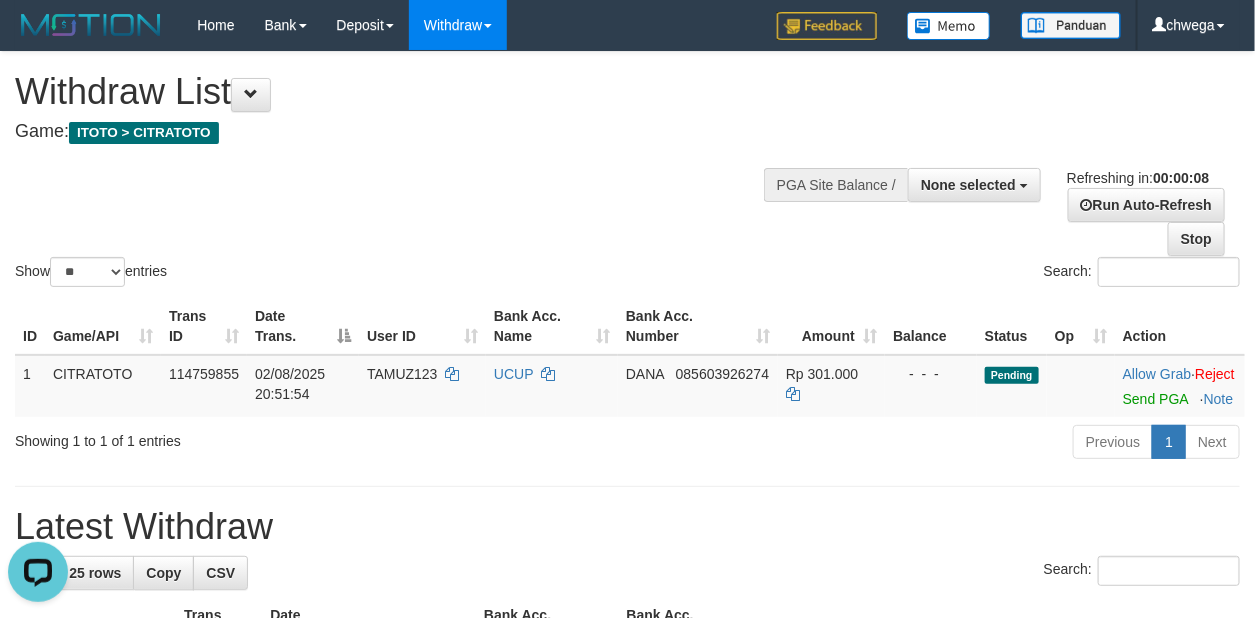 scroll, scrollTop: 0, scrollLeft: 0, axis: both 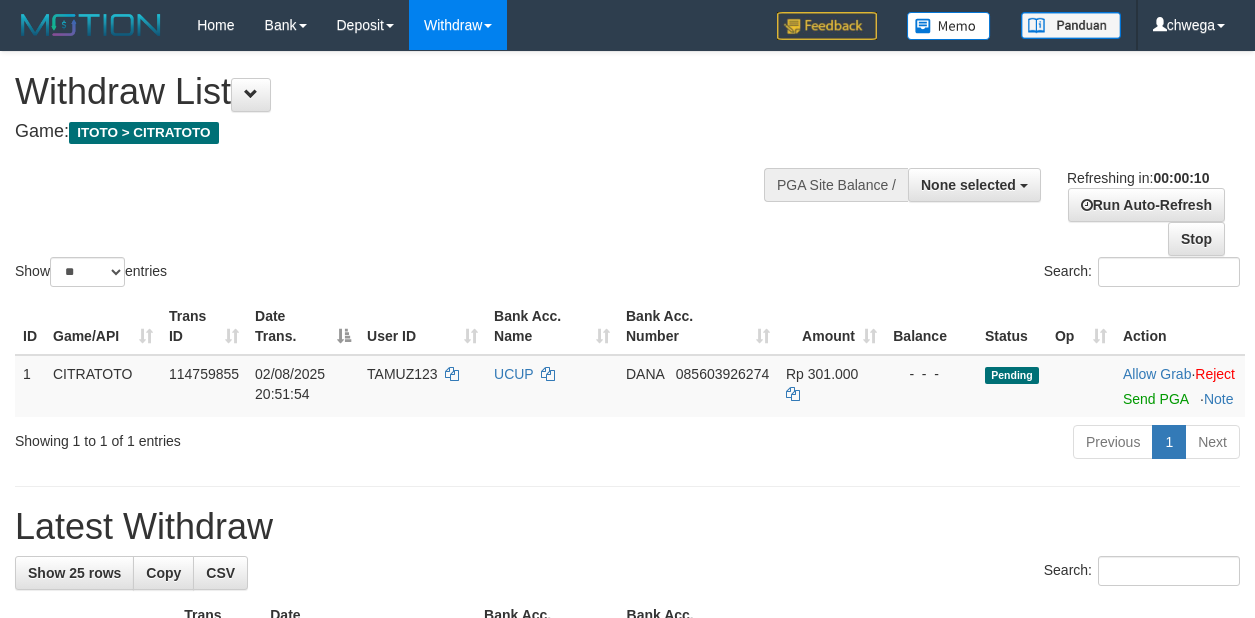 select 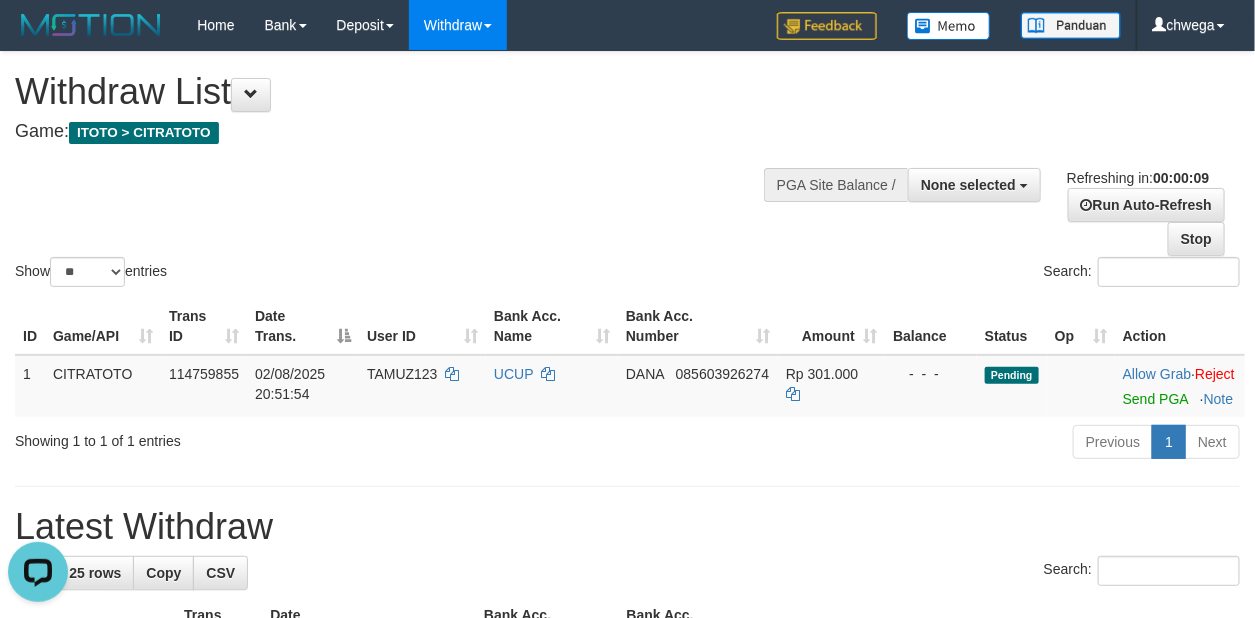 scroll, scrollTop: 0, scrollLeft: 0, axis: both 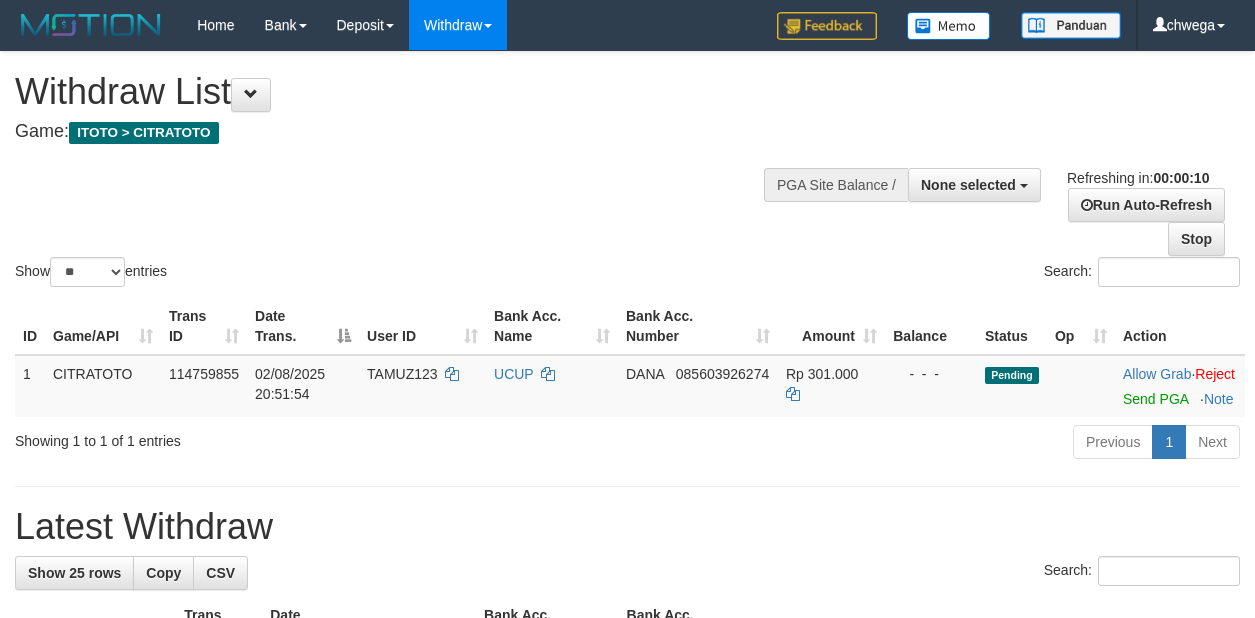 select 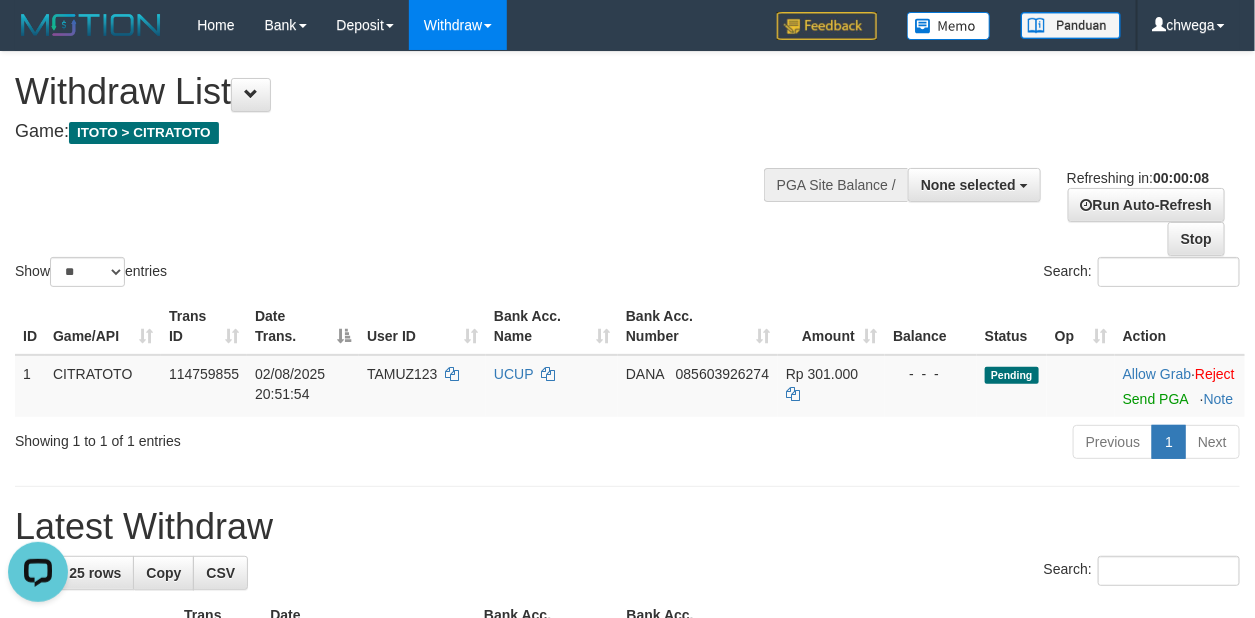scroll, scrollTop: 0, scrollLeft: 0, axis: both 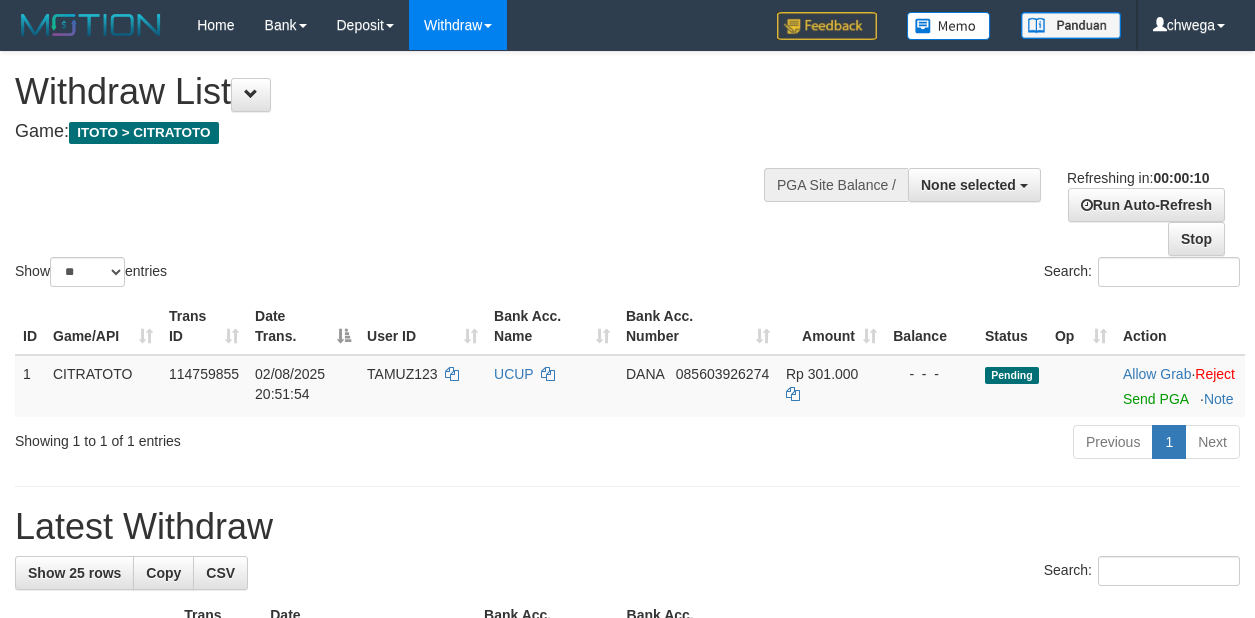 select 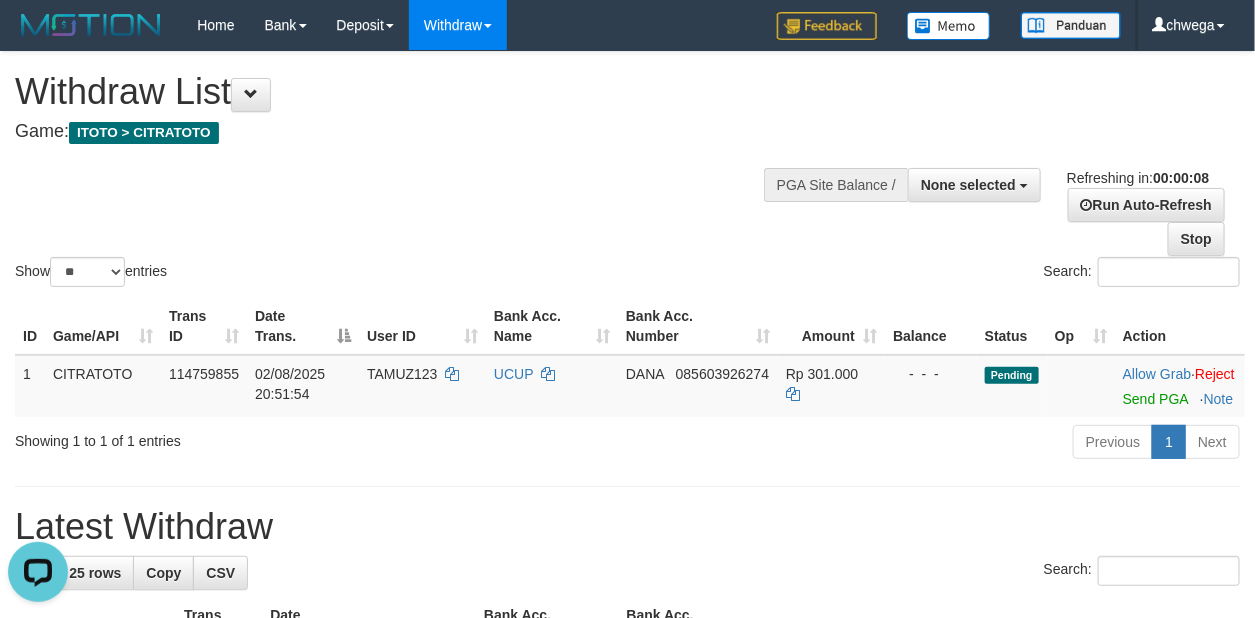 scroll, scrollTop: 0, scrollLeft: 0, axis: both 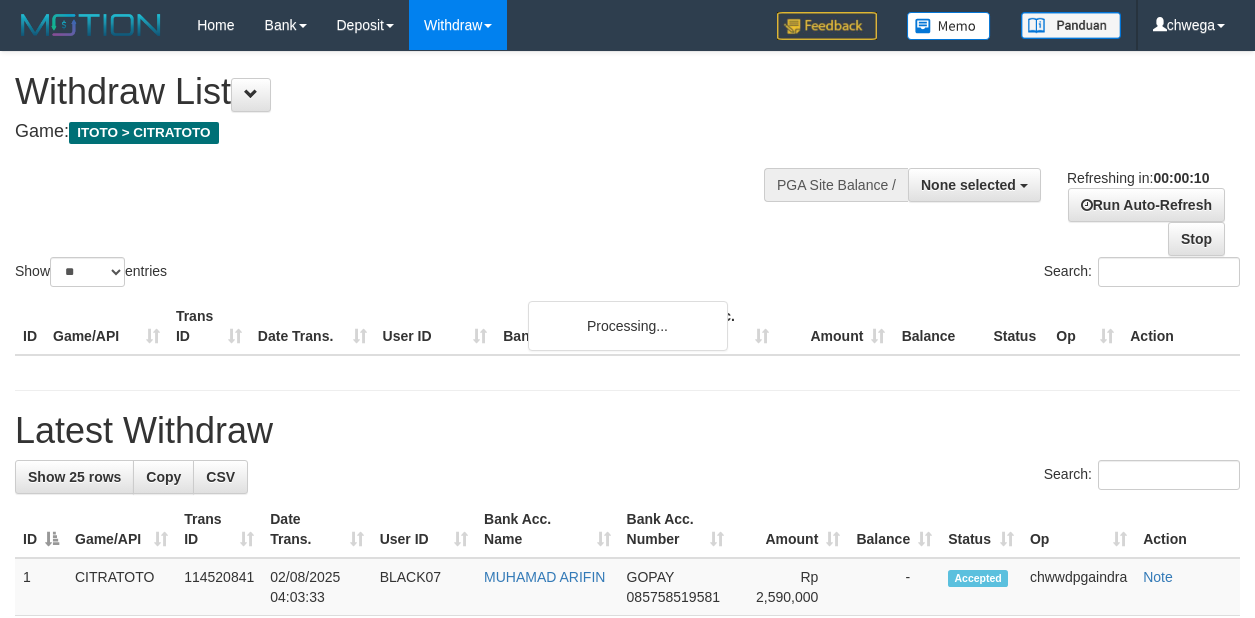 select 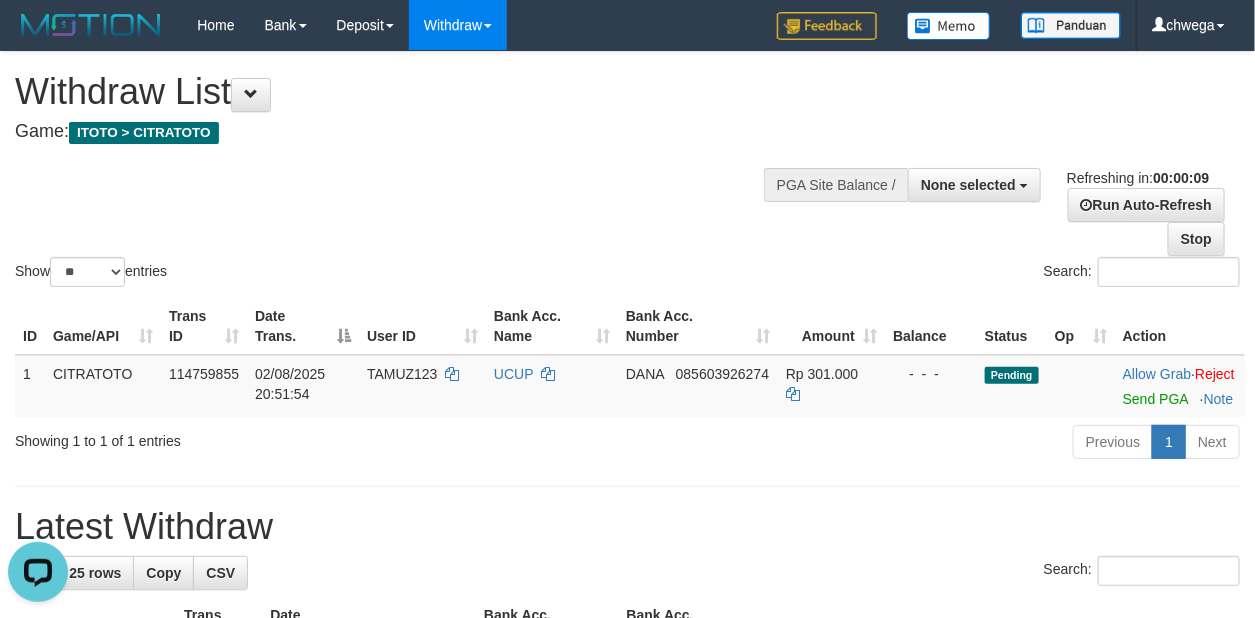scroll, scrollTop: 0, scrollLeft: 0, axis: both 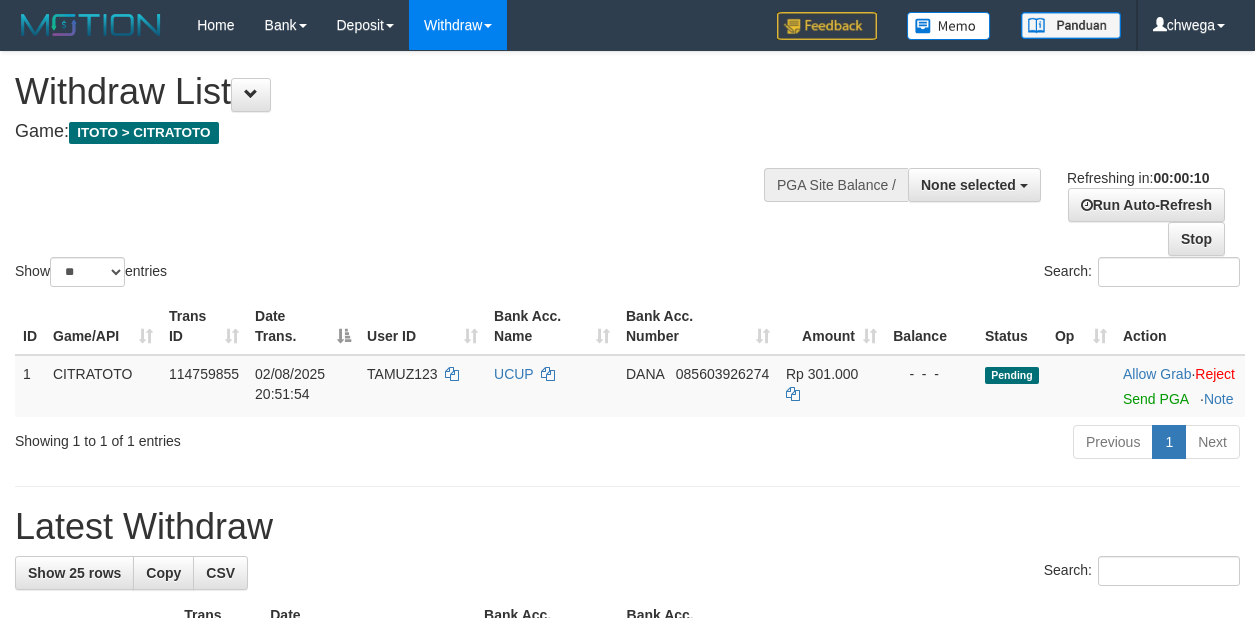 select 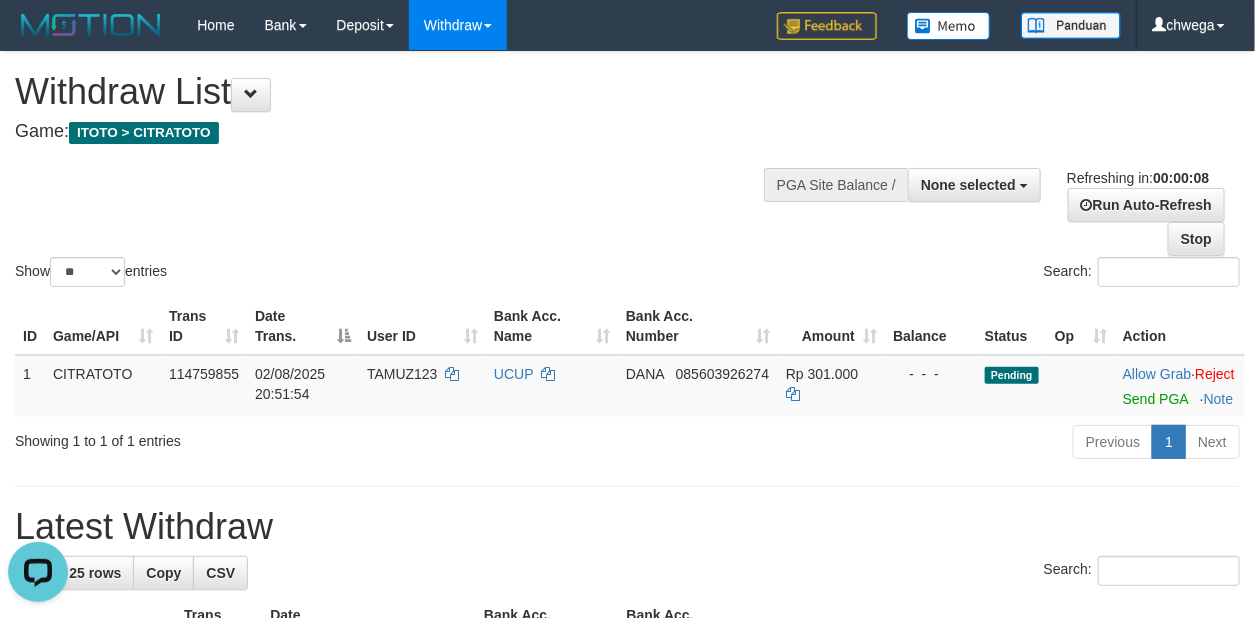 scroll, scrollTop: 0, scrollLeft: 0, axis: both 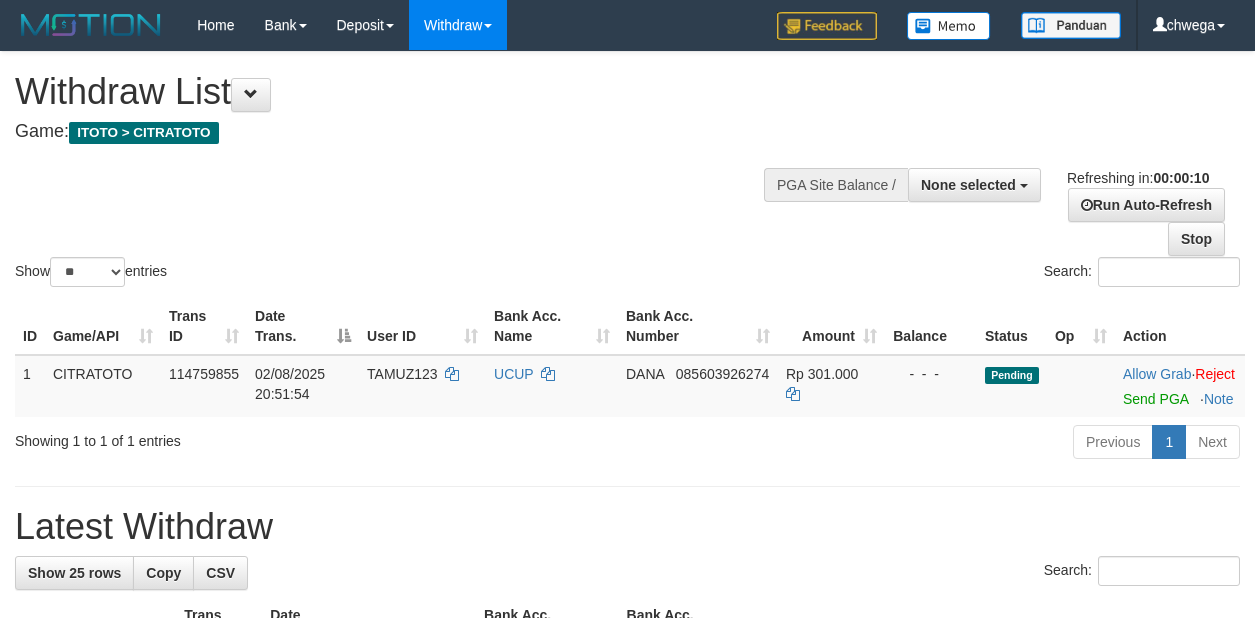 select 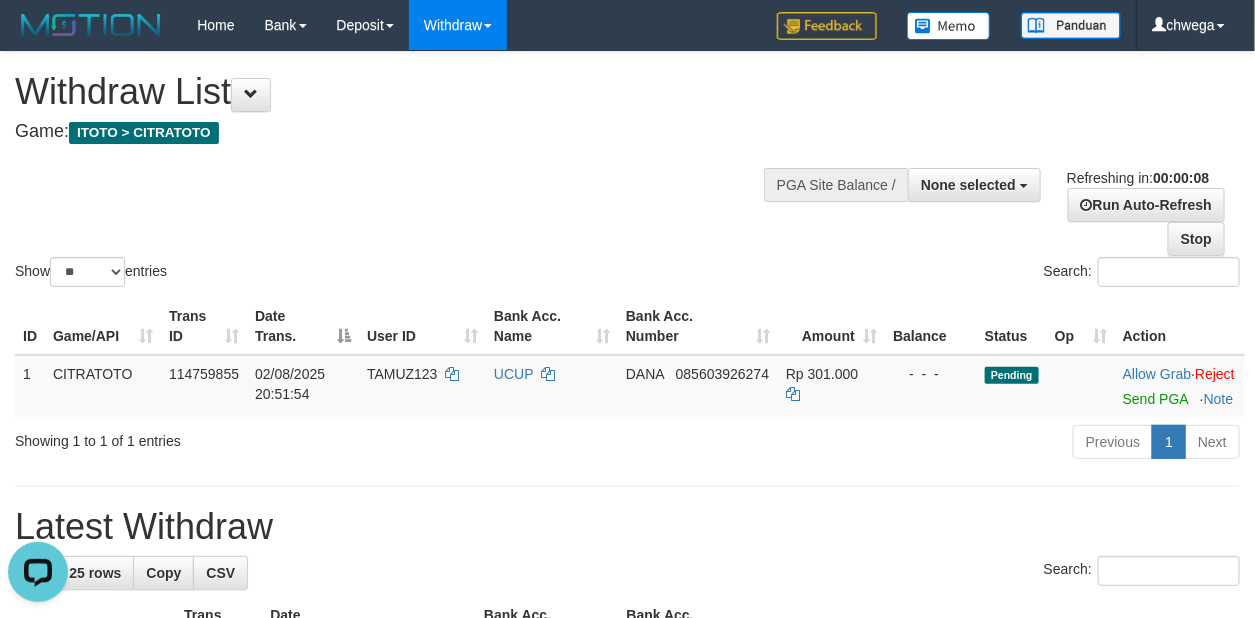 scroll, scrollTop: 0, scrollLeft: 0, axis: both 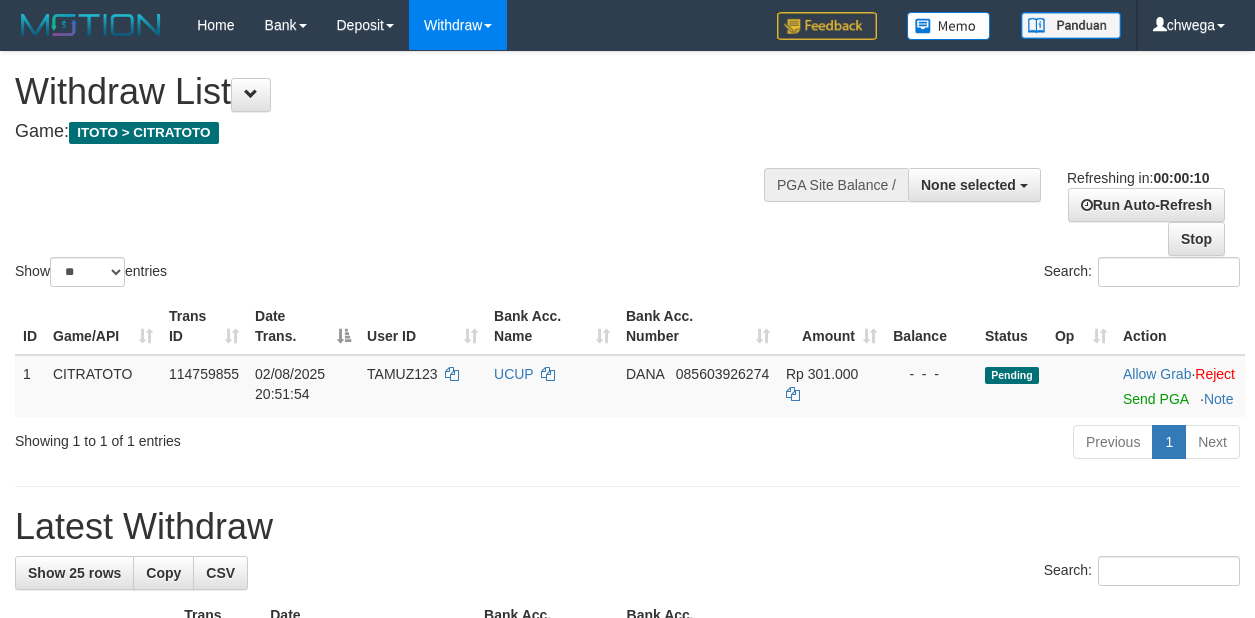 select 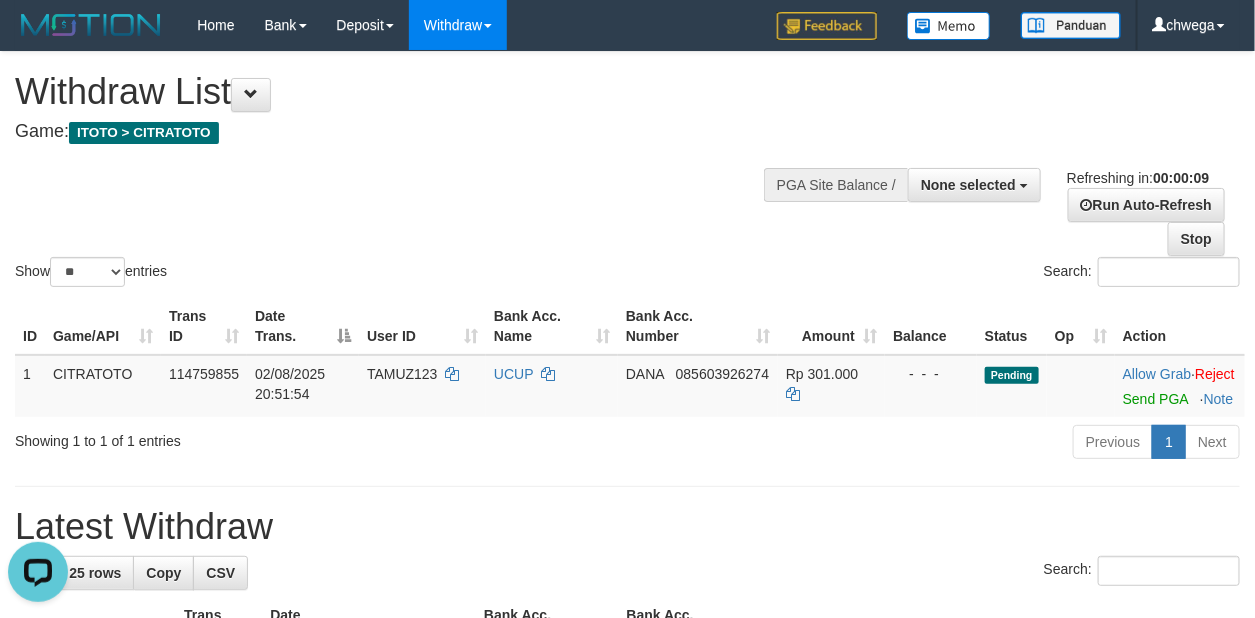 scroll, scrollTop: 0, scrollLeft: 0, axis: both 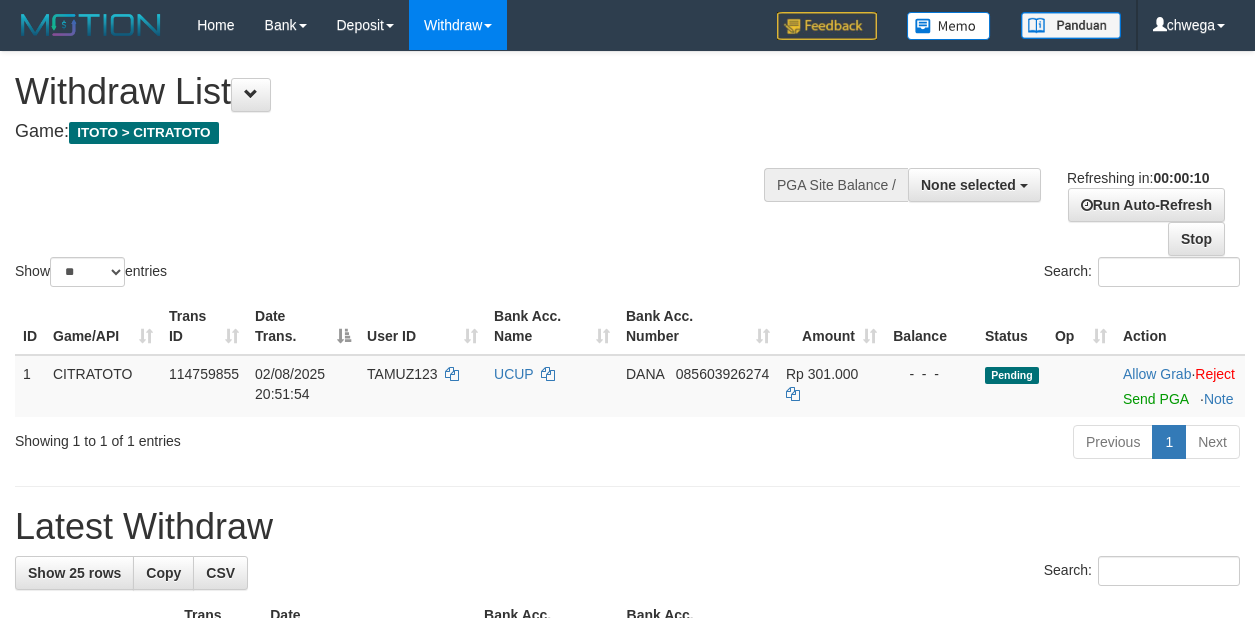 select 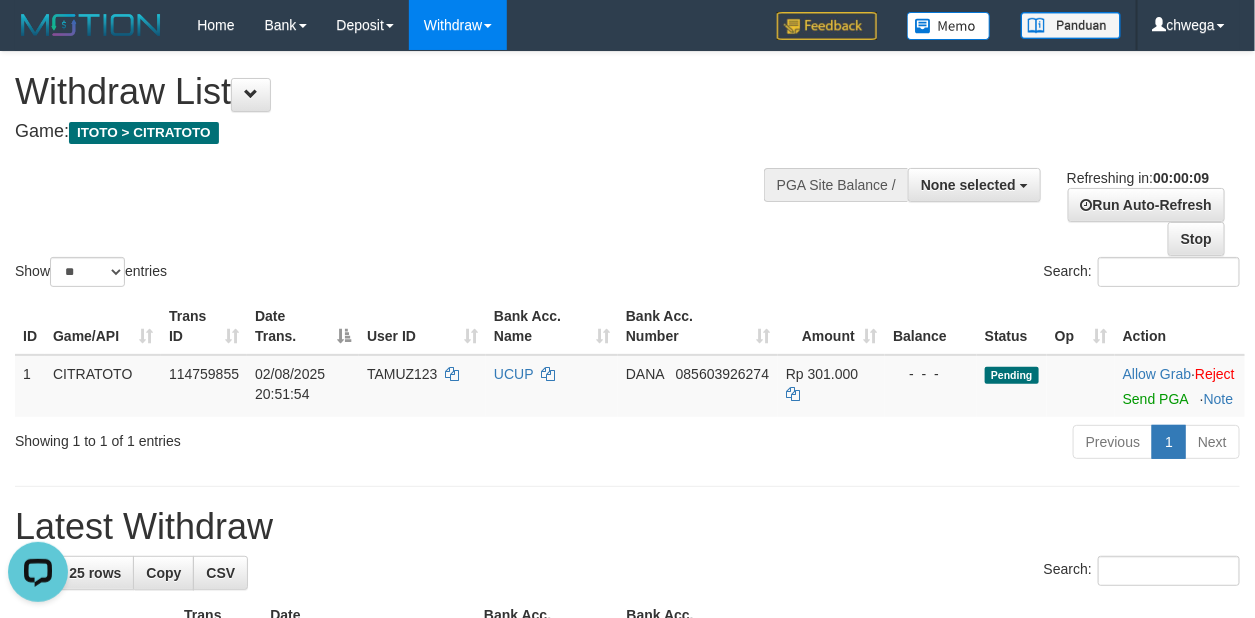 scroll, scrollTop: 0, scrollLeft: 0, axis: both 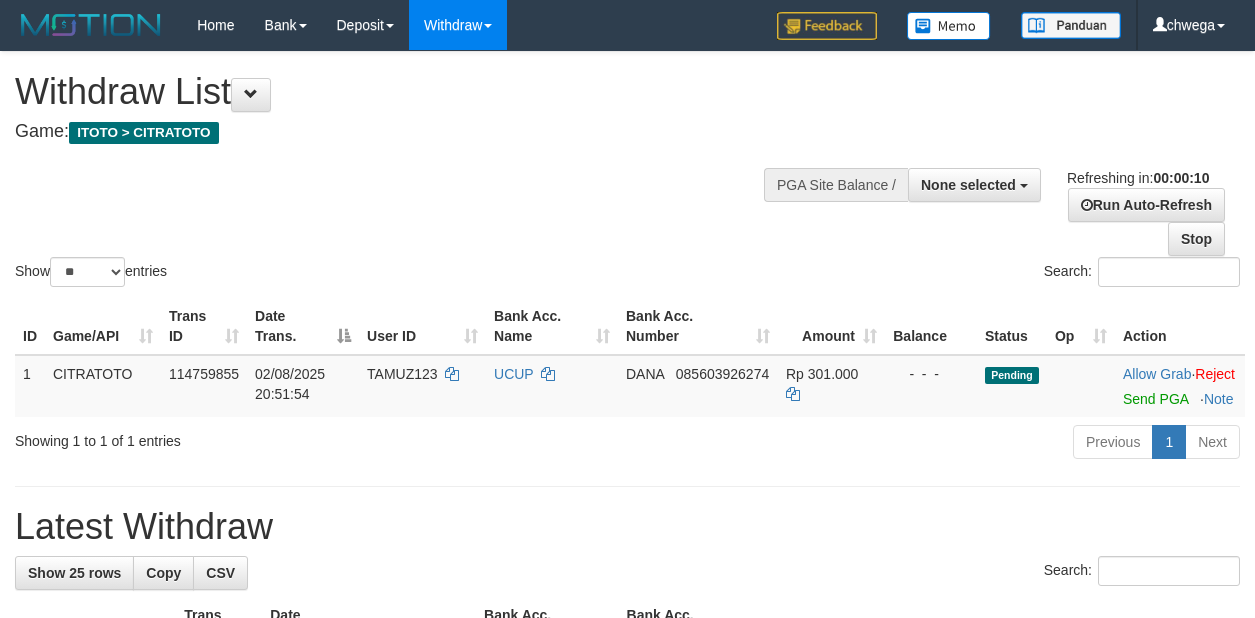 select 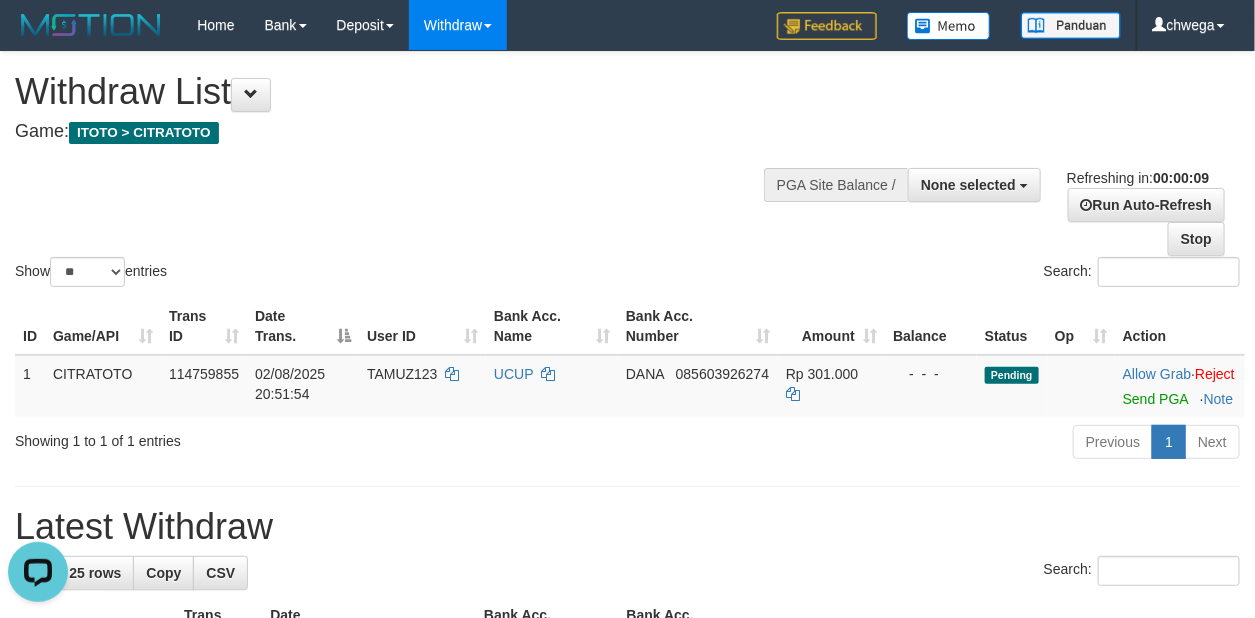 scroll, scrollTop: 0, scrollLeft: 0, axis: both 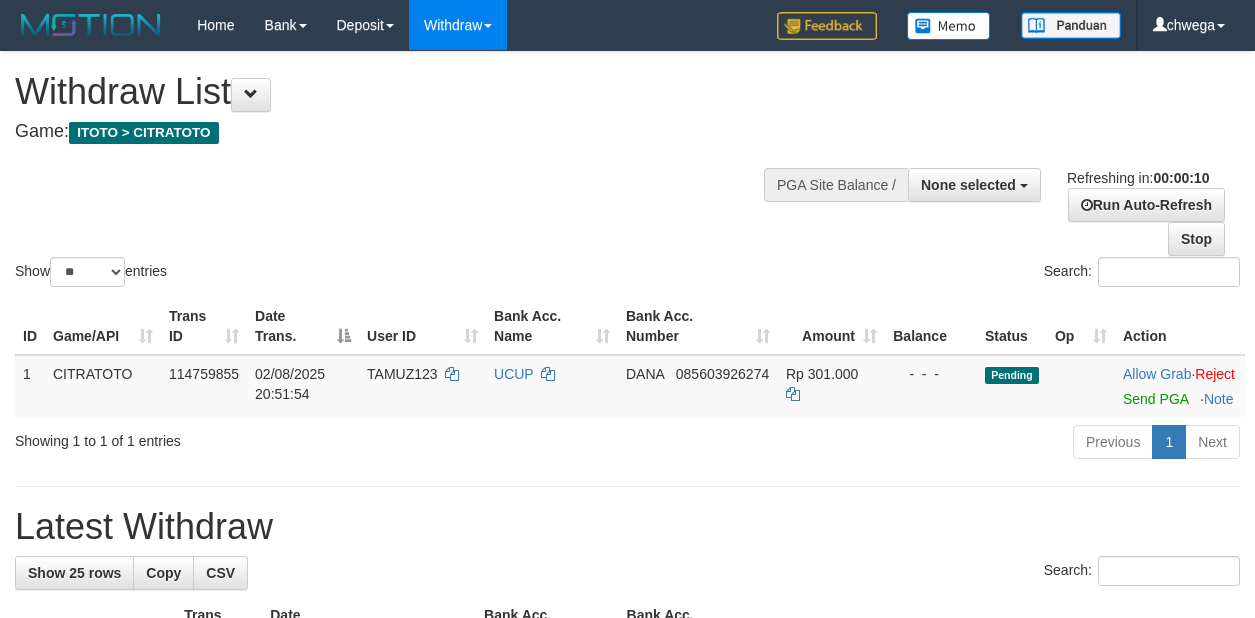 select 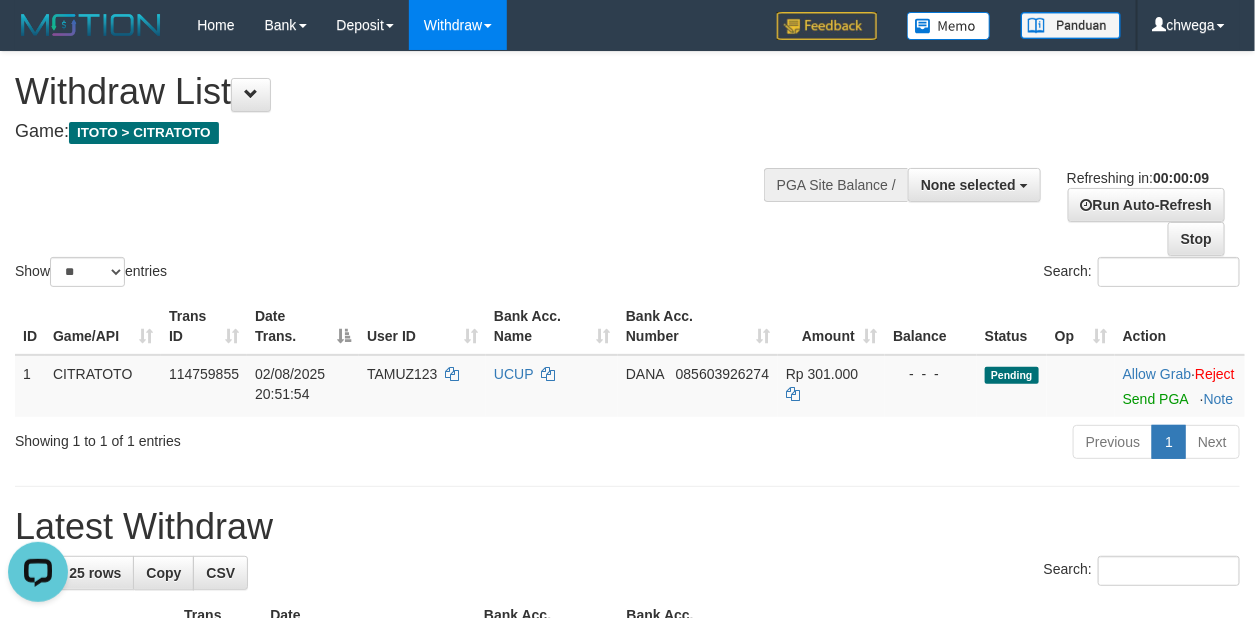 scroll, scrollTop: 0, scrollLeft: 0, axis: both 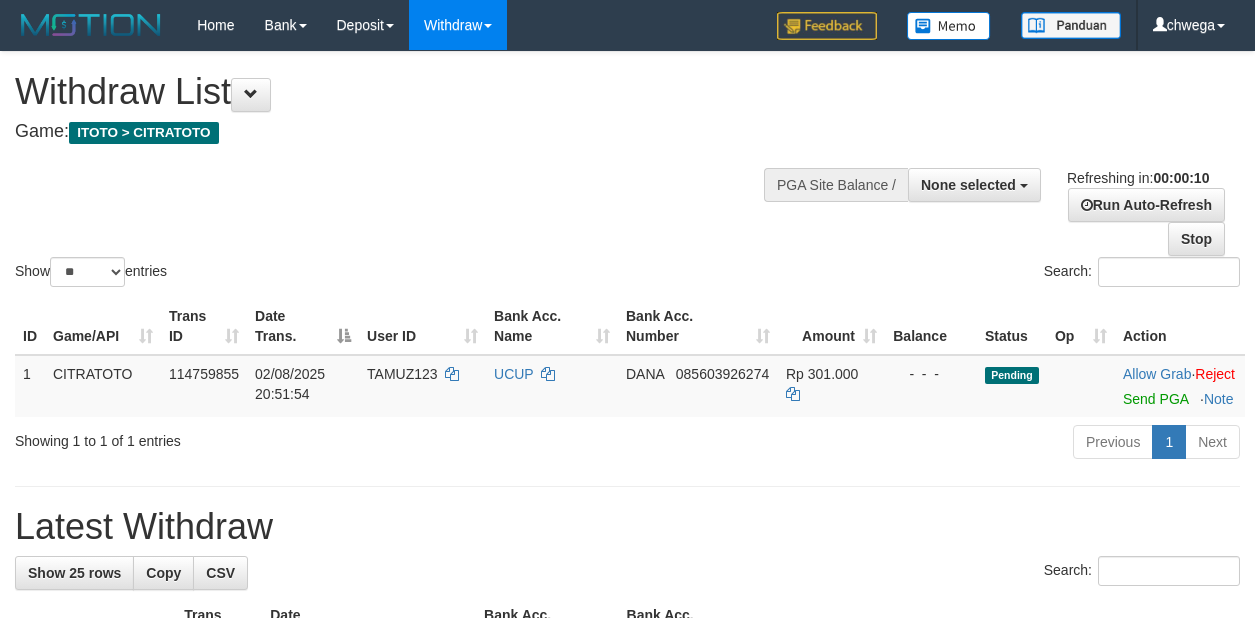 select 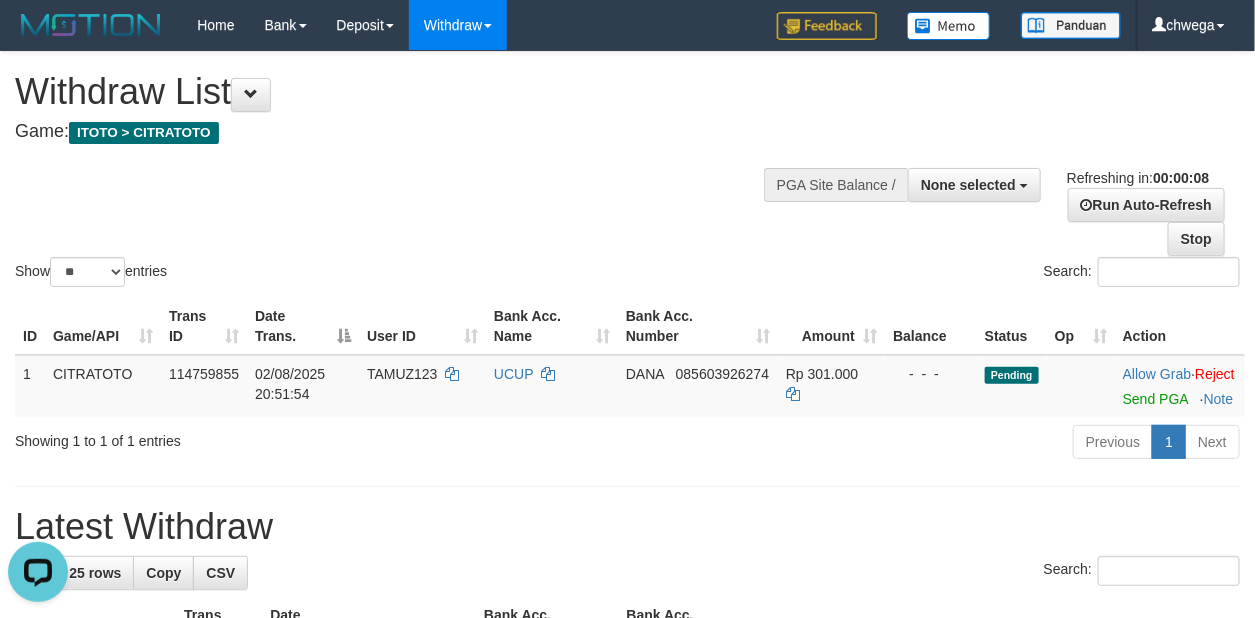 scroll, scrollTop: 0, scrollLeft: 0, axis: both 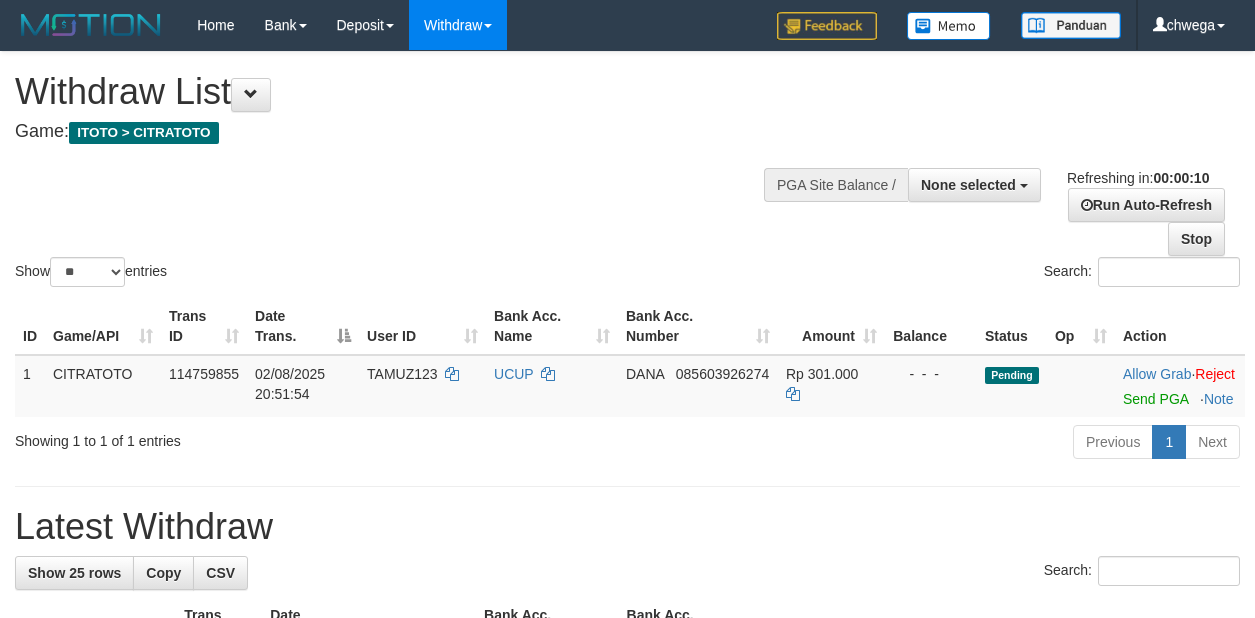 select 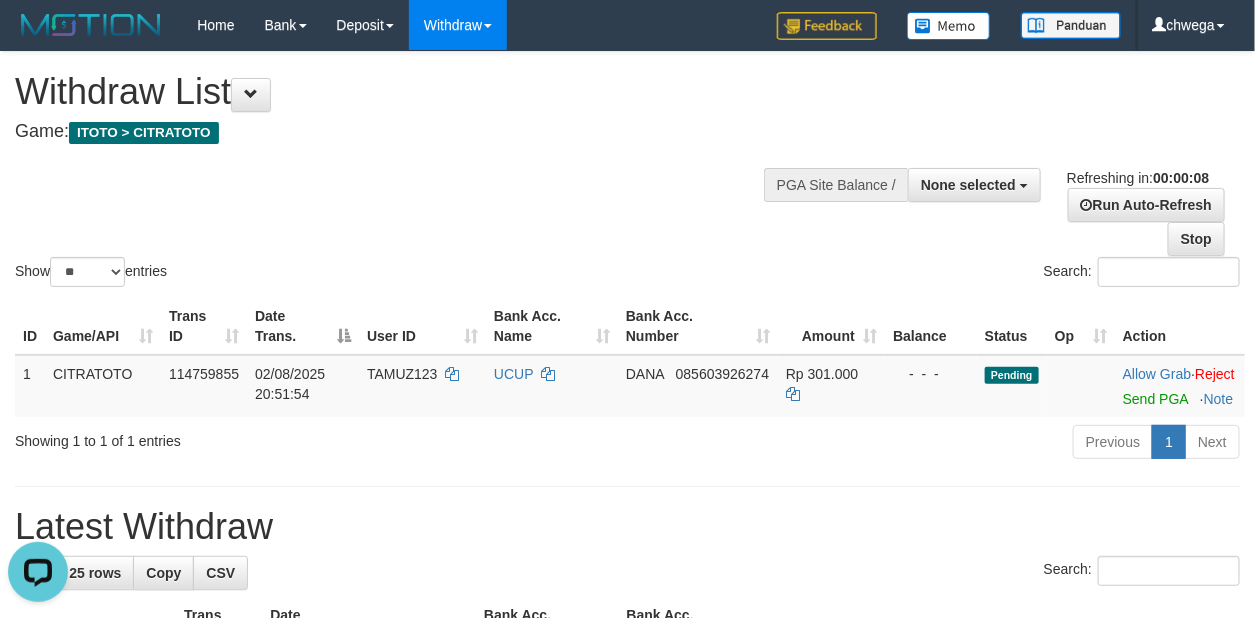 scroll, scrollTop: 0, scrollLeft: 0, axis: both 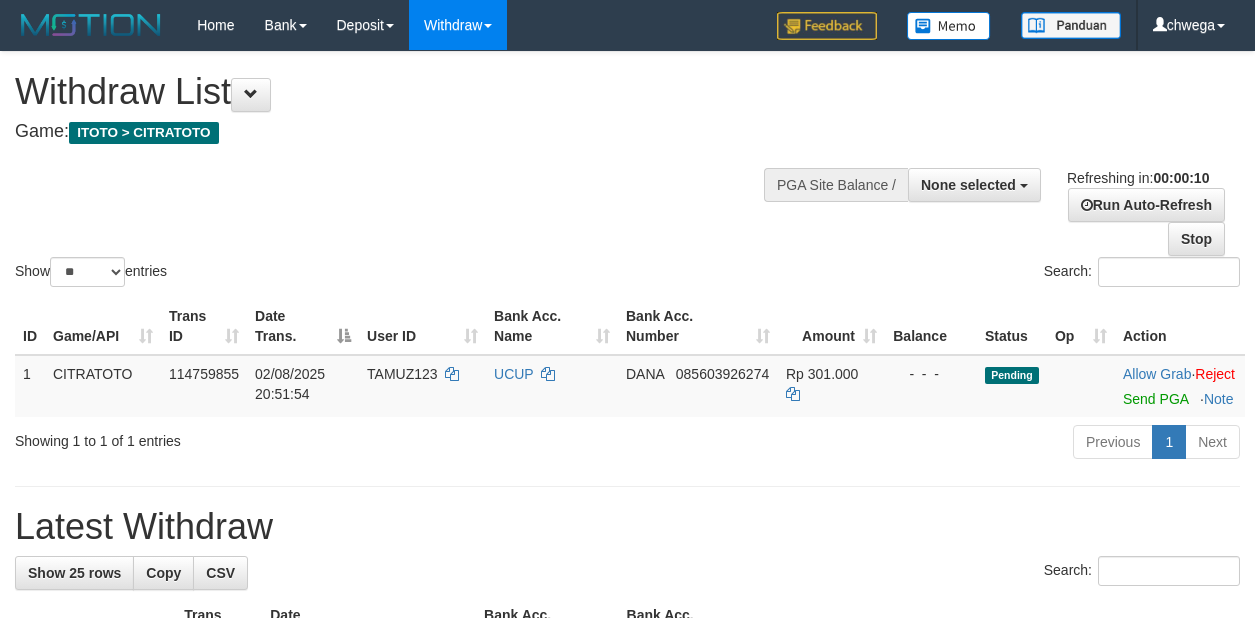 select 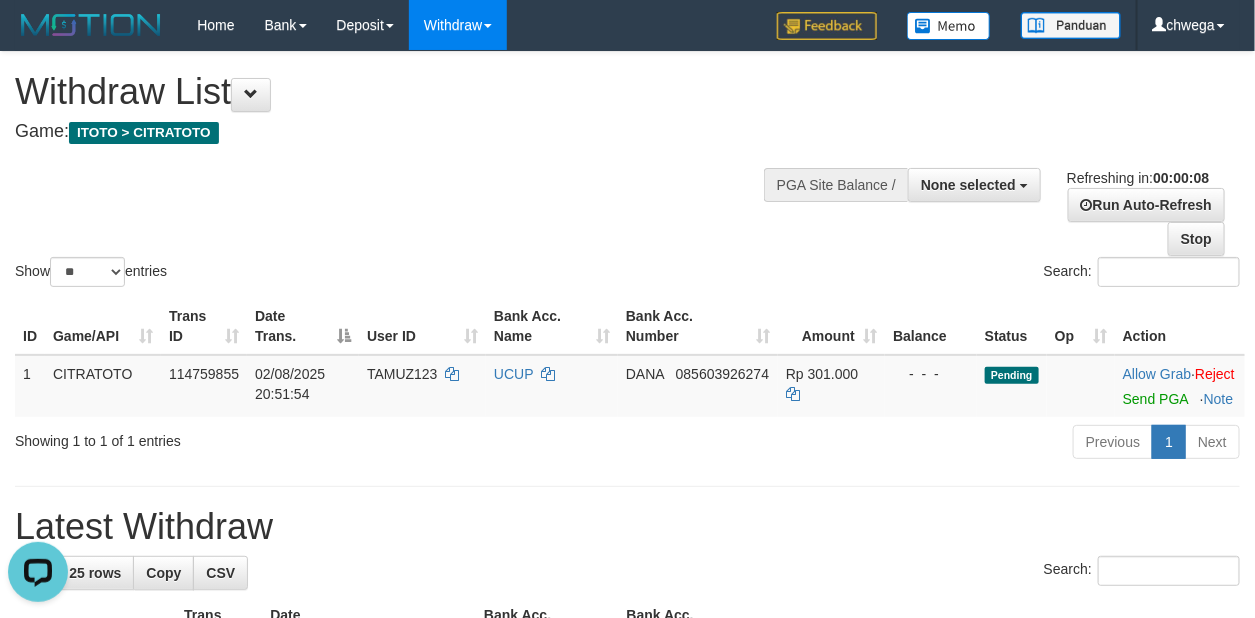 scroll, scrollTop: 0, scrollLeft: 0, axis: both 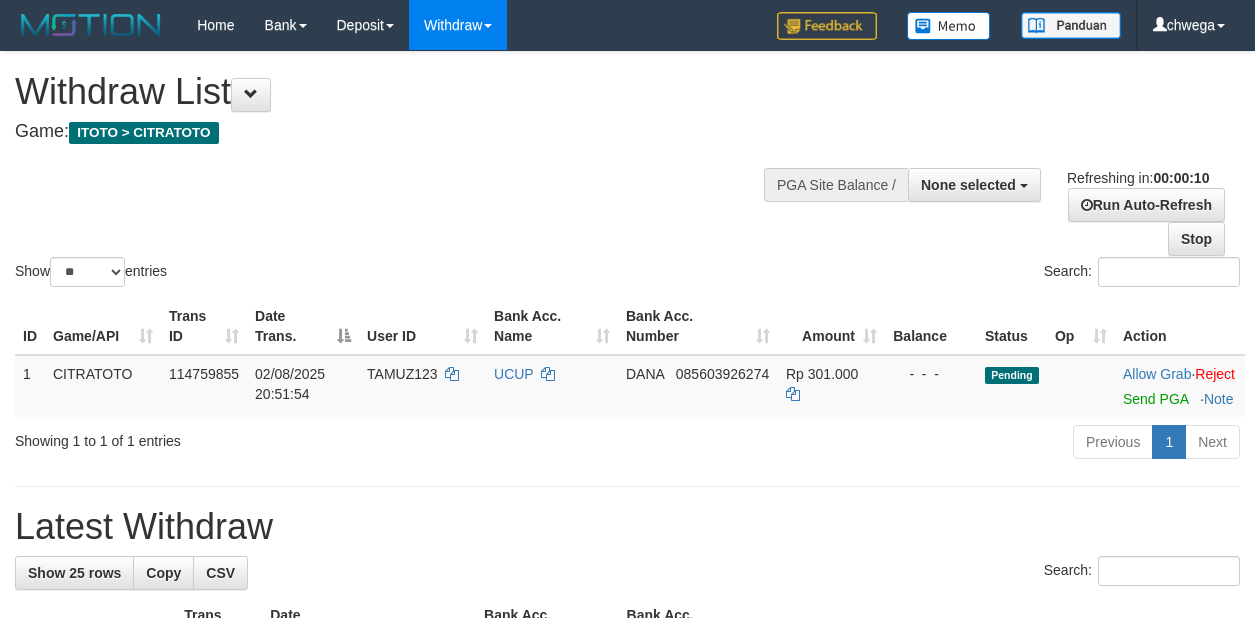 select 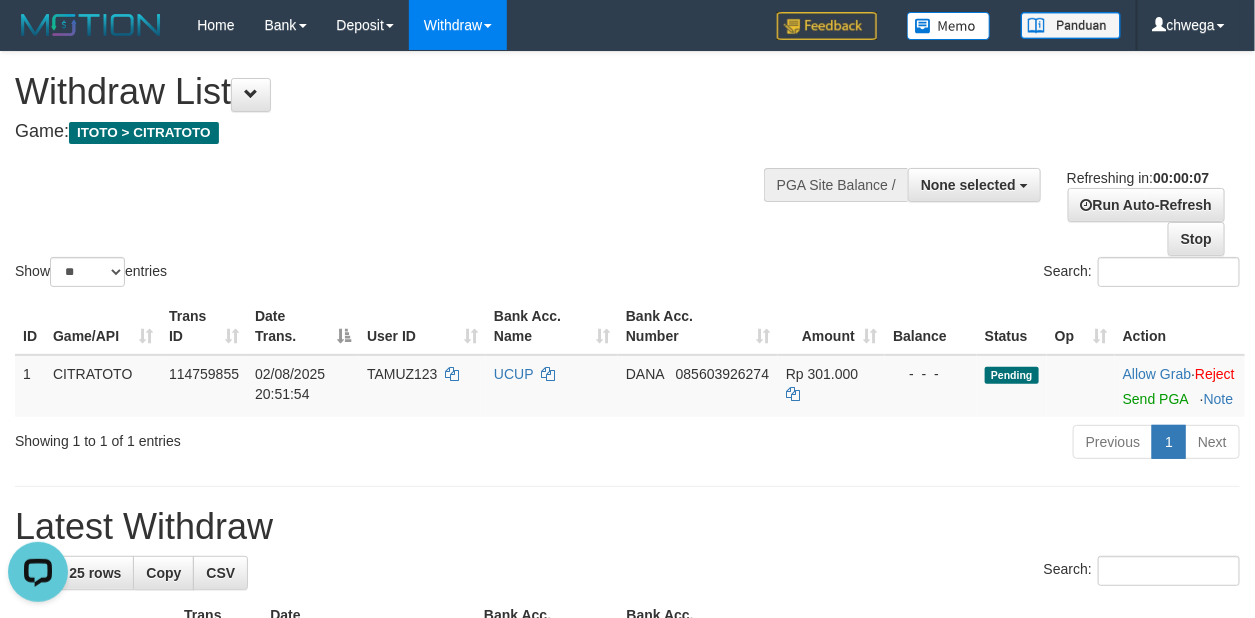 scroll, scrollTop: 0, scrollLeft: 0, axis: both 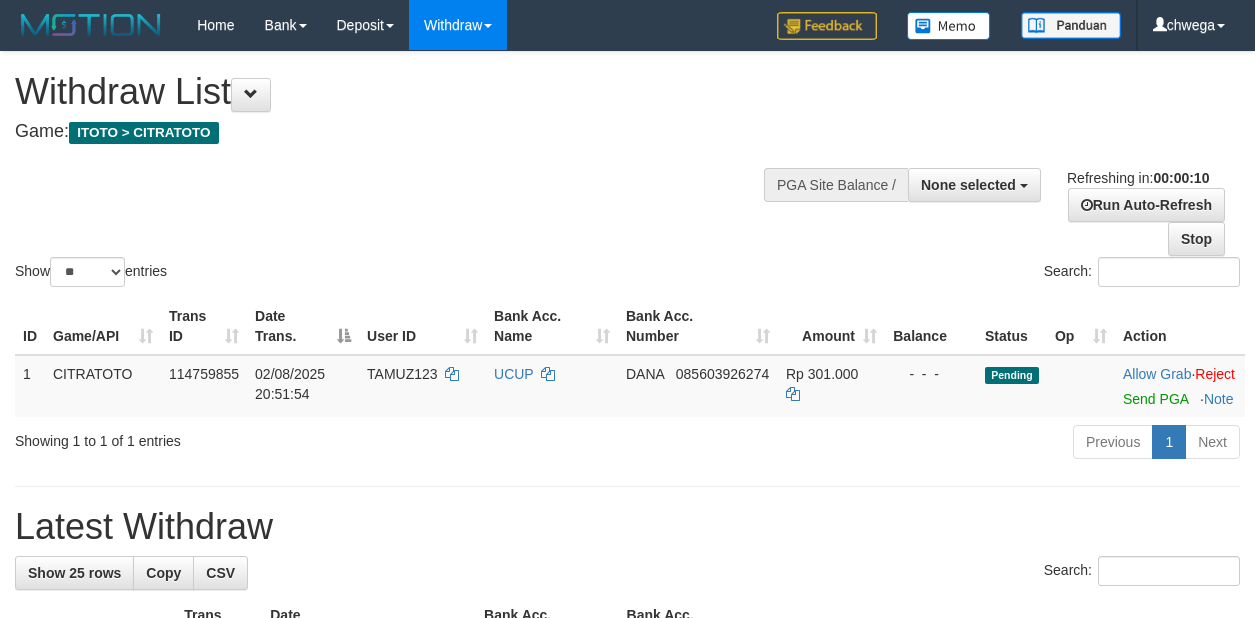 select 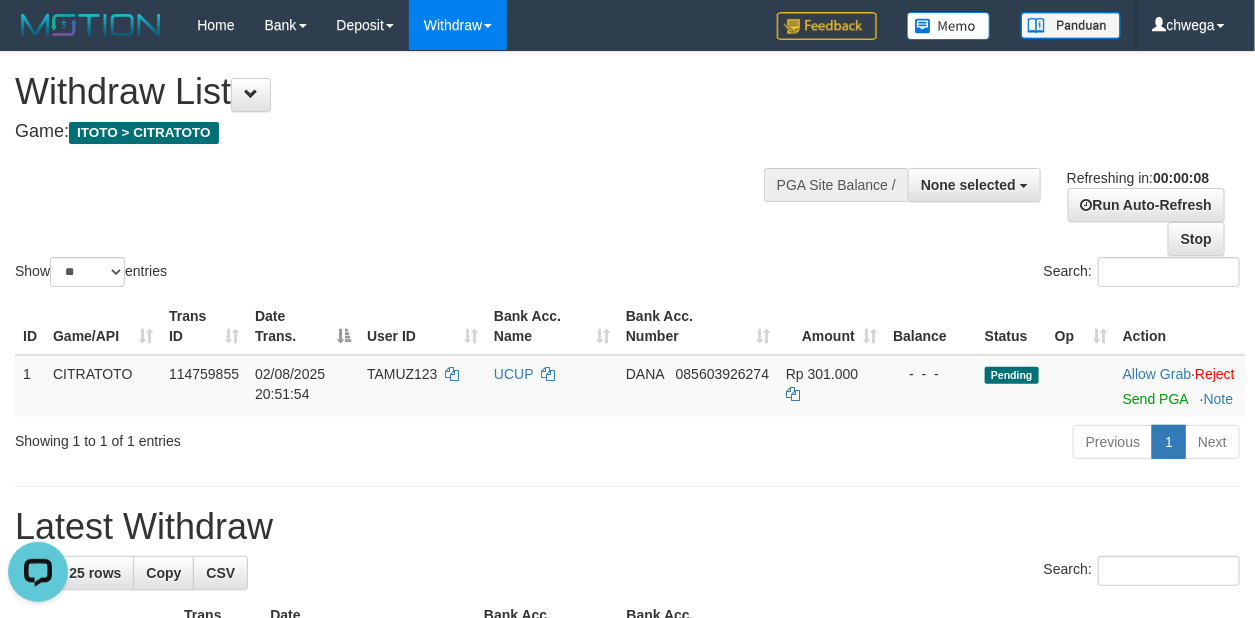 scroll, scrollTop: 0, scrollLeft: 0, axis: both 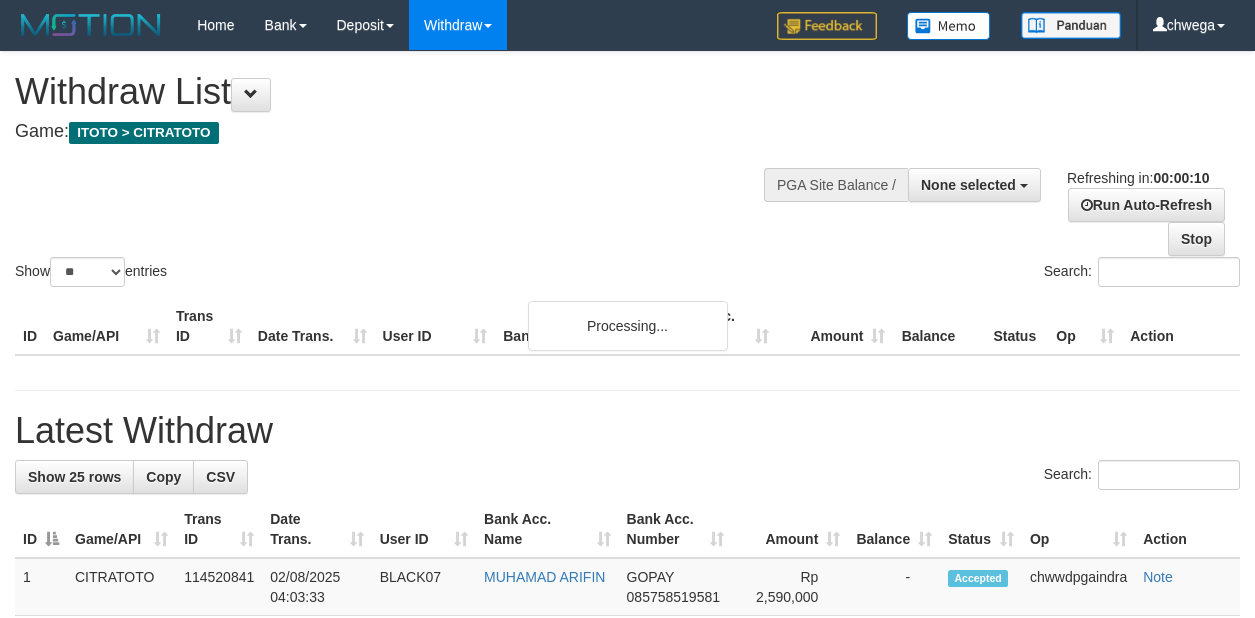 select 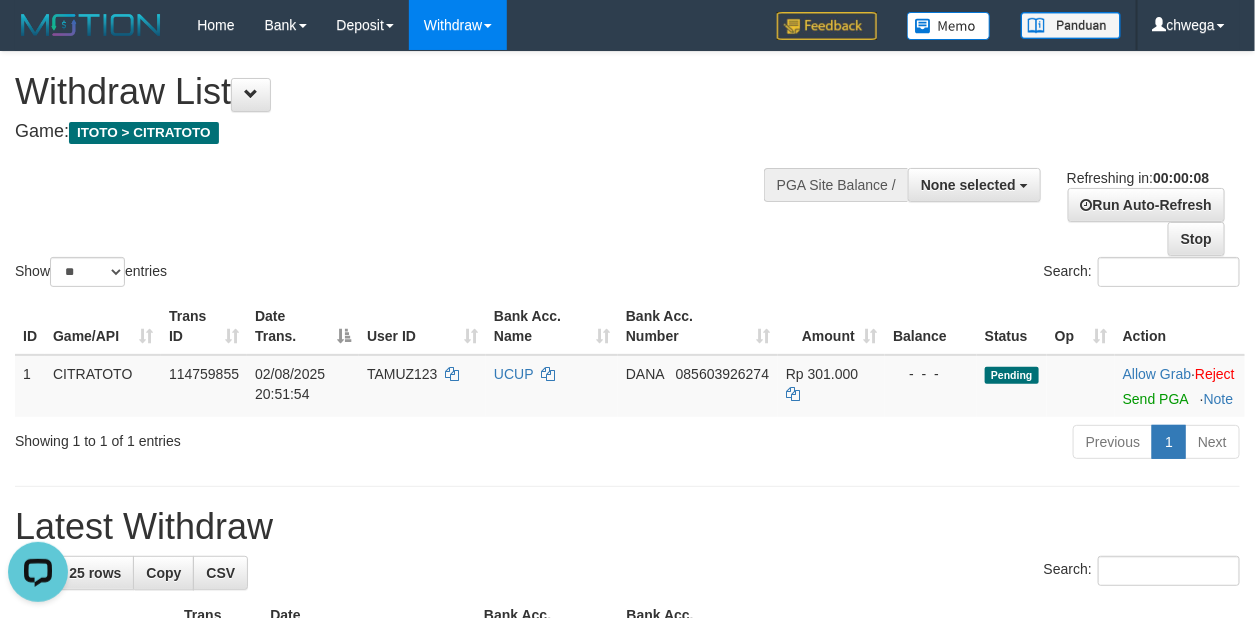 scroll, scrollTop: 0, scrollLeft: 0, axis: both 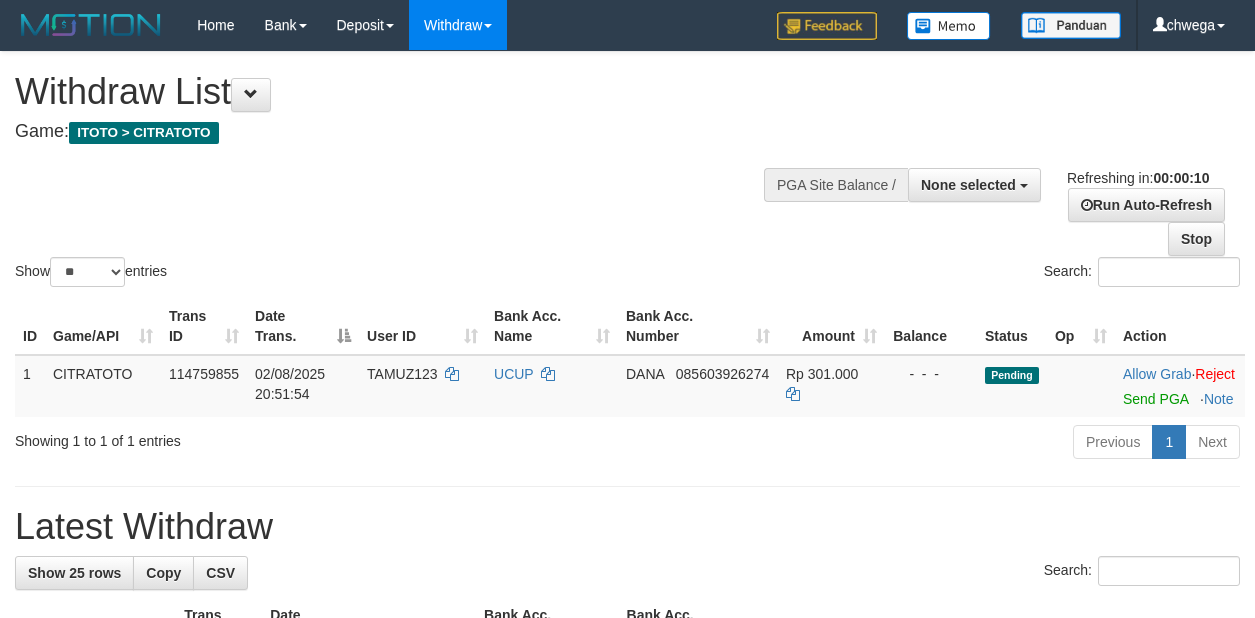 select 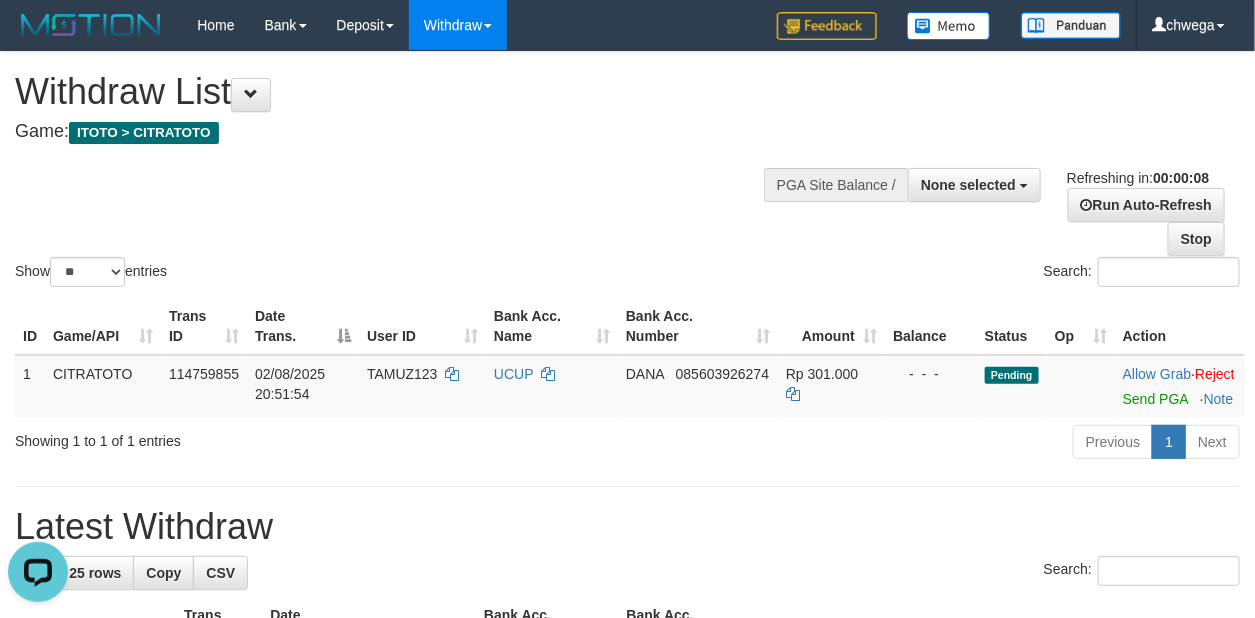 scroll, scrollTop: 0, scrollLeft: 0, axis: both 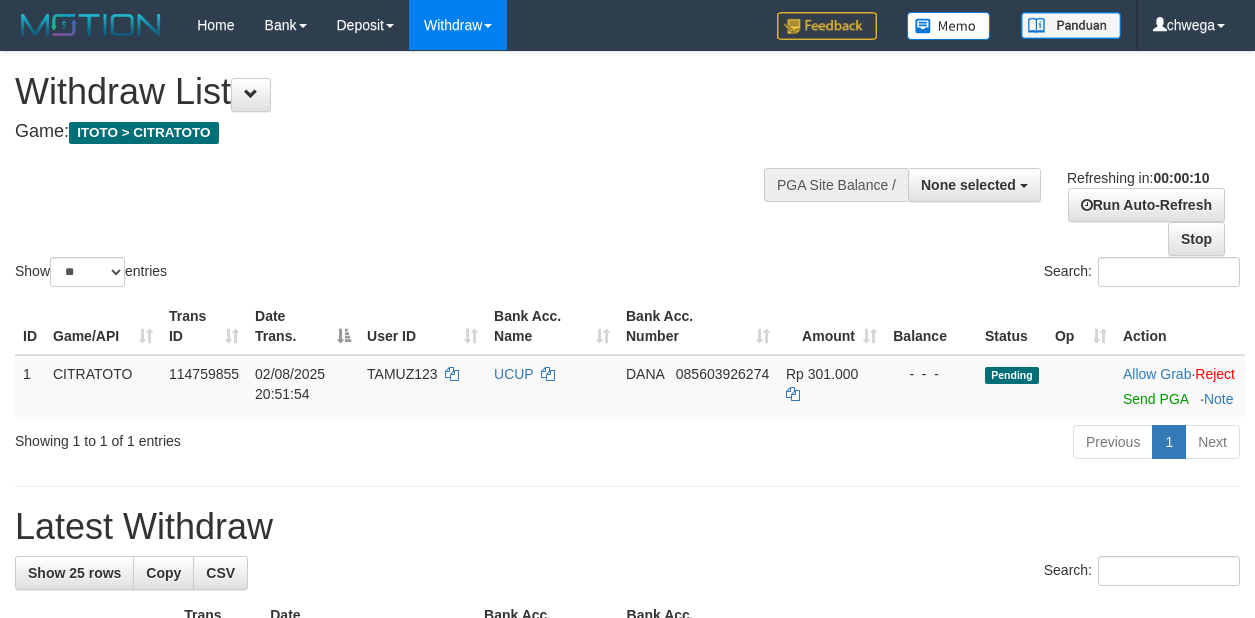 select 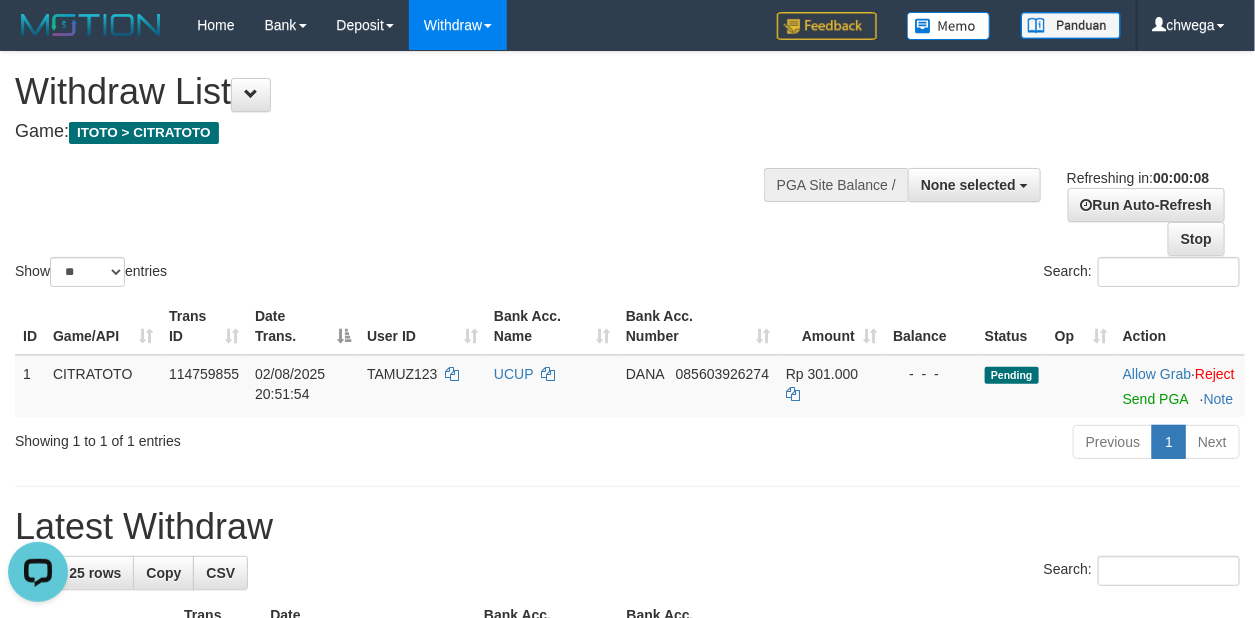 scroll, scrollTop: 0, scrollLeft: 0, axis: both 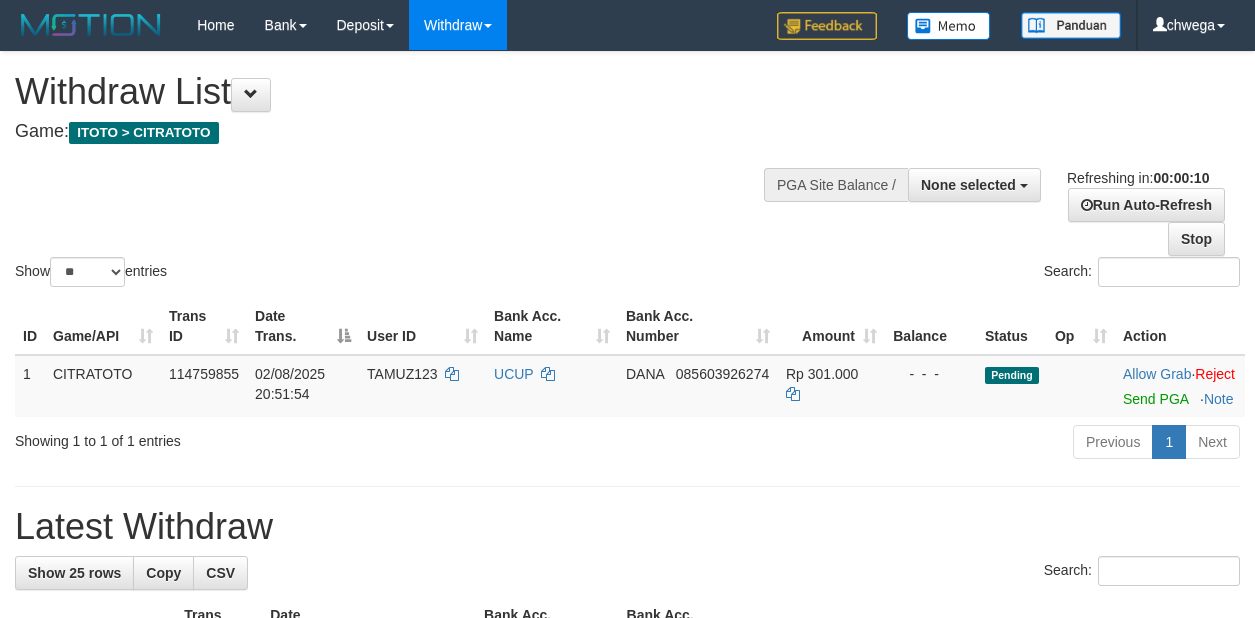 select 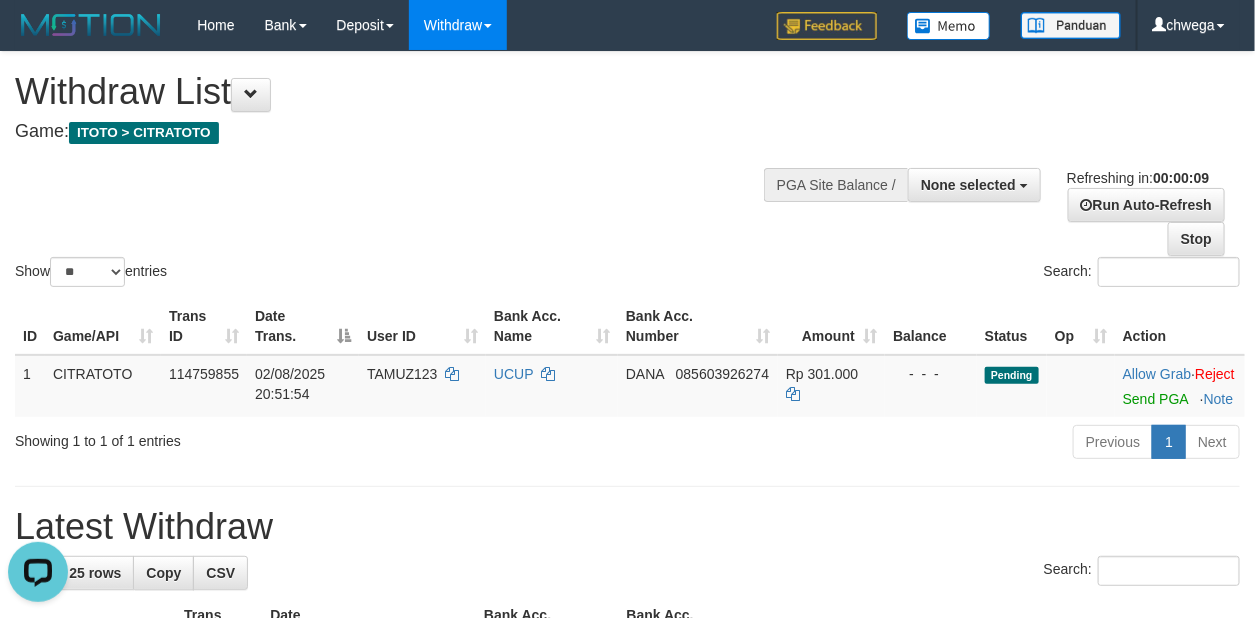scroll, scrollTop: 0, scrollLeft: 0, axis: both 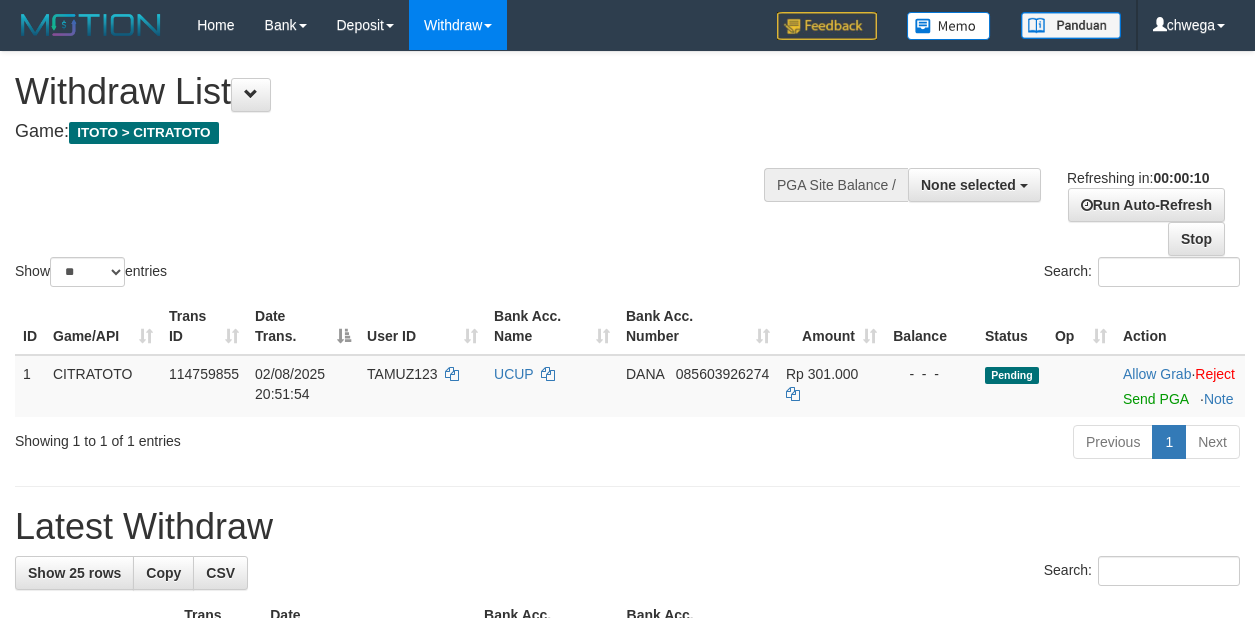 select 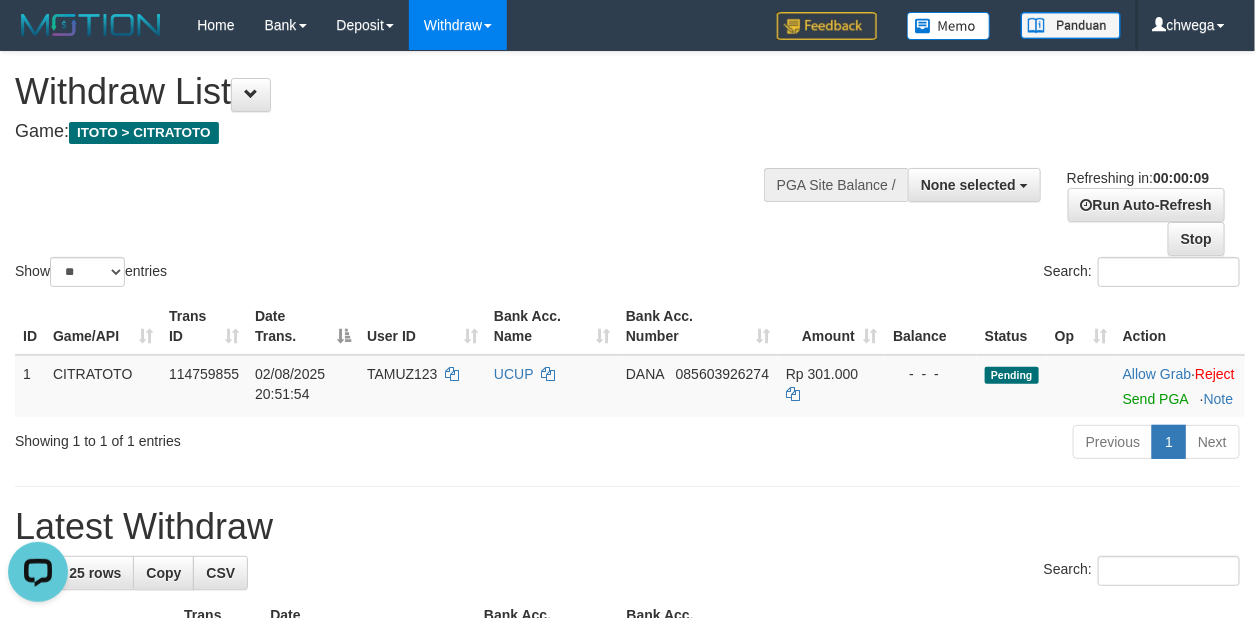 scroll, scrollTop: 0, scrollLeft: 0, axis: both 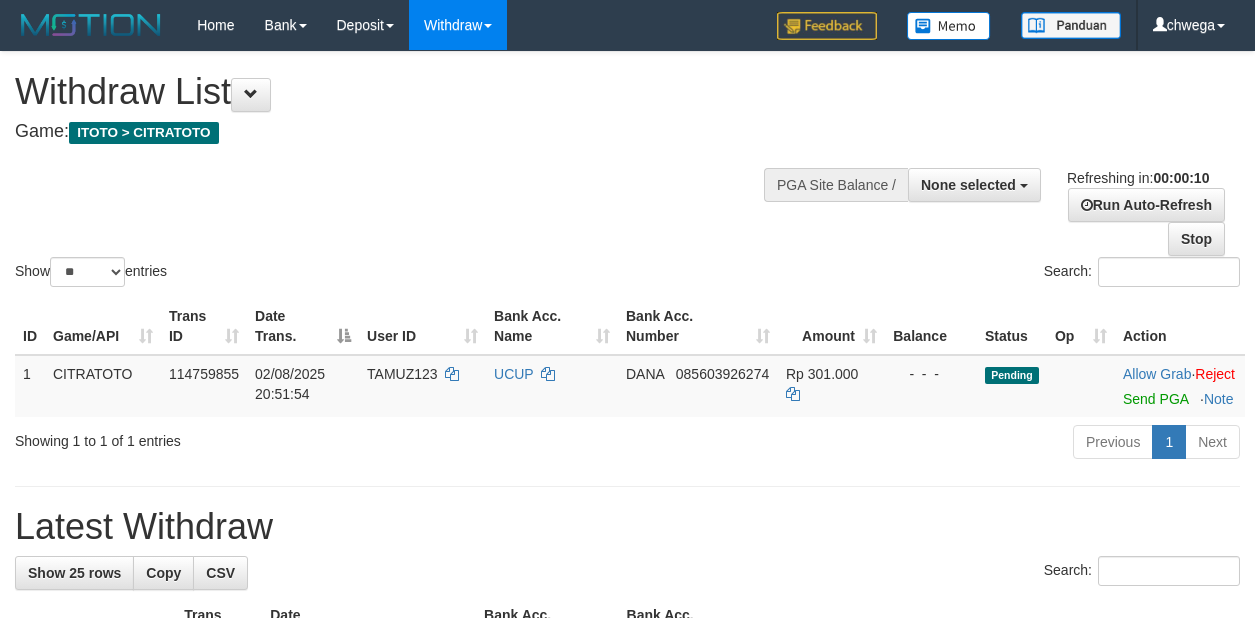 select 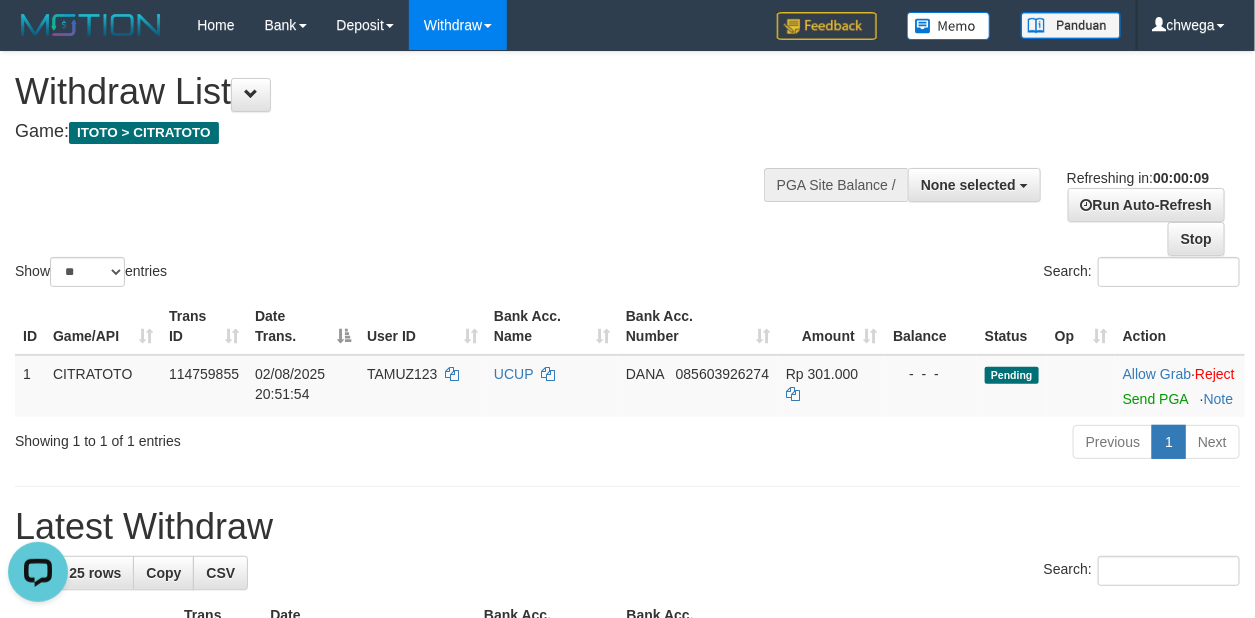 scroll, scrollTop: 0, scrollLeft: 0, axis: both 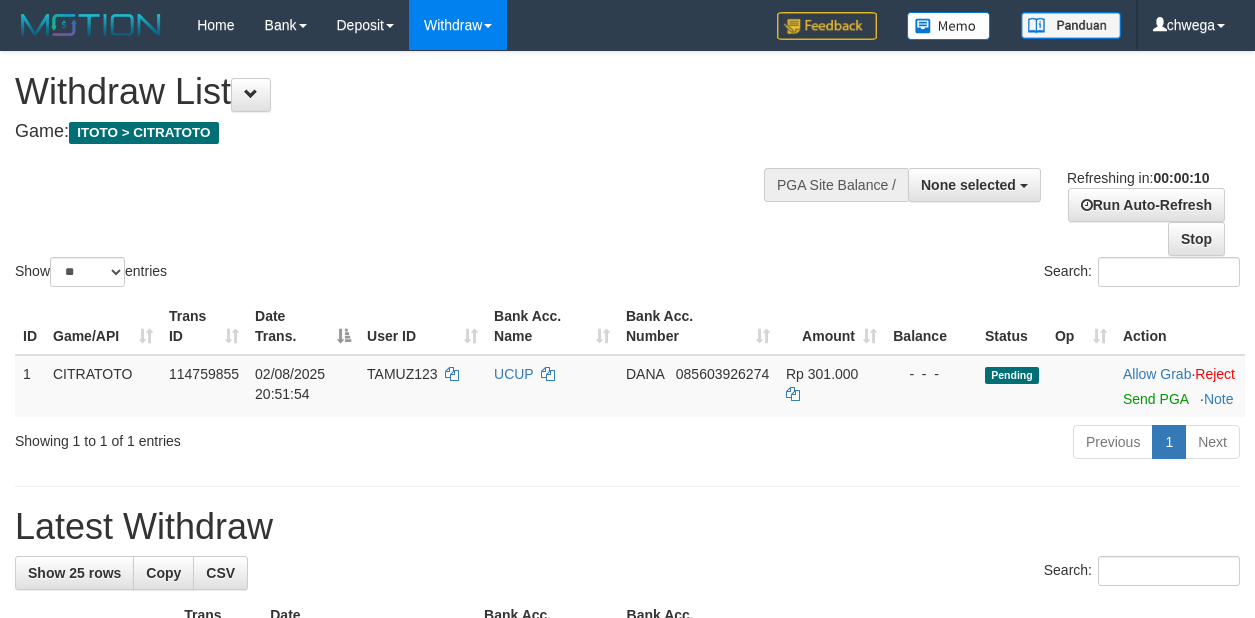 select 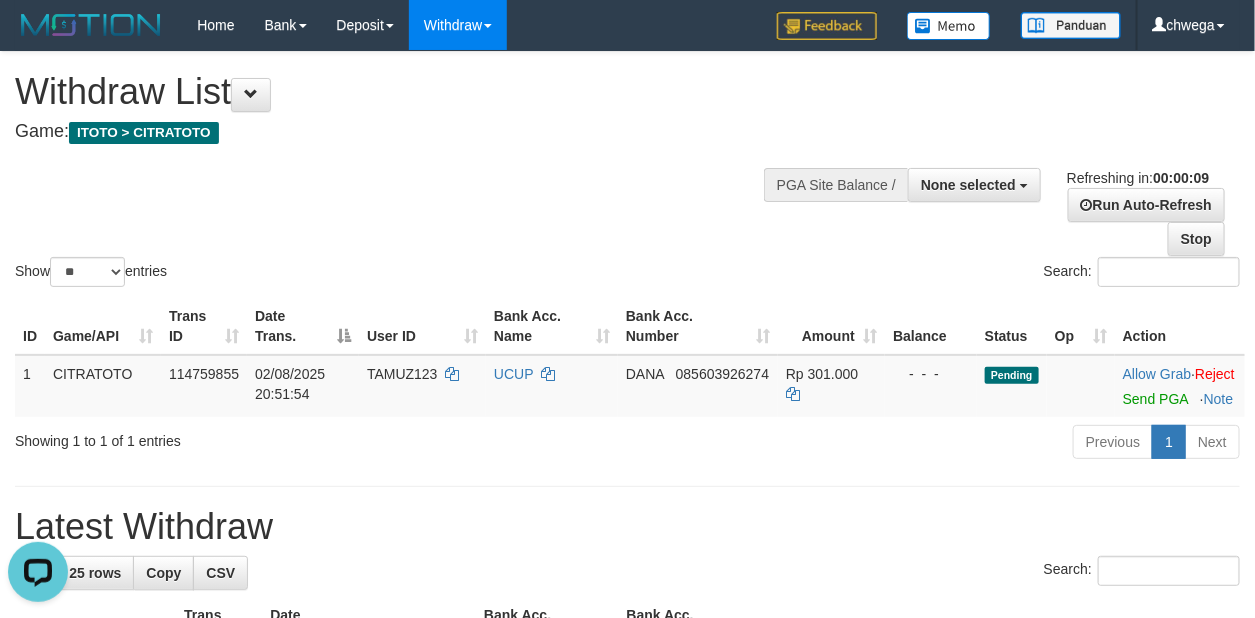 scroll, scrollTop: 0, scrollLeft: 0, axis: both 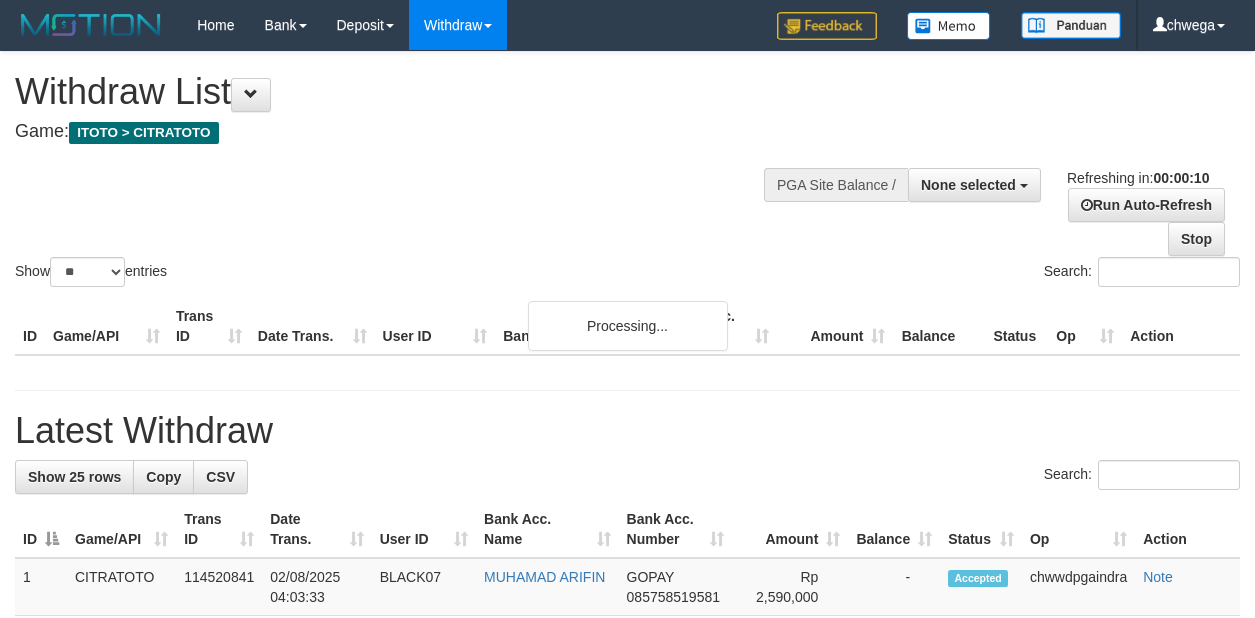 select 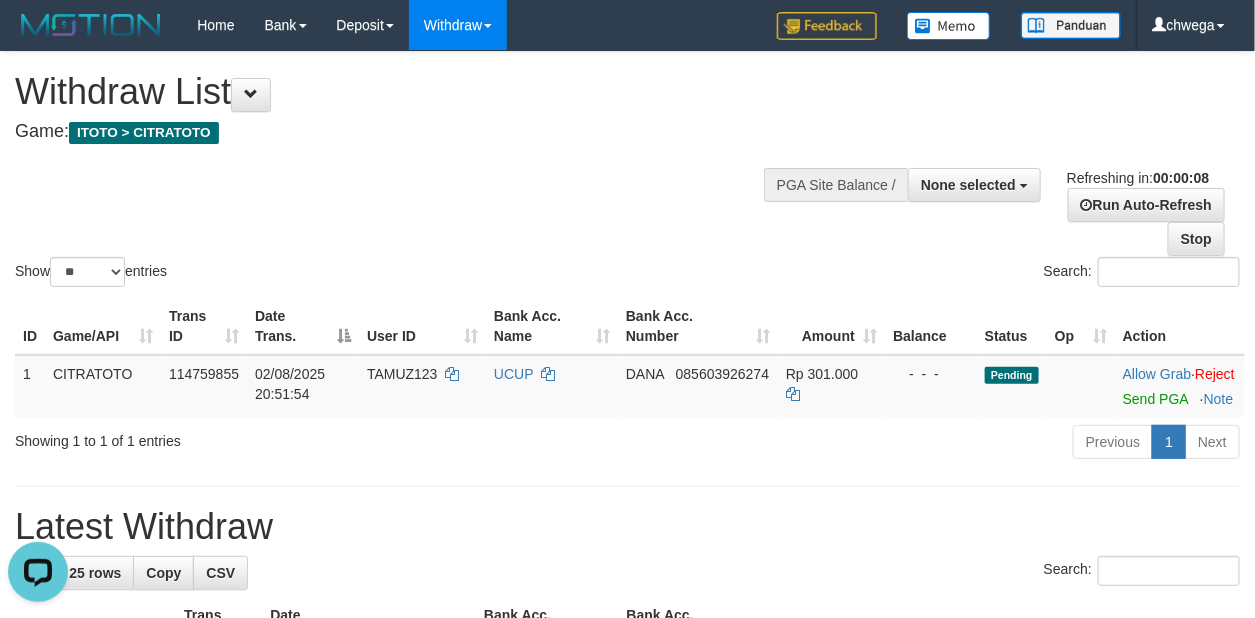 scroll, scrollTop: 0, scrollLeft: 0, axis: both 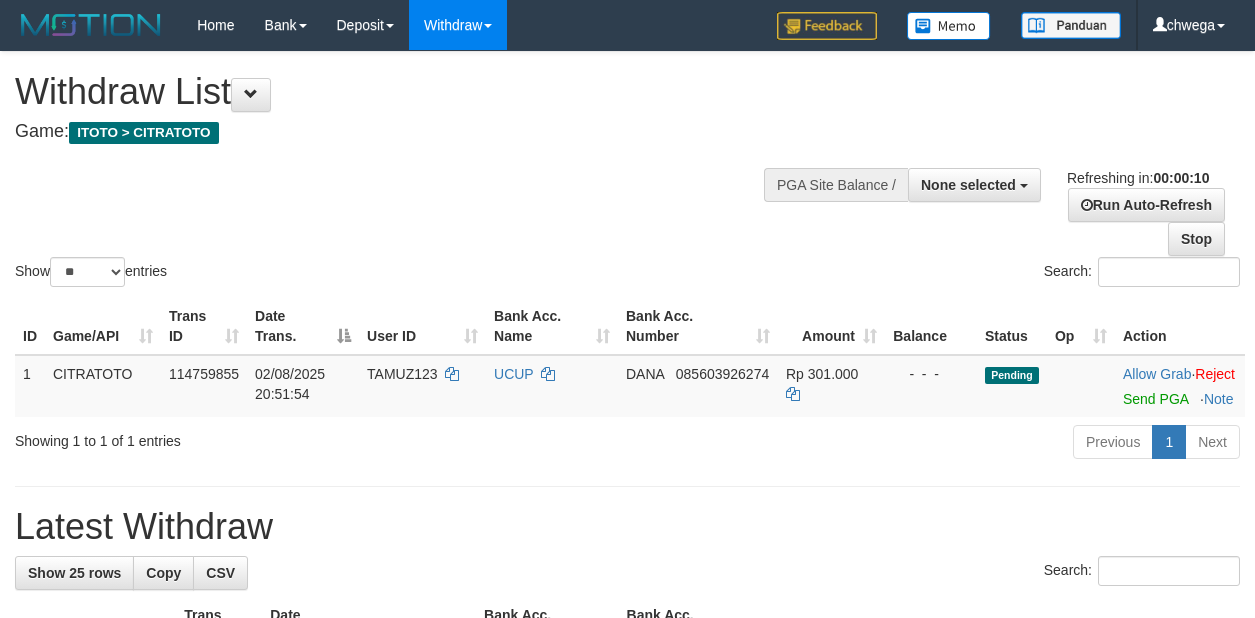 select 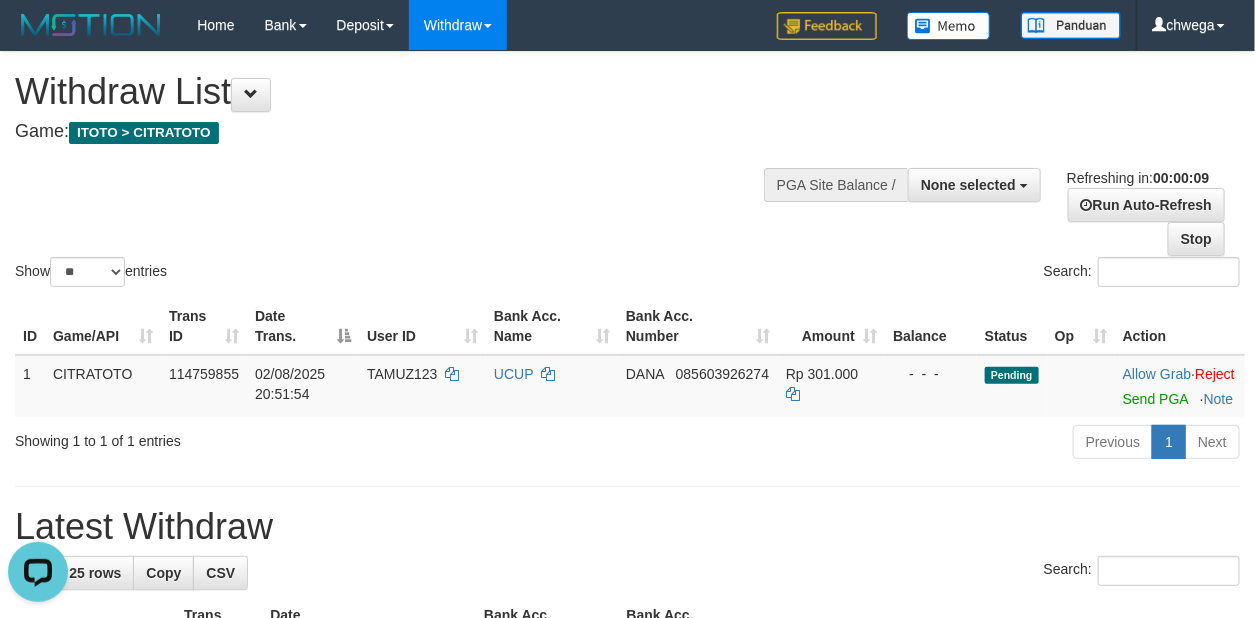 scroll, scrollTop: 0, scrollLeft: 0, axis: both 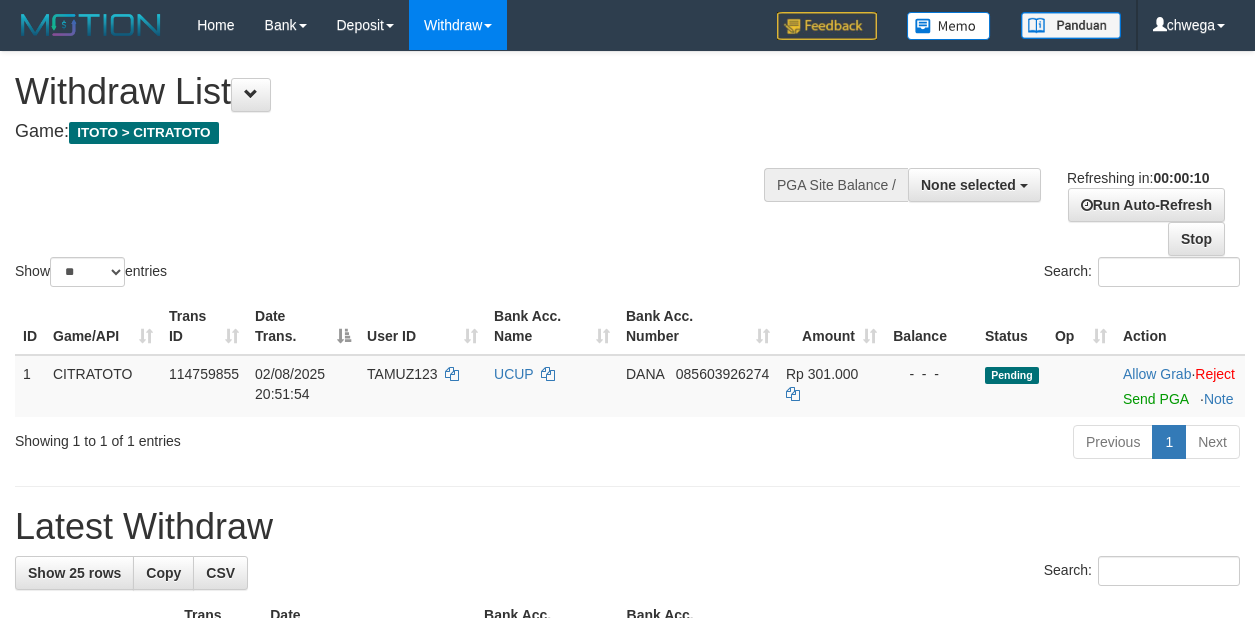 select 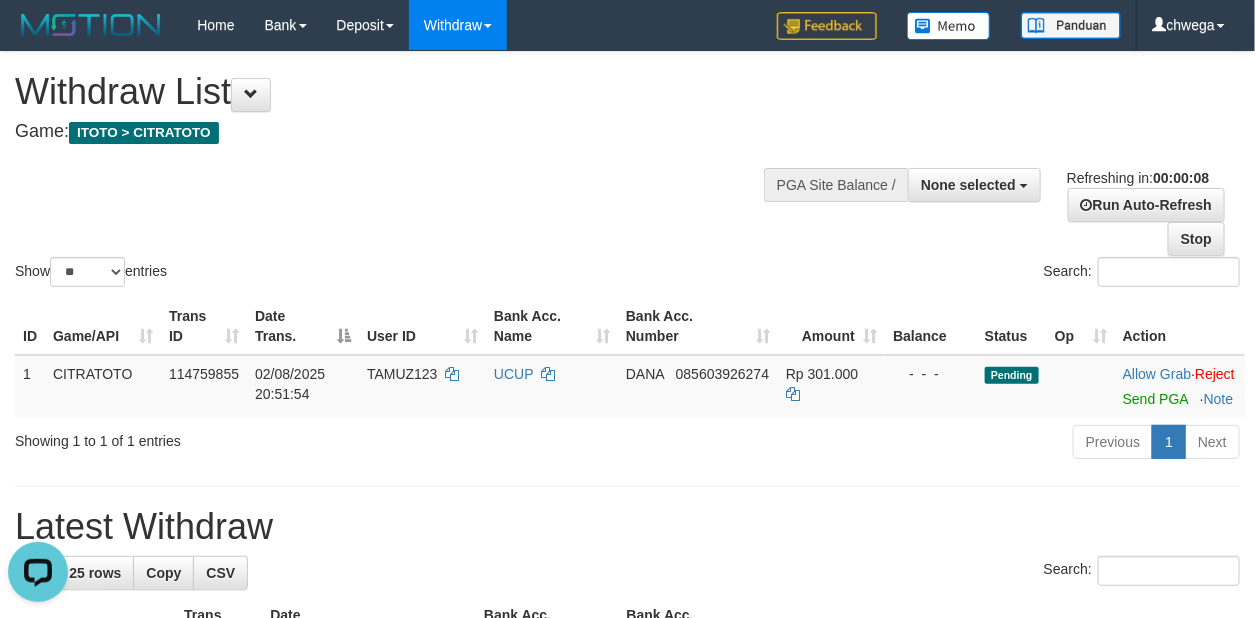 scroll, scrollTop: 0, scrollLeft: 0, axis: both 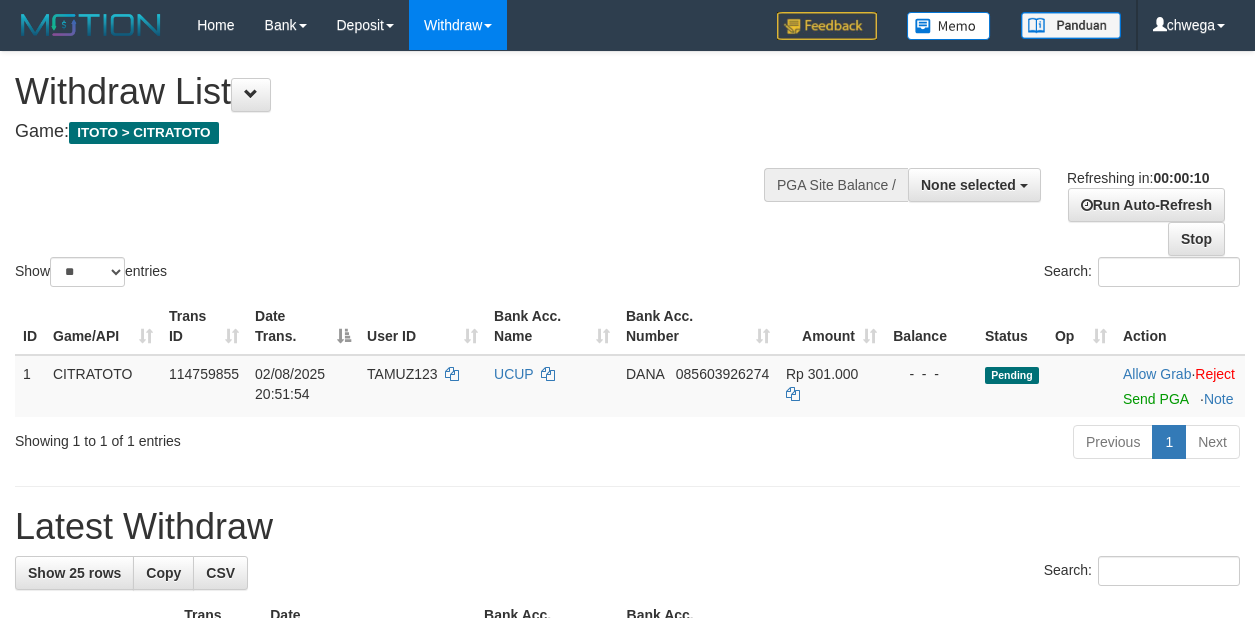 select 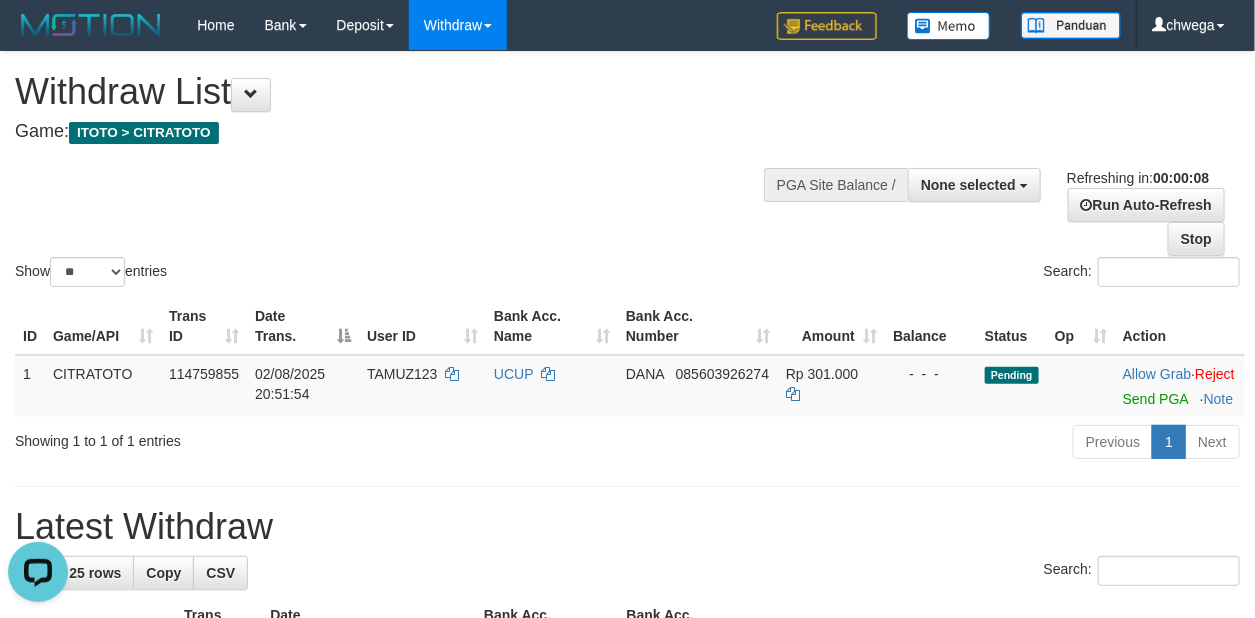 scroll, scrollTop: 0, scrollLeft: 0, axis: both 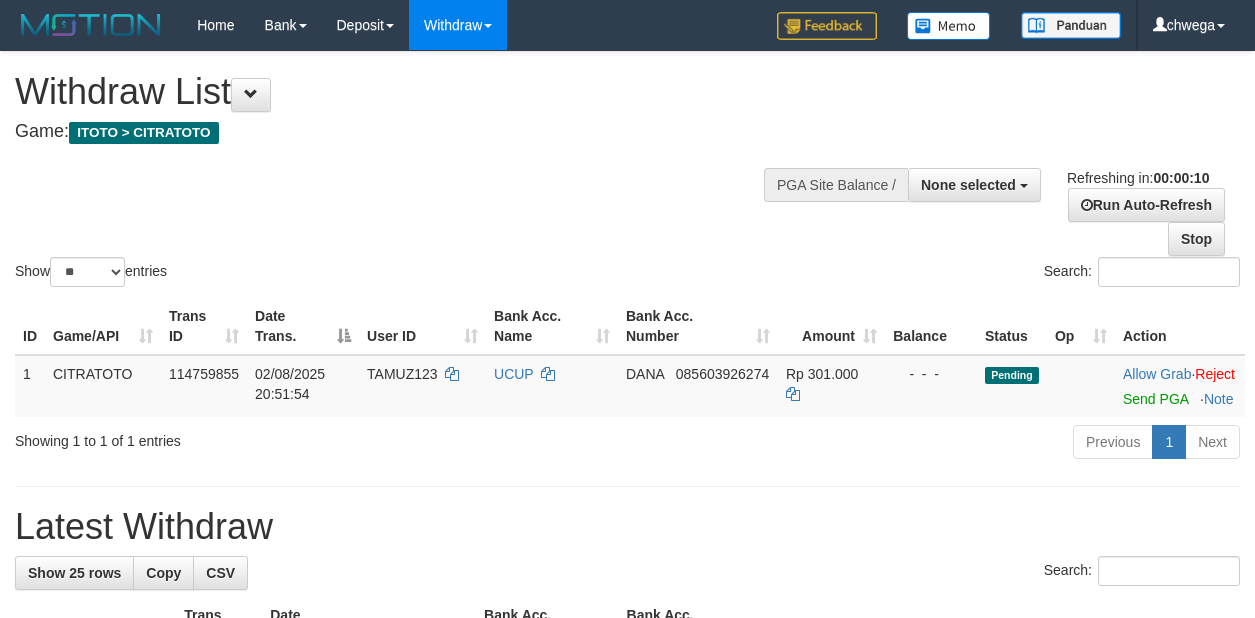 select 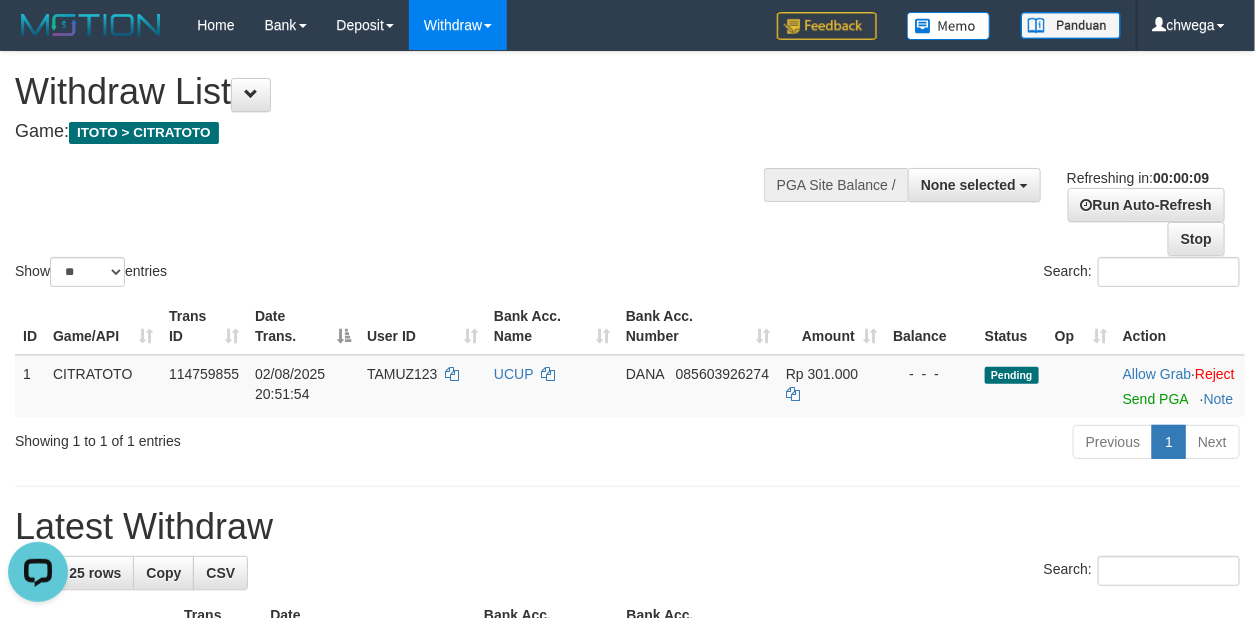 scroll, scrollTop: 0, scrollLeft: 0, axis: both 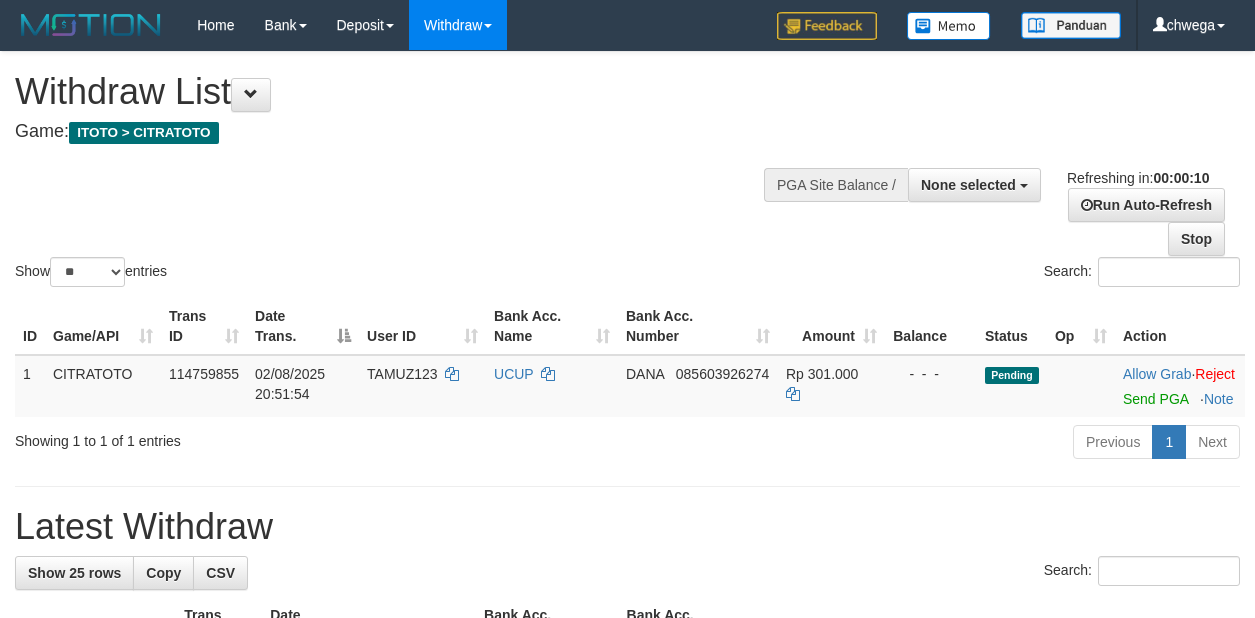 select 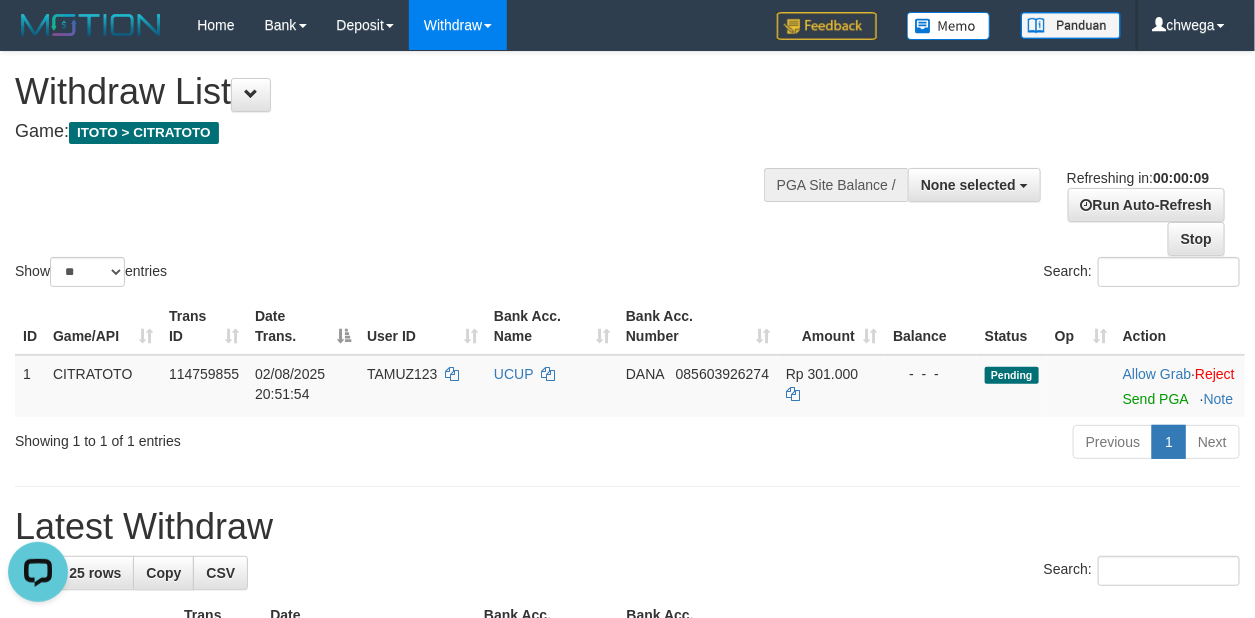 scroll, scrollTop: 0, scrollLeft: 0, axis: both 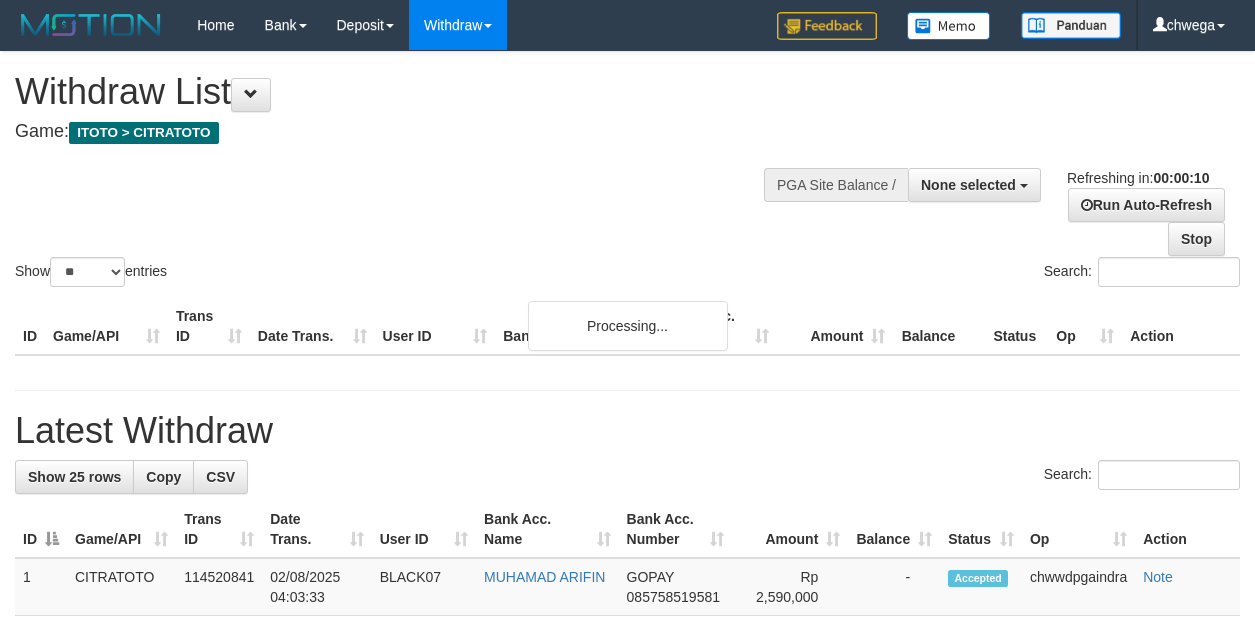 select 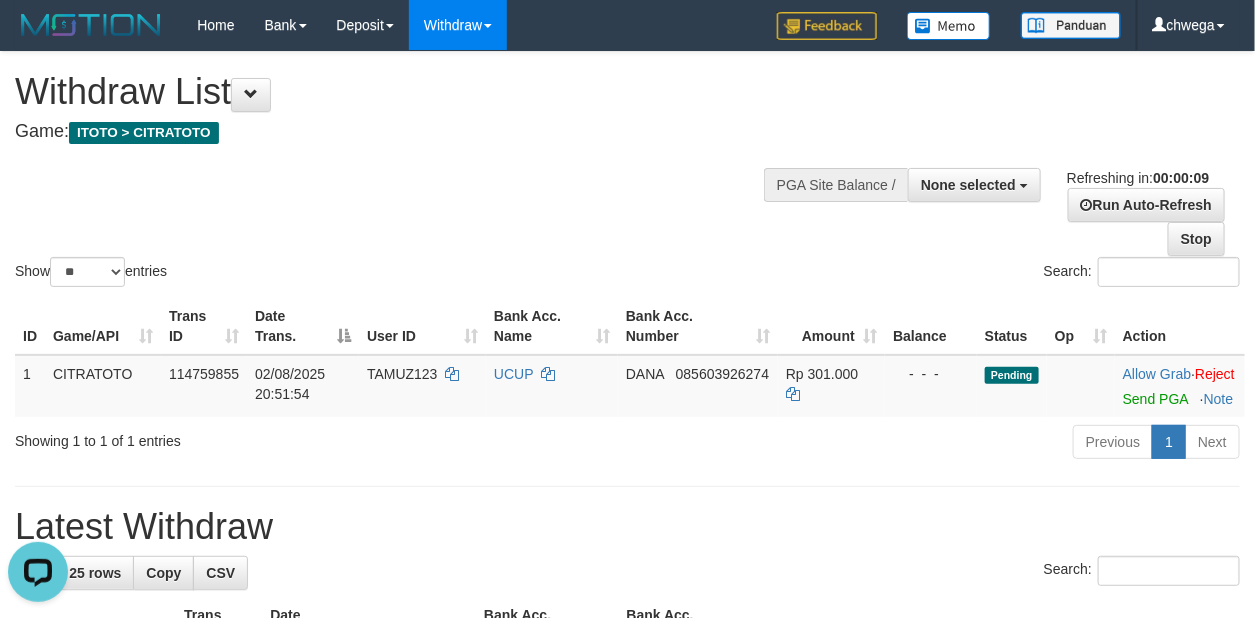 scroll, scrollTop: 0, scrollLeft: 0, axis: both 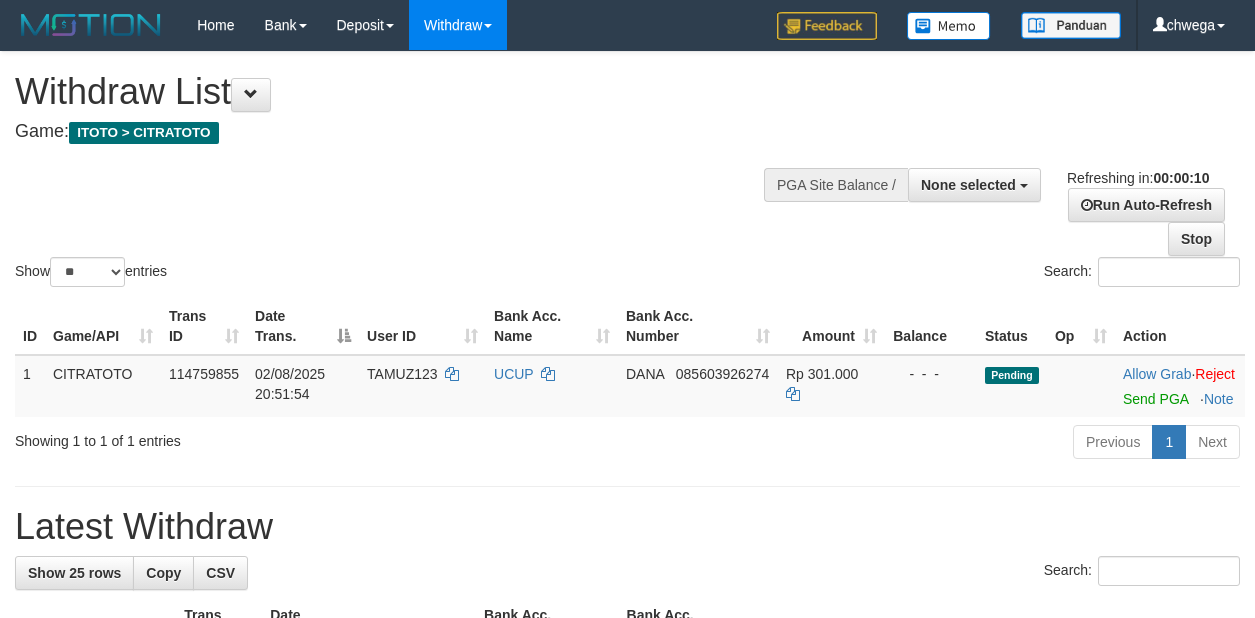 select 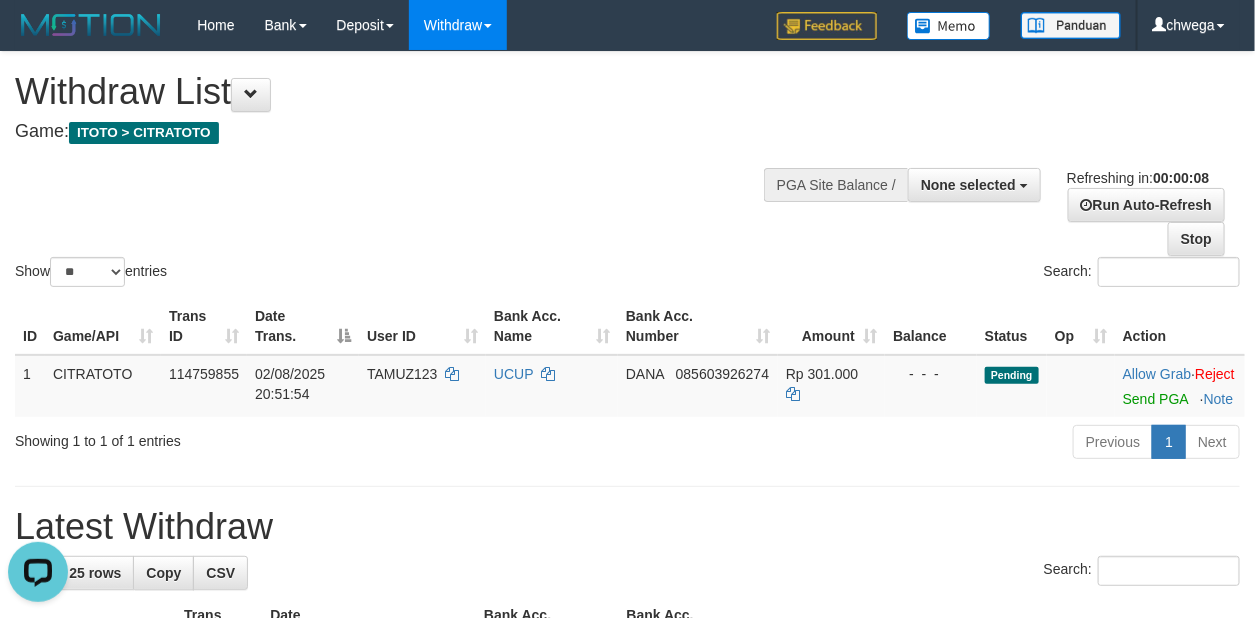scroll, scrollTop: 0, scrollLeft: 0, axis: both 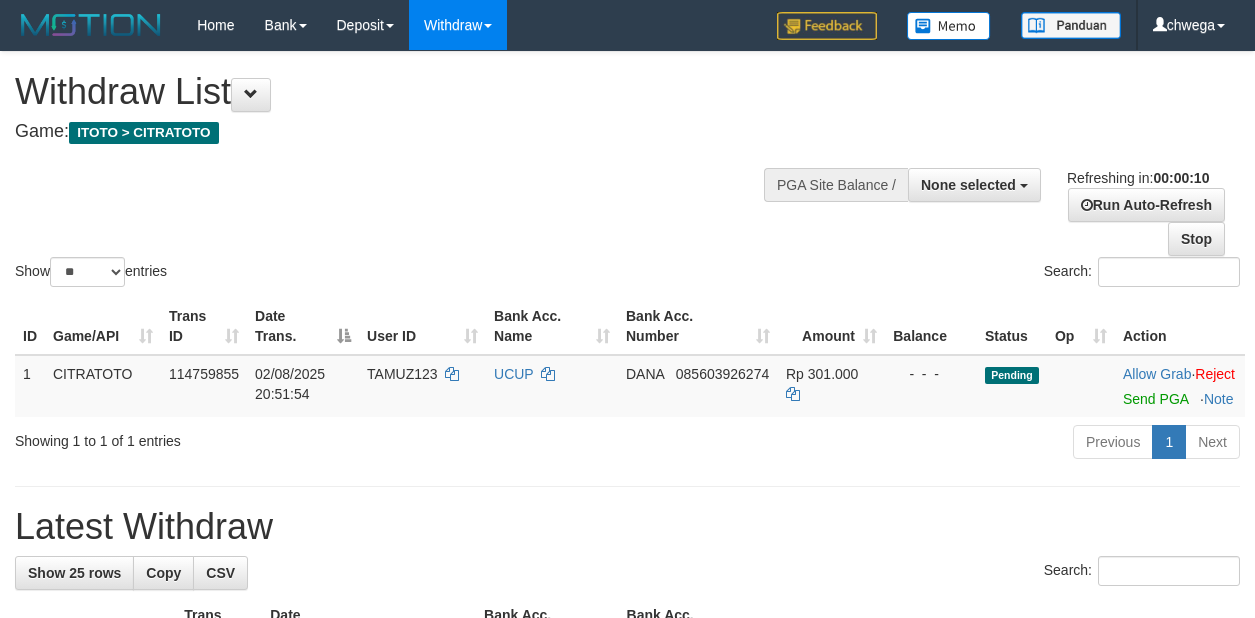 select 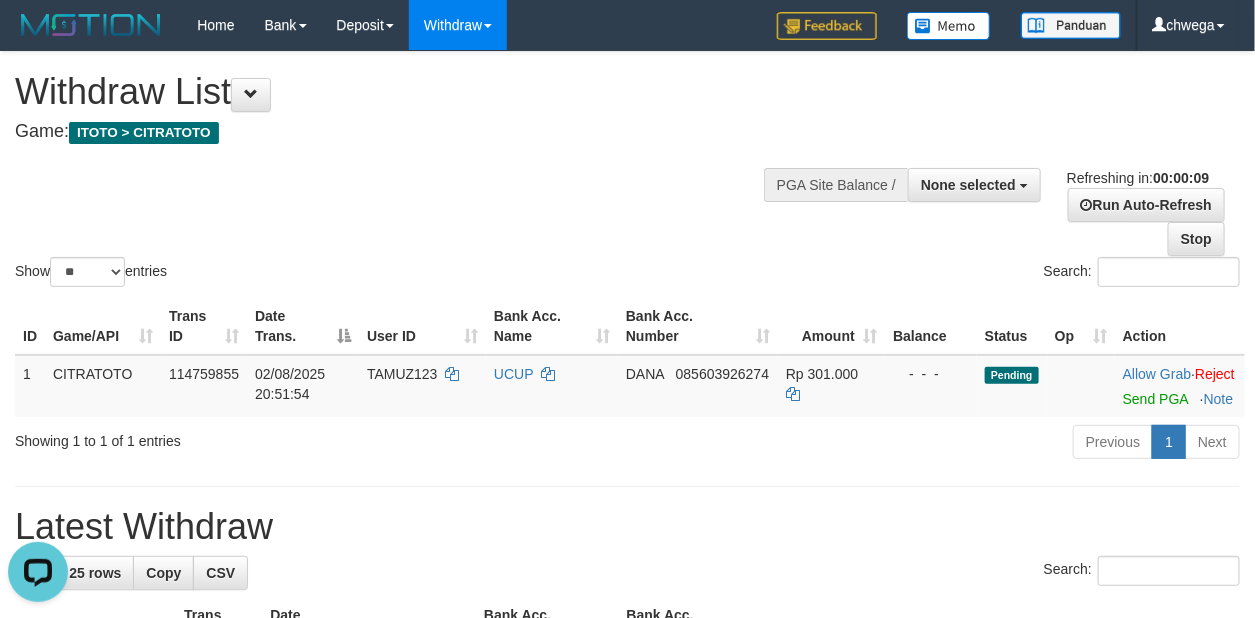 scroll, scrollTop: 0, scrollLeft: 0, axis: both 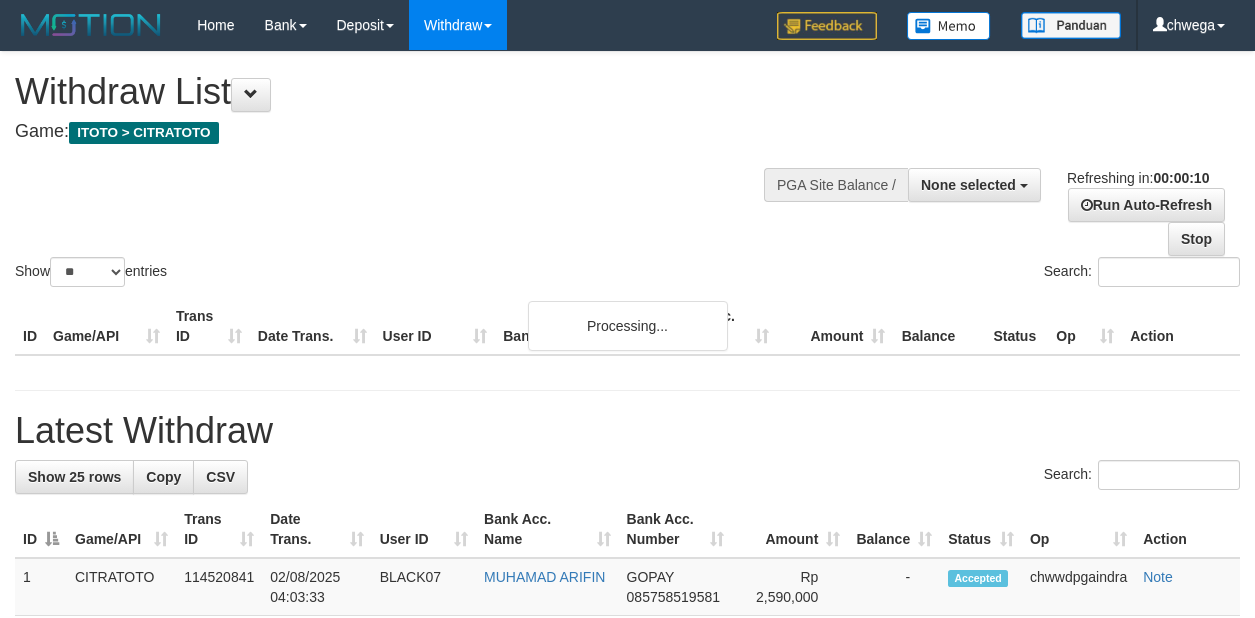 select 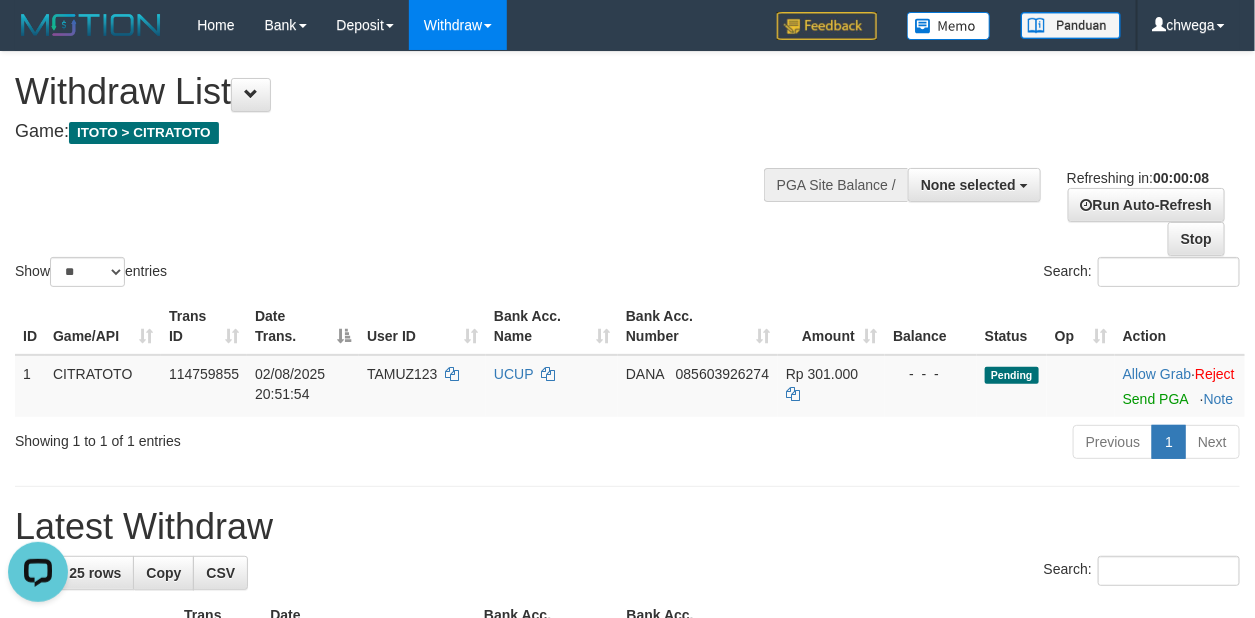 scroll, scrollTop: 0, scrollLeft: 0, axis: both 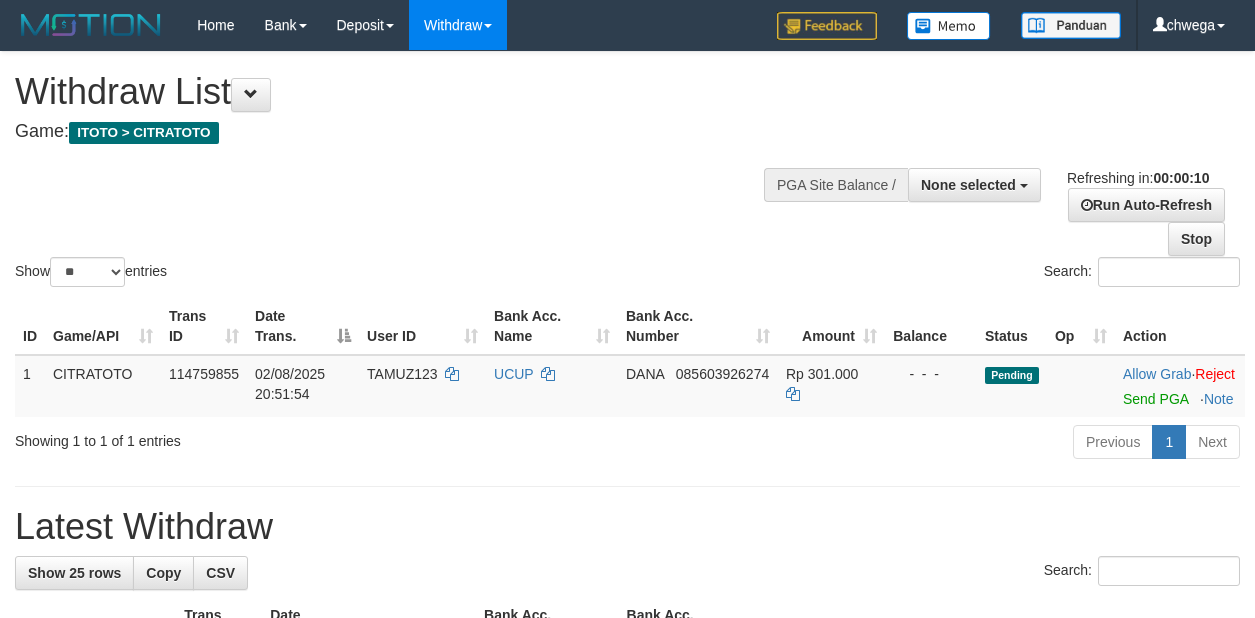 select 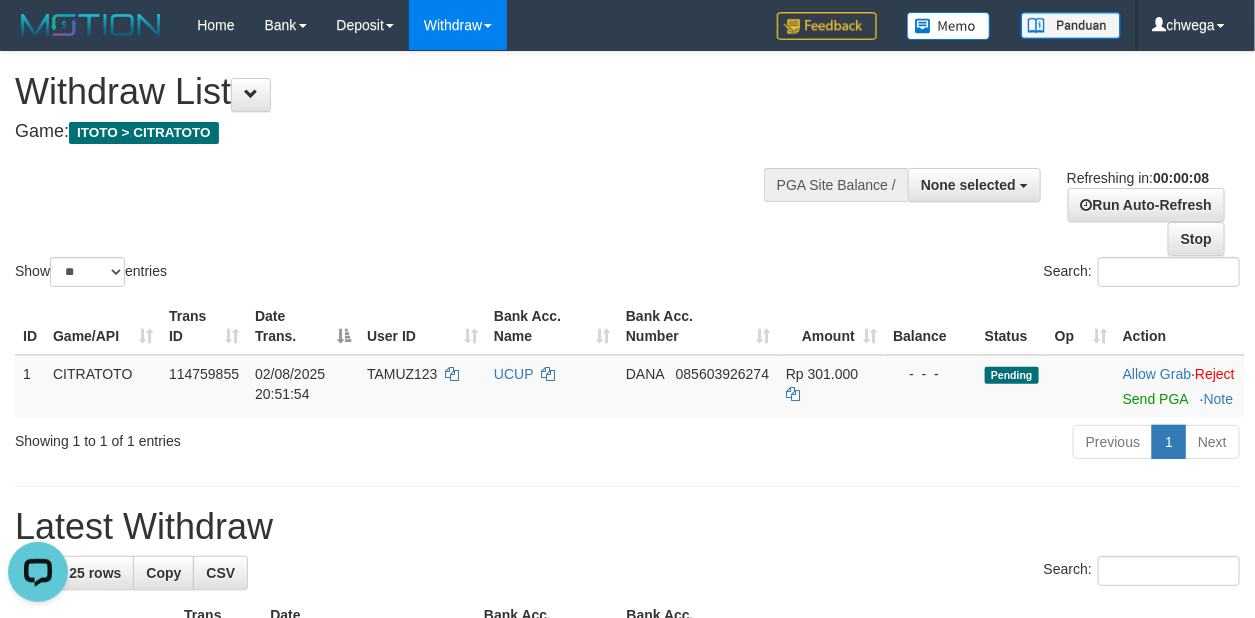 scroll, scrollTop: 0, scrollLeft: 0, axis: both 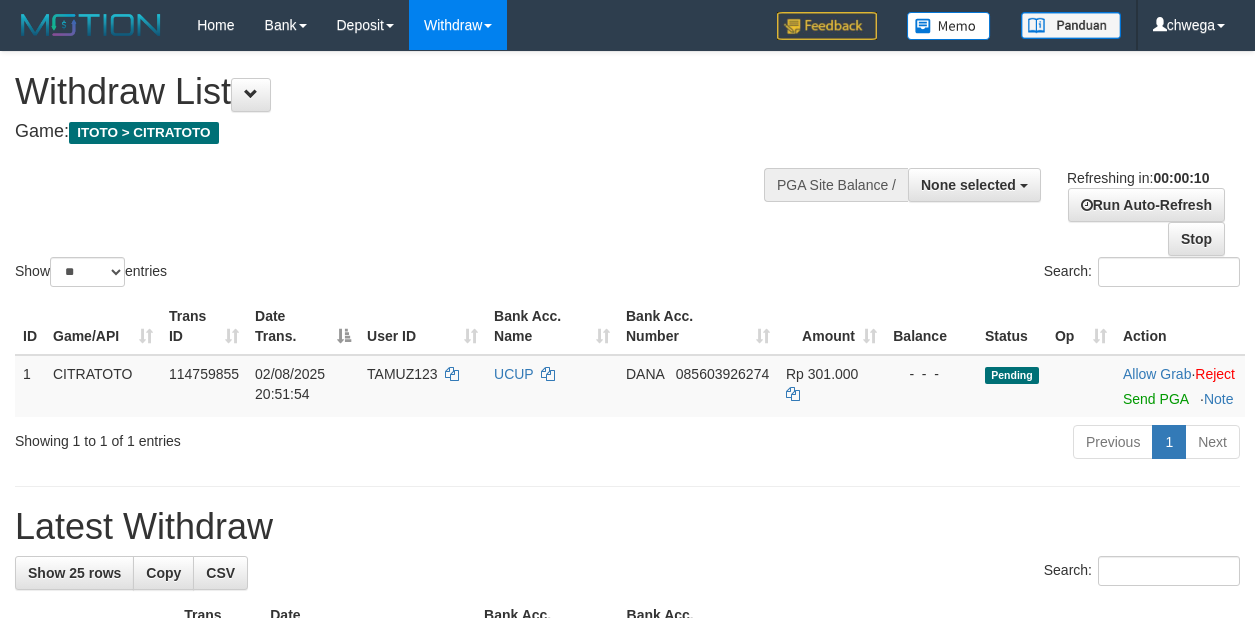 select 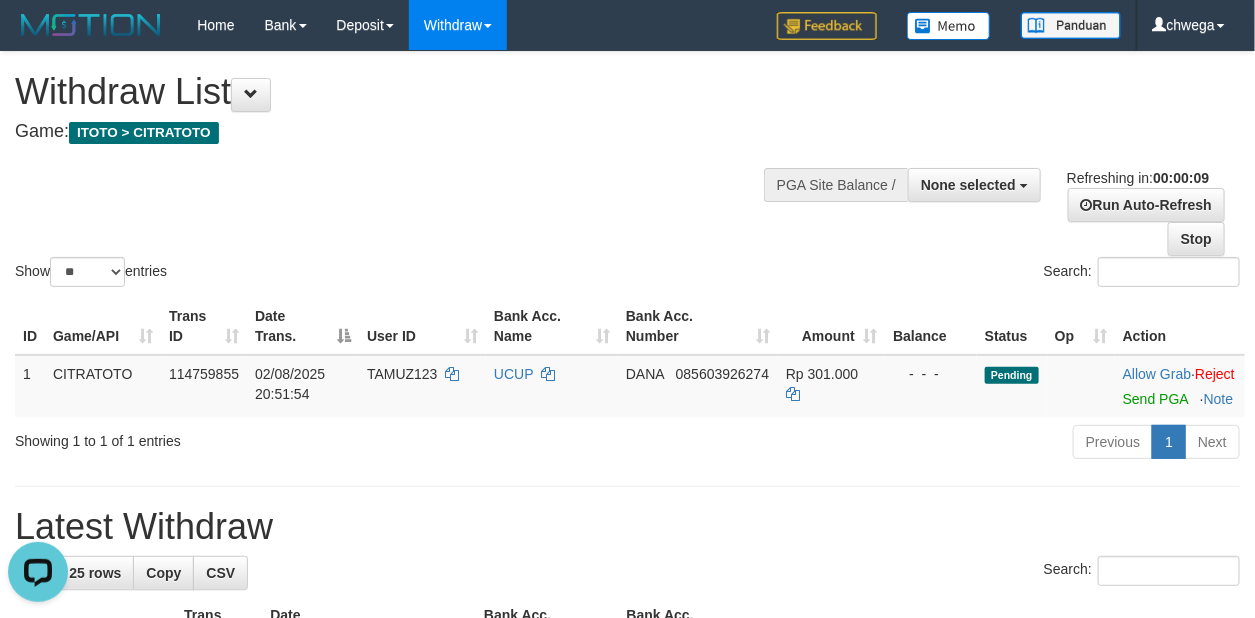 scroll, scrollTop: 0, scrollLeft: 0, axis: both 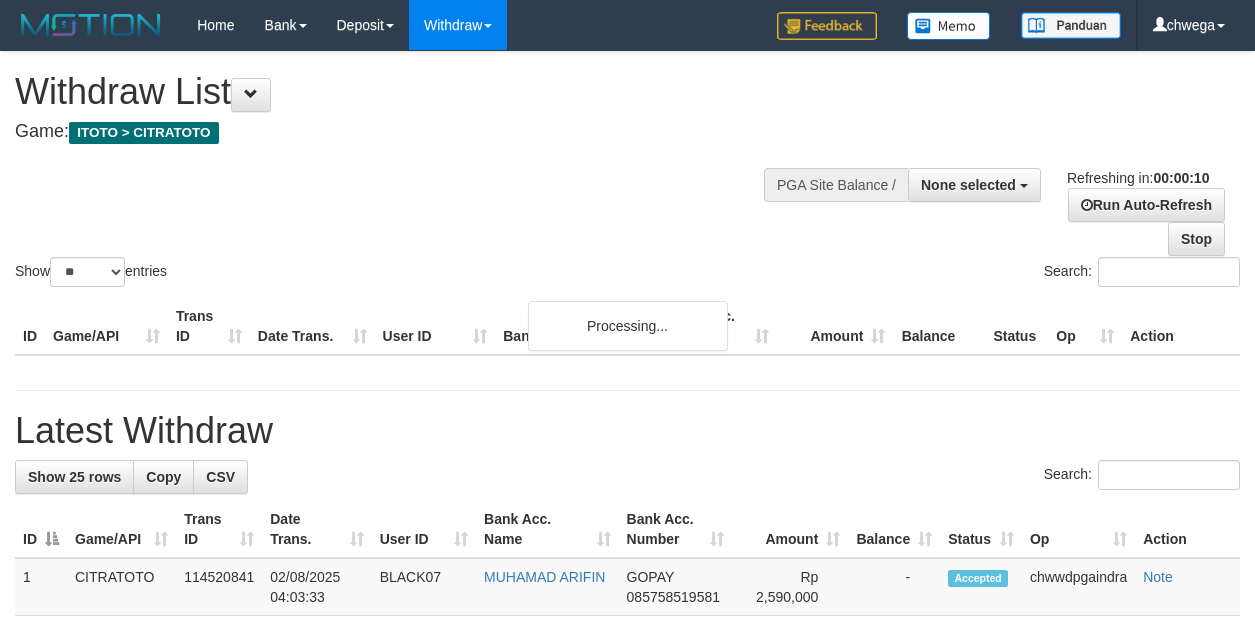 select 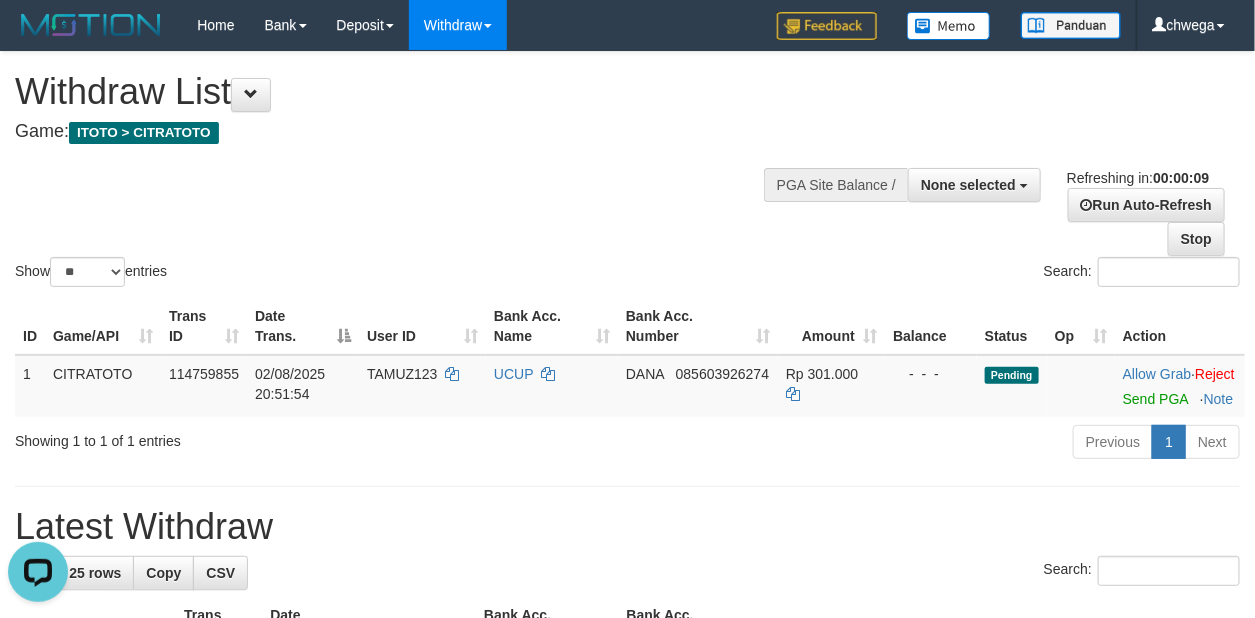 scroll, scrollTop: 0, scrollLeft: 0, axis: both 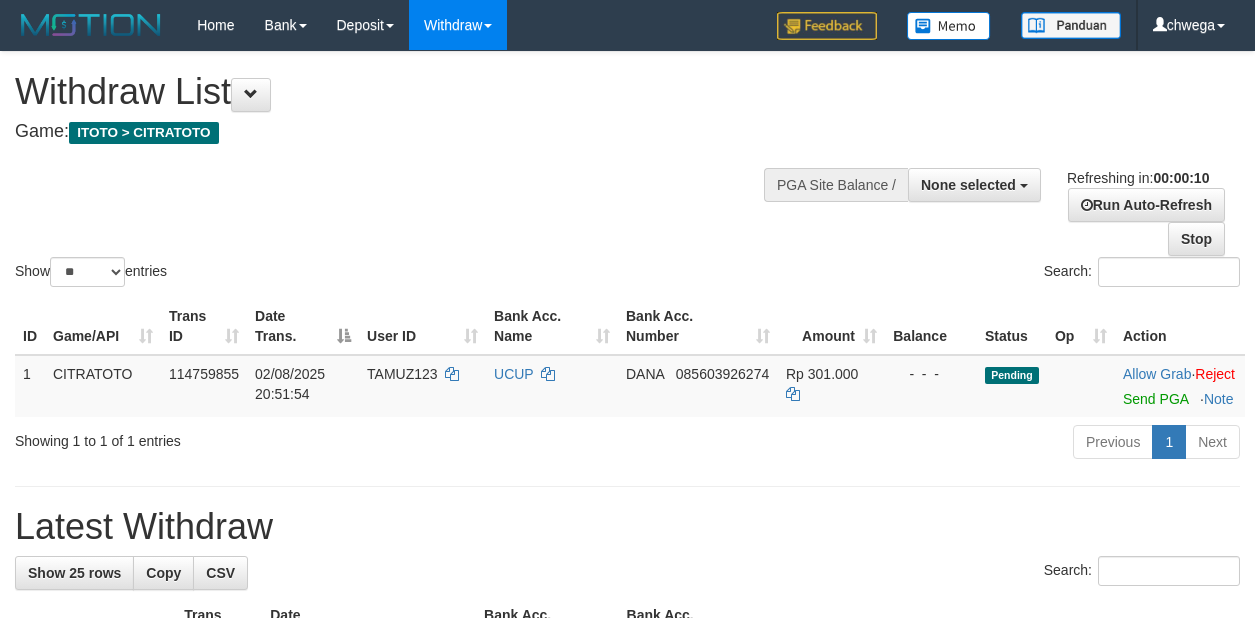 select 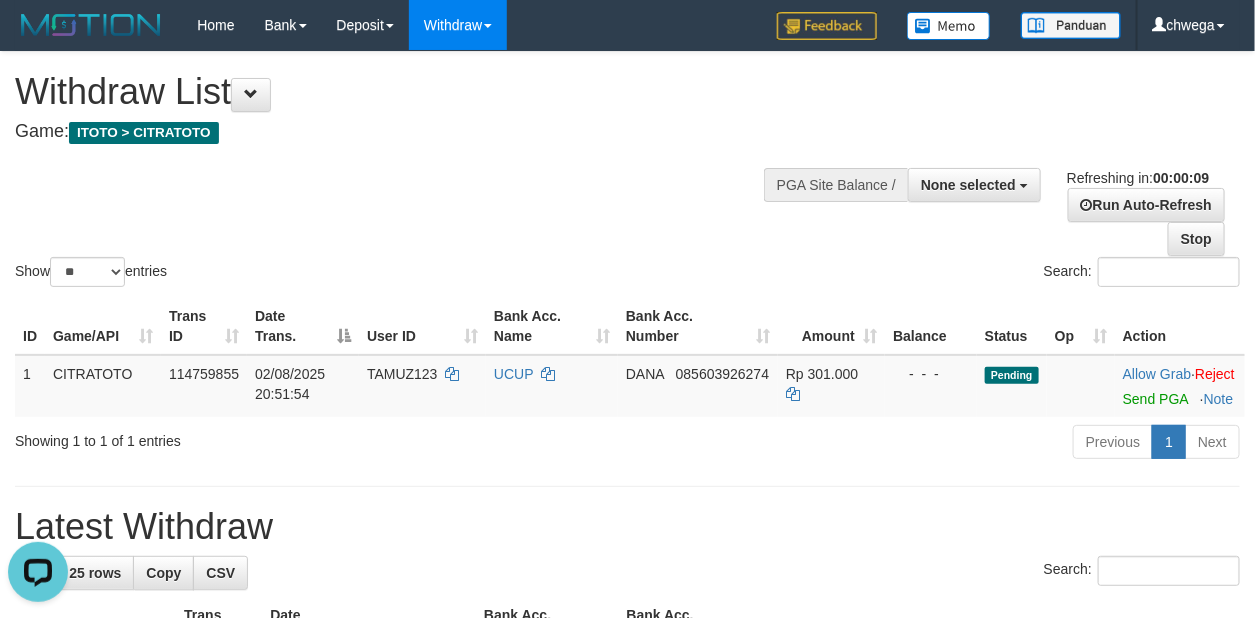 scroll, scrollTop: 0, scrollLeft: 0, axis: both 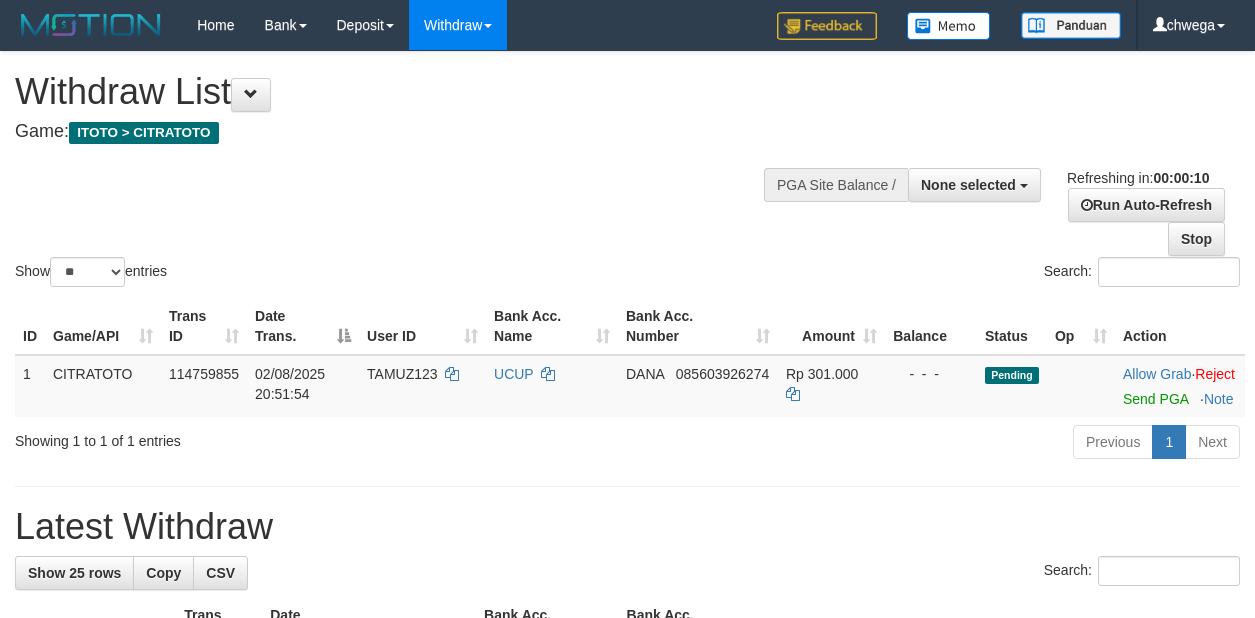 select 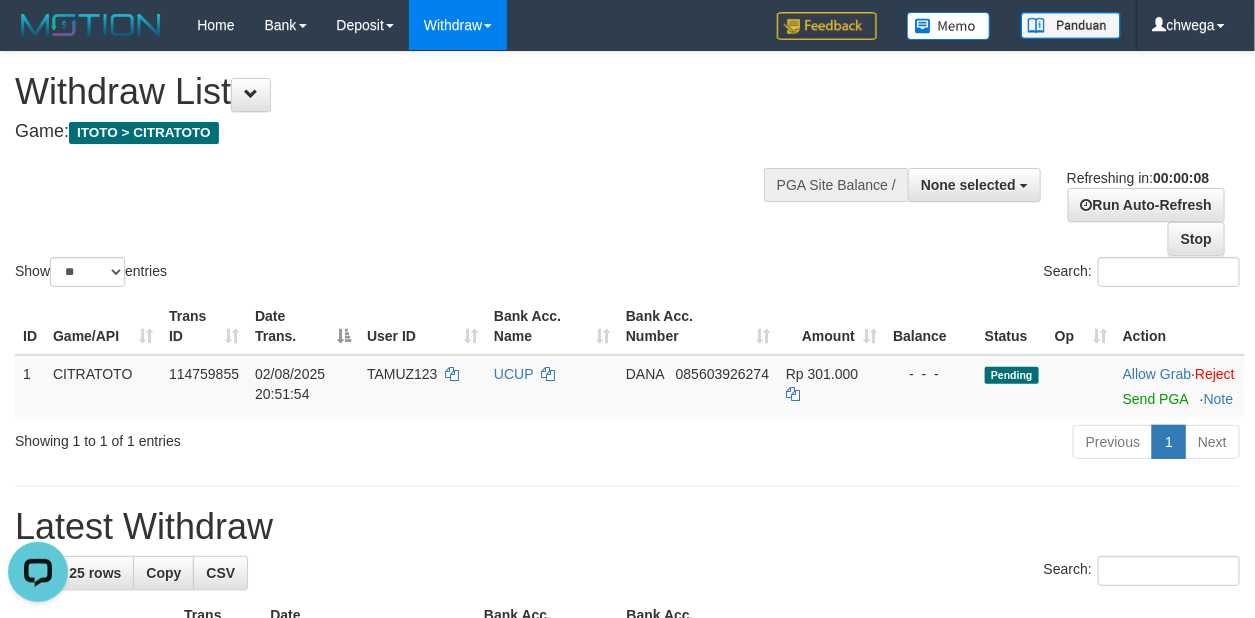 scroll, scrollTop: 0, scrollLeft: 0, axis: both 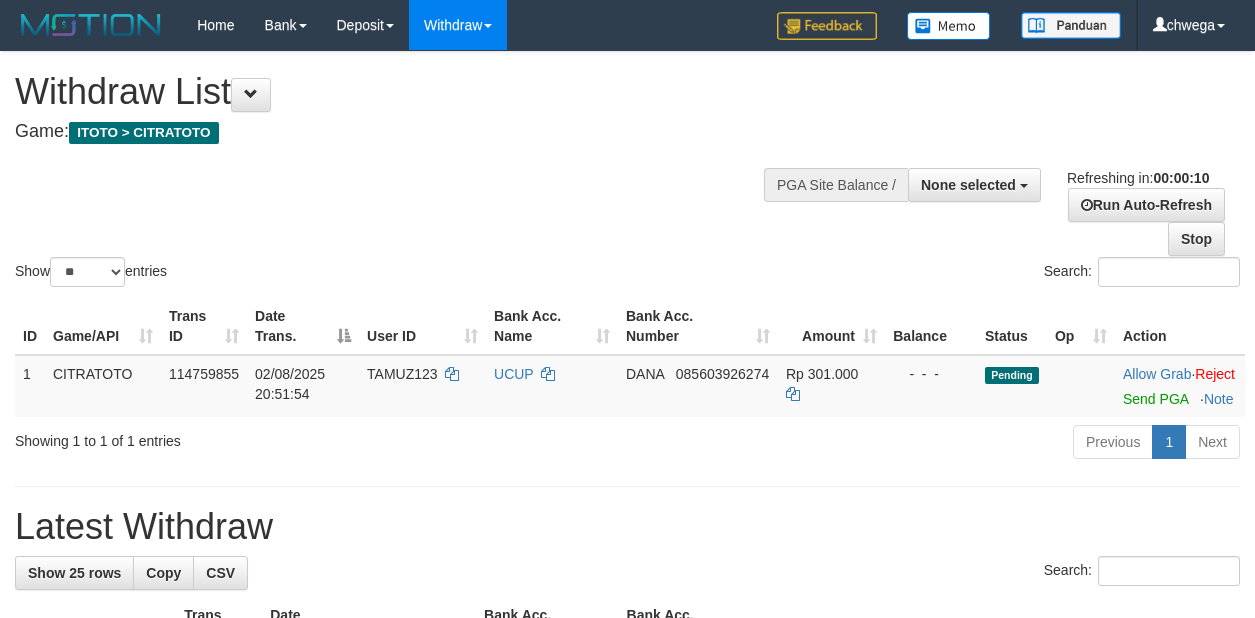 select 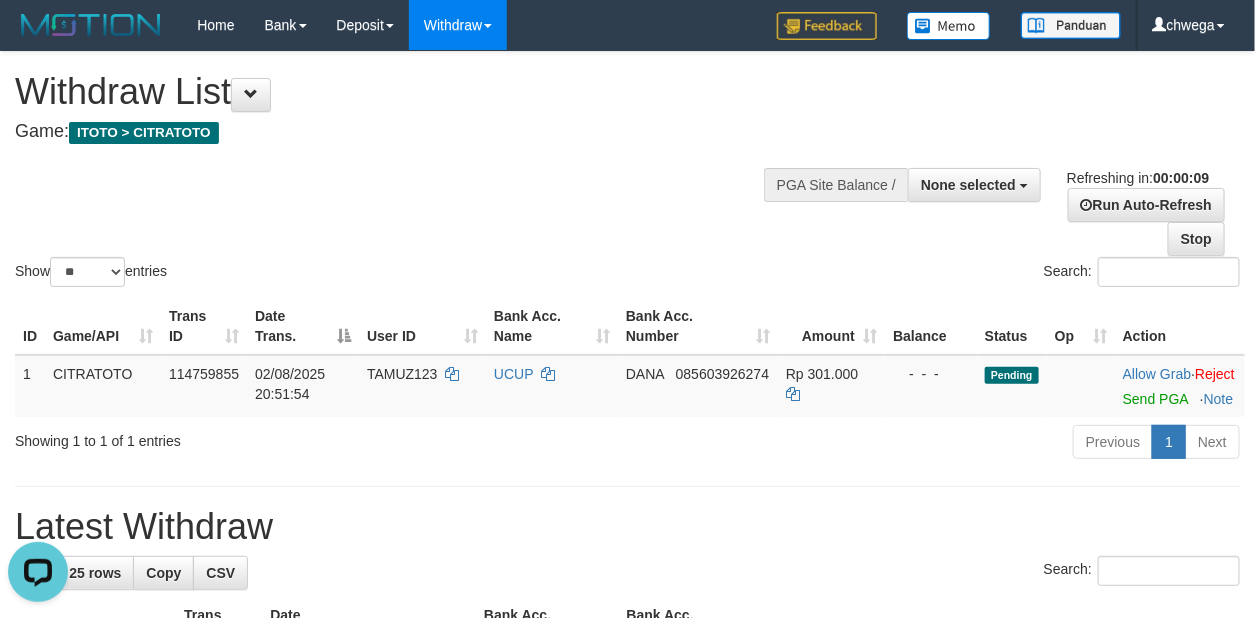 scroll, scrollTop: 0, scrollLeft: 0, axis: both 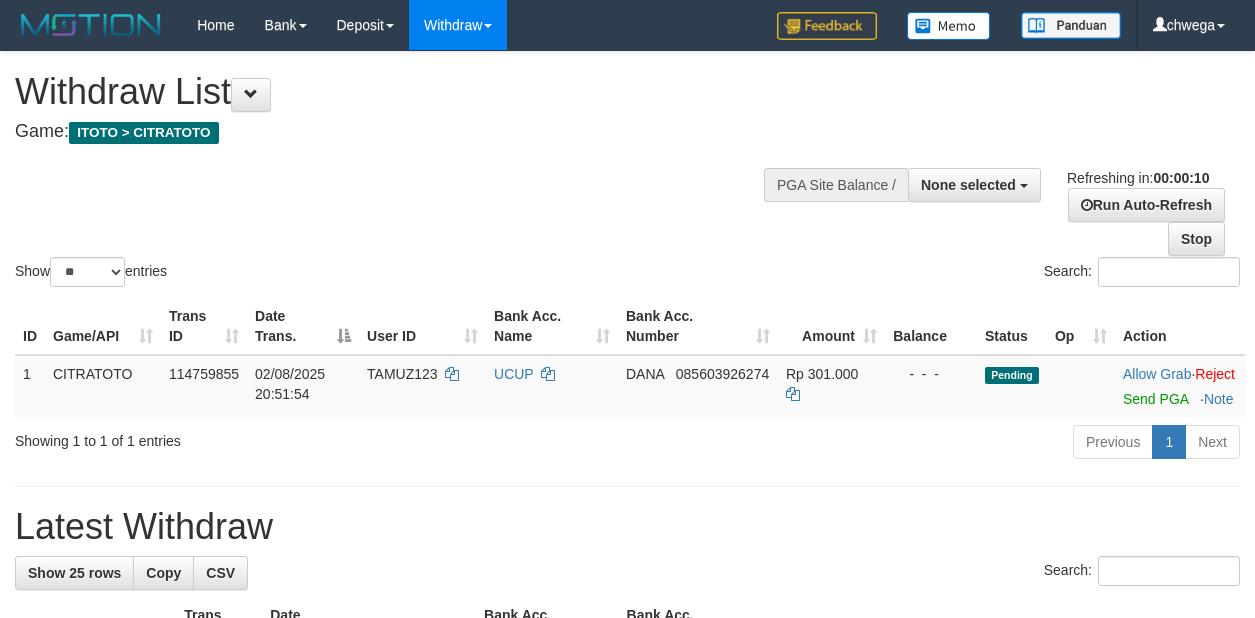 select 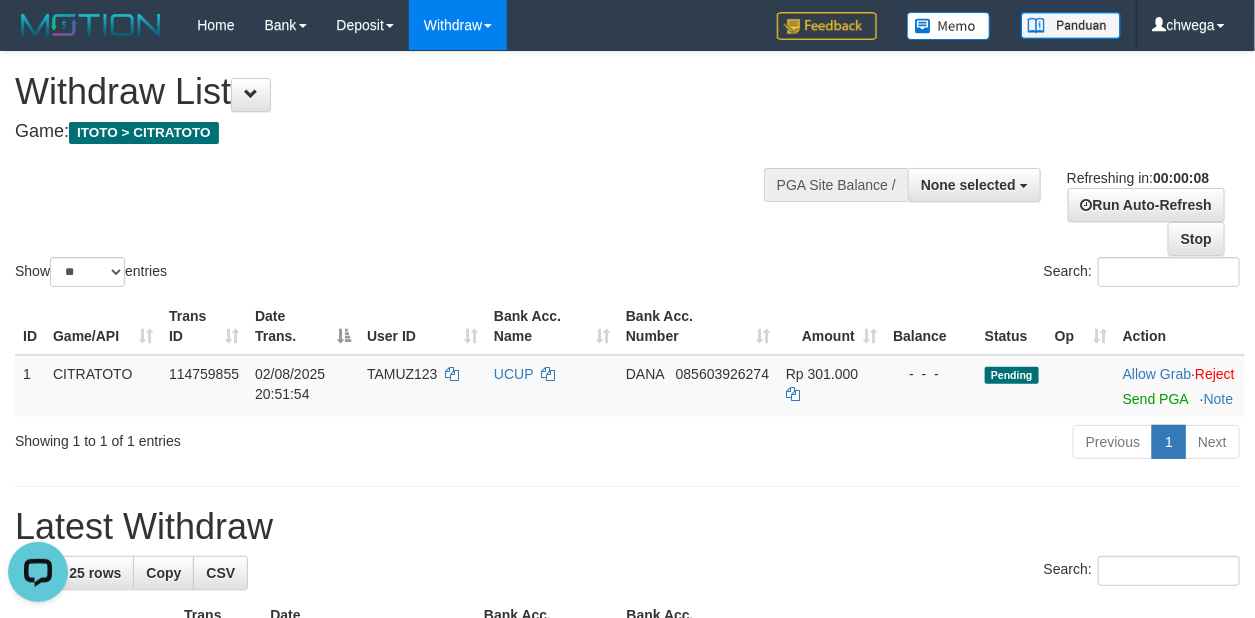 scroll, scrollTop: 0, scrollLeft: 0, axis: both 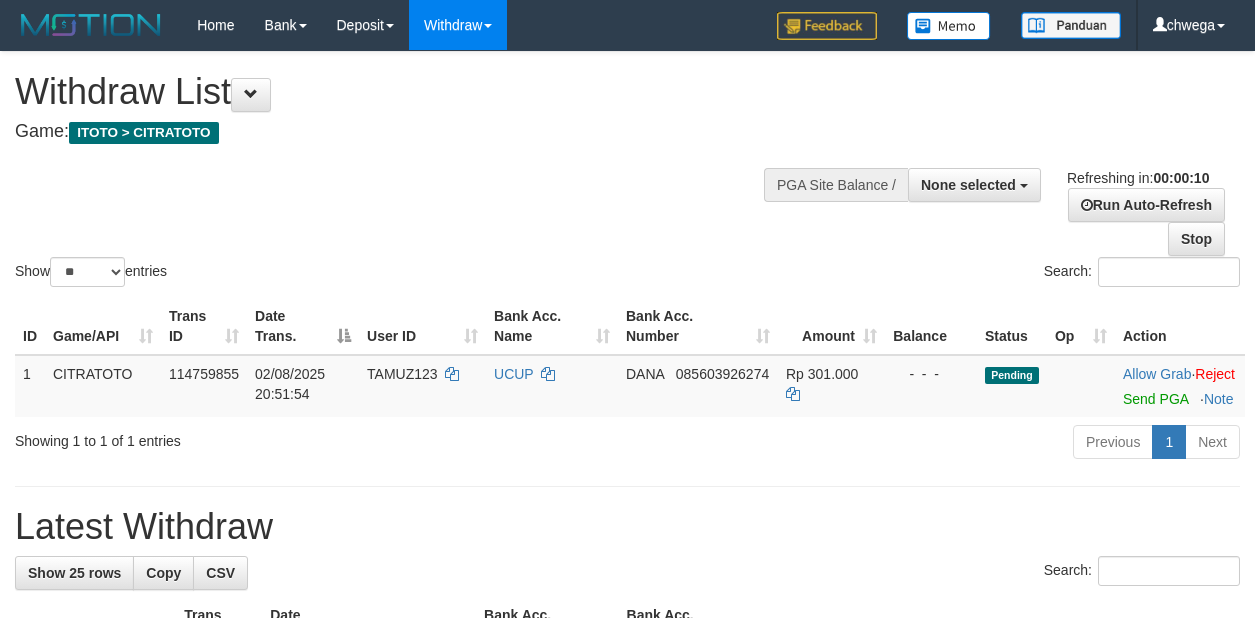 select 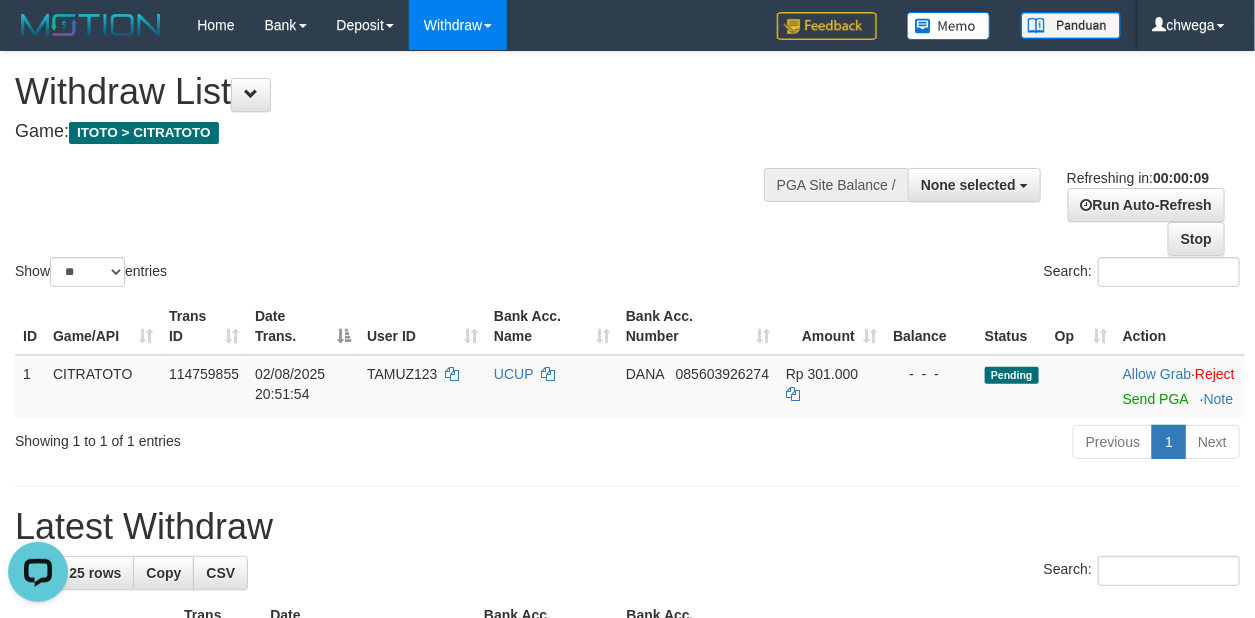 scroll, scrollTop: 0, scrollLeft: 0, axis: both 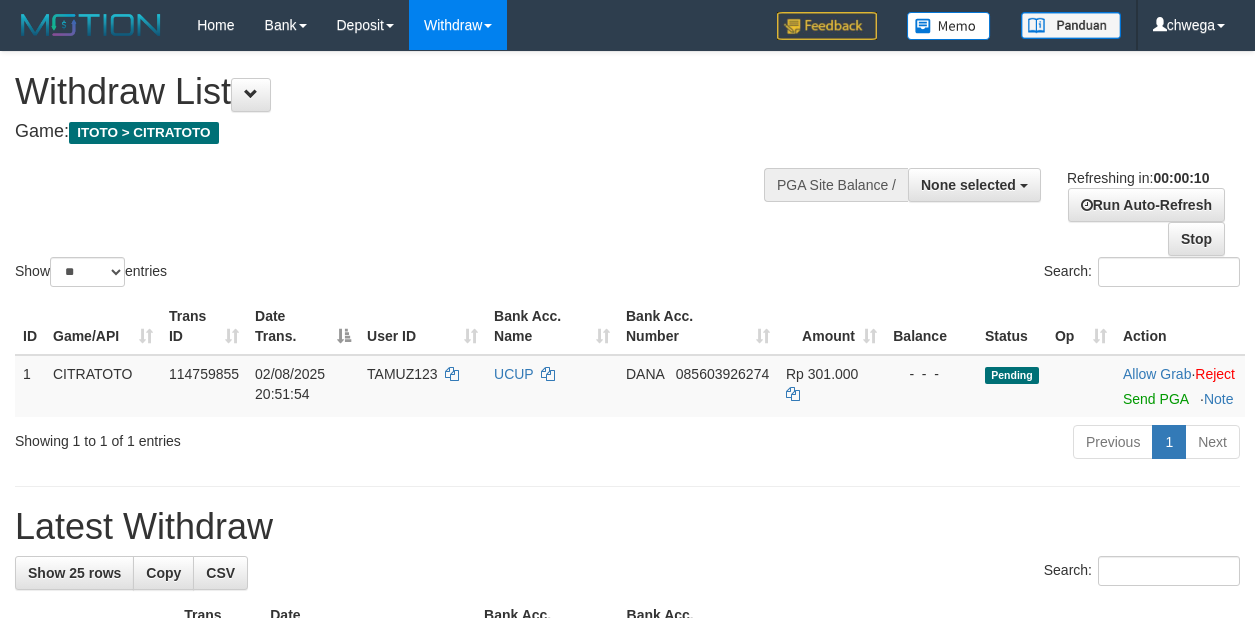 select 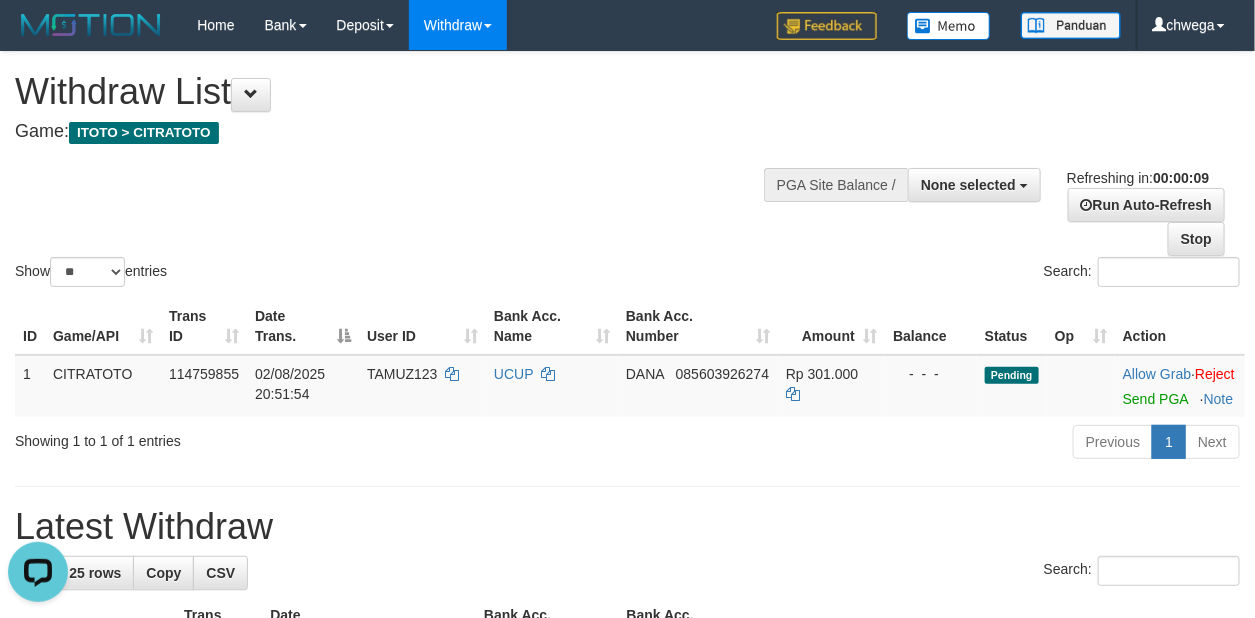 scroll, scrollTop: 0, scrollLeft: 0, axis: both 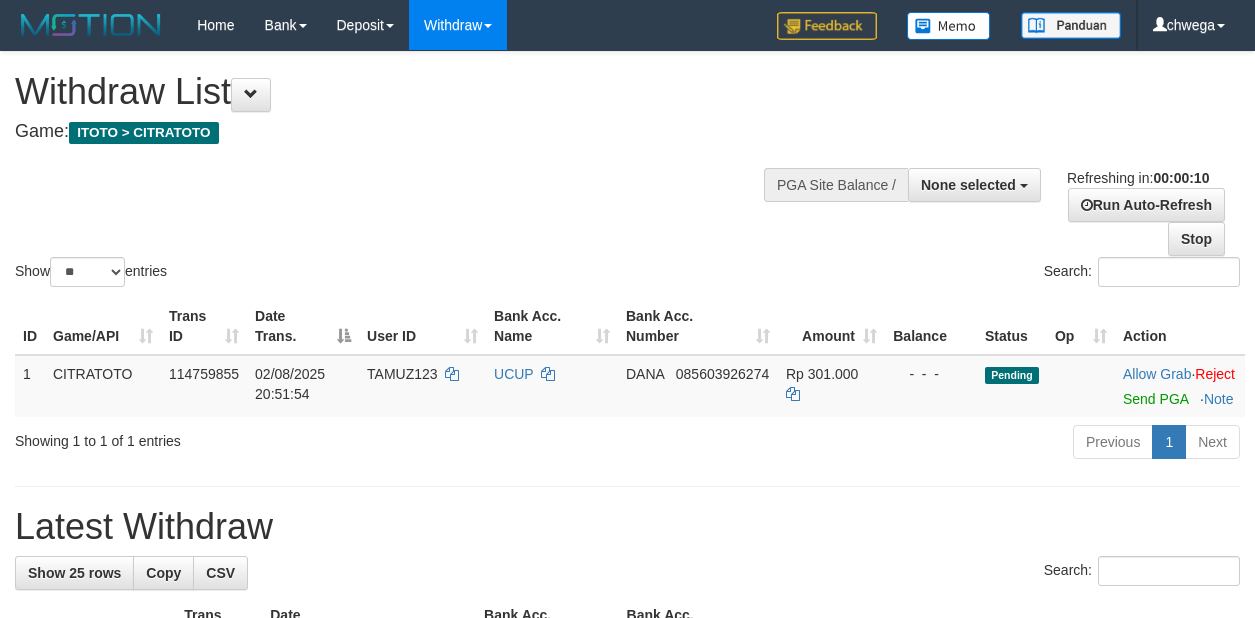 select 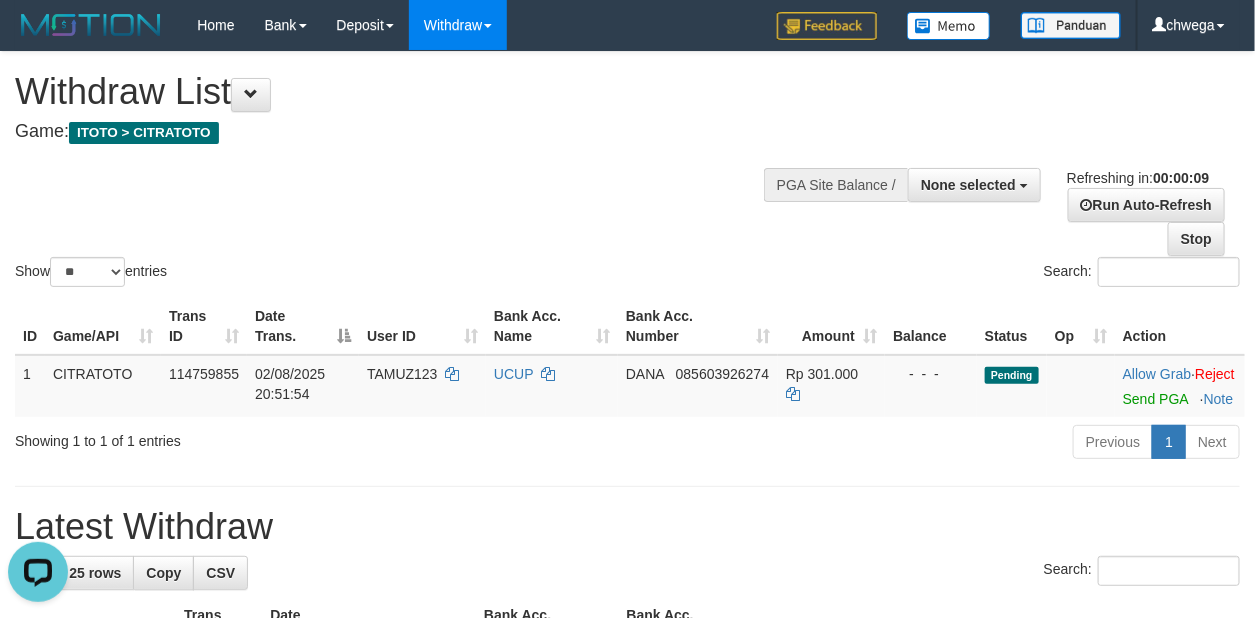 scroll, scrollTop: 0, scrollLeft: 0, axis: both 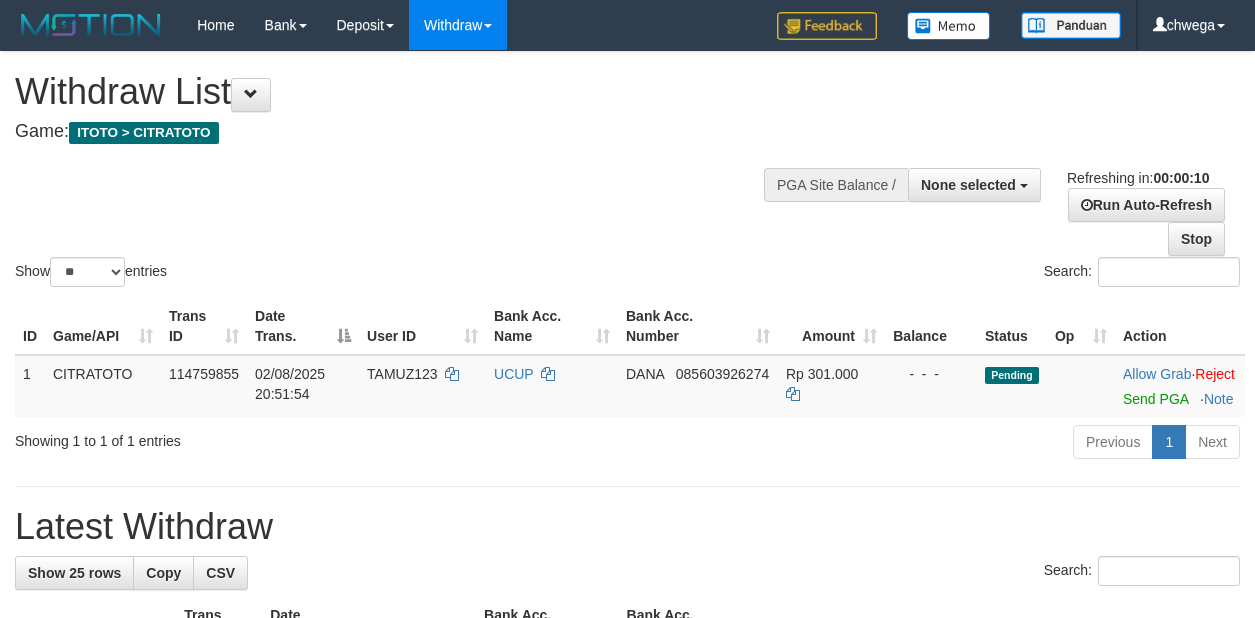 select 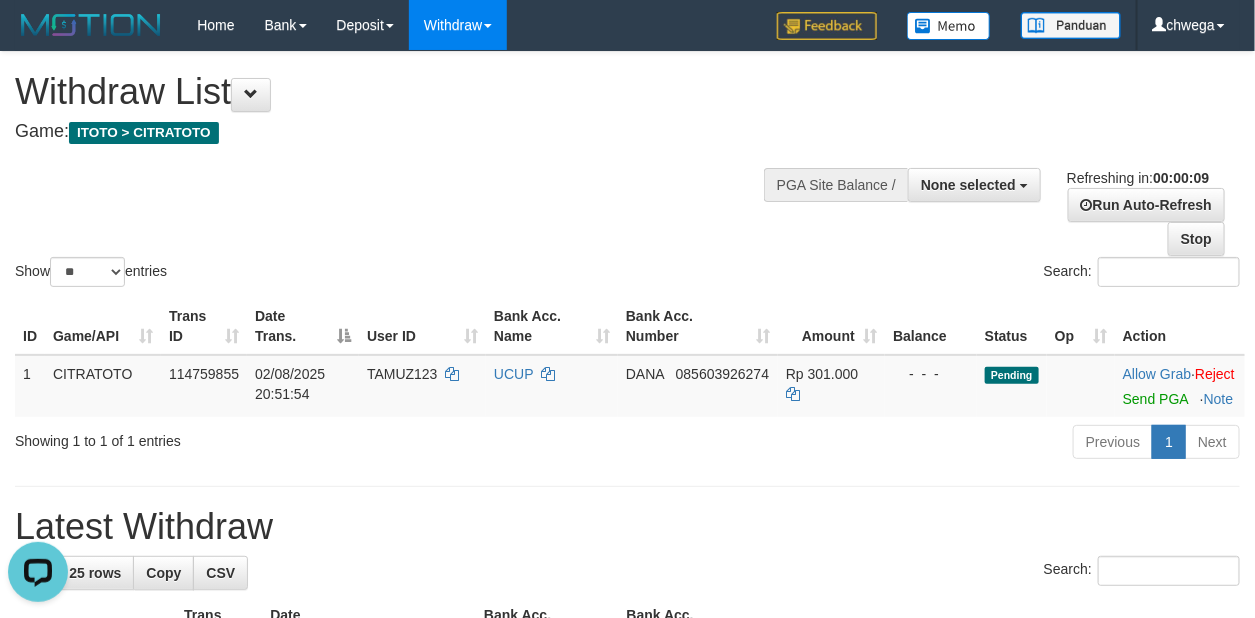 scroll, scrollTop: 0, scrollLeft: 0, axis: both 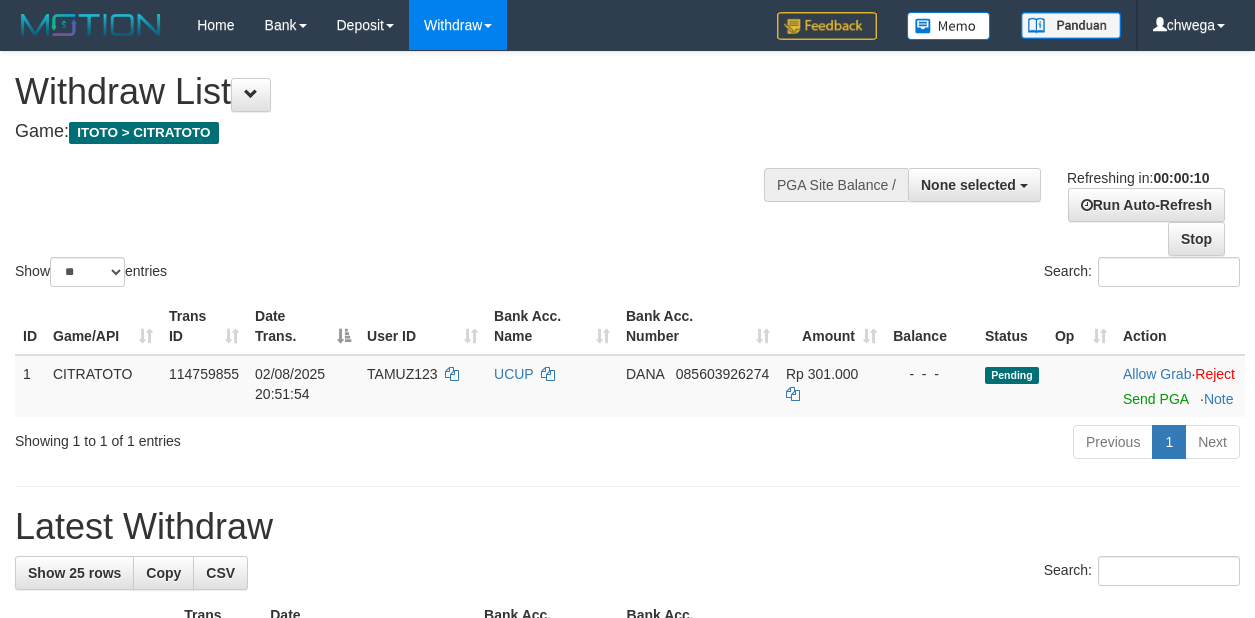 select 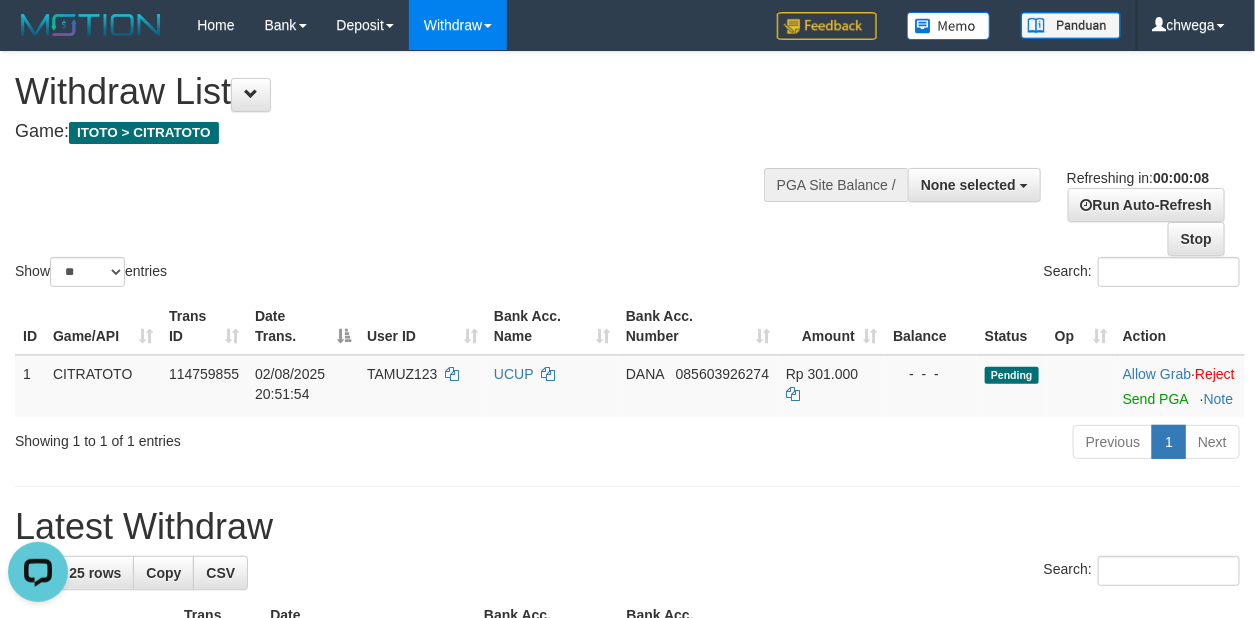 scroll, scrollTop: 0, scrollLeft: 0, axis: both 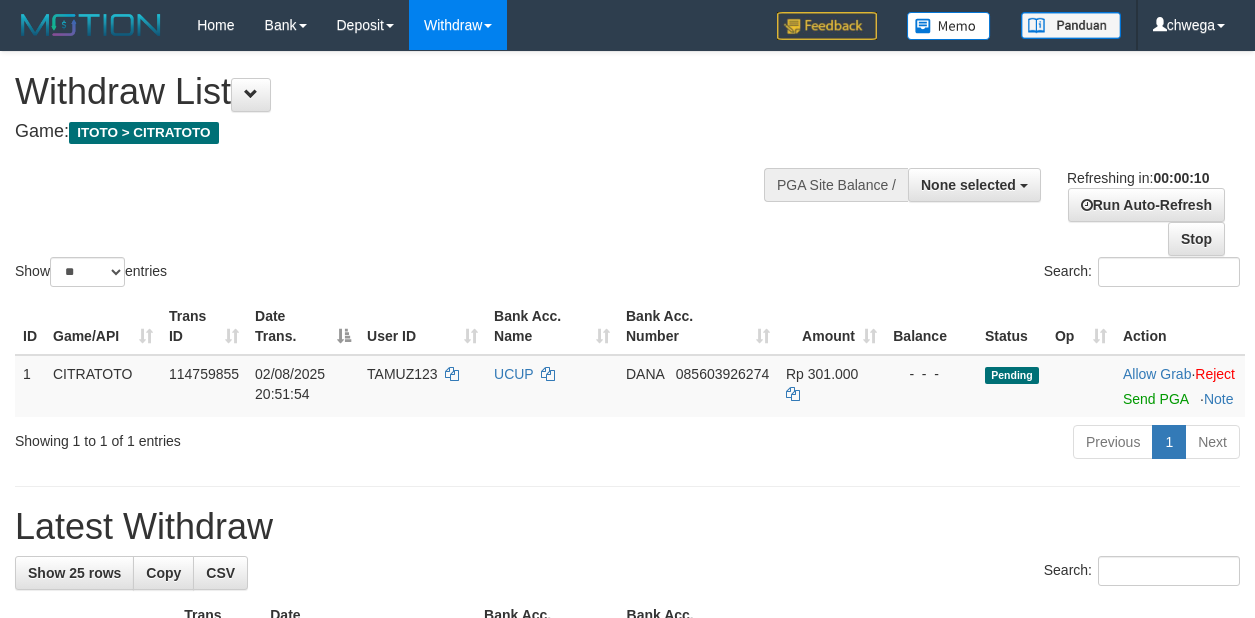 select 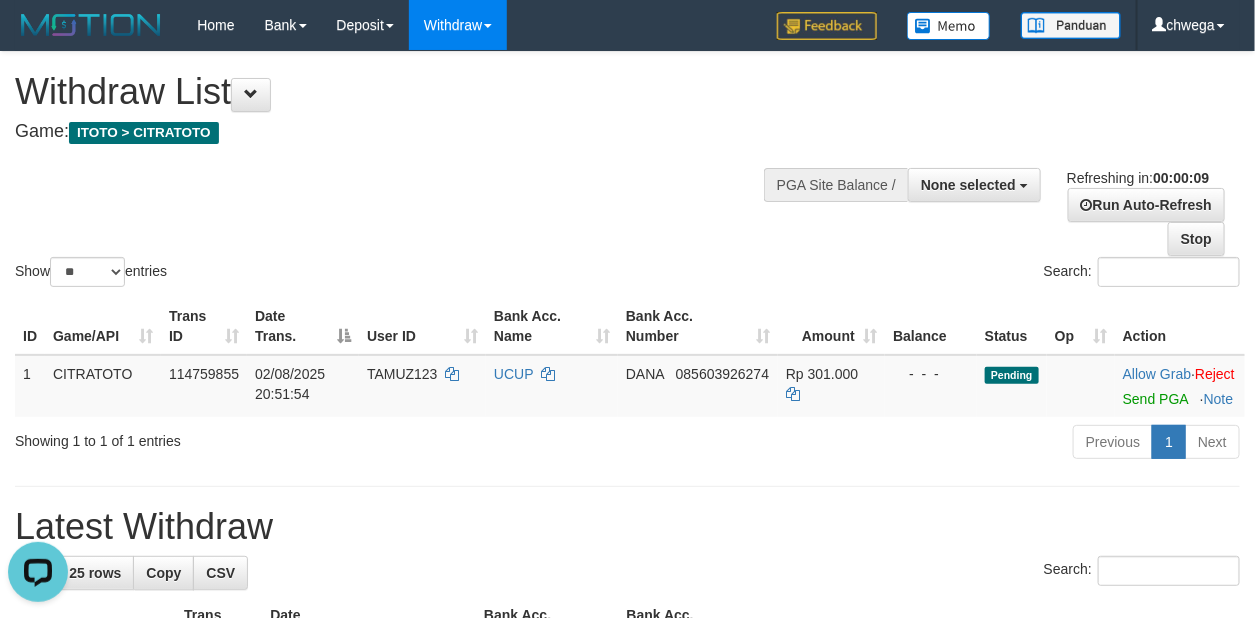 scroll, scrollTop: 0, scrollLeft: 0, axis: both 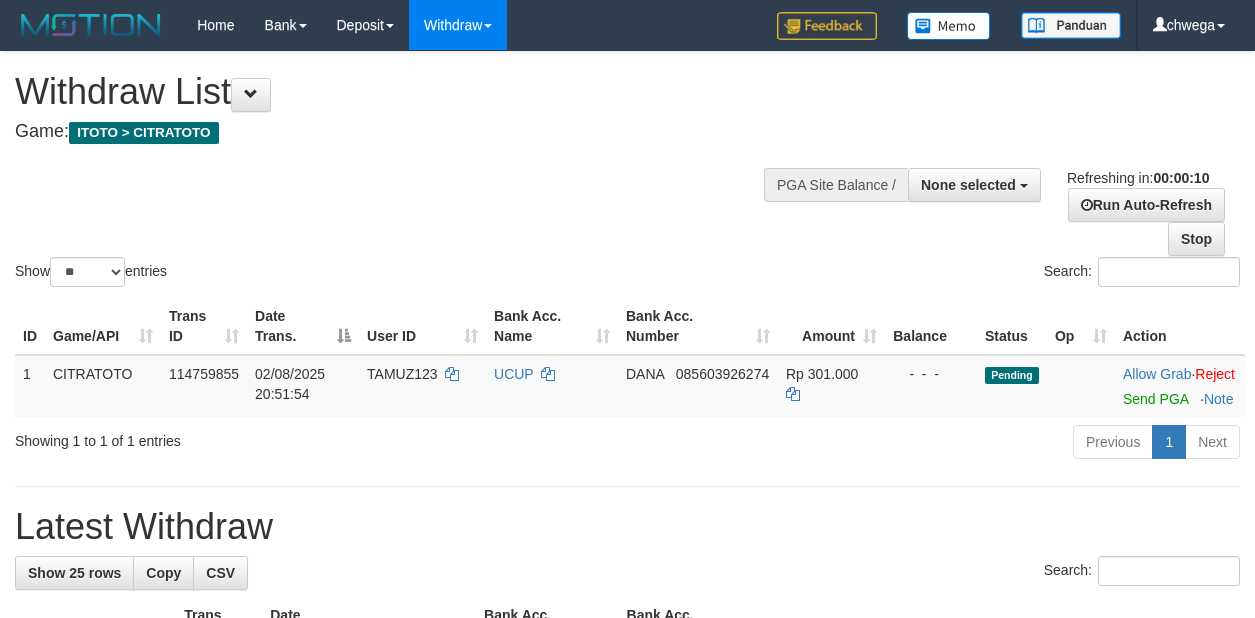 select 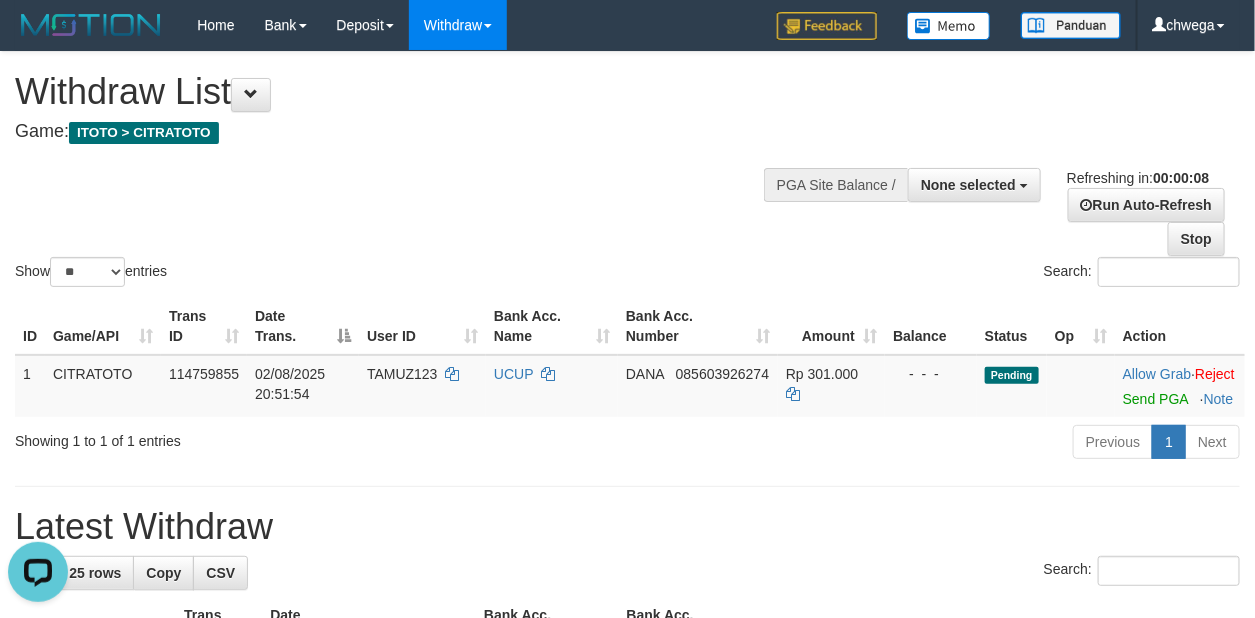 scroll, scrollTop: 0, scrollLeft: 0, axis: both 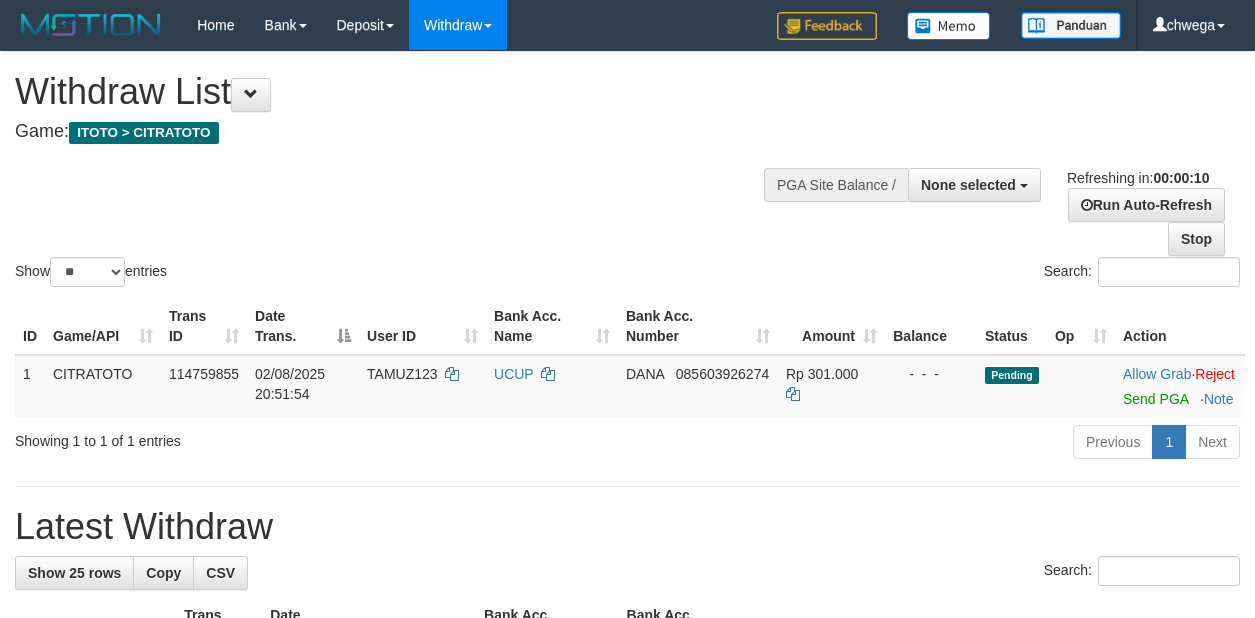select 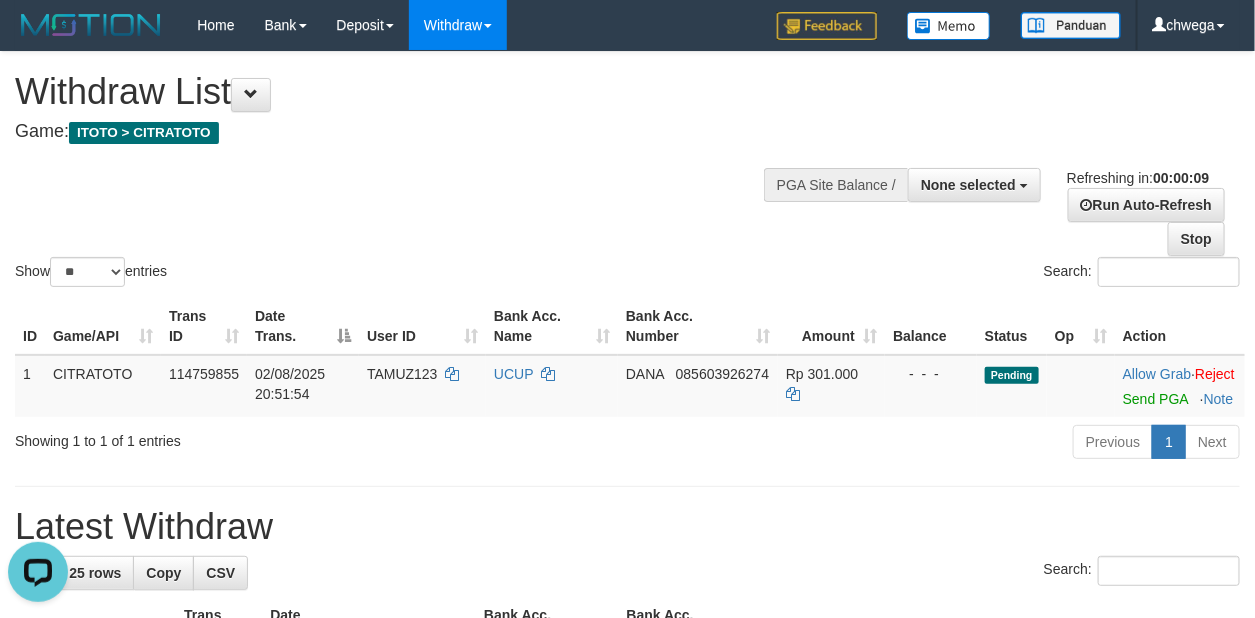 scroll, scrollTop: 0, scrollLeft: 0, axis: both 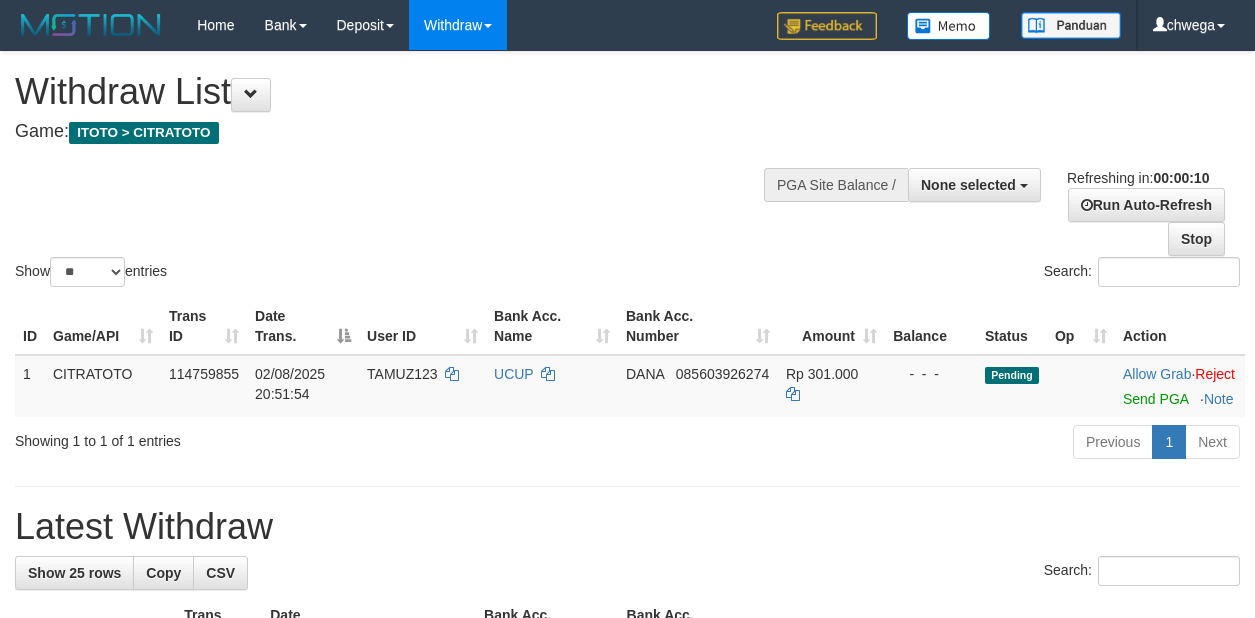 select 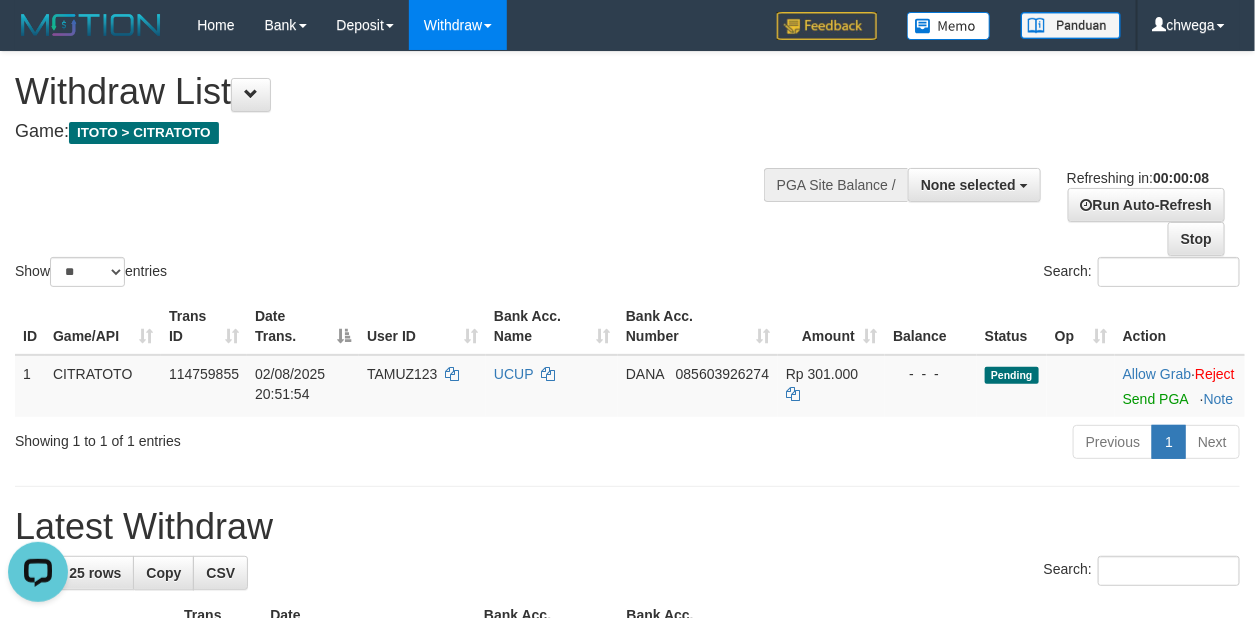 scroll, scrollTop: 0, scrollLeft: 0, axis: both 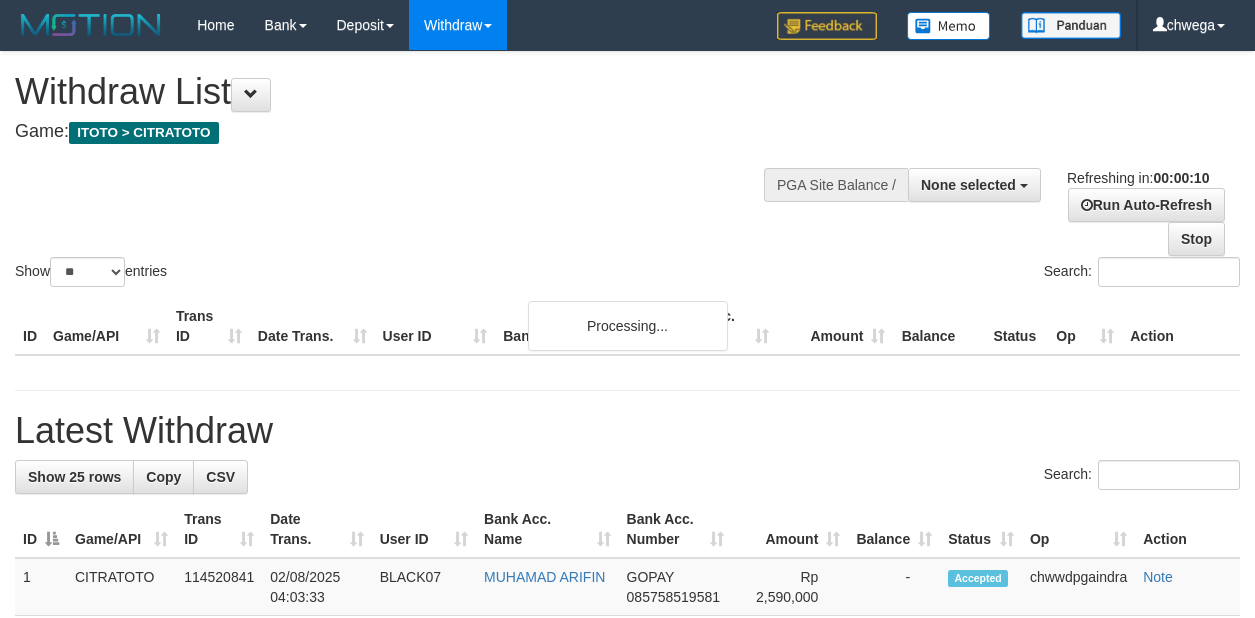 select 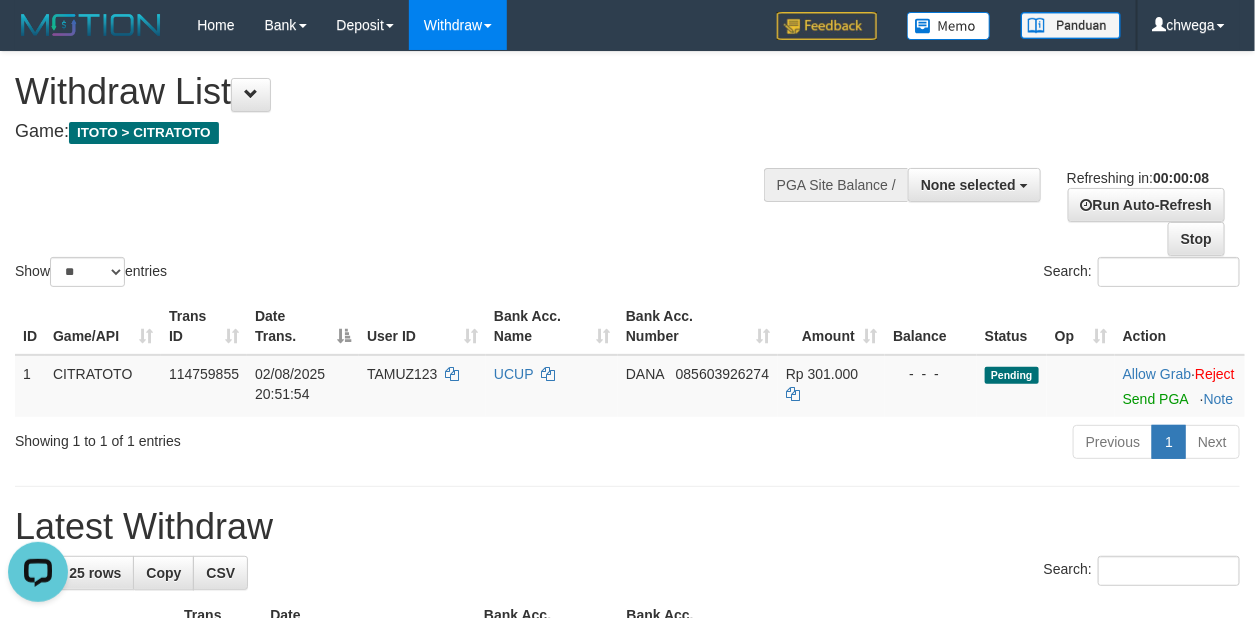 scroll, scrollTop: 0, scrollLeft: 0, axis: both 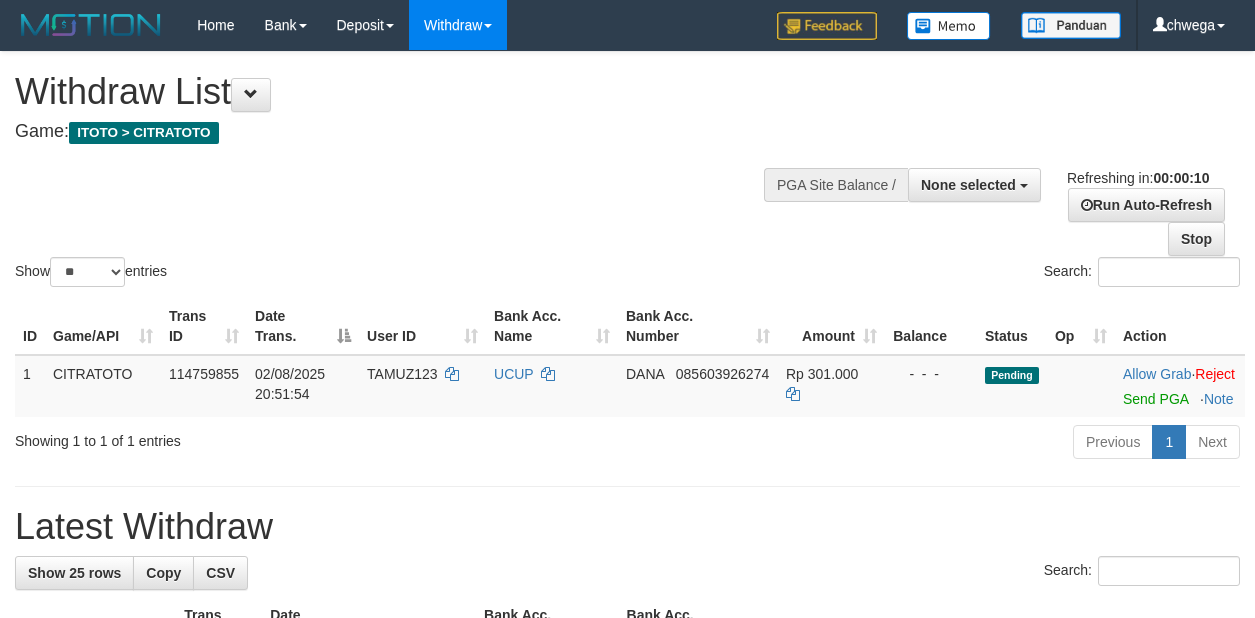 select 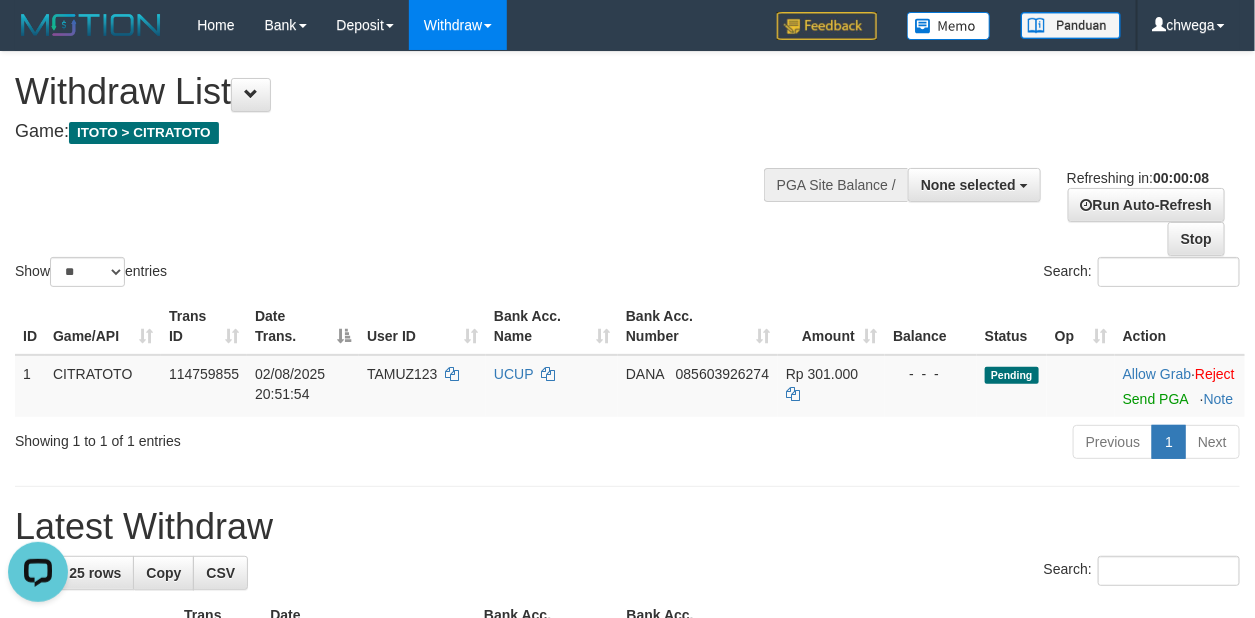 scroll, scrollTop: 0, scrollLeft: 0, axis: both 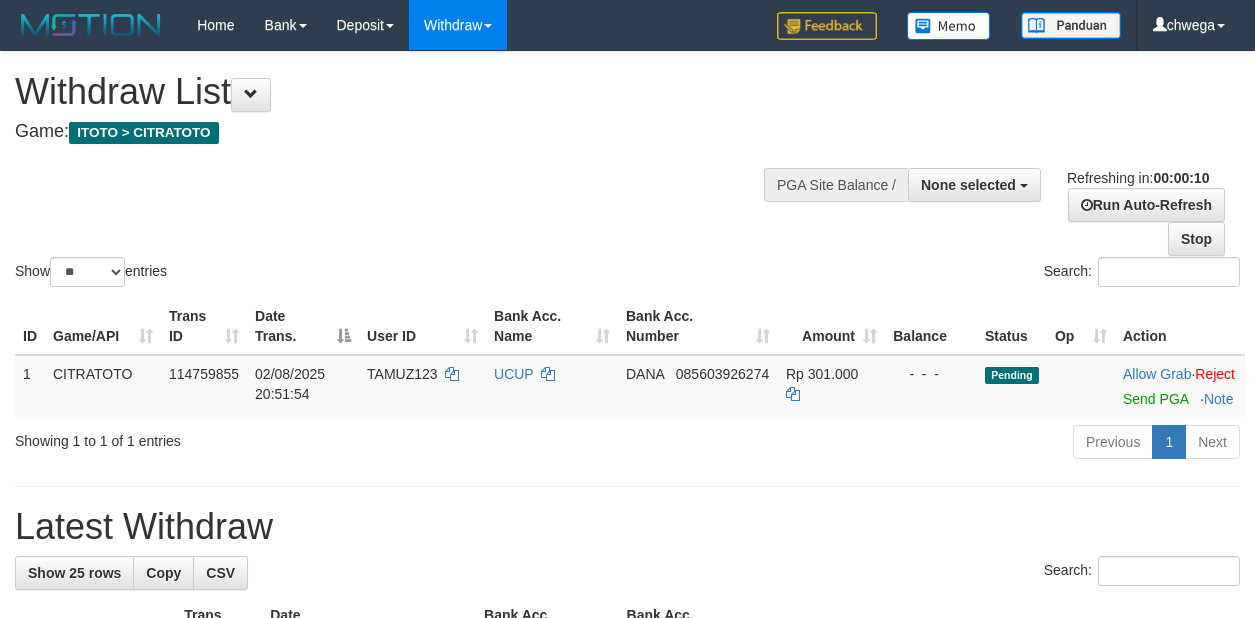 select 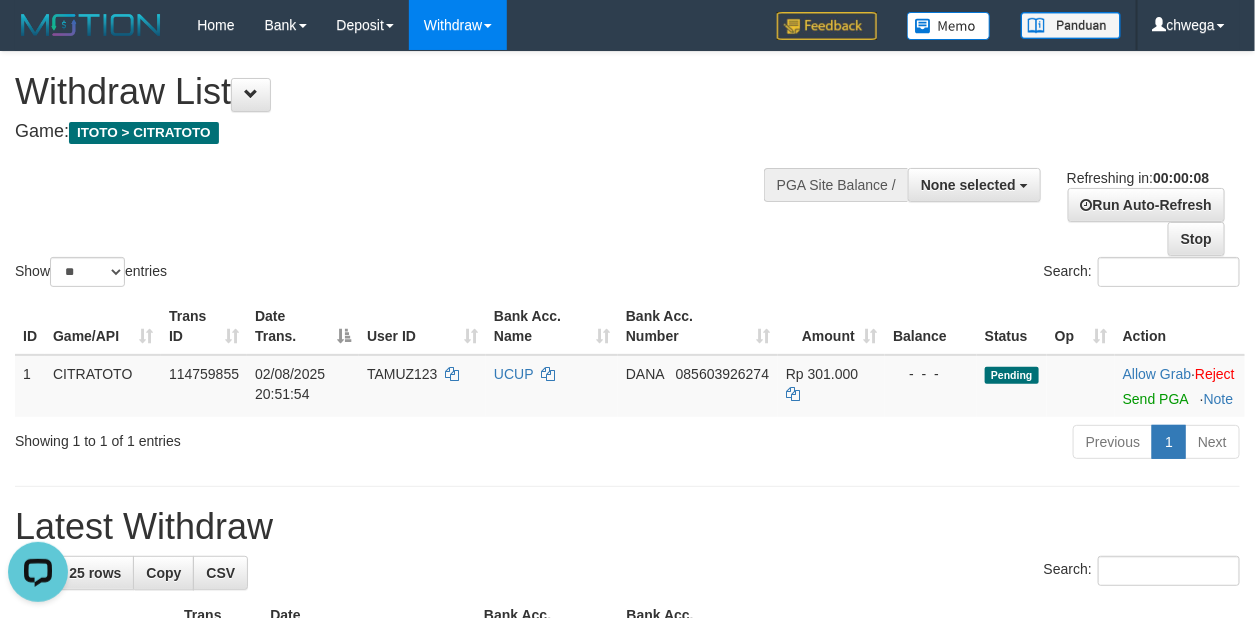 scroll, scrollTop: 0, scrollLeft: 0, axis: both 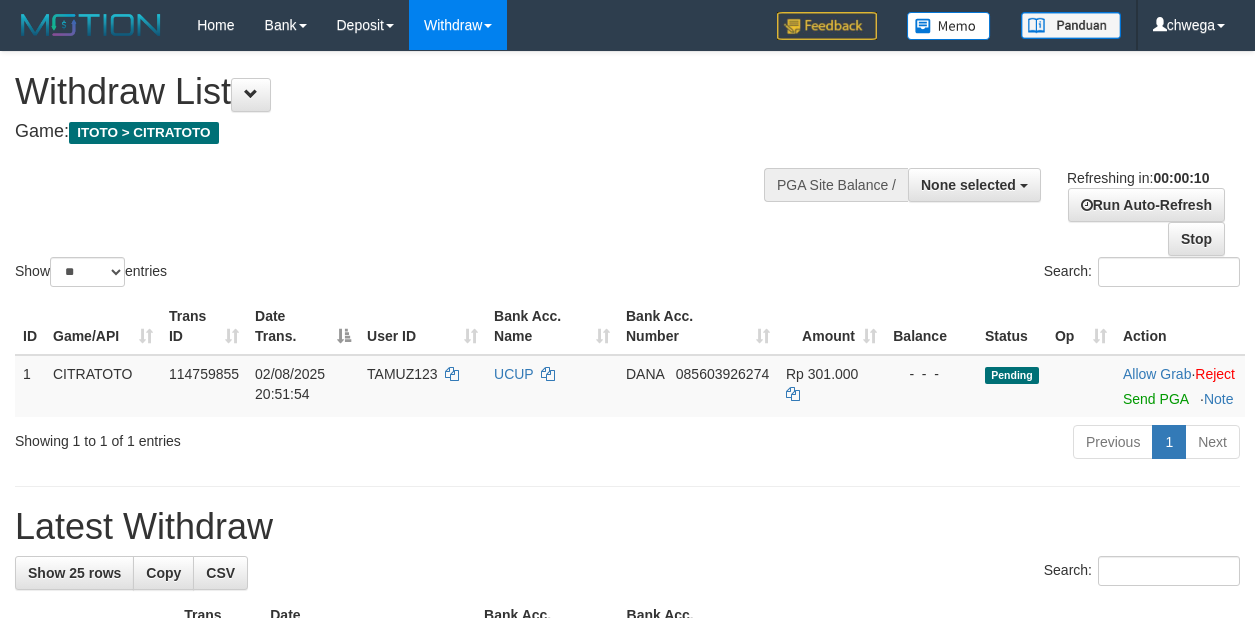 select 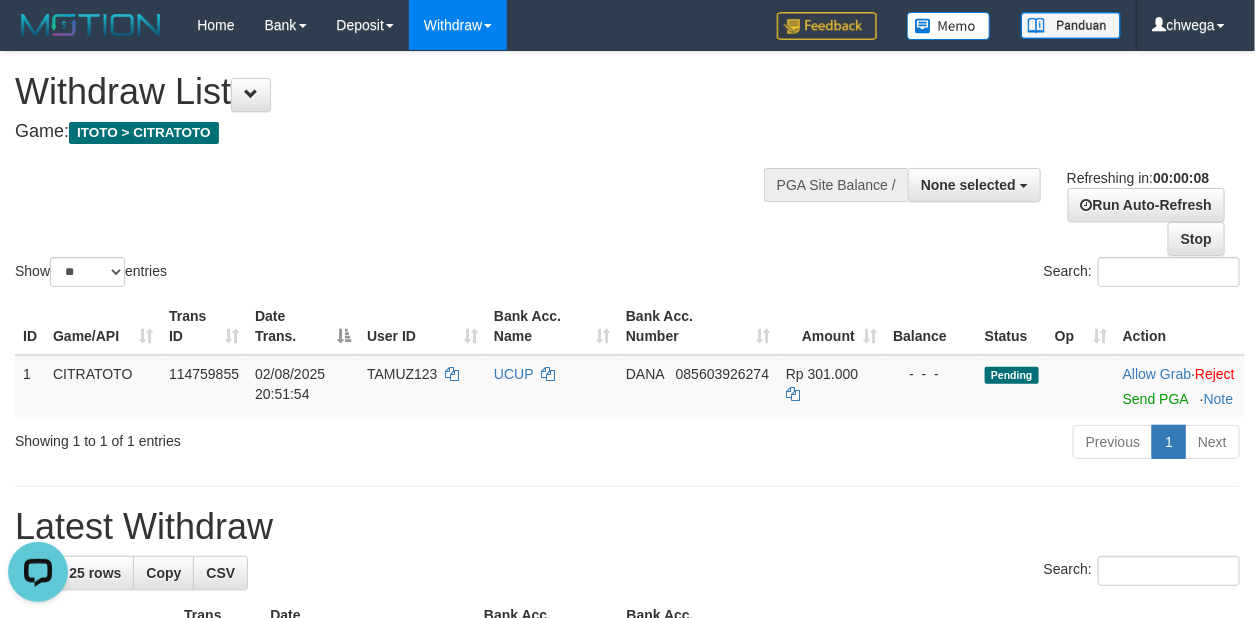 scroll, scrollTop: 0, scrollLeft: 0, axis: both 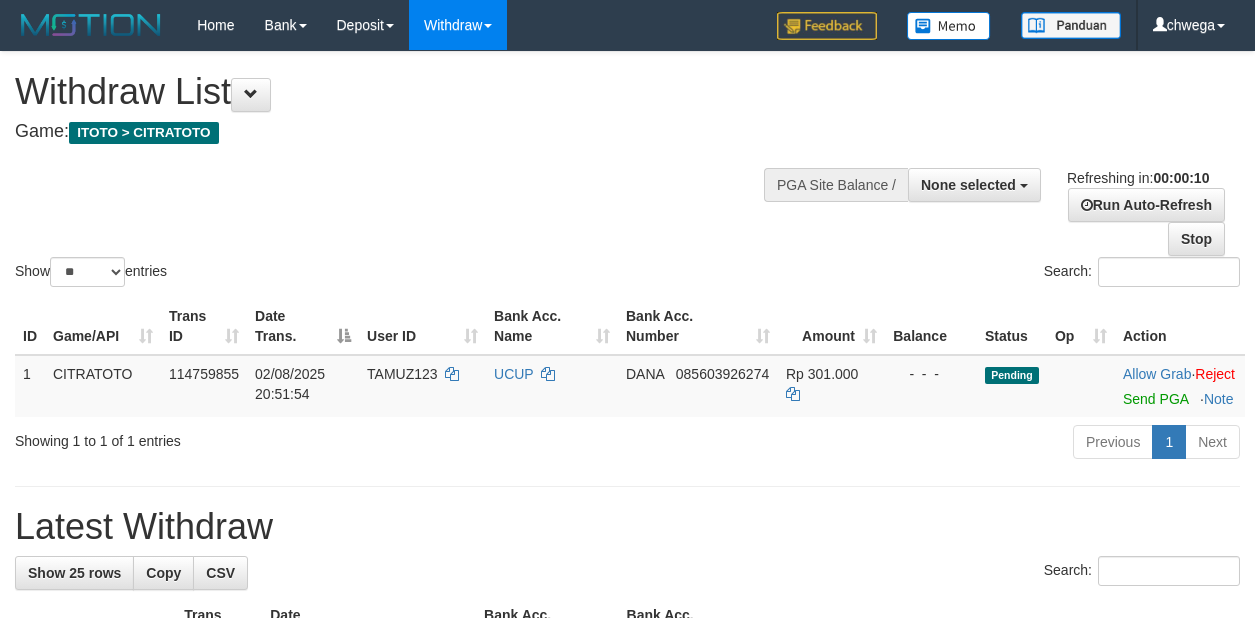 select 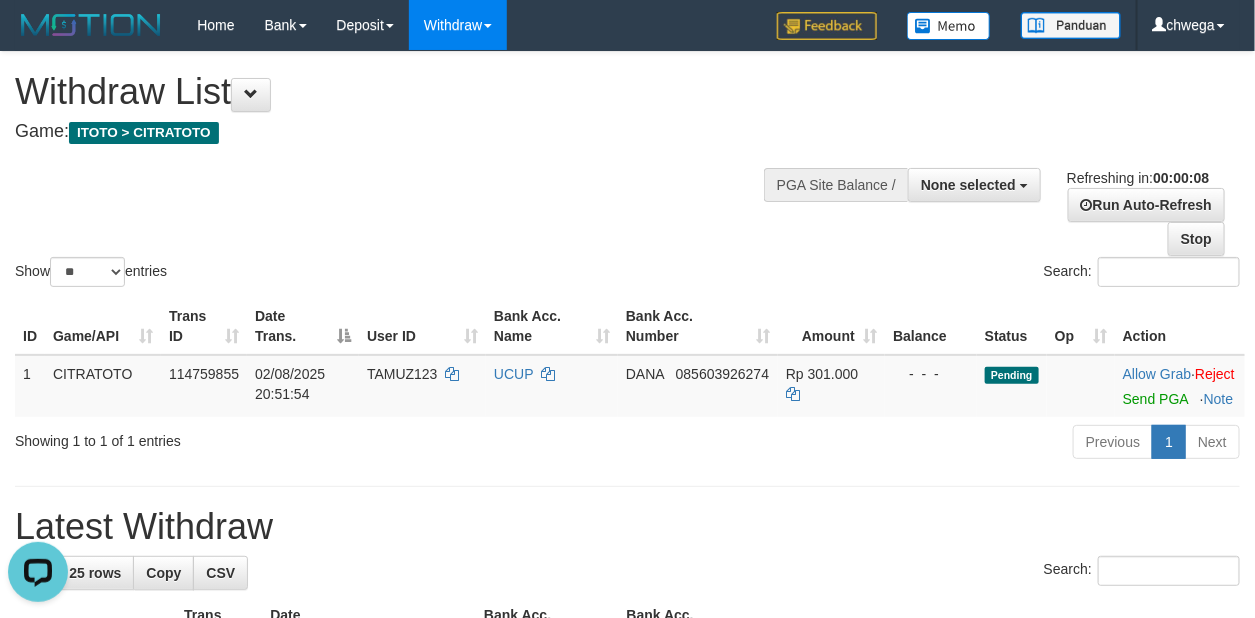 scroll, scrollTop: 0, scrollLeft: 0, axis: both 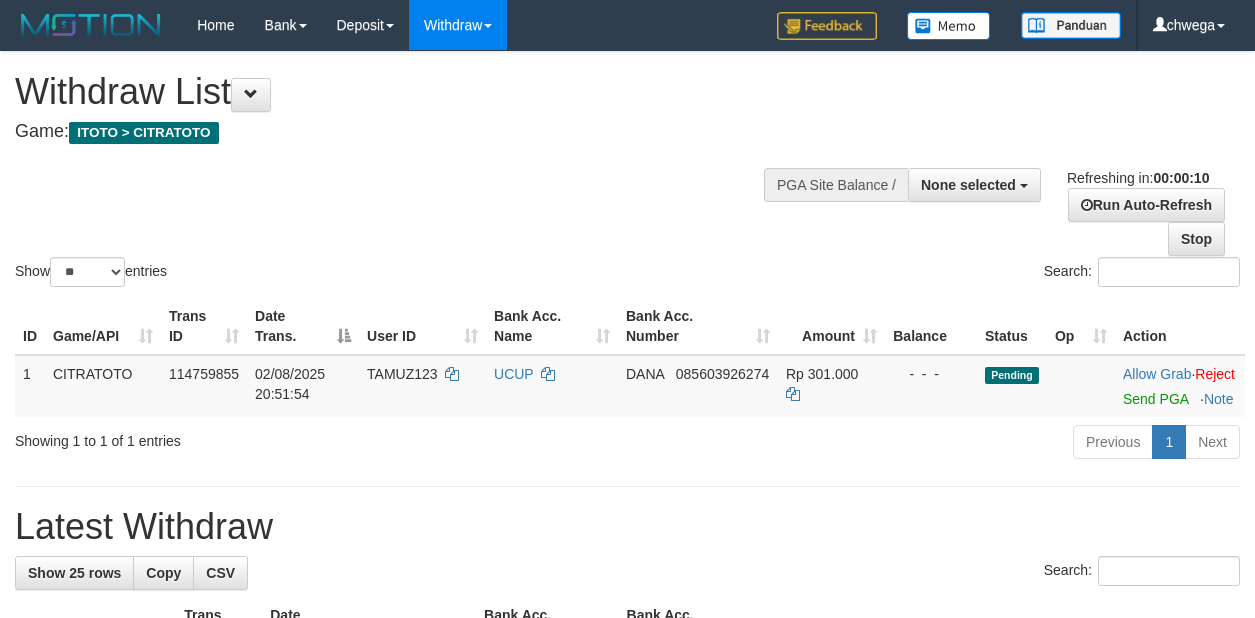 select 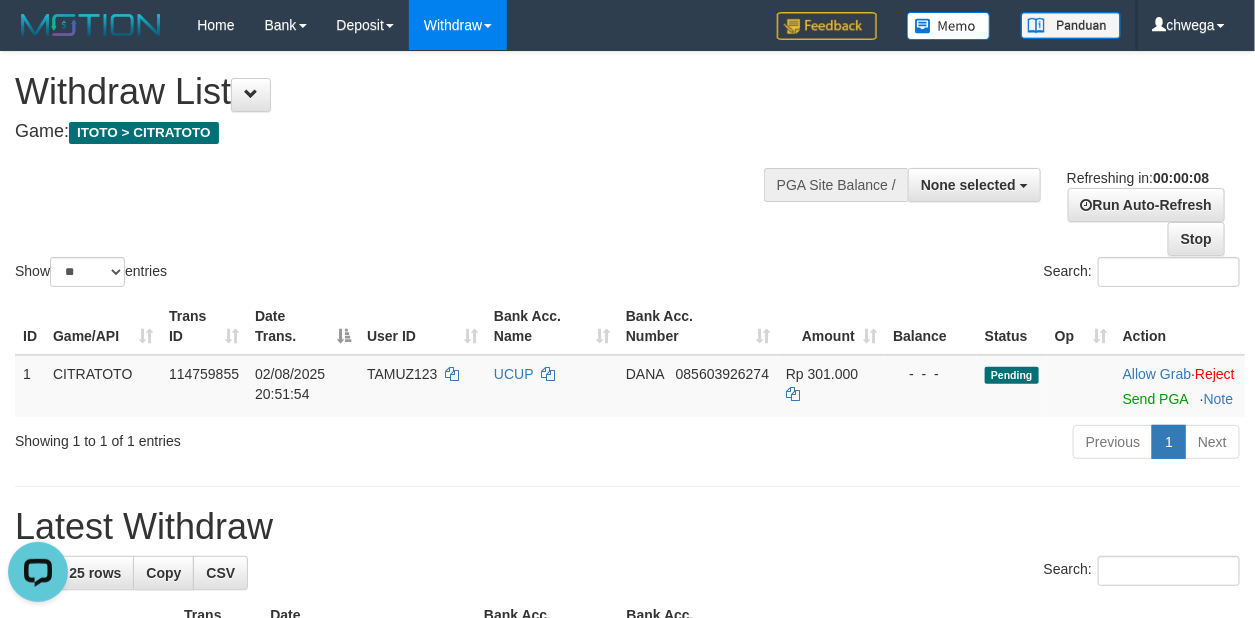 scroll, scrollTop: 0, scrollLeft: 0, axis: both 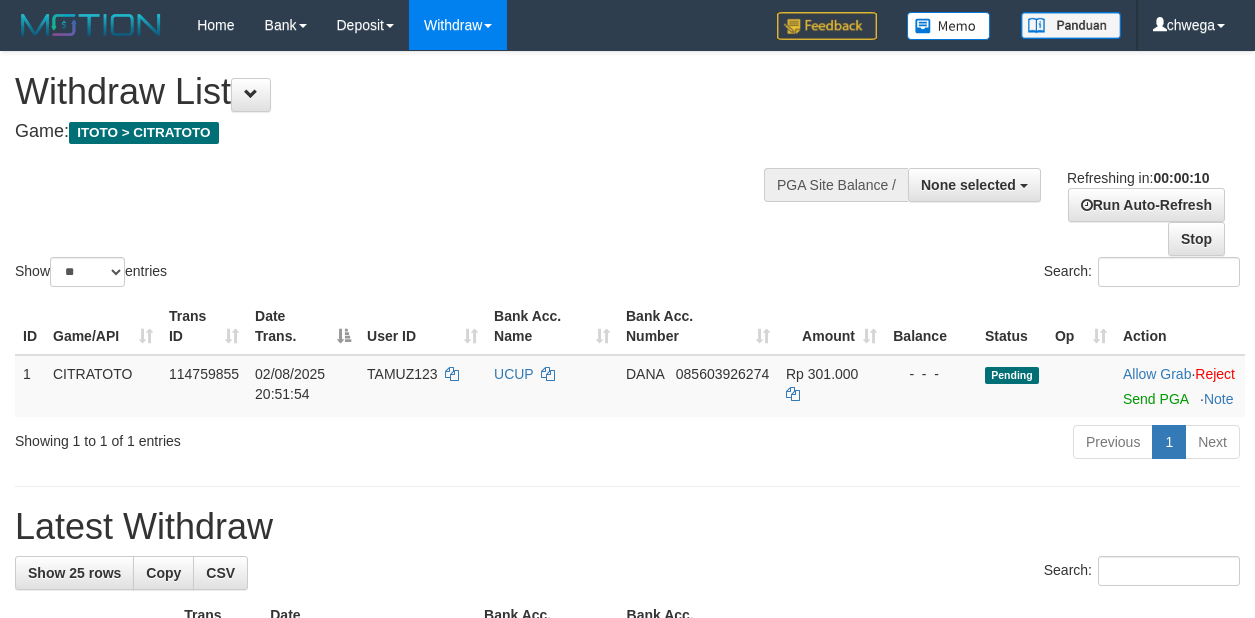 select 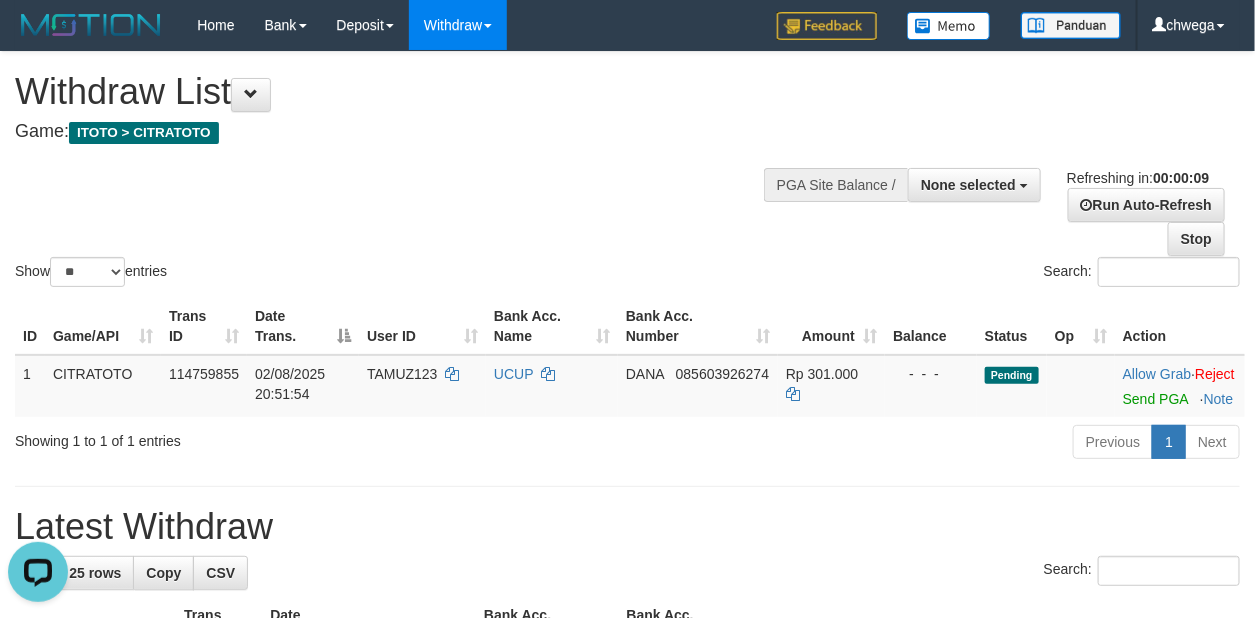 scroll, scrollTop: 0, scrollLeft: 0, axis: both 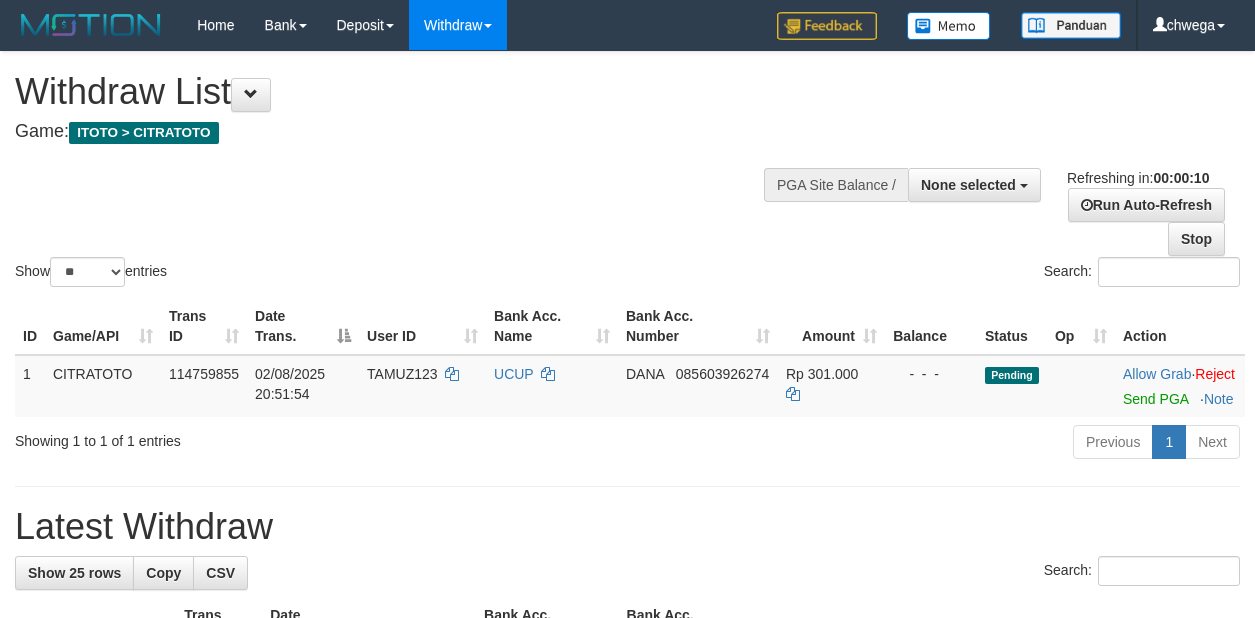 select 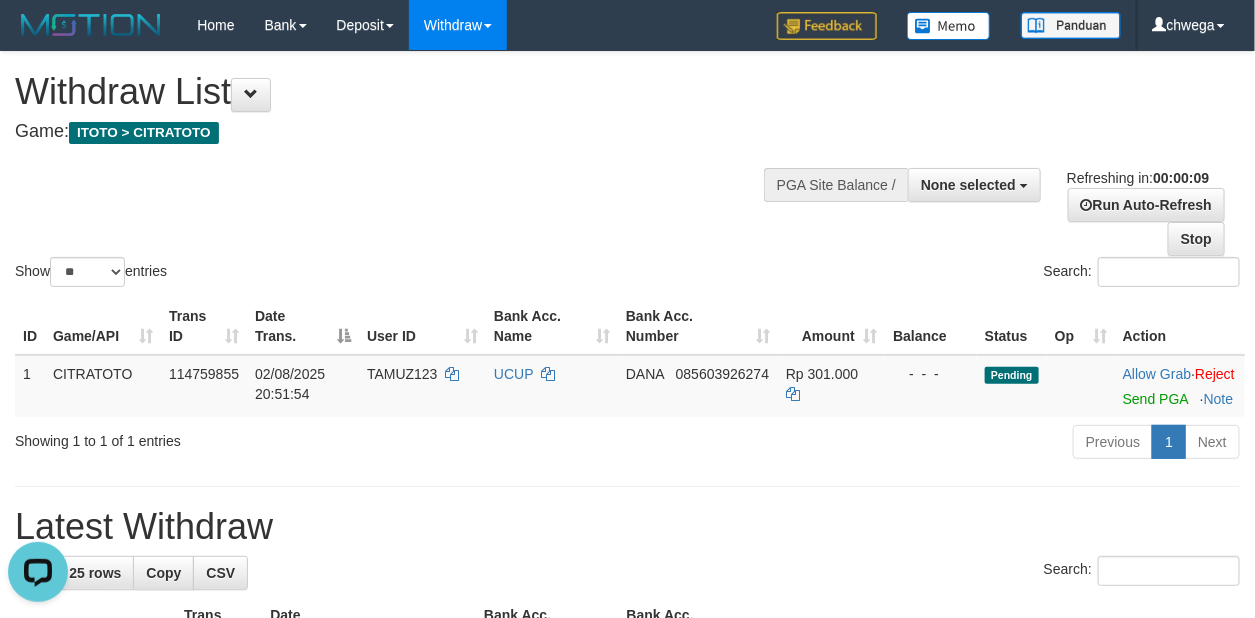 scroll, scrollTop: 0, scrollLeft: 0, axis: both 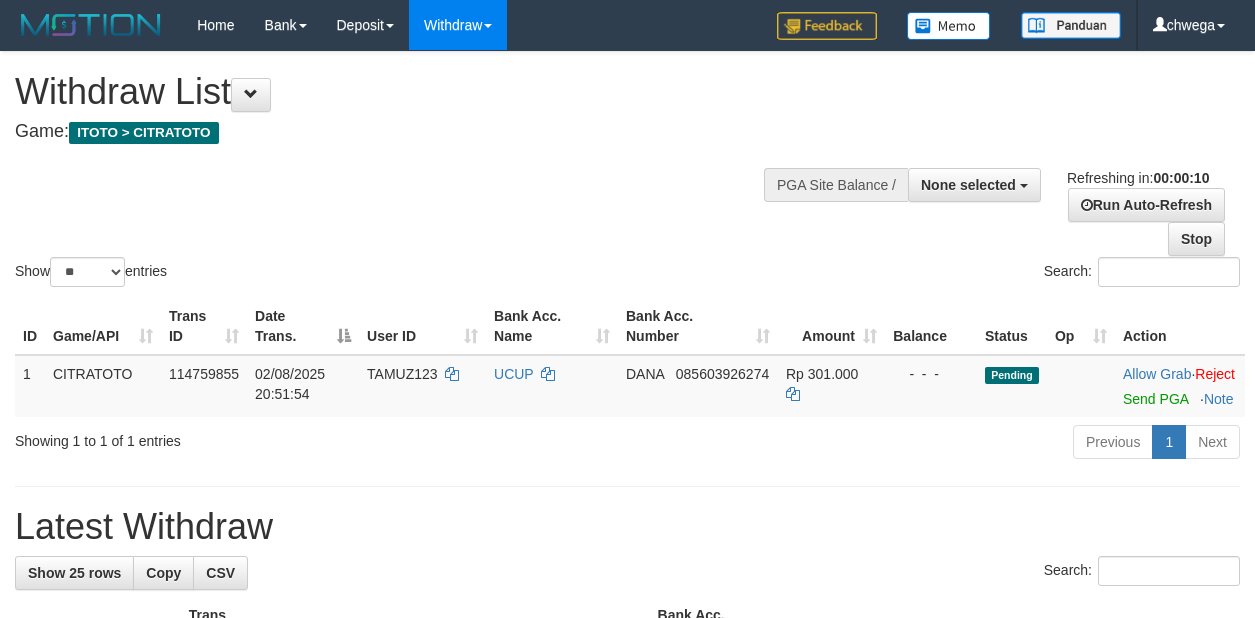 select 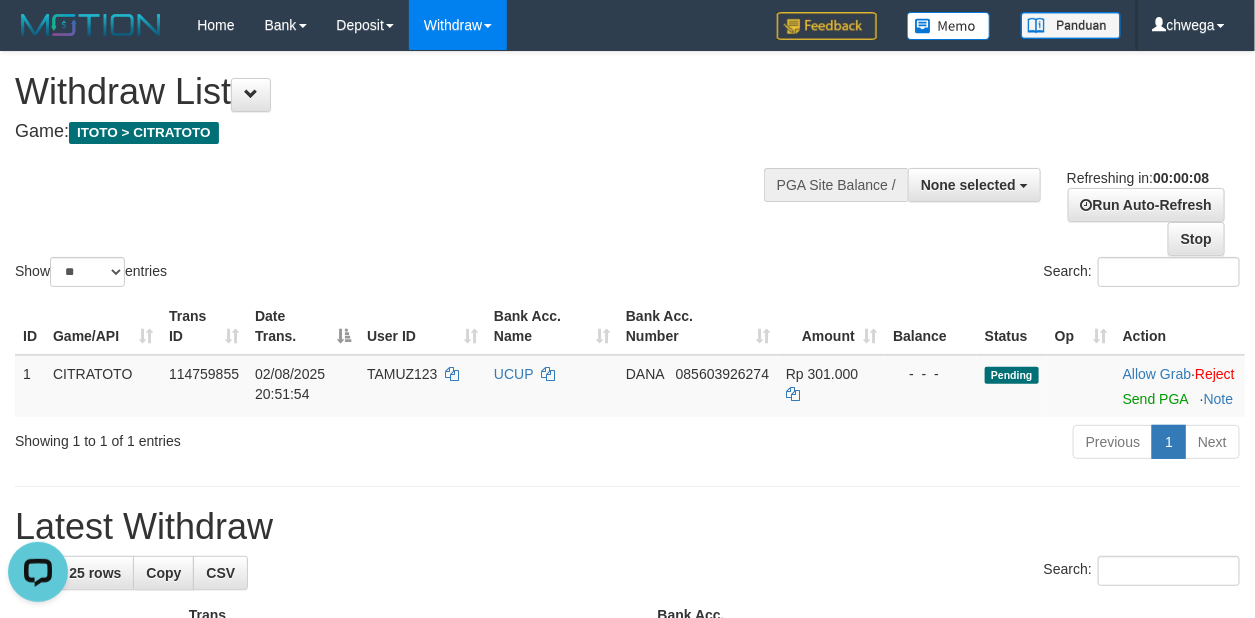 scroll, scrollTop: 0, scrollLeft: 0, axis: both 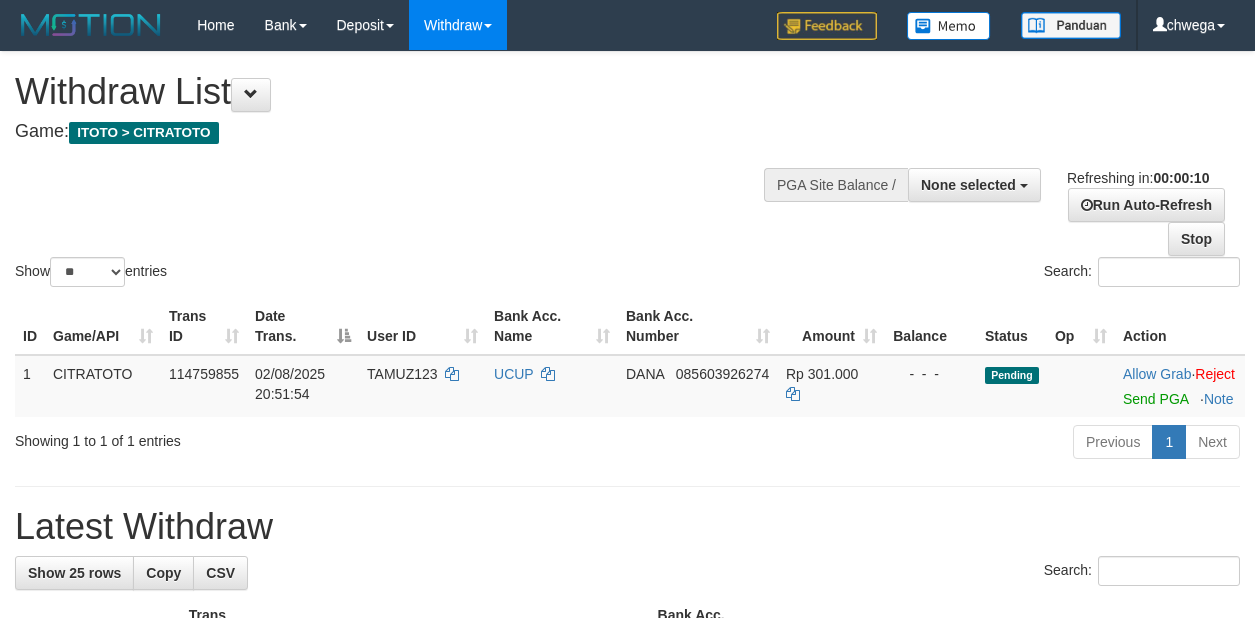 select 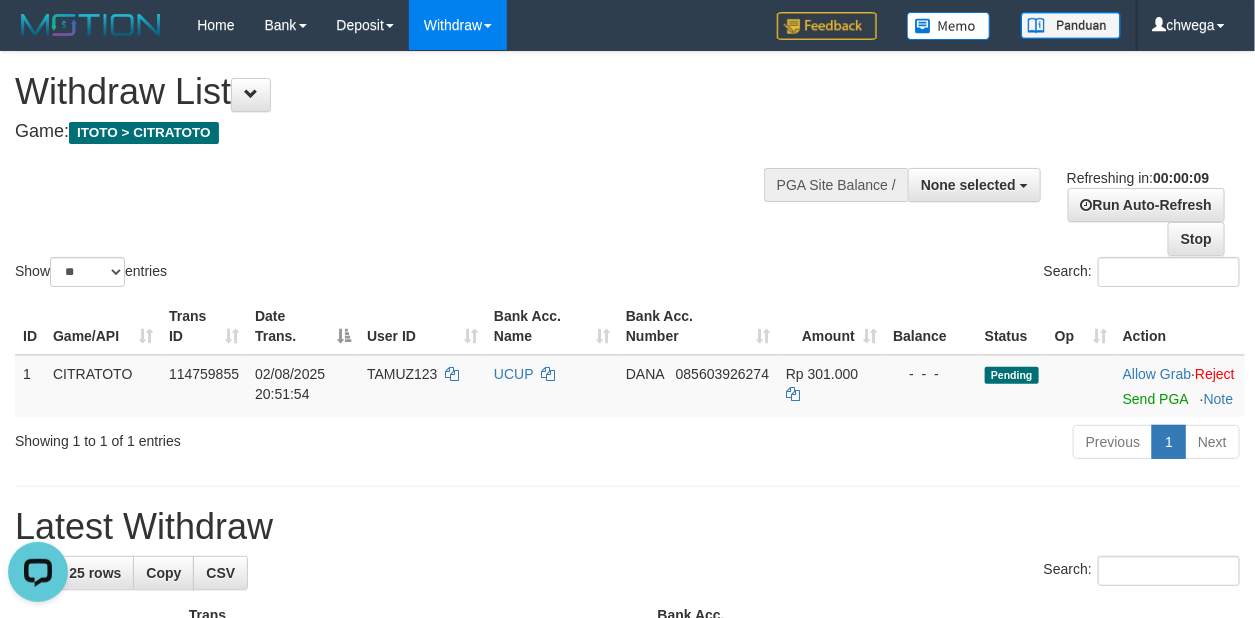 scroll, scrollTop: 0, scrollLeft: 0, axis: both 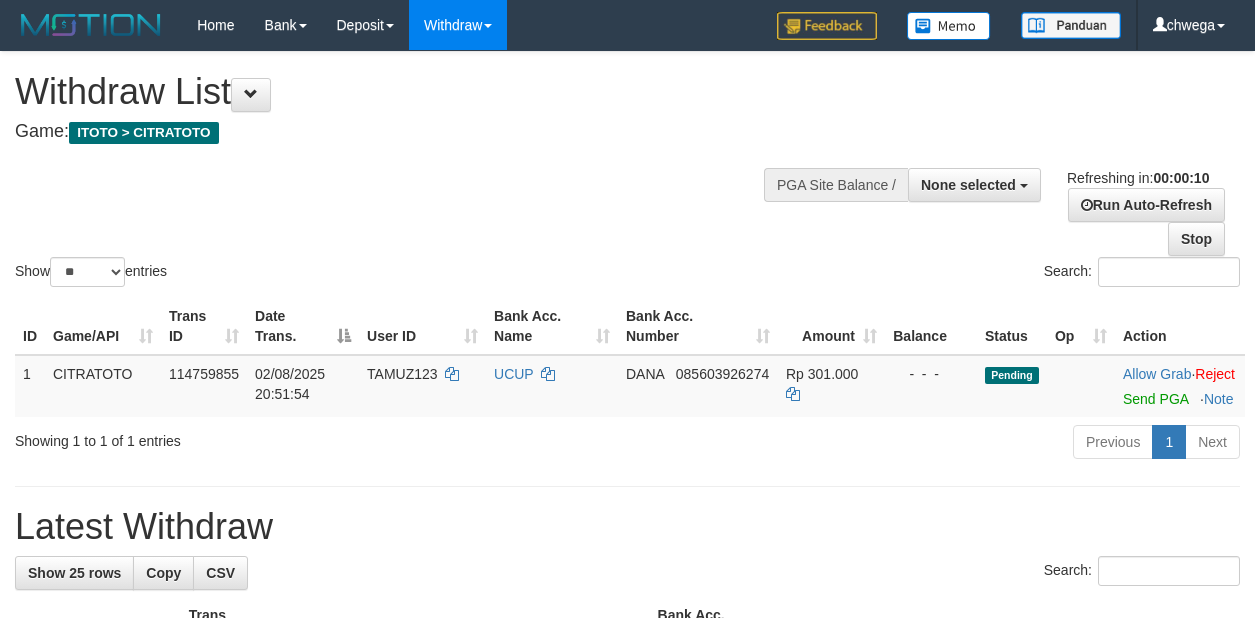 select 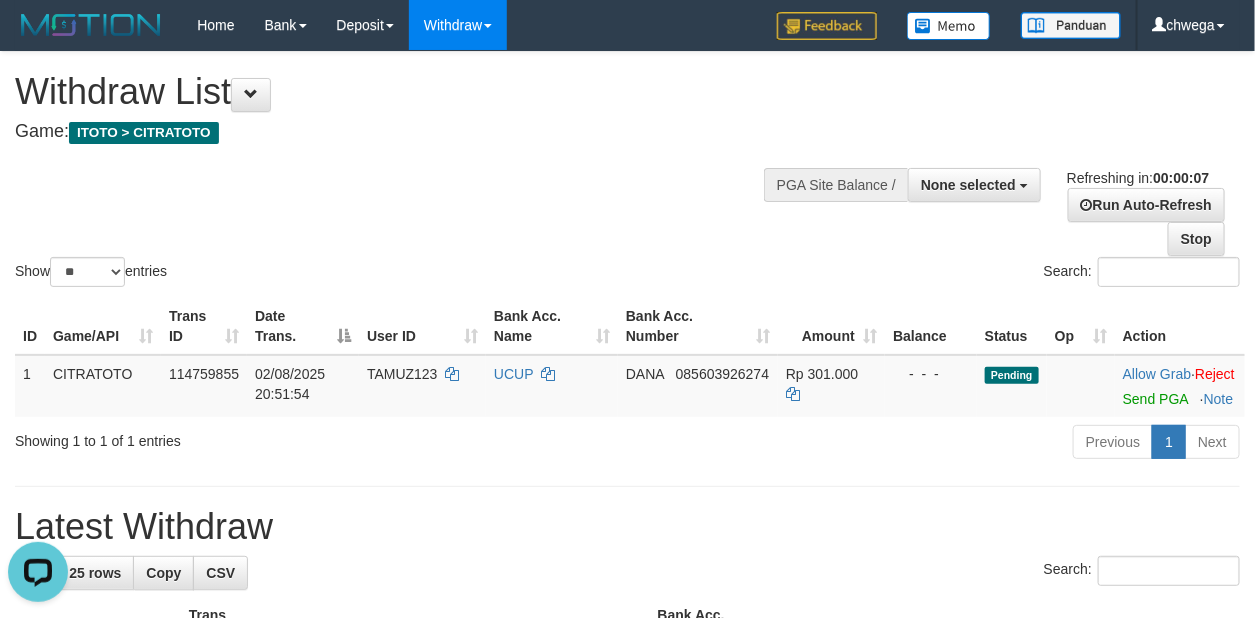 scroll, scrollTop: 0, scrollLeft: 0, axis: both 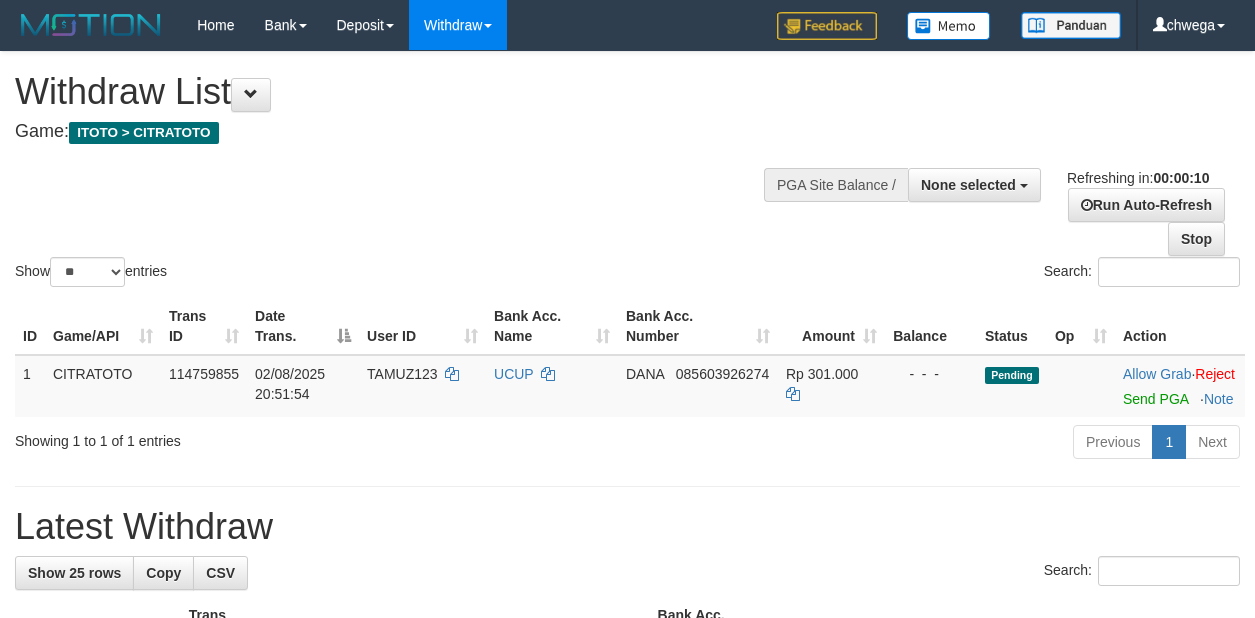 select 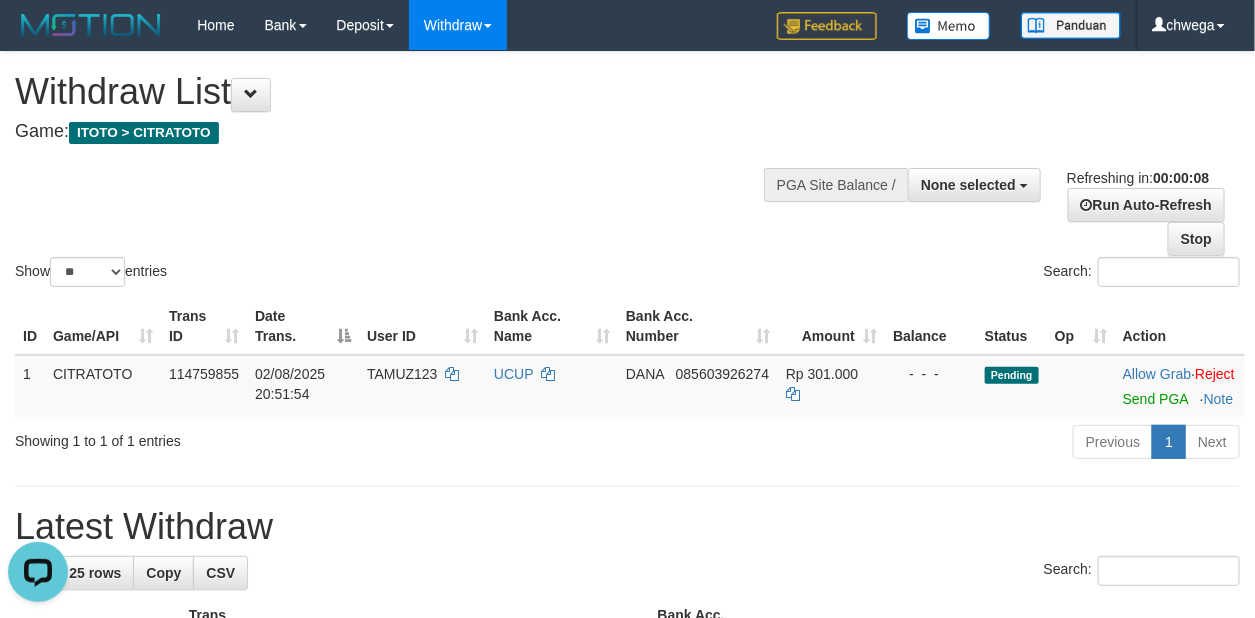 scroll, scrollTop: 0, scrollLeft: 0, axis: both 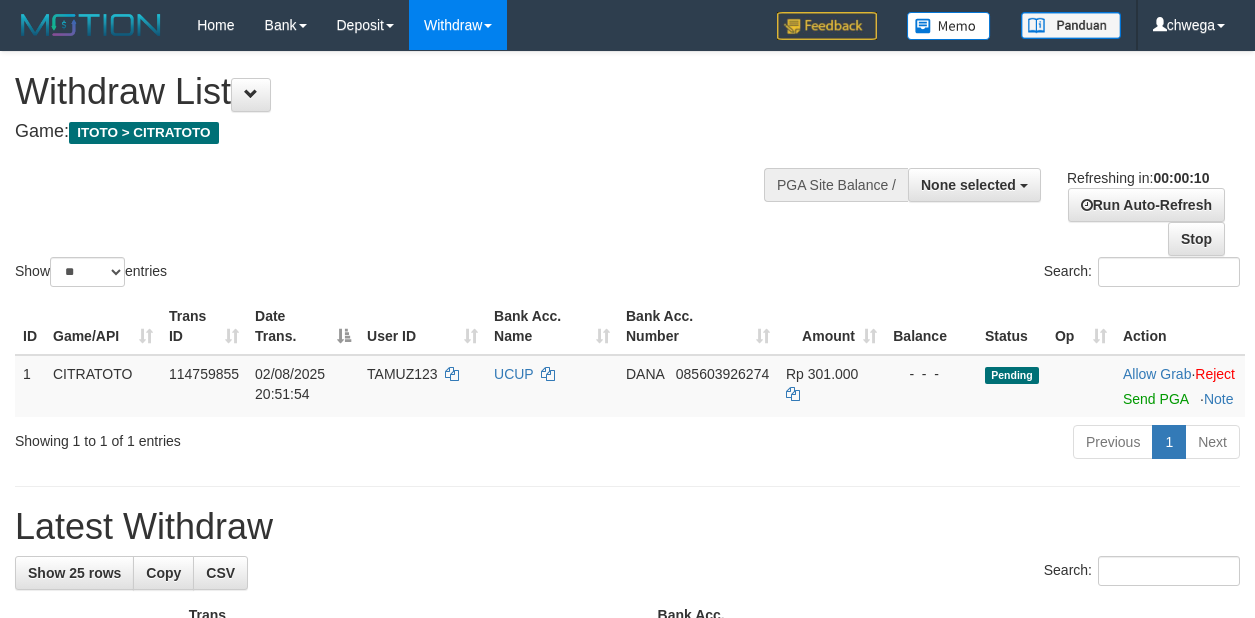 select 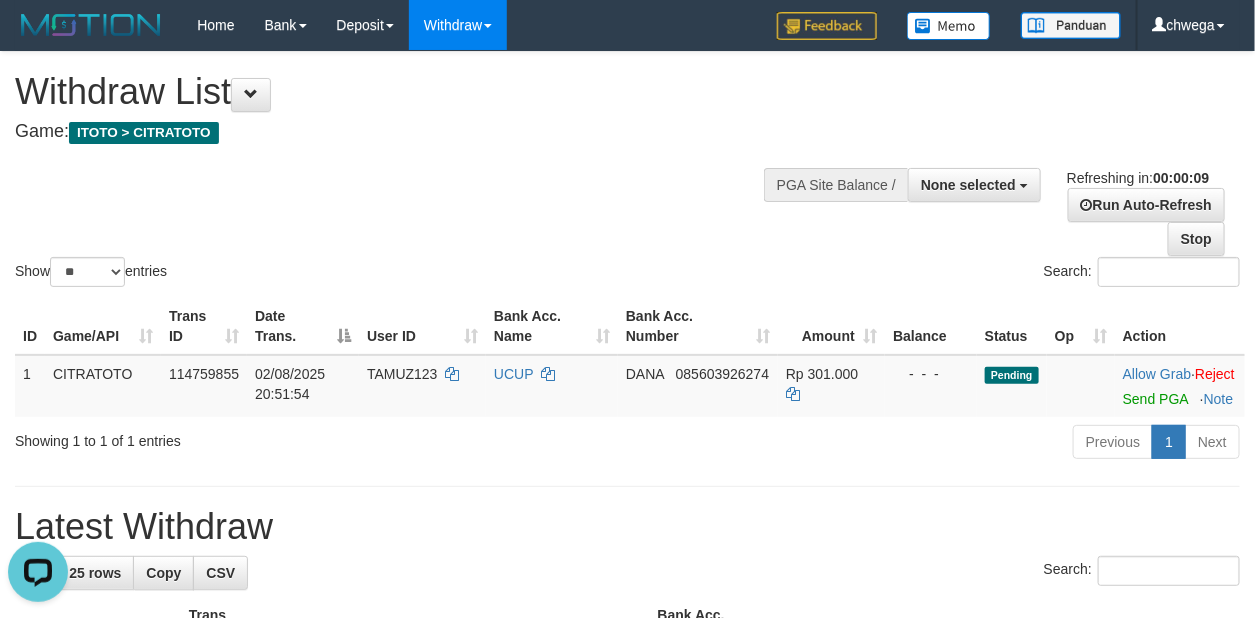 scroll, scrollTop: 0, scrollLeft: 0, axis: both 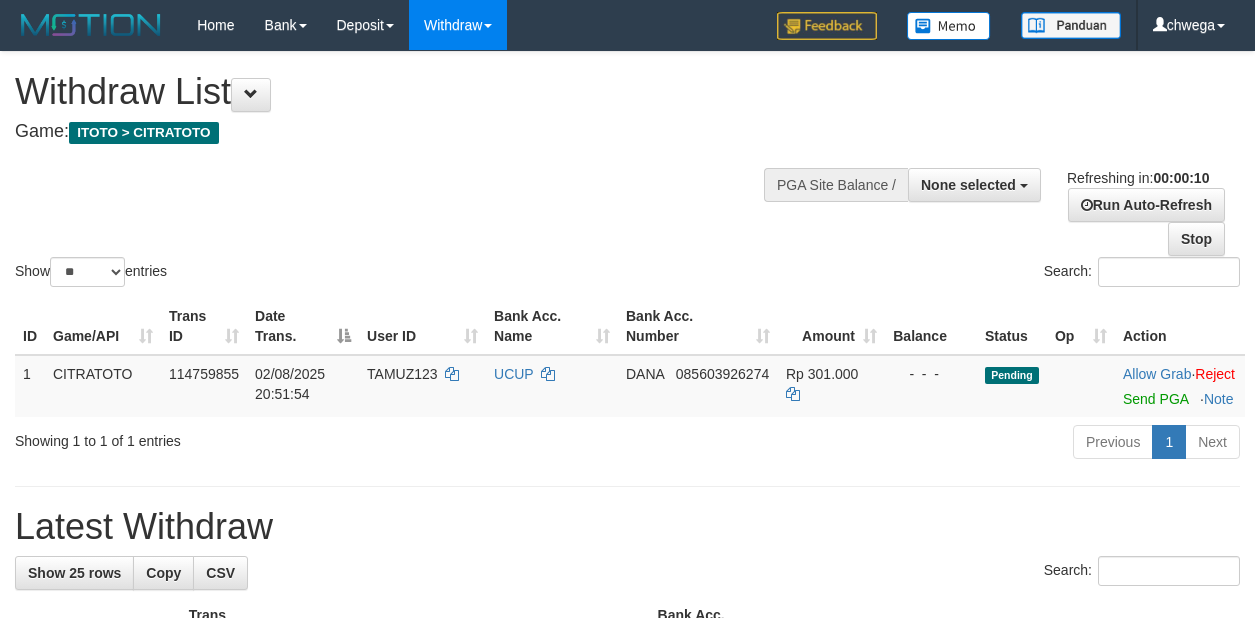 select 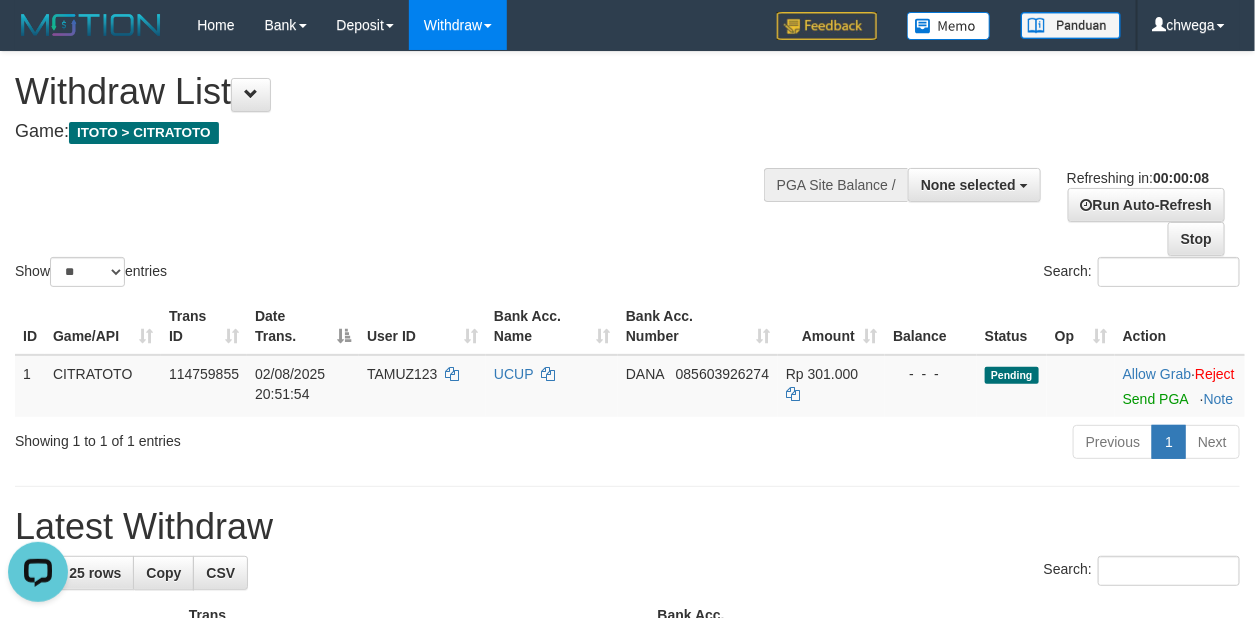 scroll, scrollTop: 0, scrollLeft: 0, axis: both 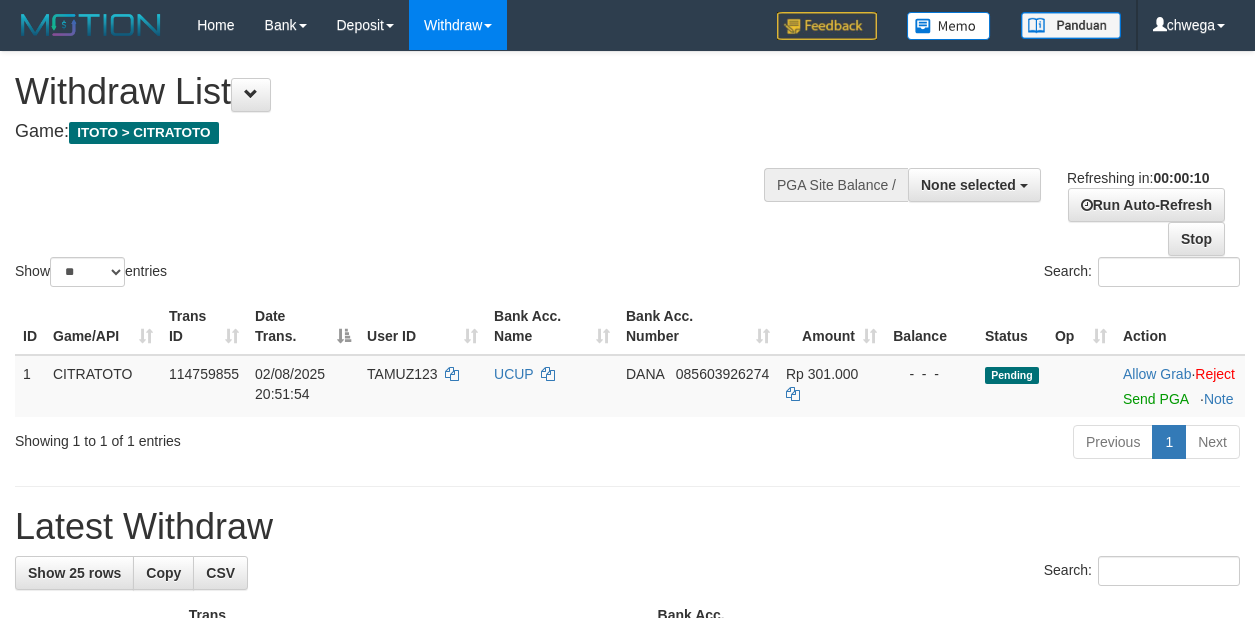 select 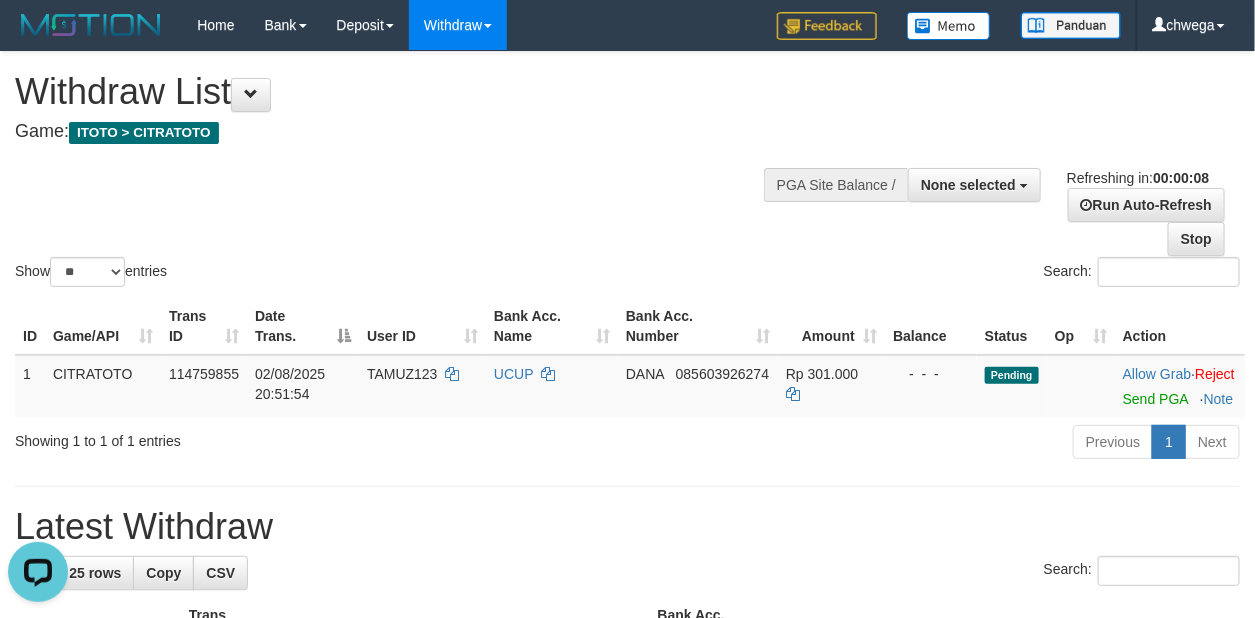 scroll, scrollTop: 0, scrollLeft: 0, axis: both 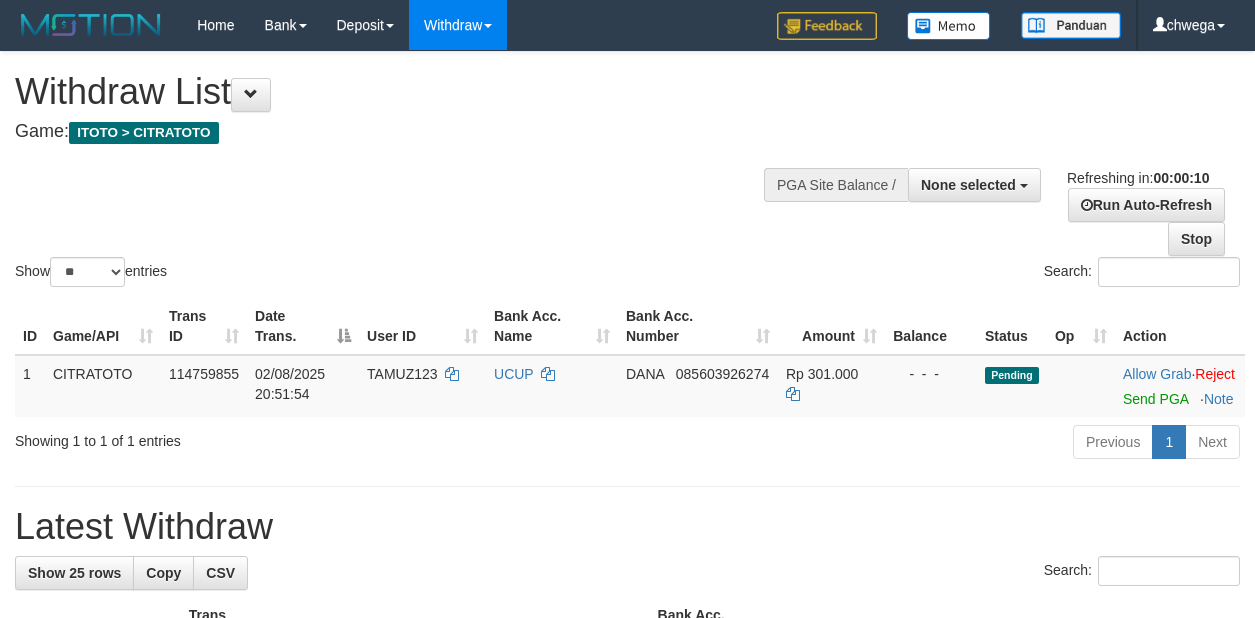 select 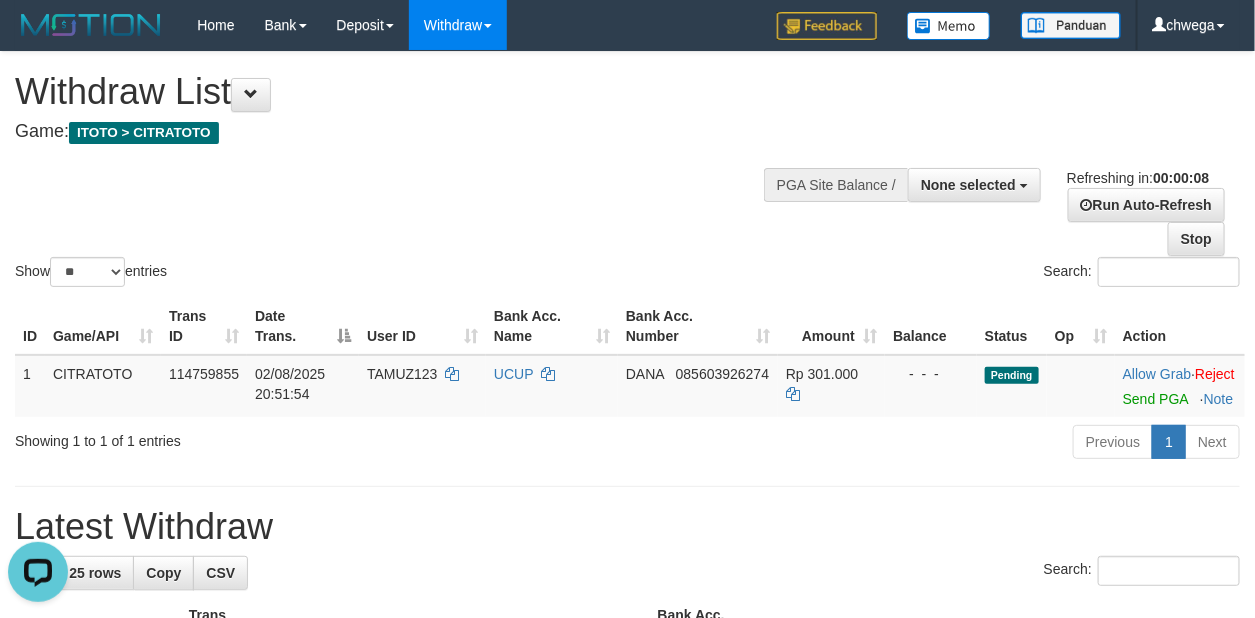 scroll, scrollTop: 0, scrollLeft: 0, axis: both 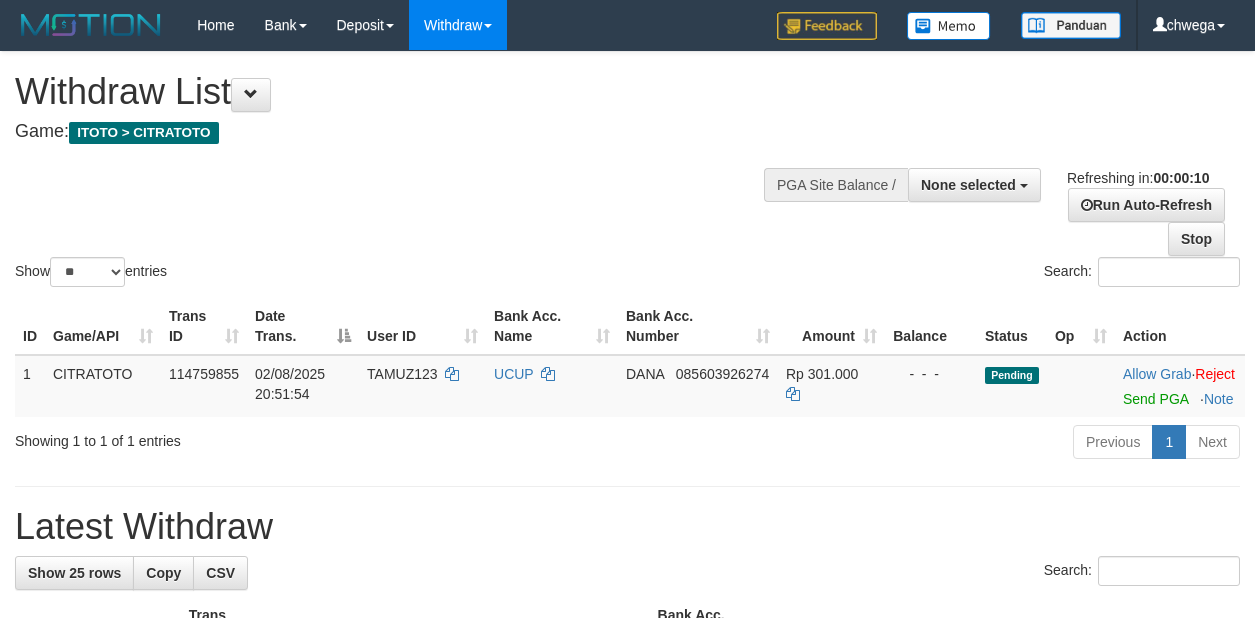 select 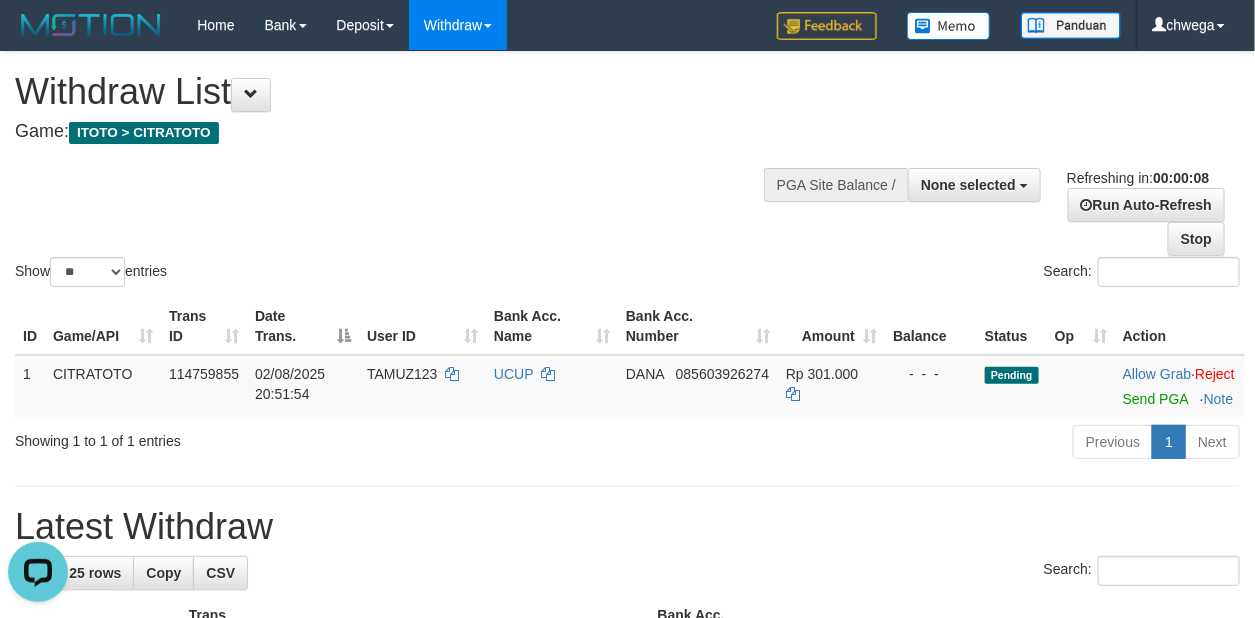 scroll, scrollTop: 0, scrollLeft: 0, axis: both 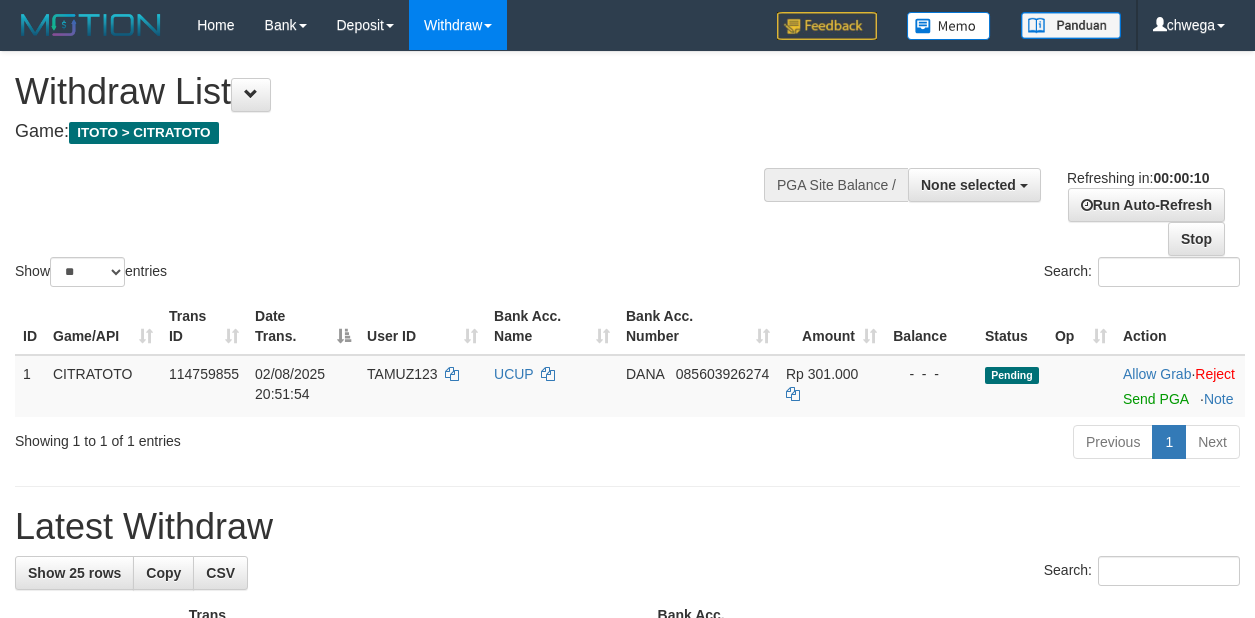 select 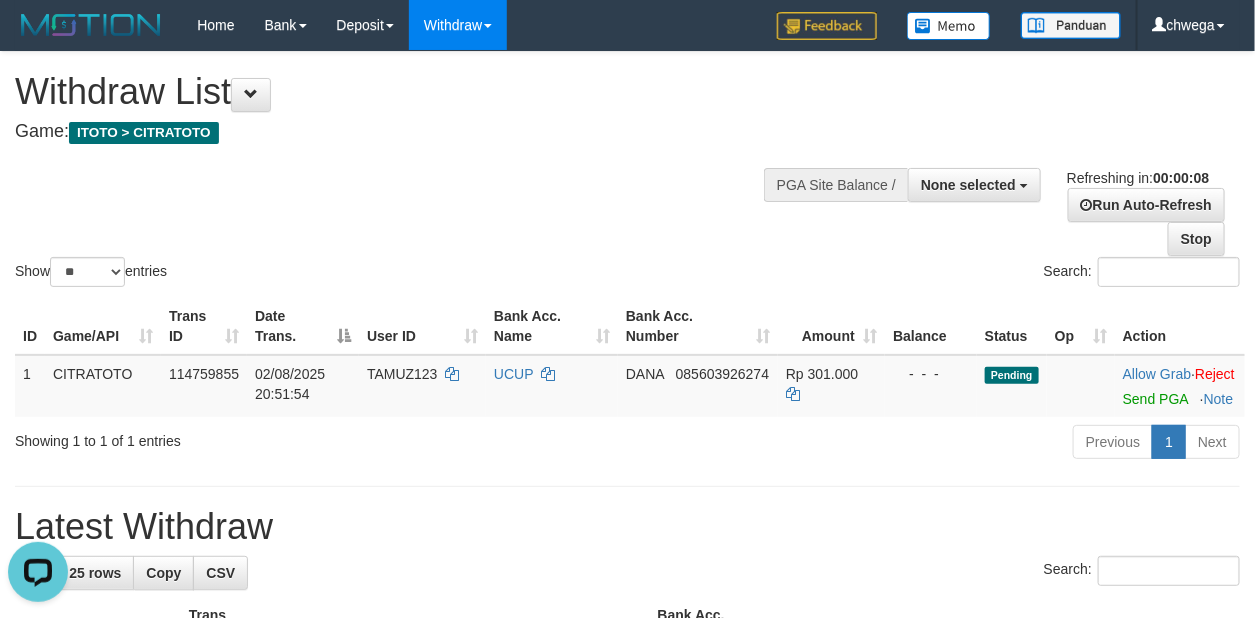 scroll, scrollTop: 0, scrollLeft: 0, axis: both 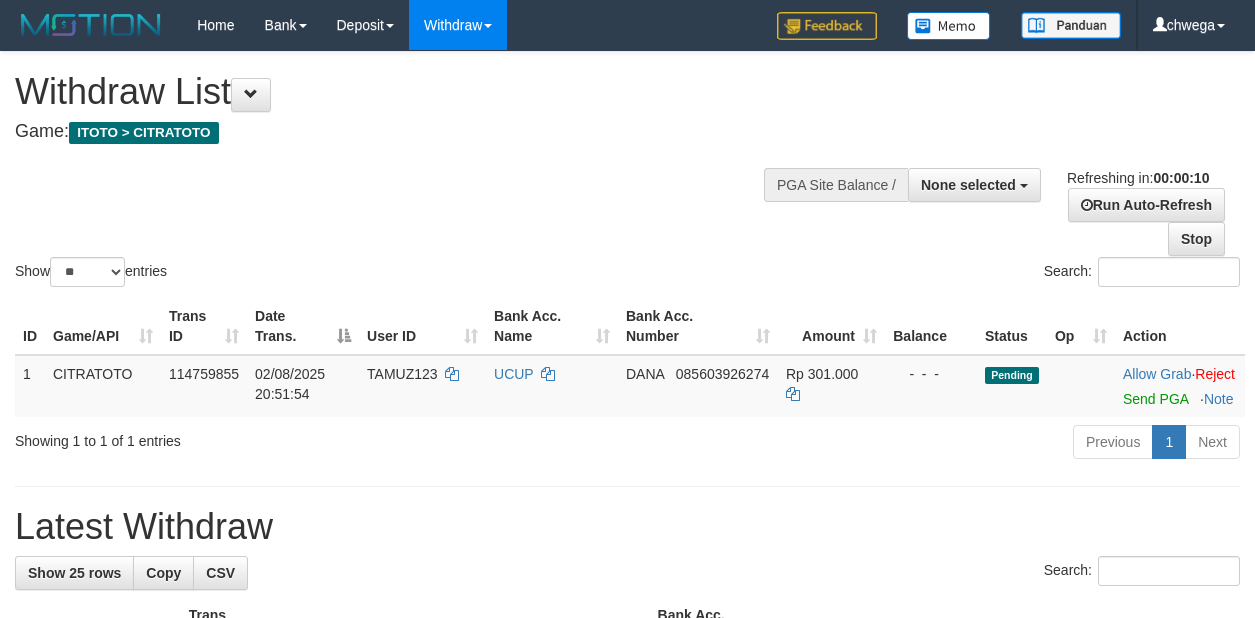 select 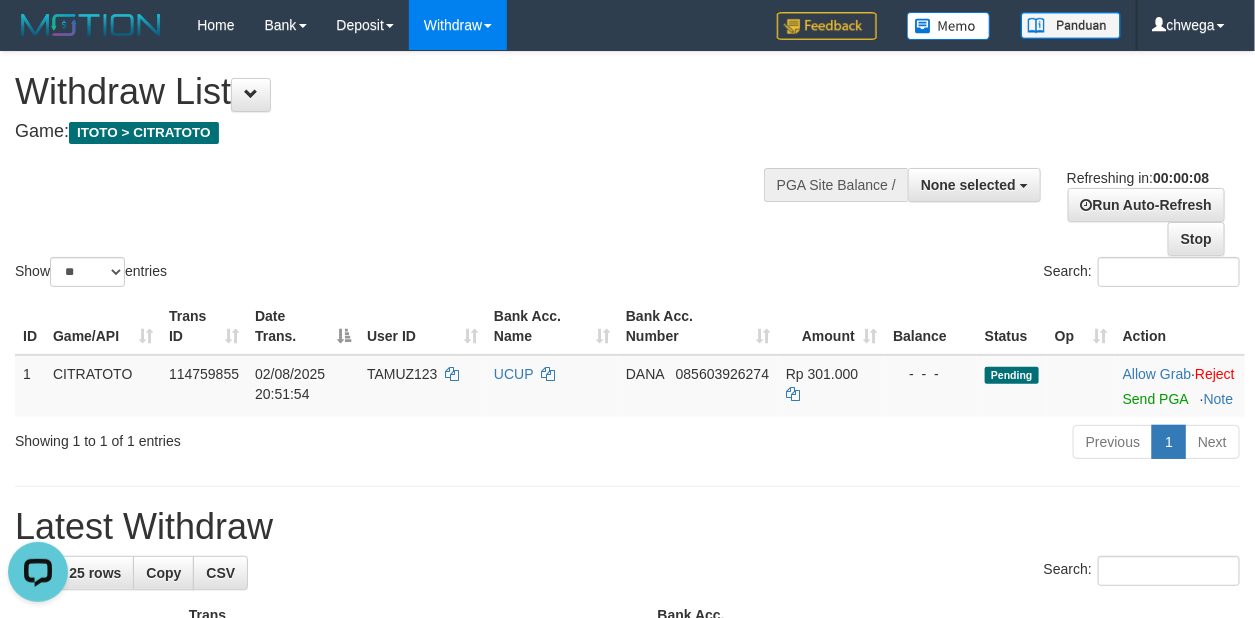 scroll, scrollTop: 0, scrollLeft: 0, axis: both 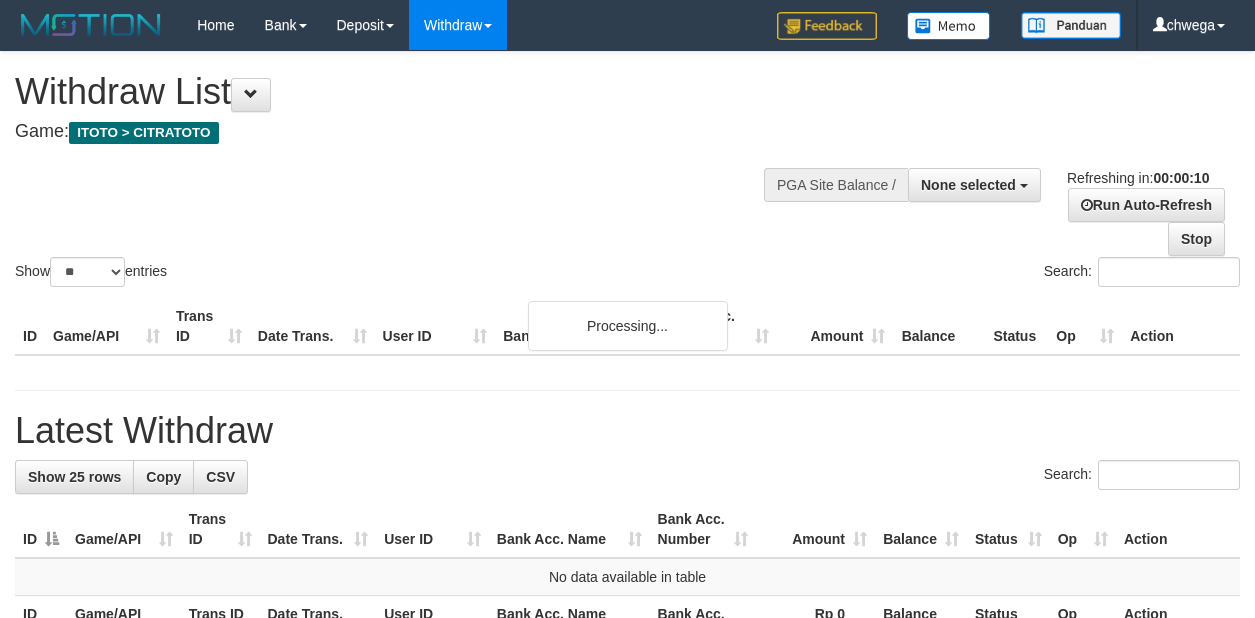 select 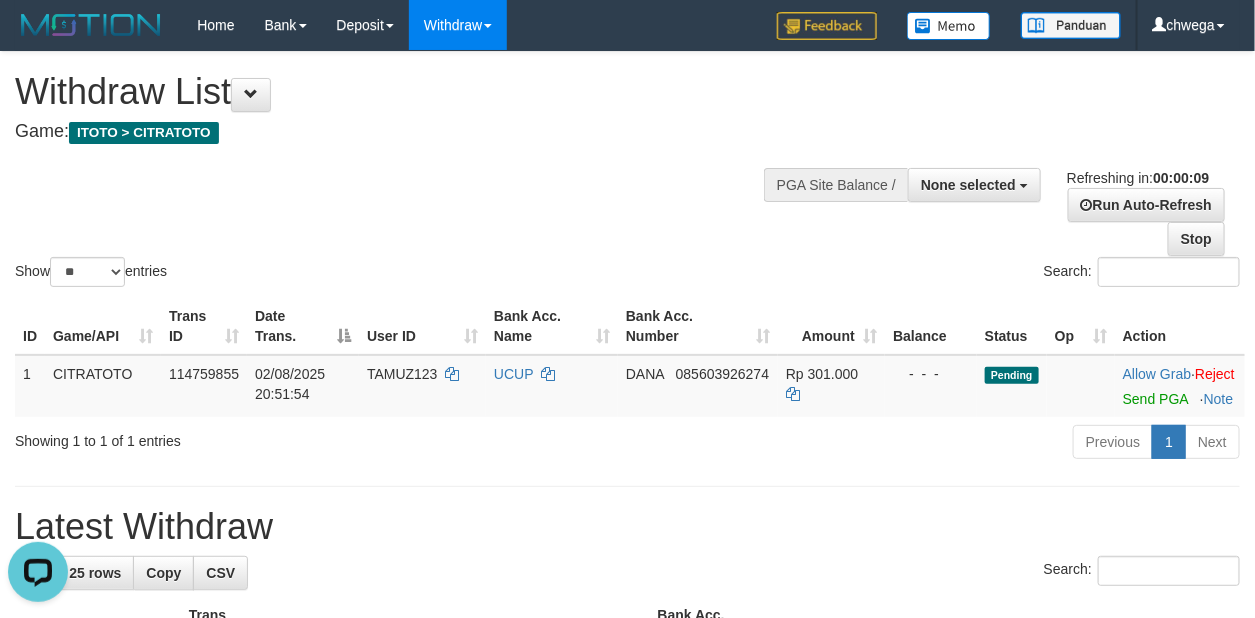 scroll, scrollTop: 0, scrollLeft: 0, axis: both 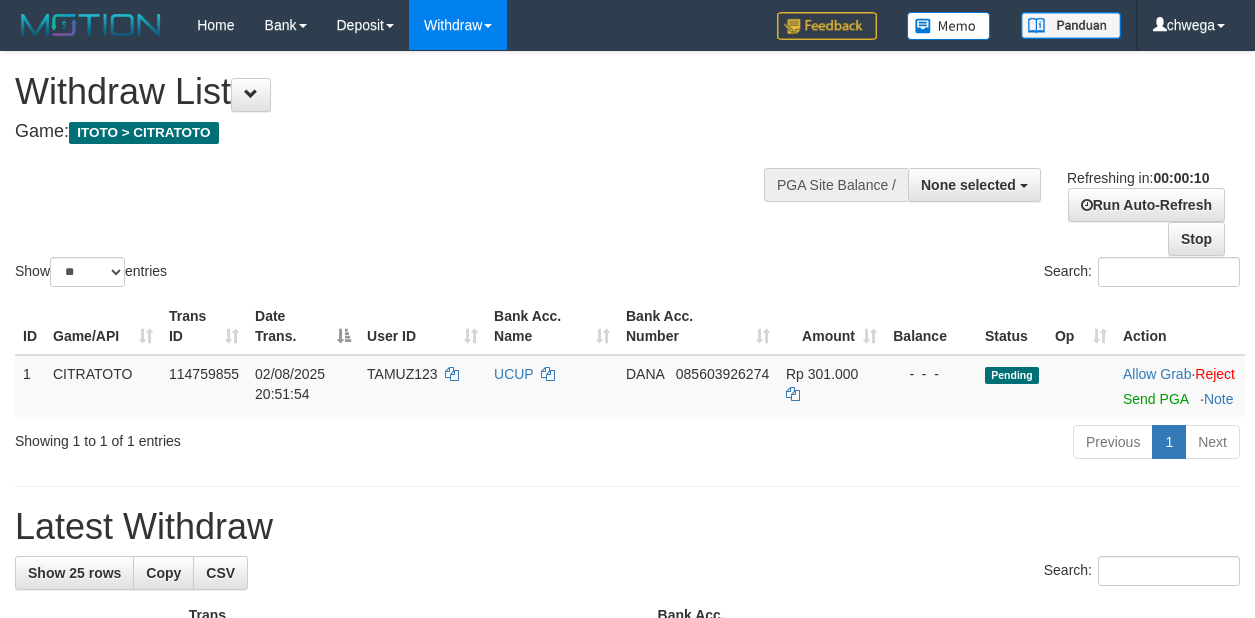 select 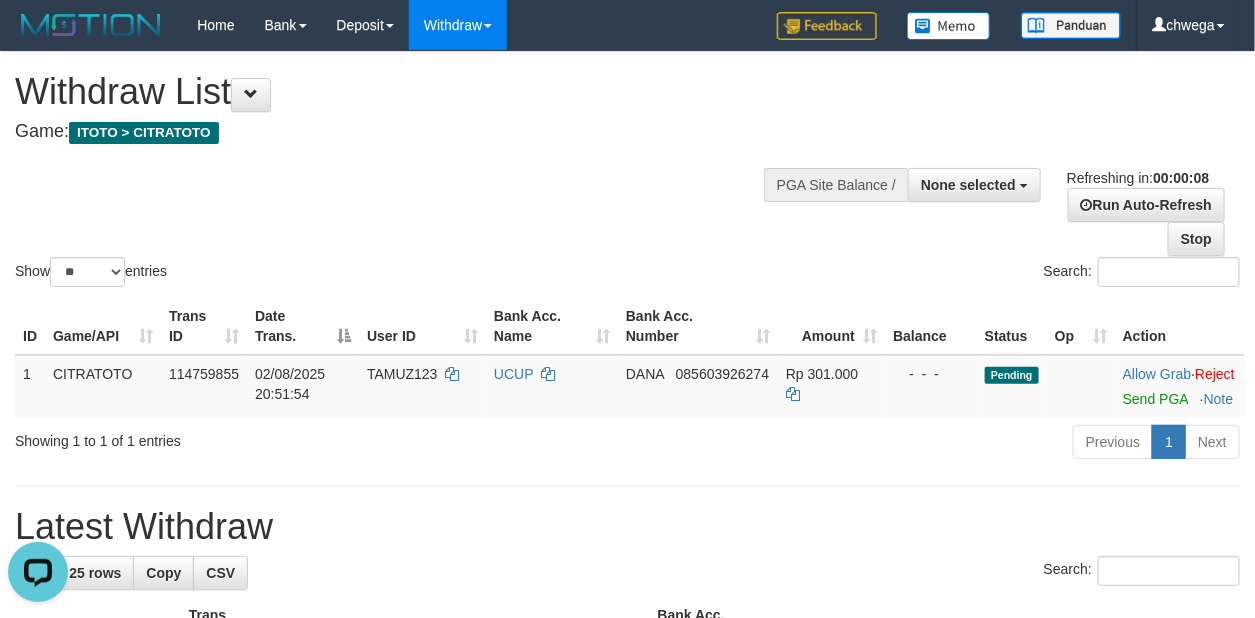 scroll, scrollTop: 0, scrollLeft: 0, axis: both 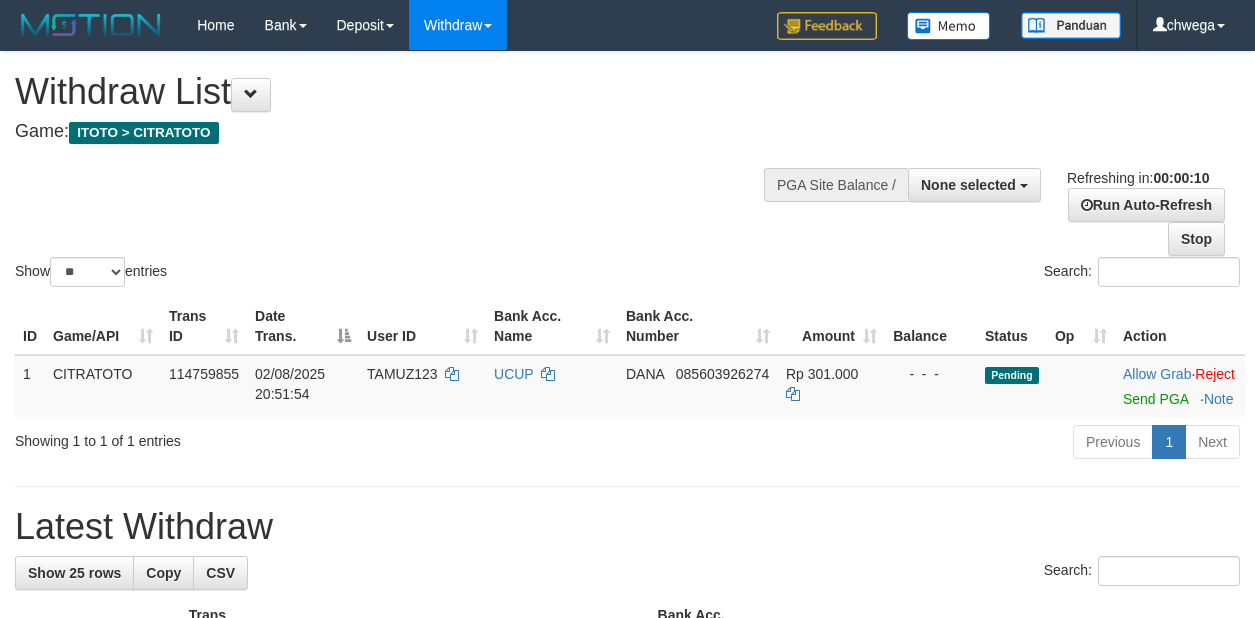 select 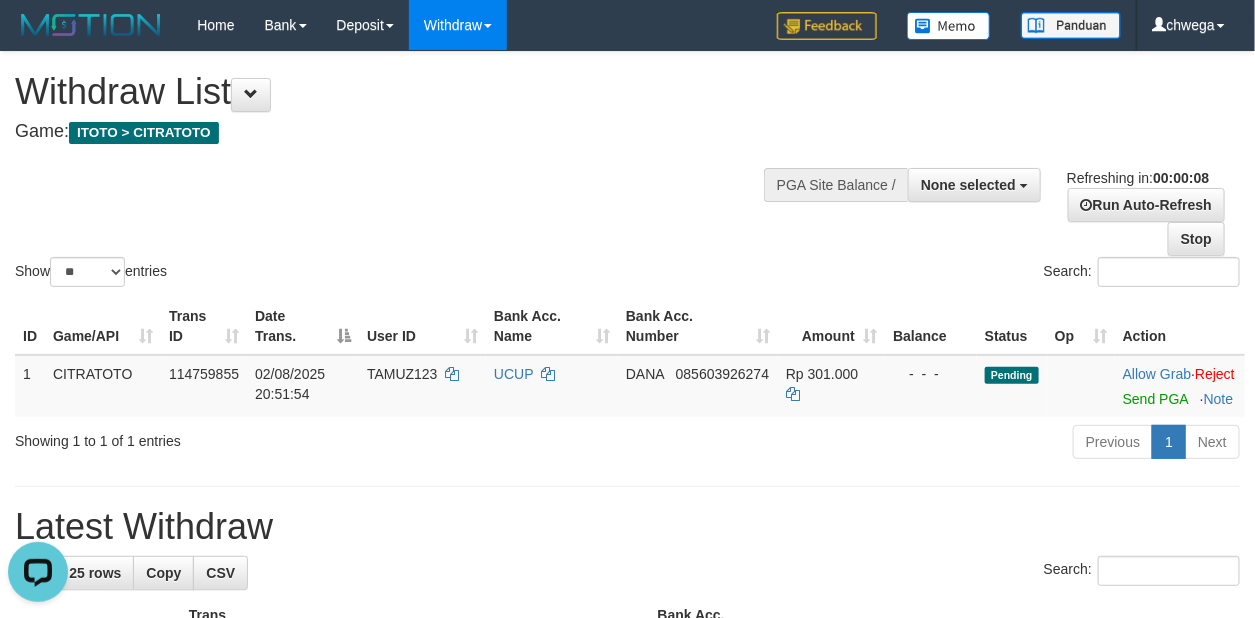 scroll, scrollTop: 0, scrollLeft: 0, axis: both 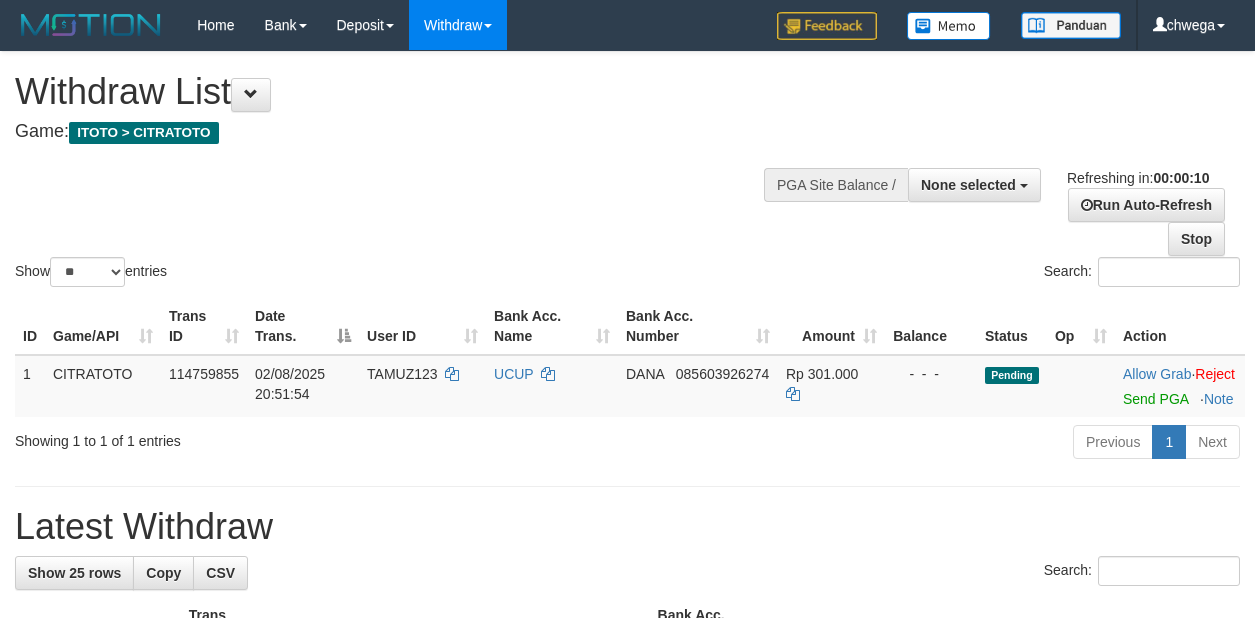 select 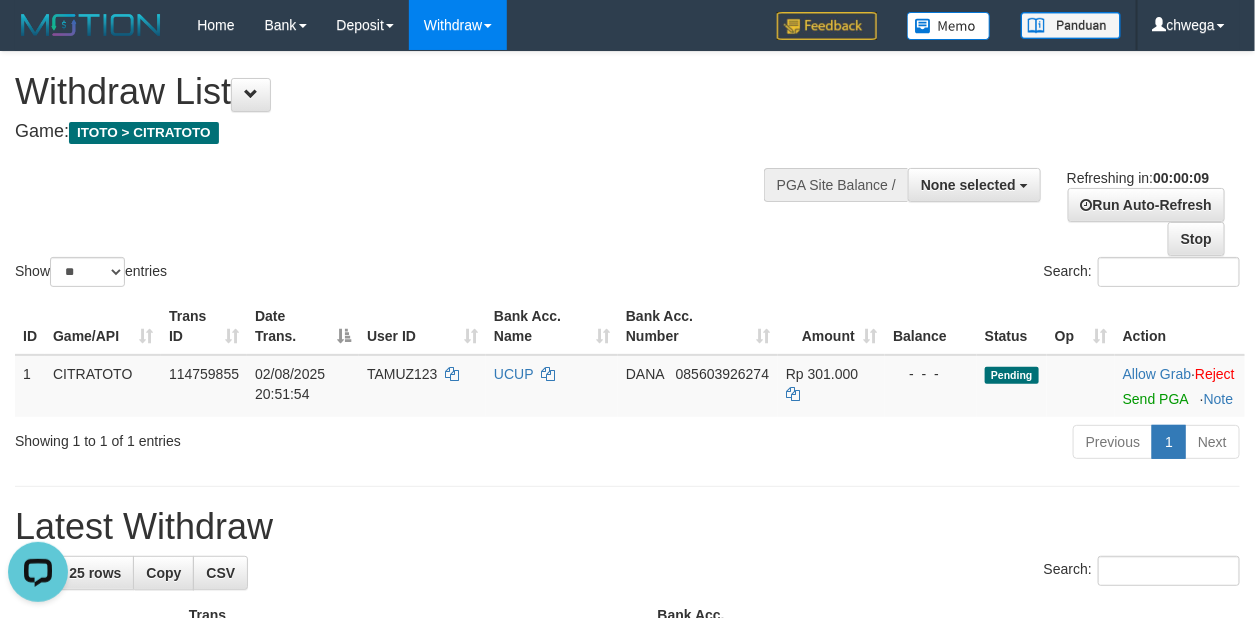 scroll, scrollTop: 0, scrollLeft: 0, axis: both 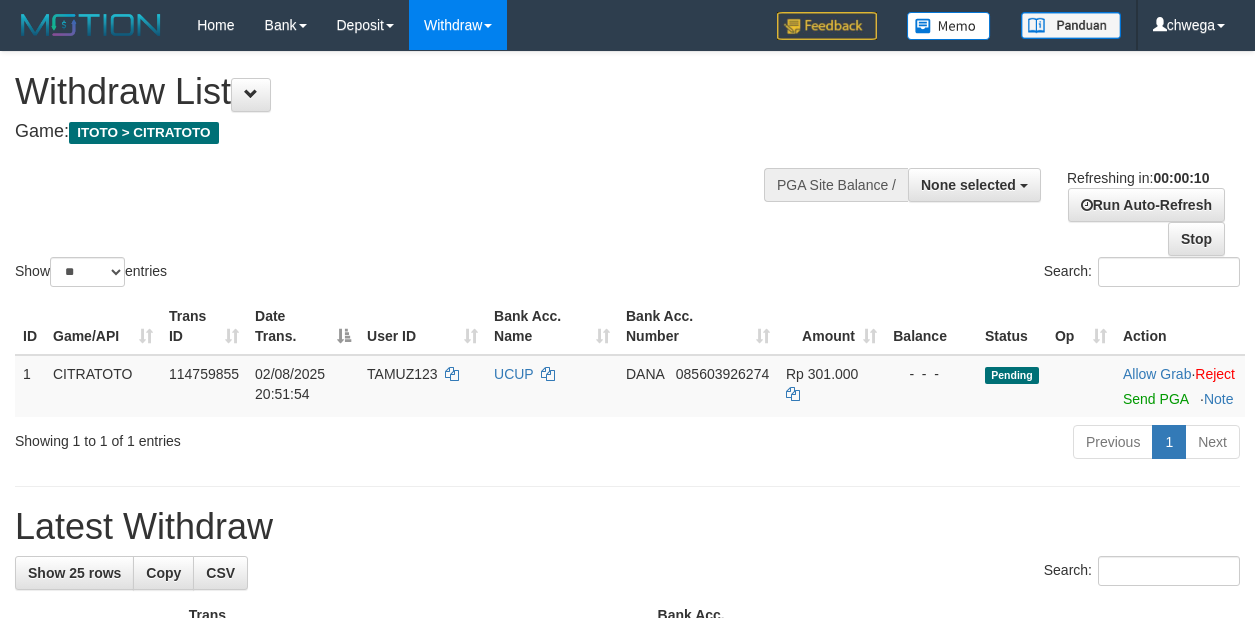 select 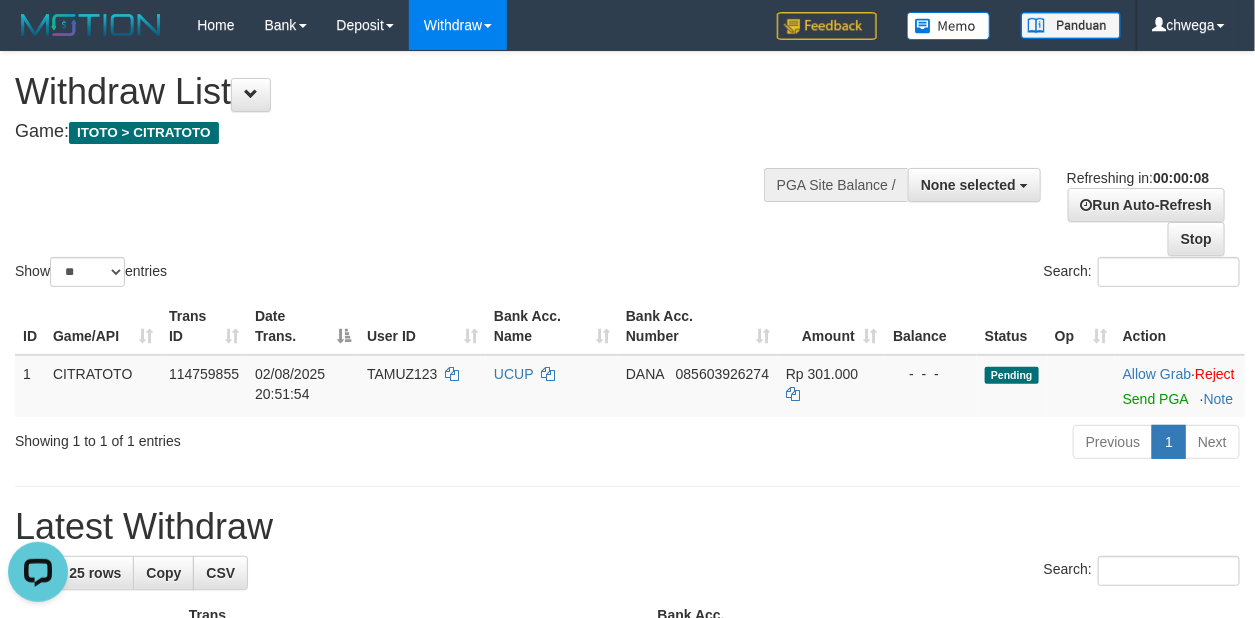 scroll, scrollTop: 0, scrollLeft: 0, axis: both 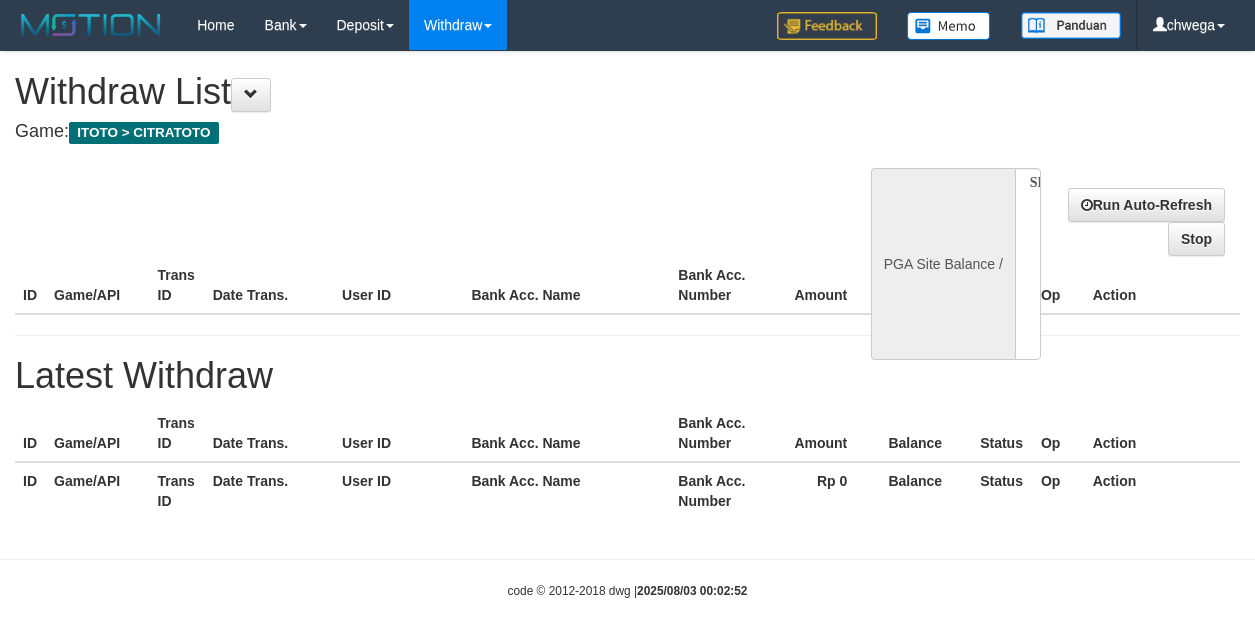 select 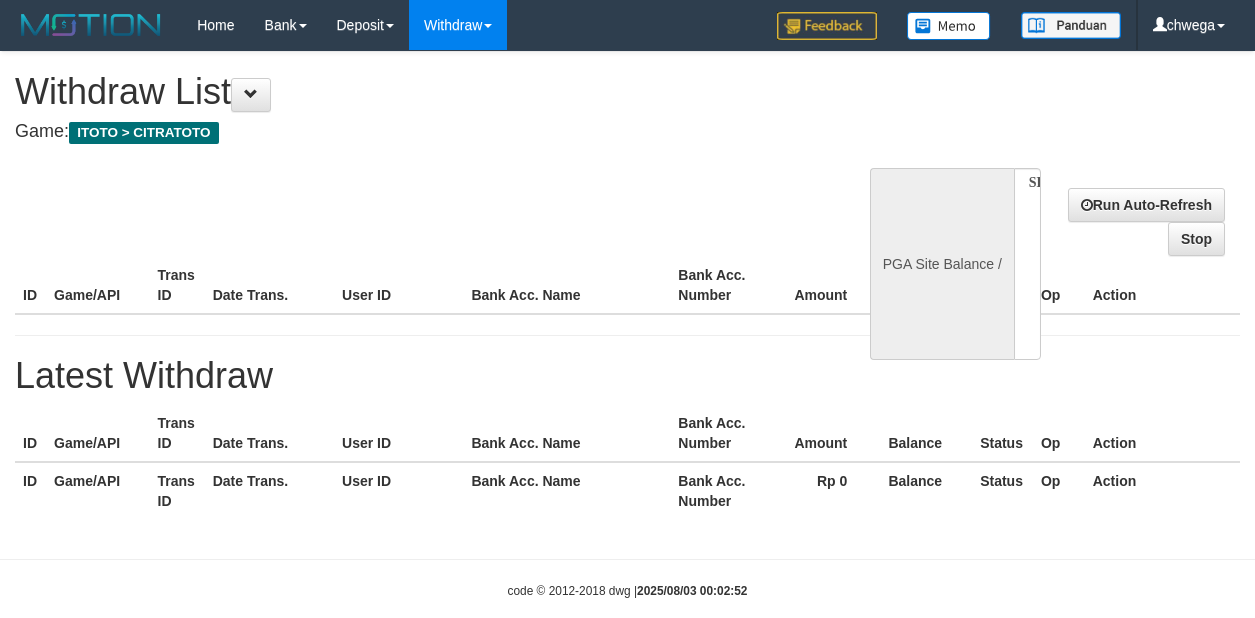 scroll, scrollTop: 0, scrollLeft: 0, axis: both 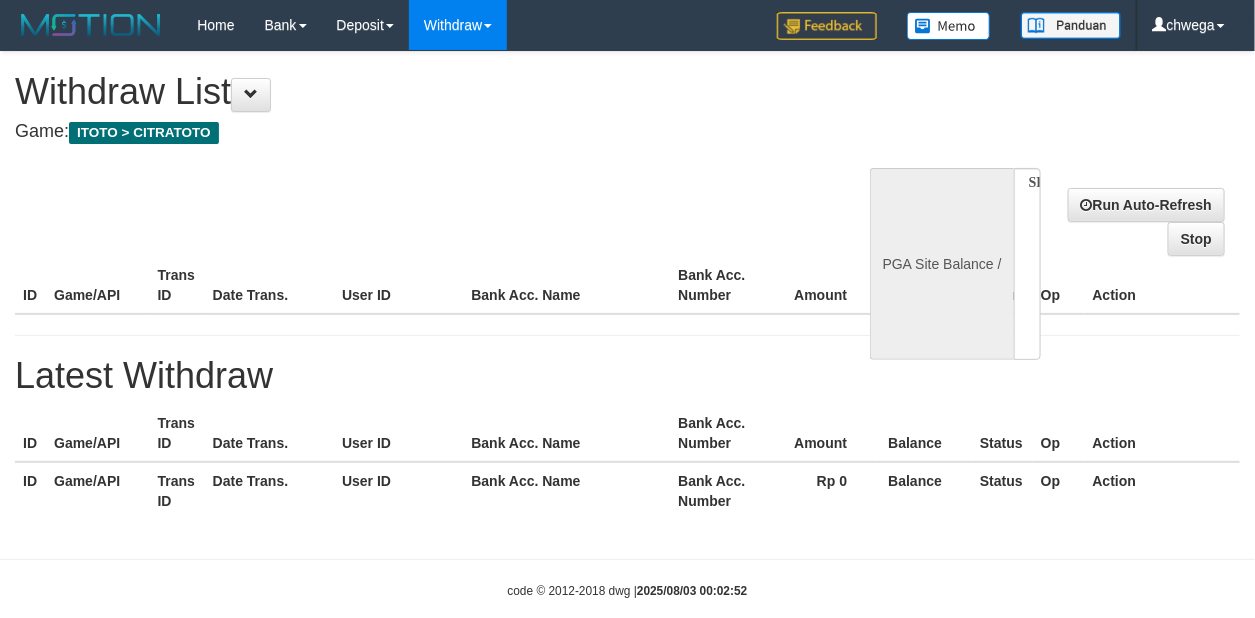 select on "**" 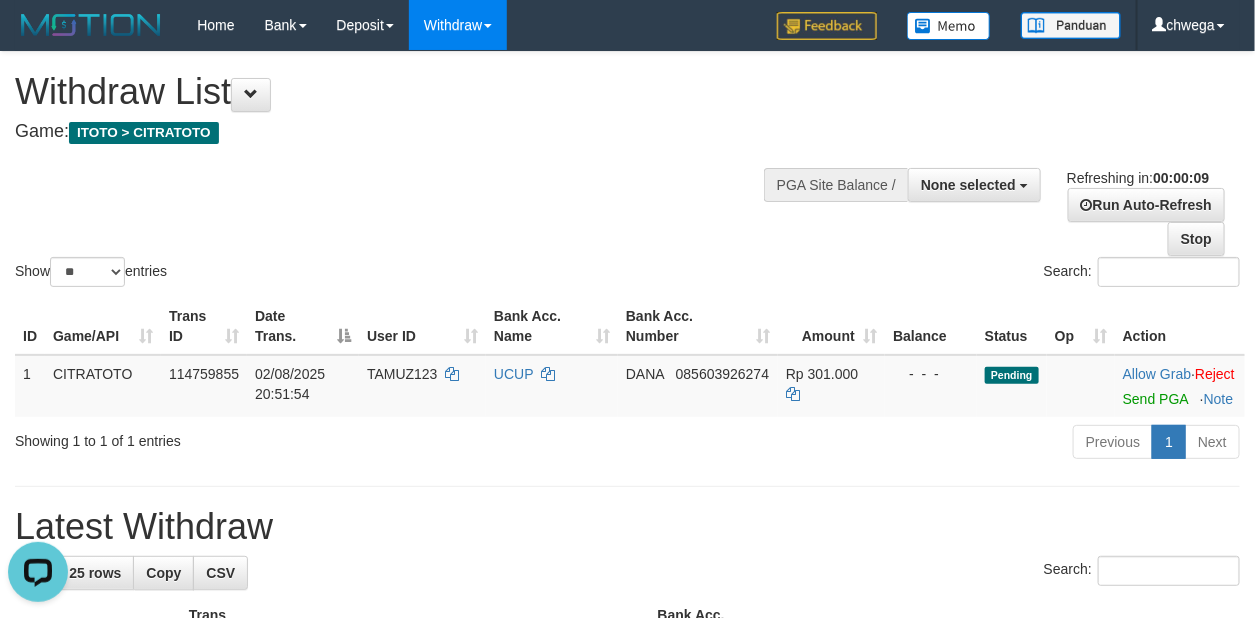 scroll, scrollTop: 0, scrollLeft: 0, axis: both 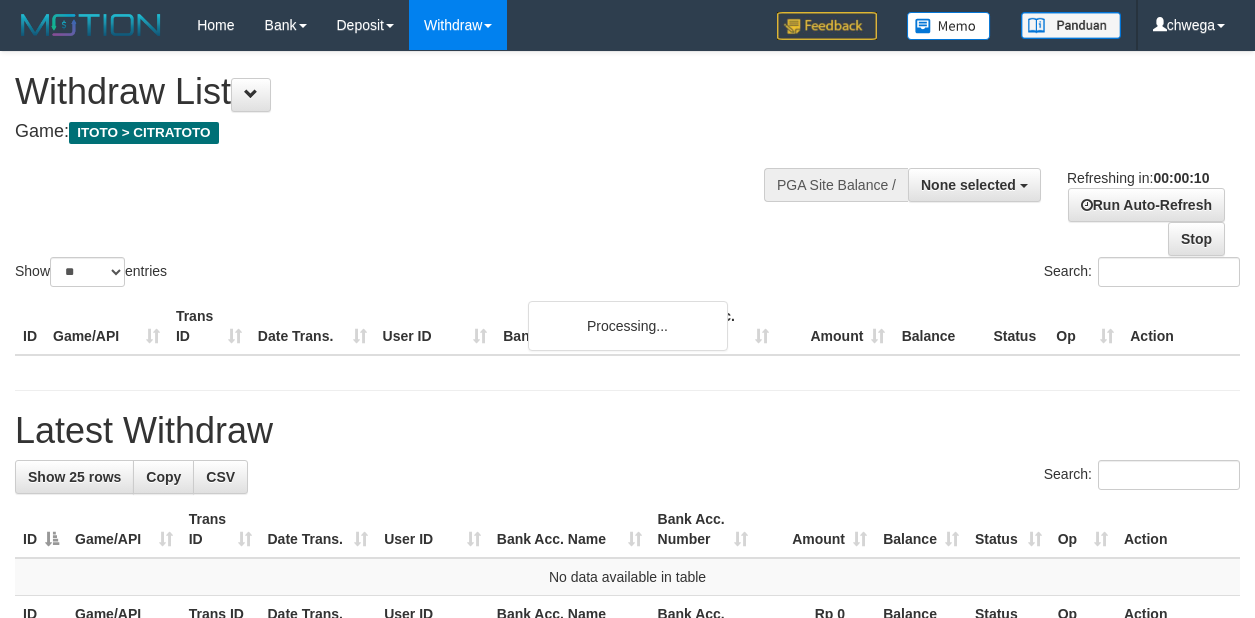 select 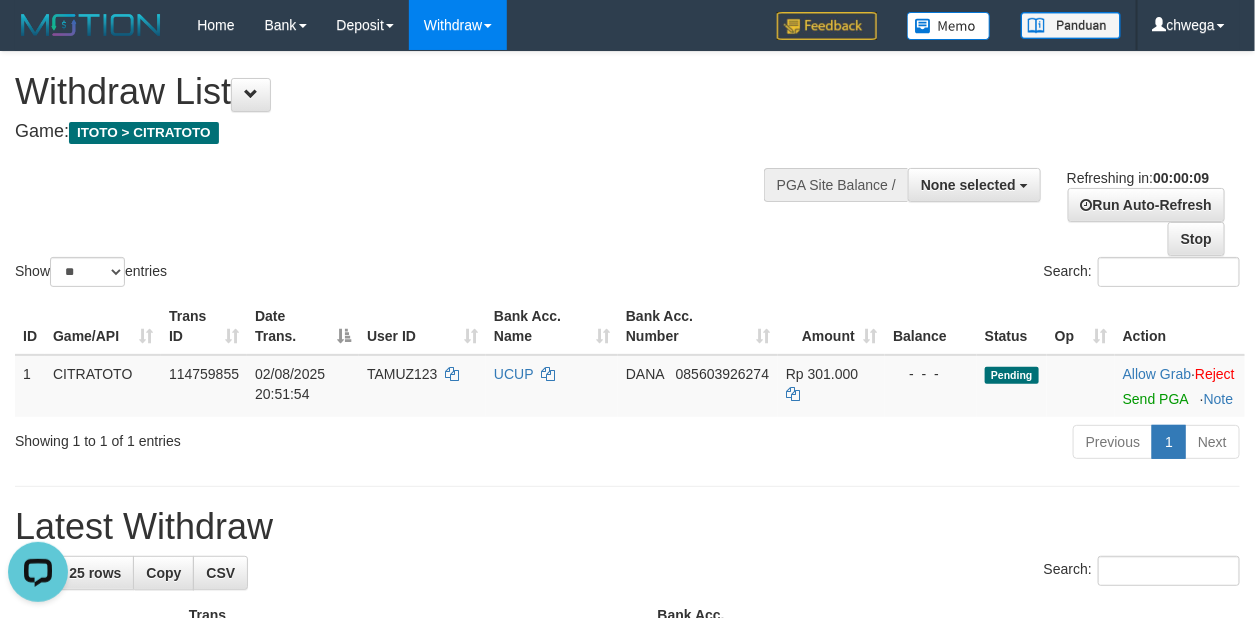 scroll, scrollTop: 0, scrollLeft: 0, axis: both 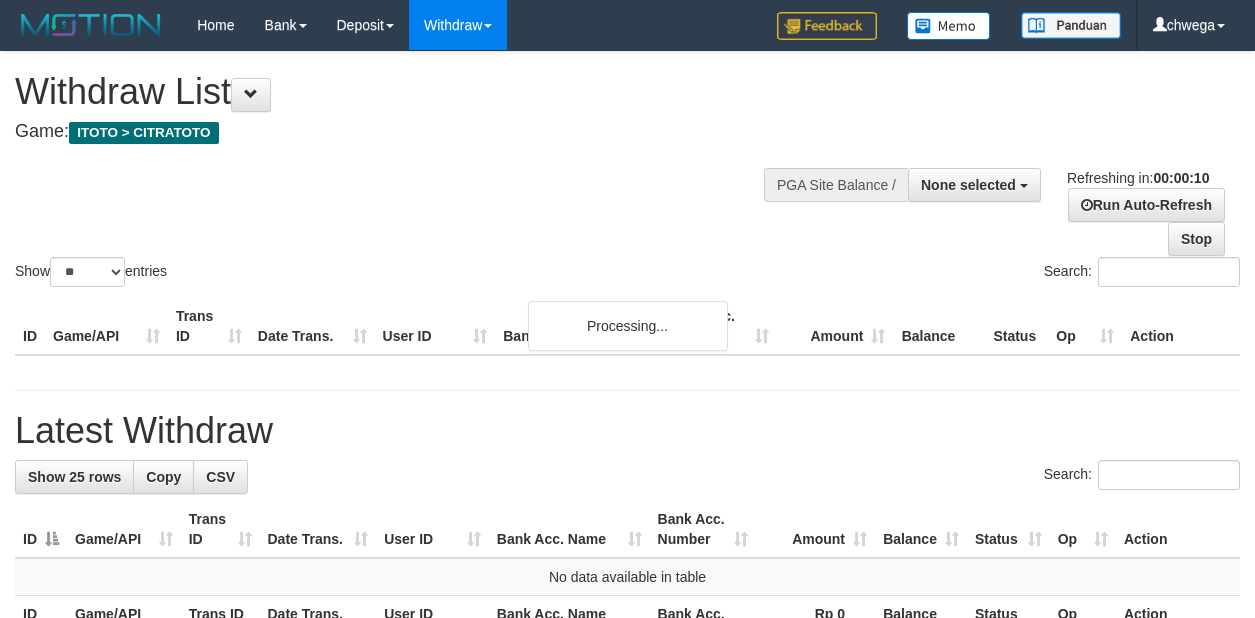 select 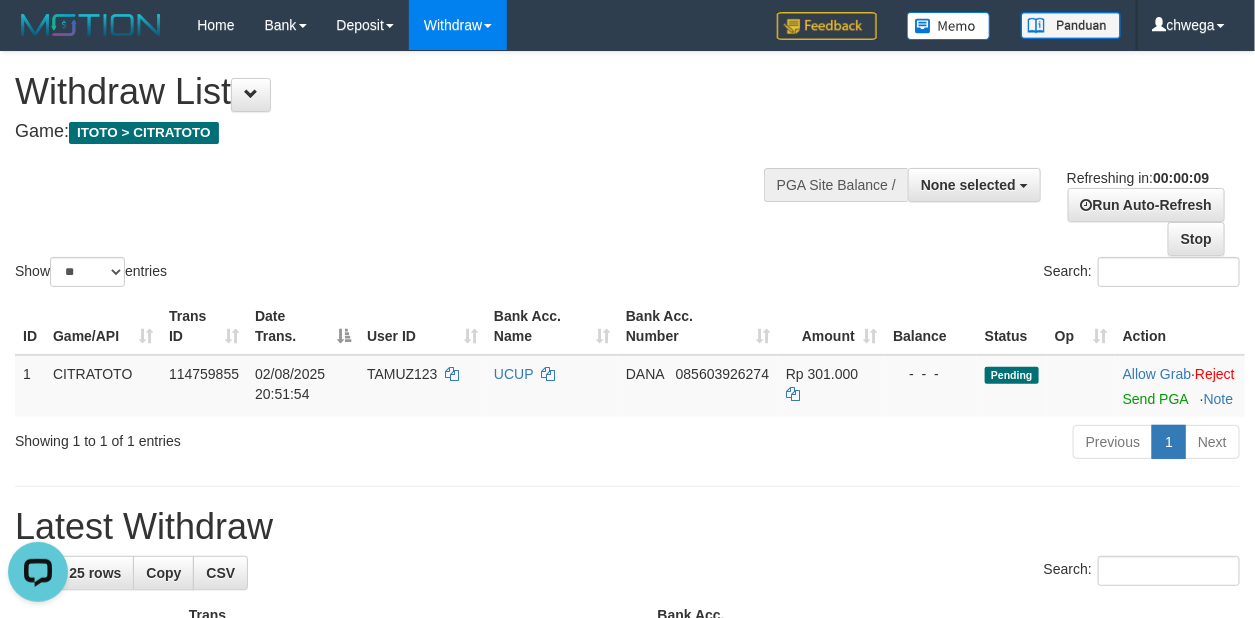 scroll, scrollTop: 0, scrollLeft: 0, axis: both 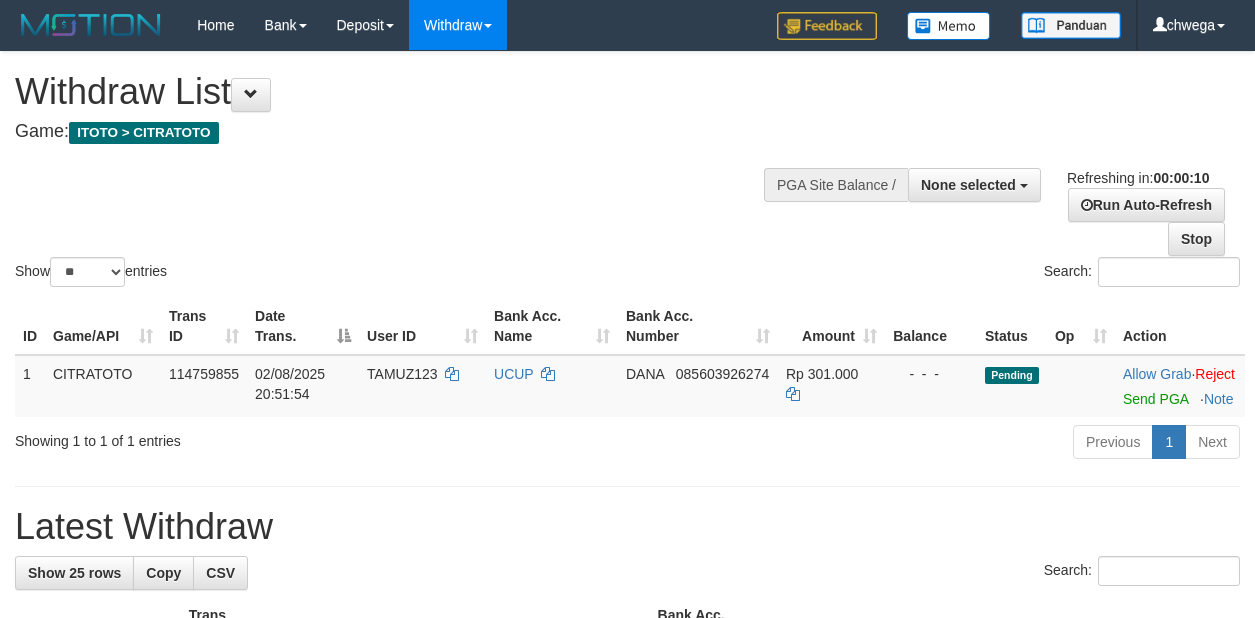 select 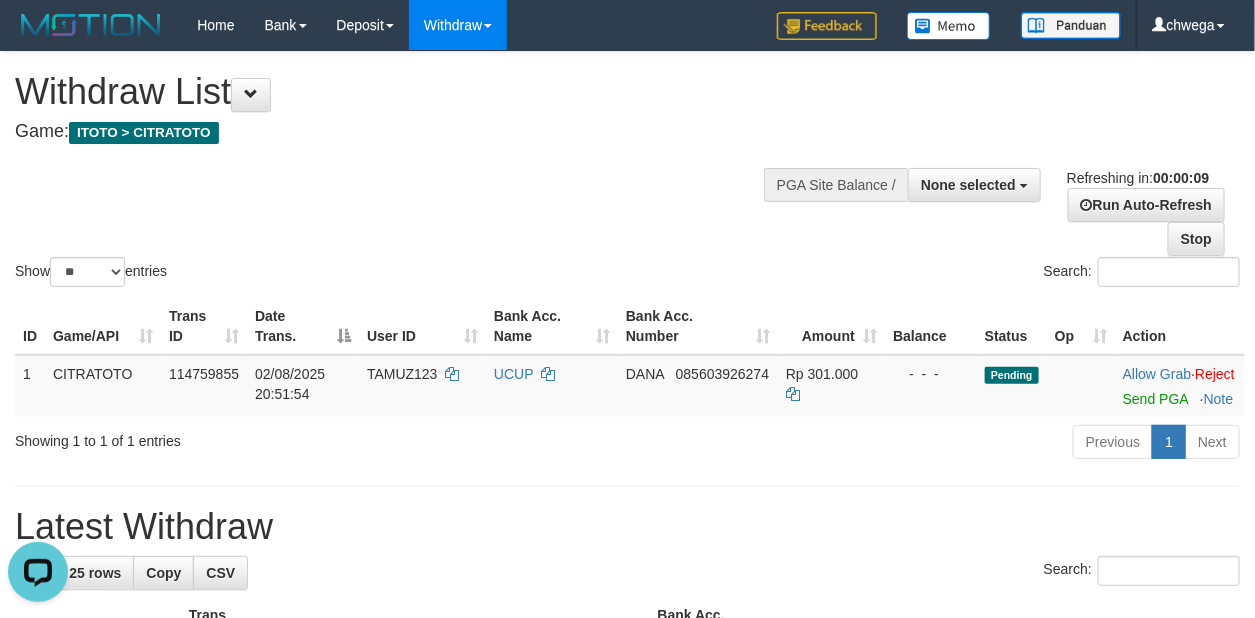 scroll, scrollTop: 0, scrollLeft: 0, axis: both 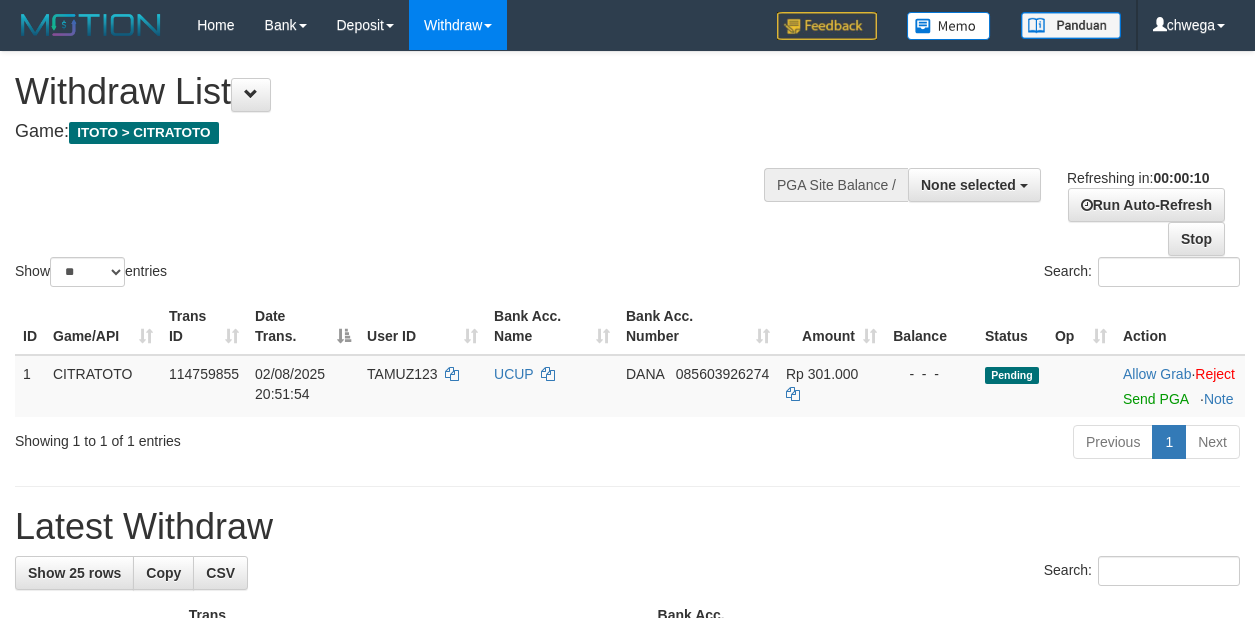 select 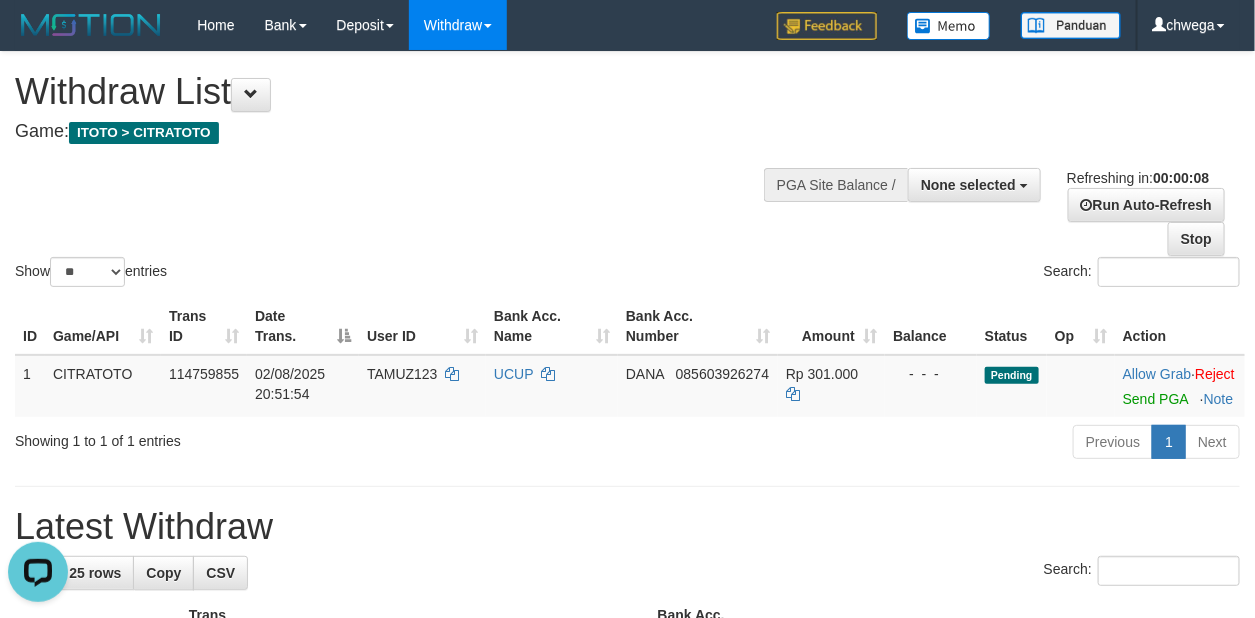 scroll, scrollTop: 0, scrollLeft: 0, axis: both 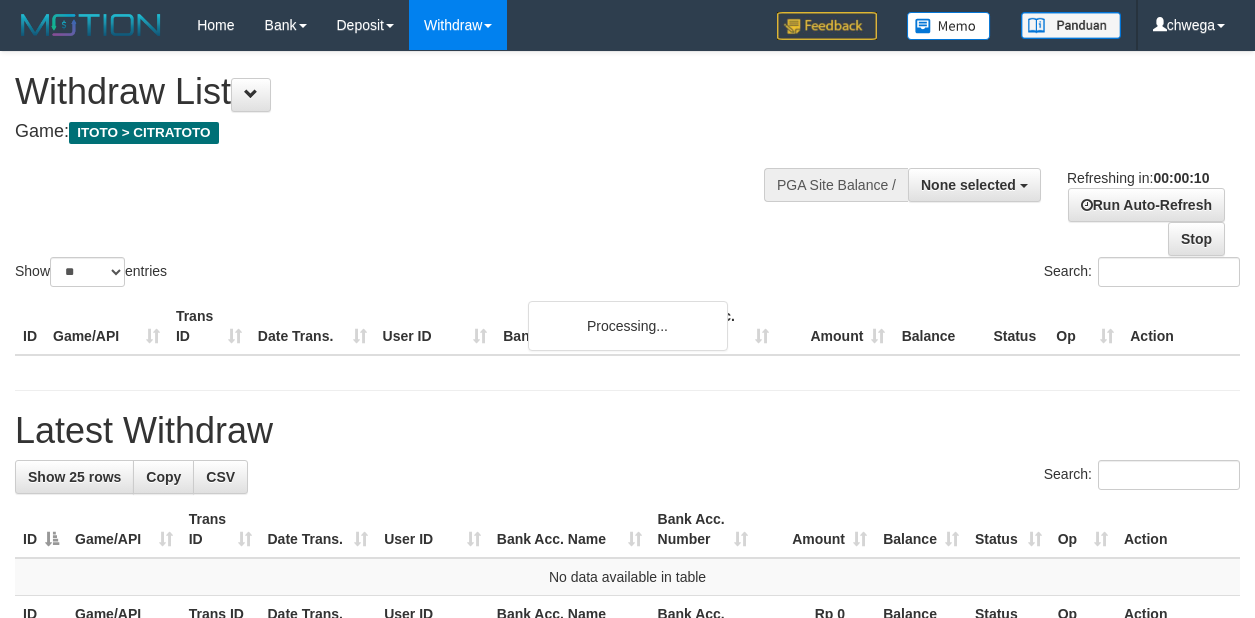 select 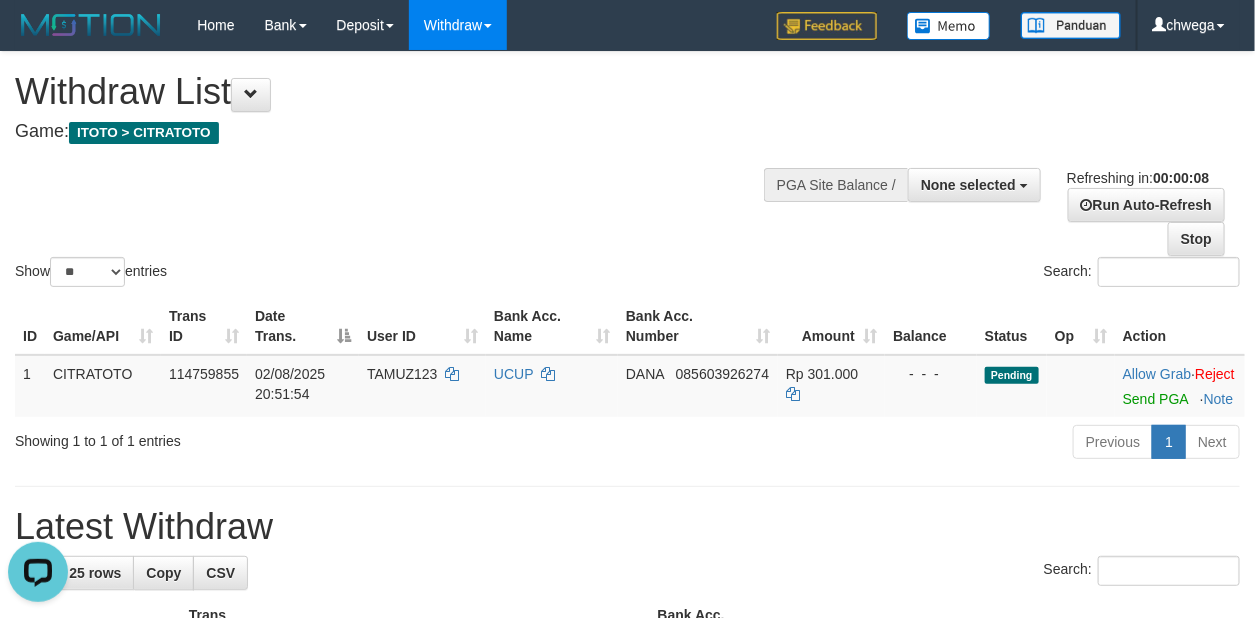 scroll, scrollTop: 0, scrollLeft: 0, axis: both 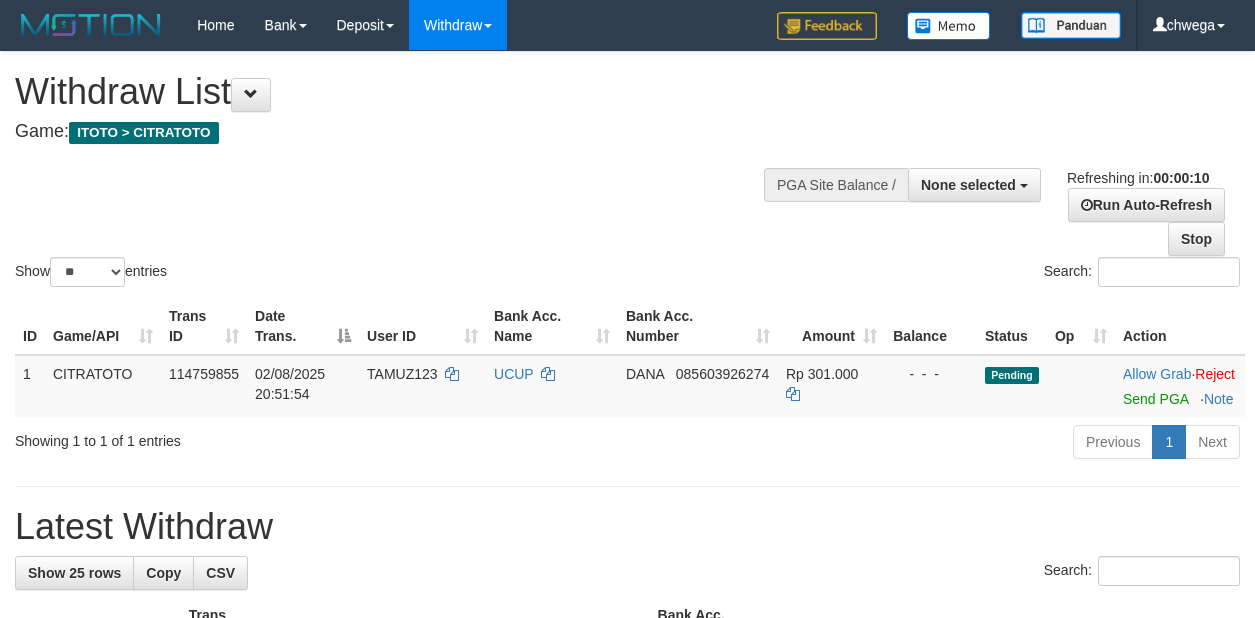 select 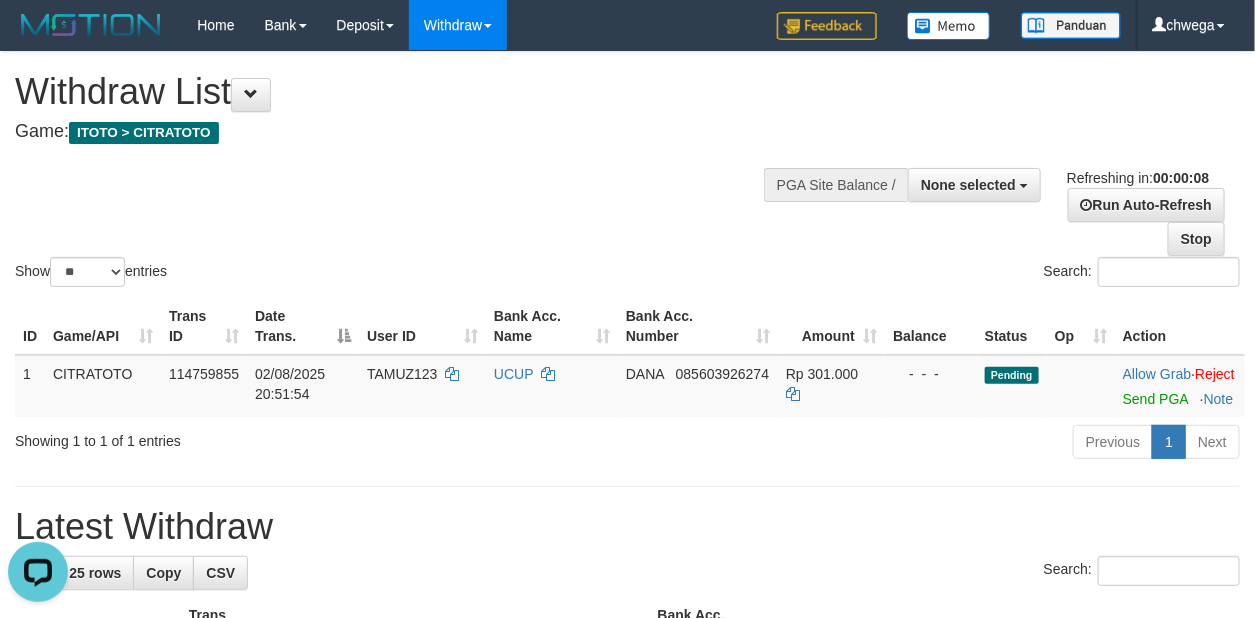 scroll, scrollTop: 0, scrollLeft: 0, axis: both 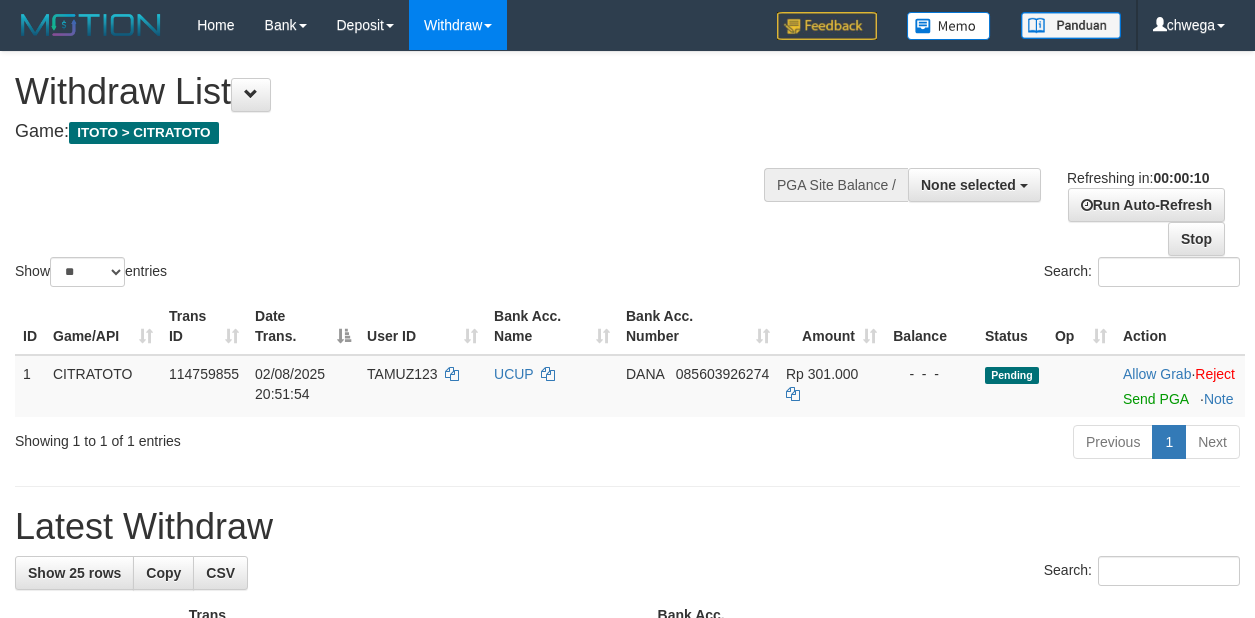 select 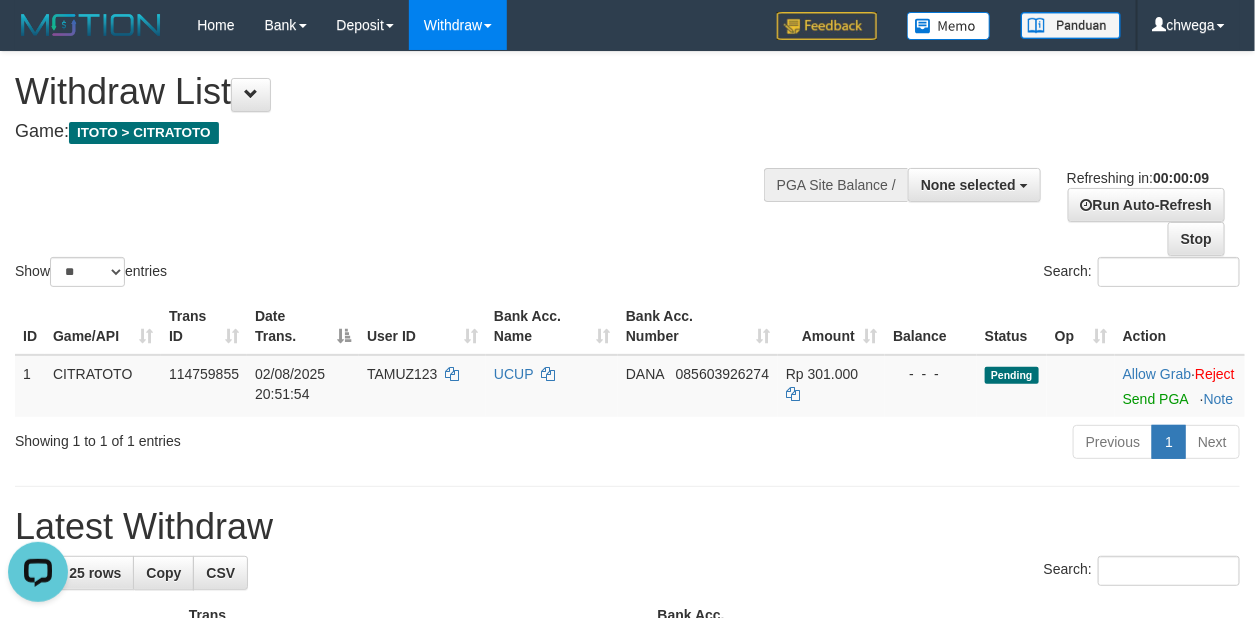 scroll, scrollTop: 0, scrollLeft: 0, axis: both 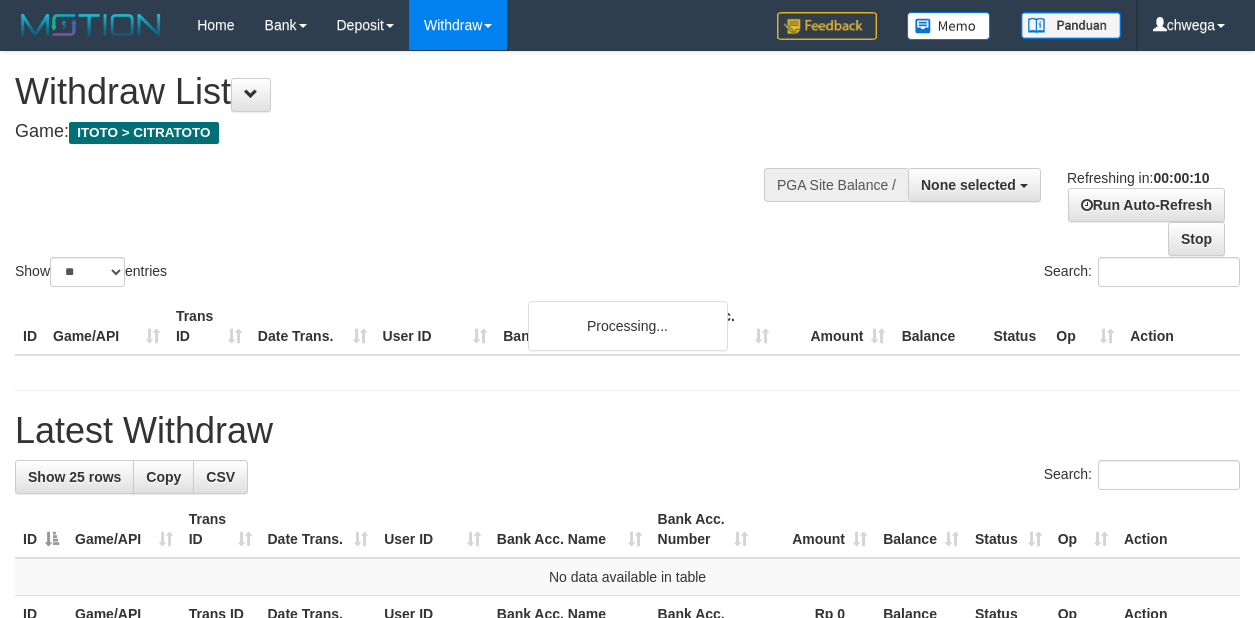 select 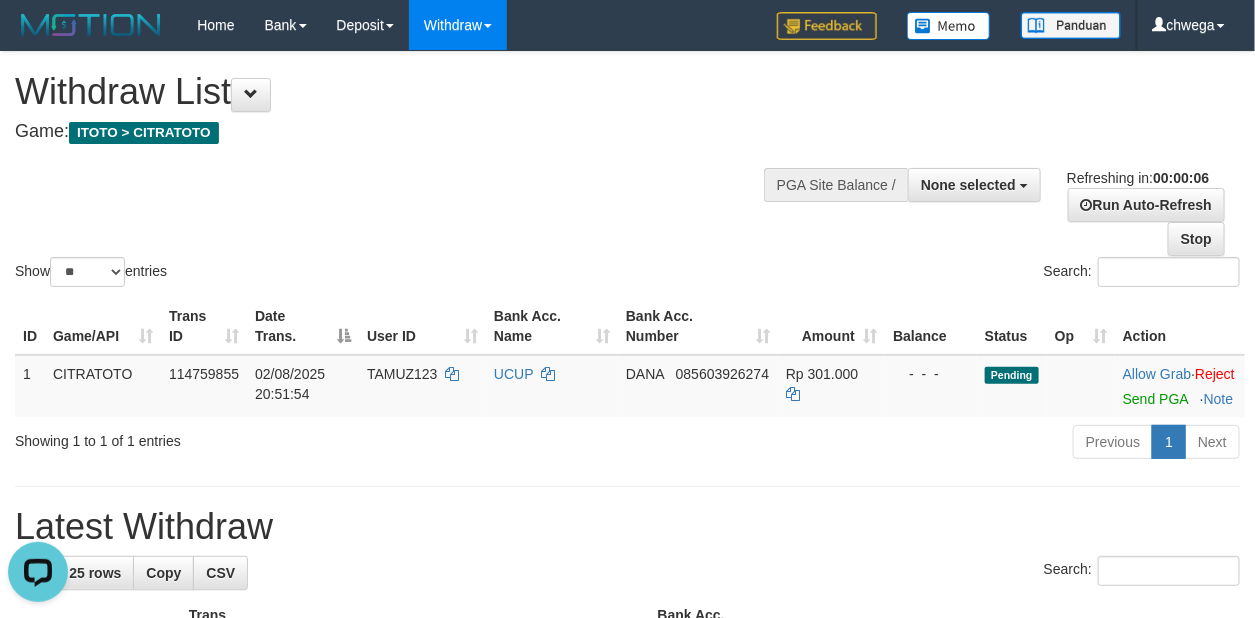 scroll, scrollTop: 0, scrollLeft: 0, axis: both 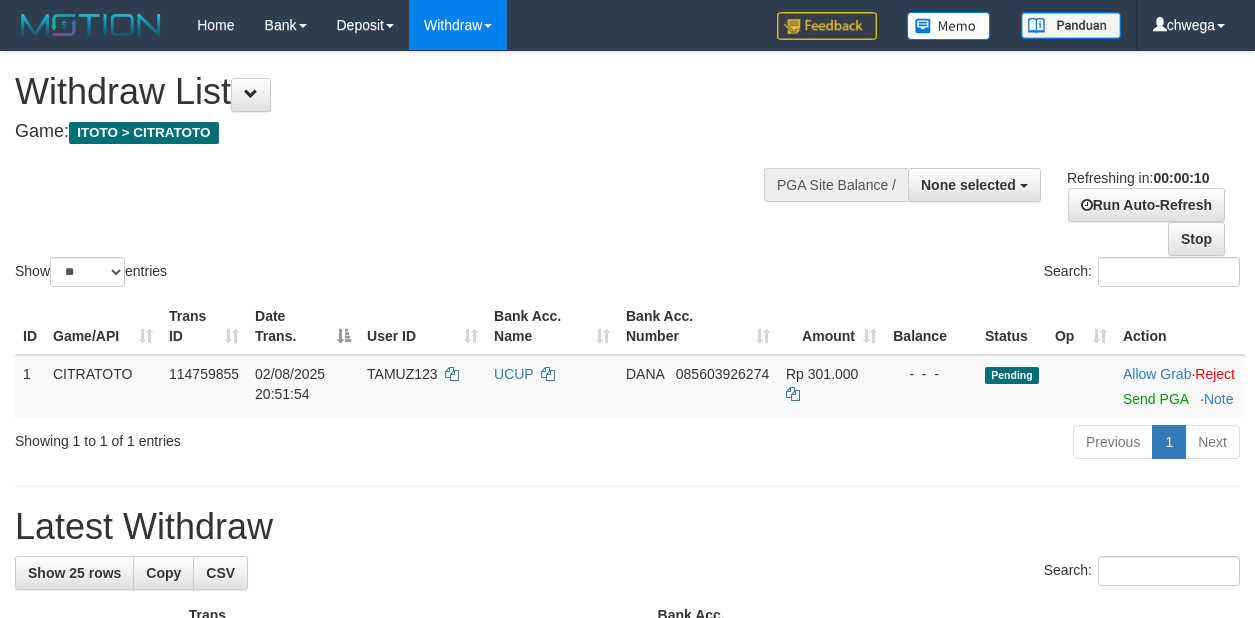 select 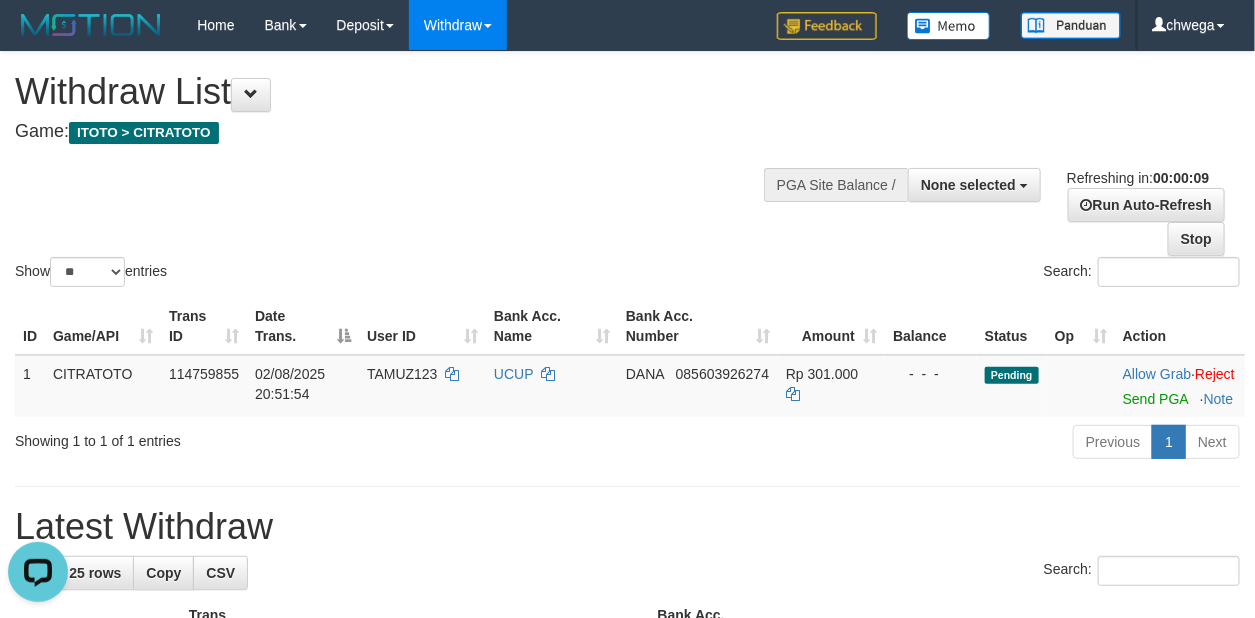 scroll, scrollTop: 0, scrollLeft: 0, axis: both 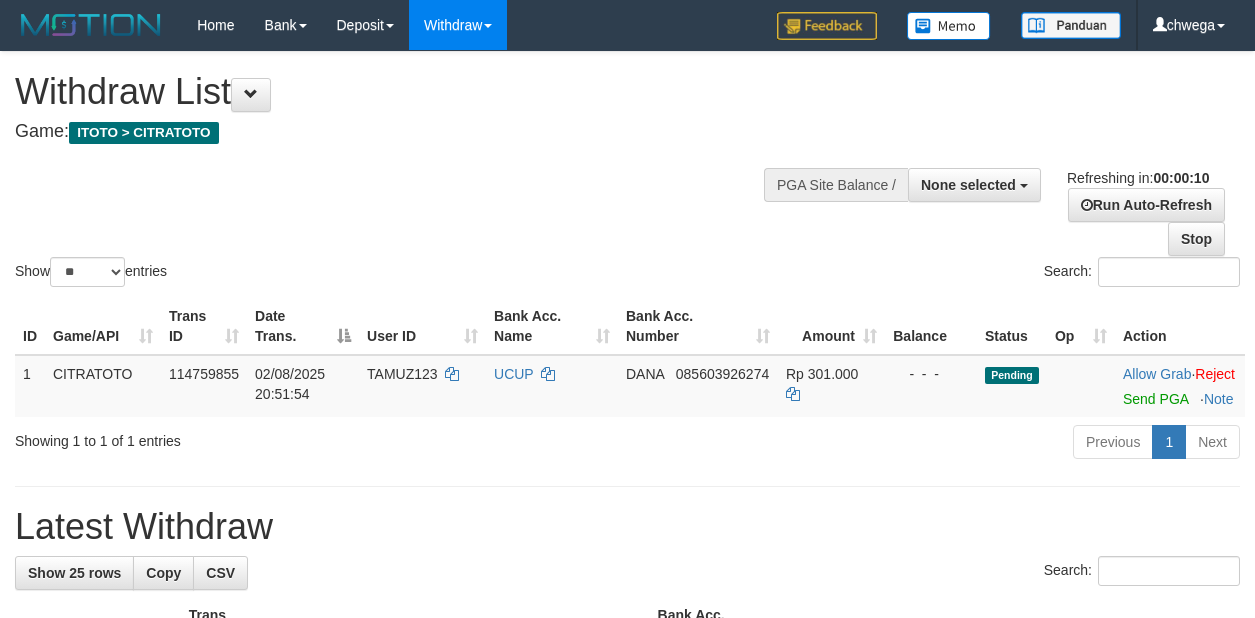 select 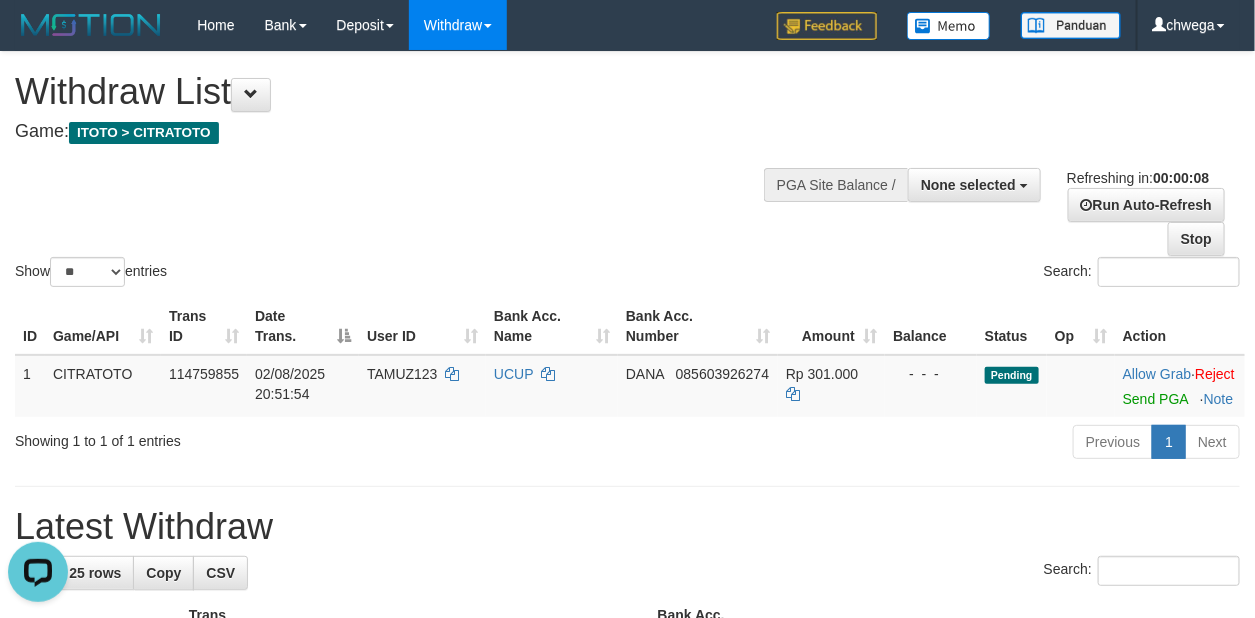 scroll, scrollTop: 0, scrollLeft: 0, axis: both 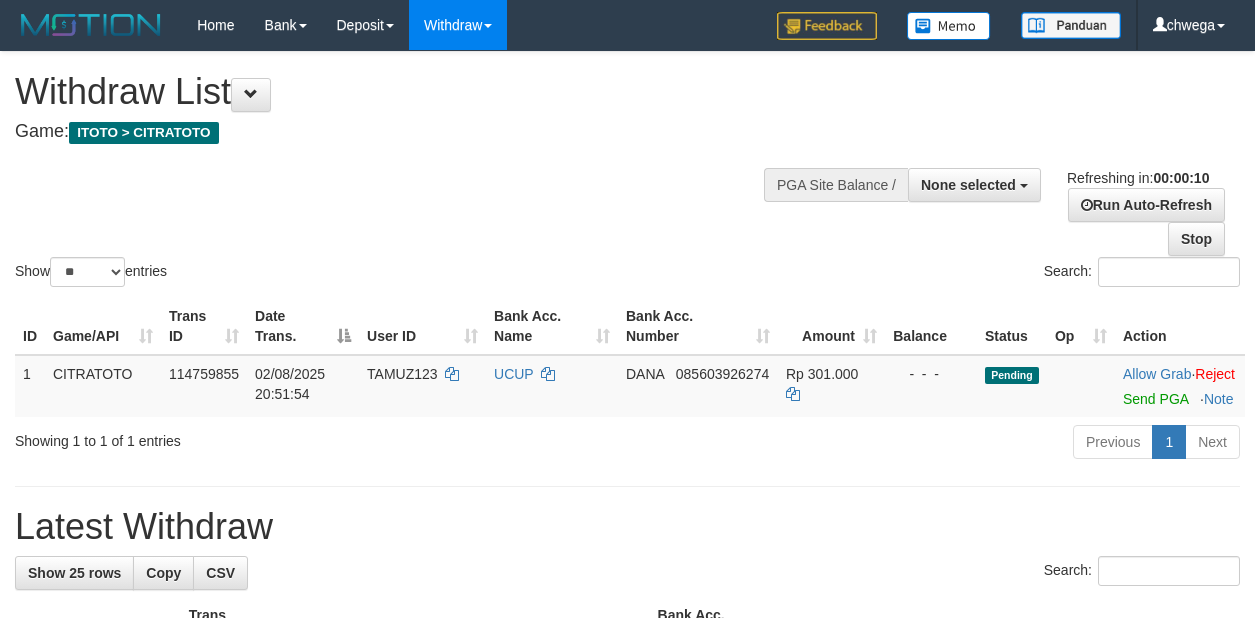 select 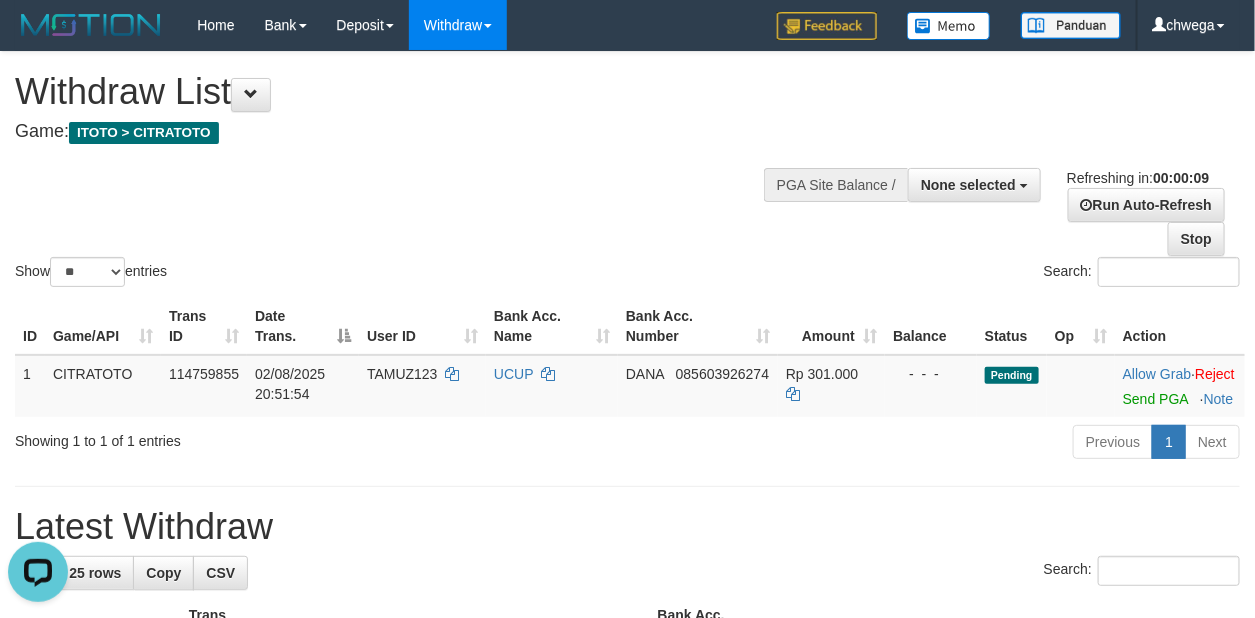 scroll, scrollTop: 0, scrollLeft: 0, axis: both 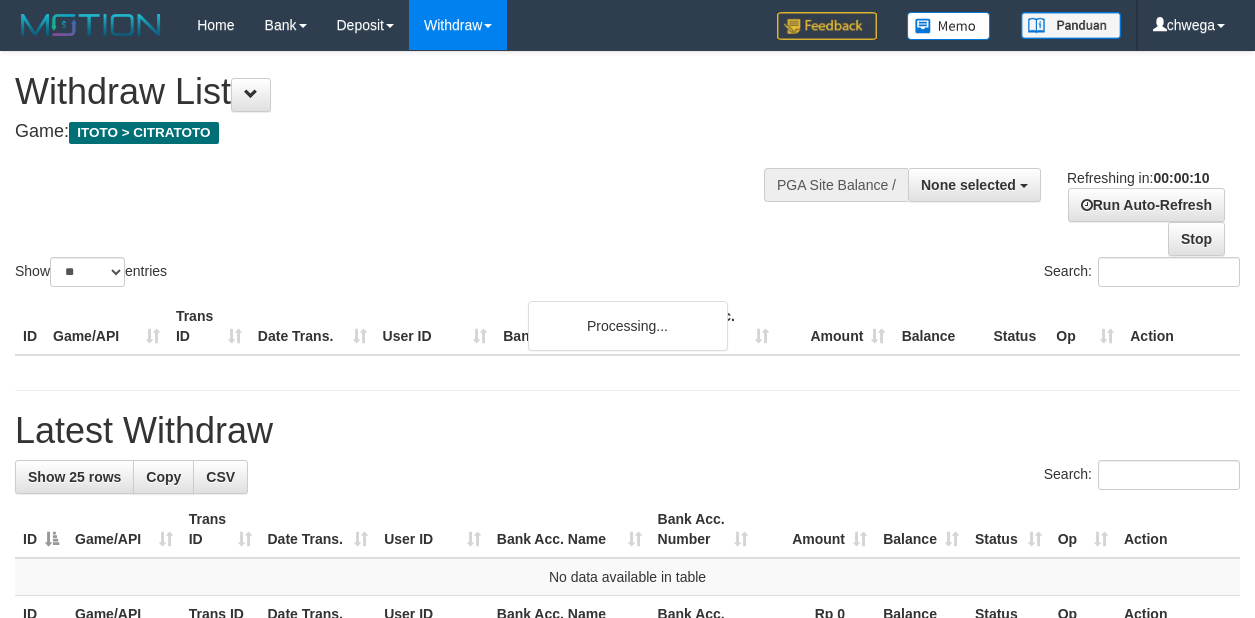 select 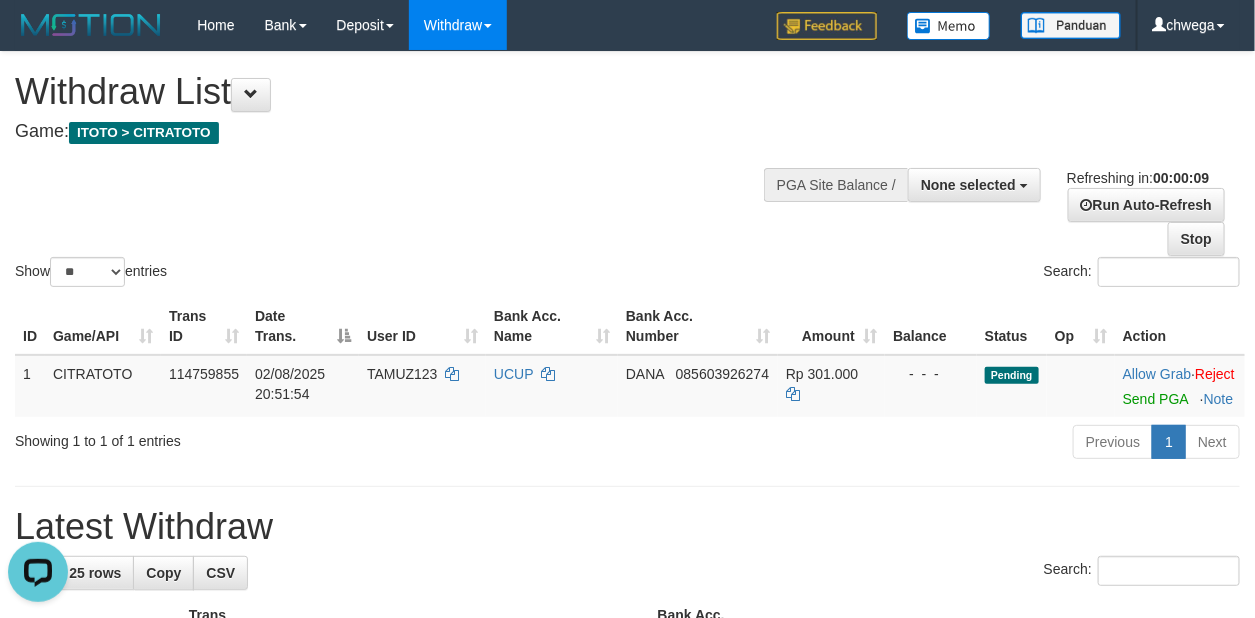 scroll, scrollTop: 0, scrollLeft: 0, axis: both 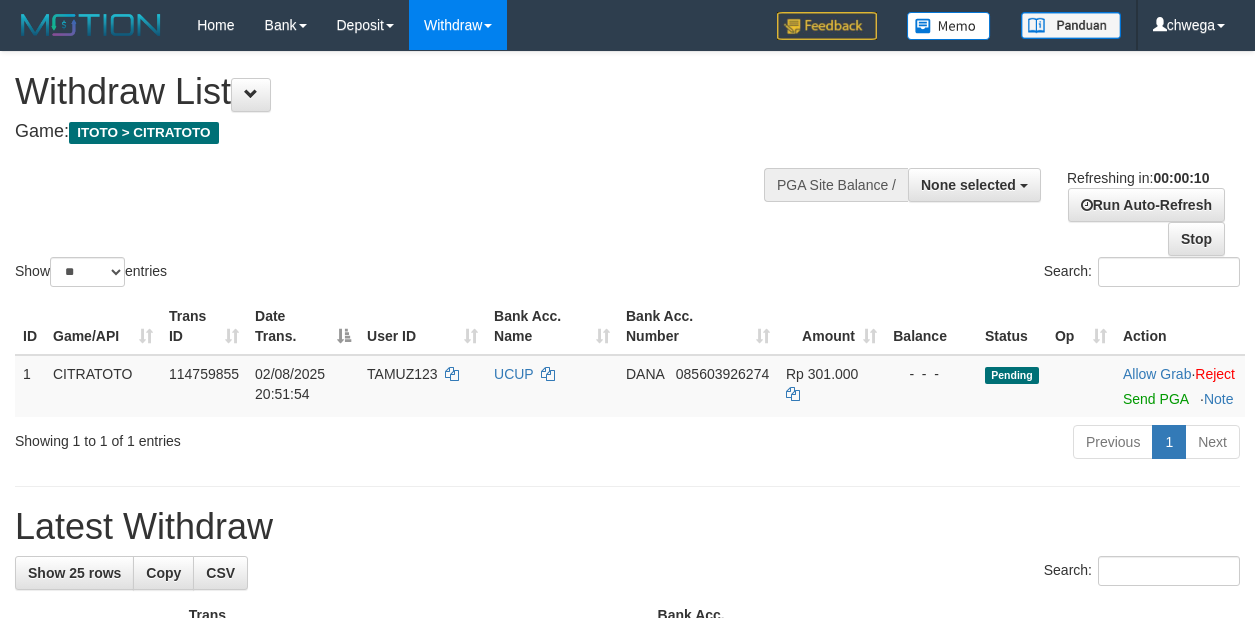select 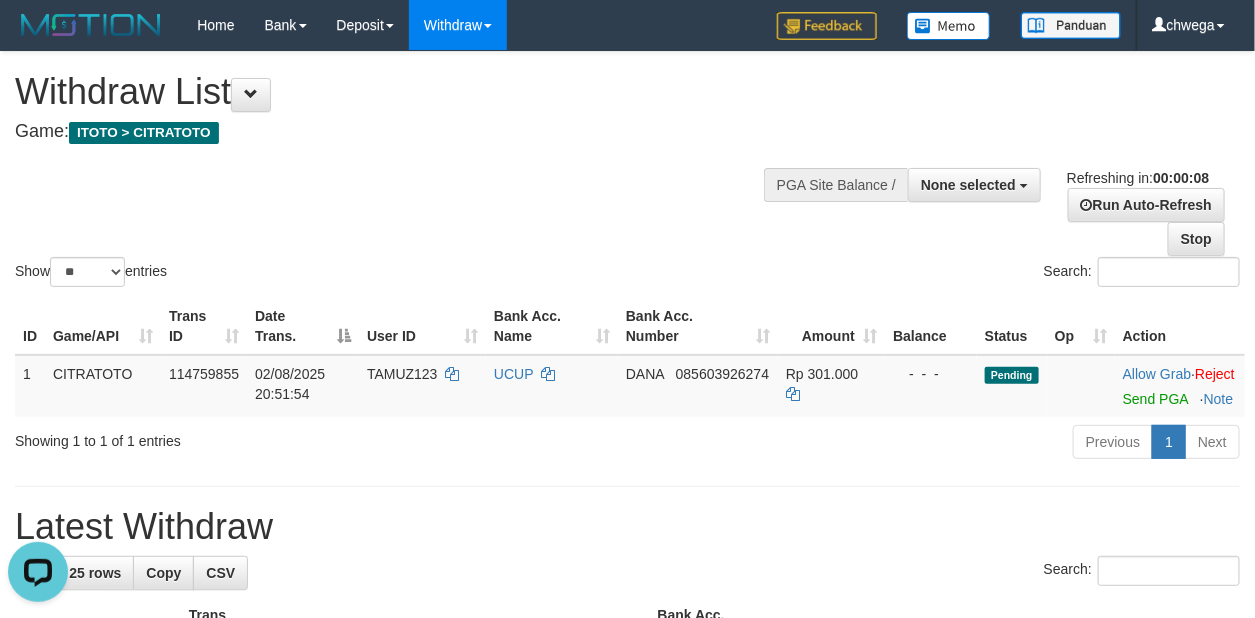 scroll, scrollTop: 0, scrollLeft: 0, axis: both 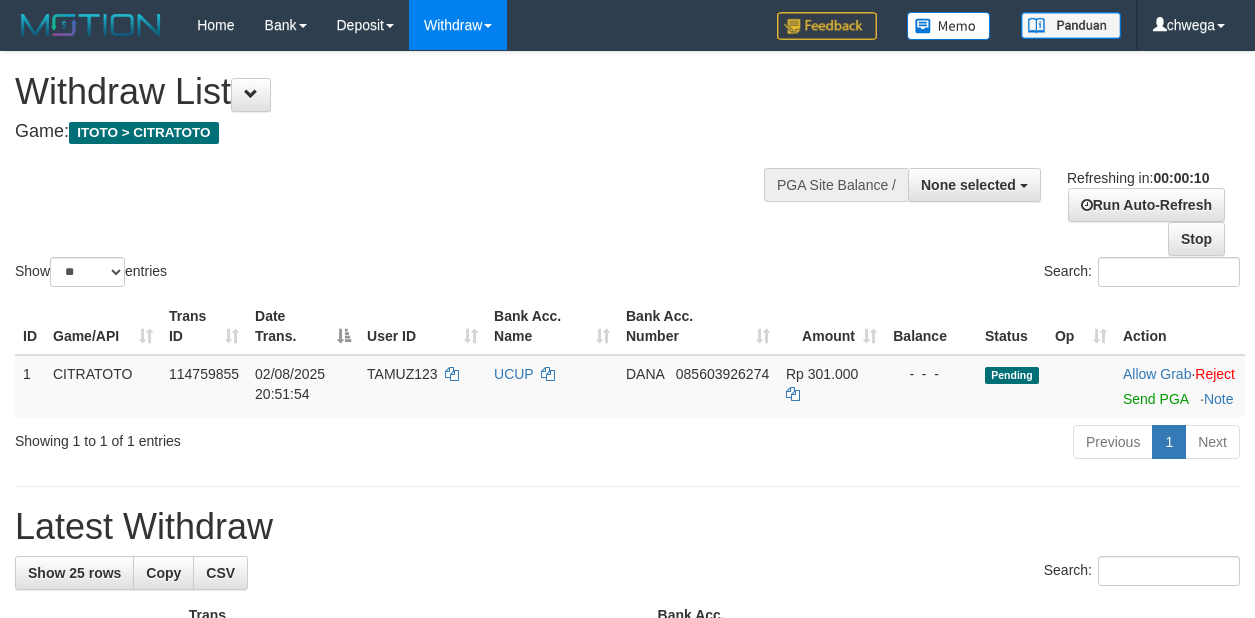 select 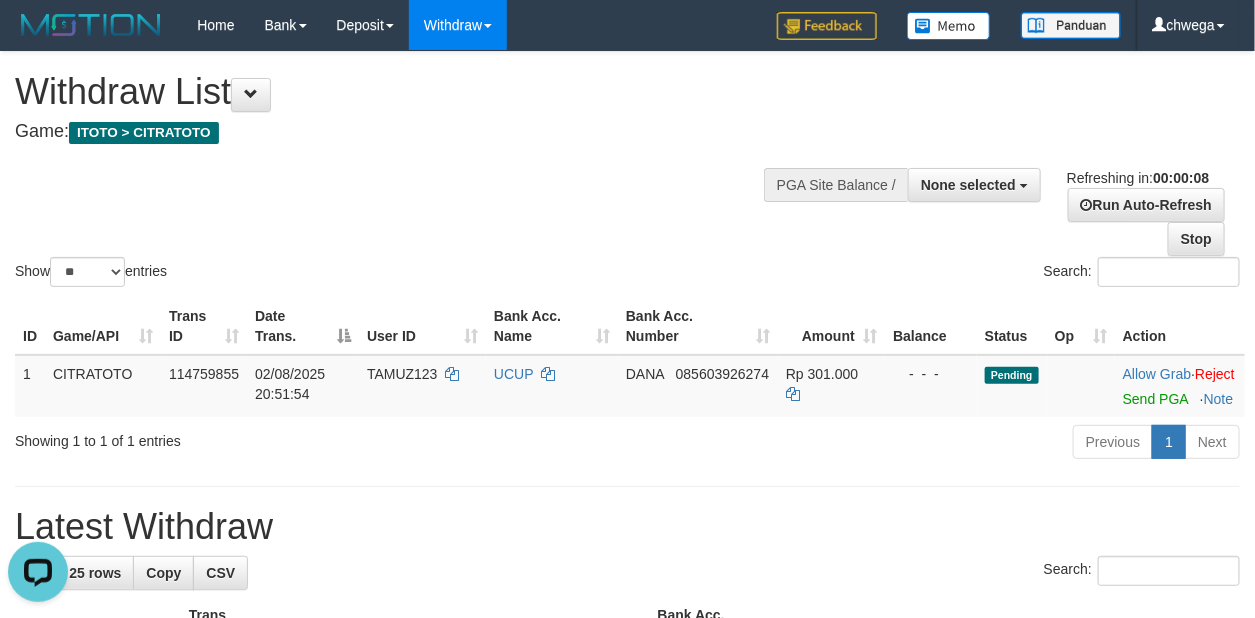 scroll, scrollTop: 0, scrollLeft: 0, axis: both 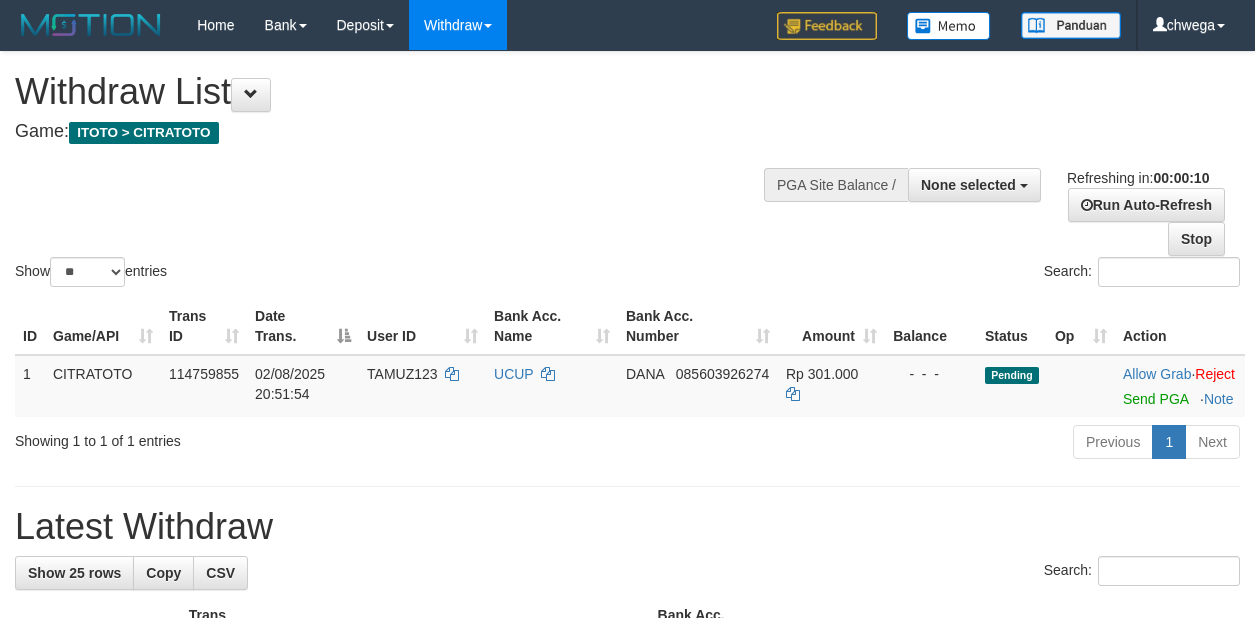 select 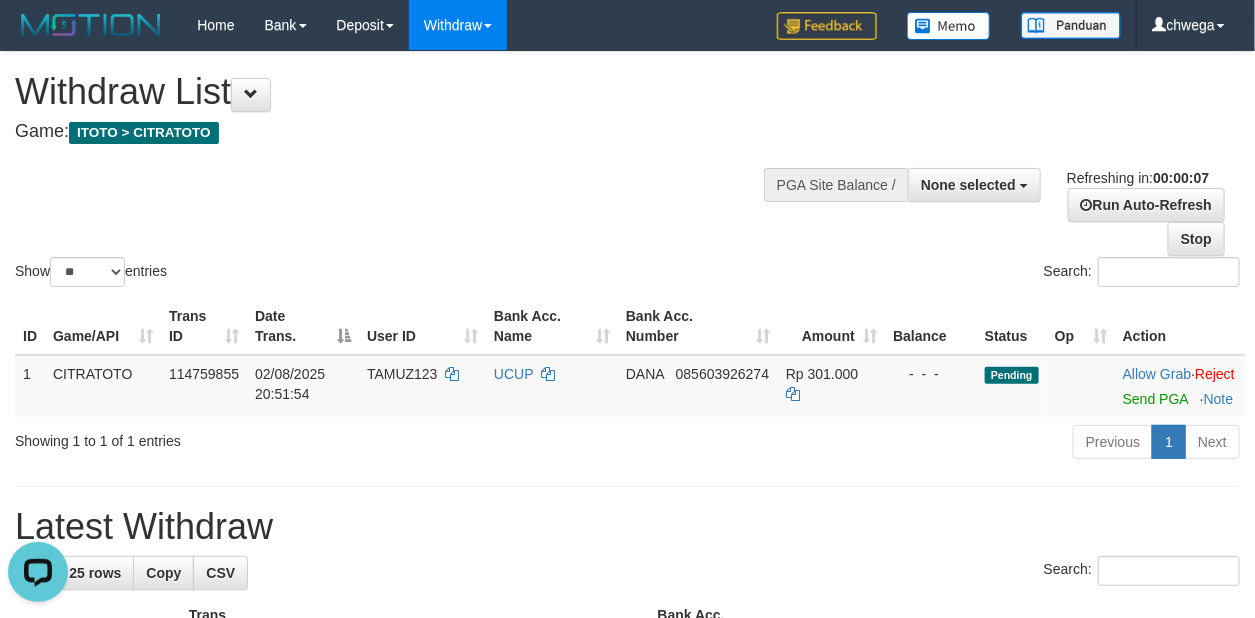 scroll, scrollTop: 0, scrollLeft: 0, axis: both 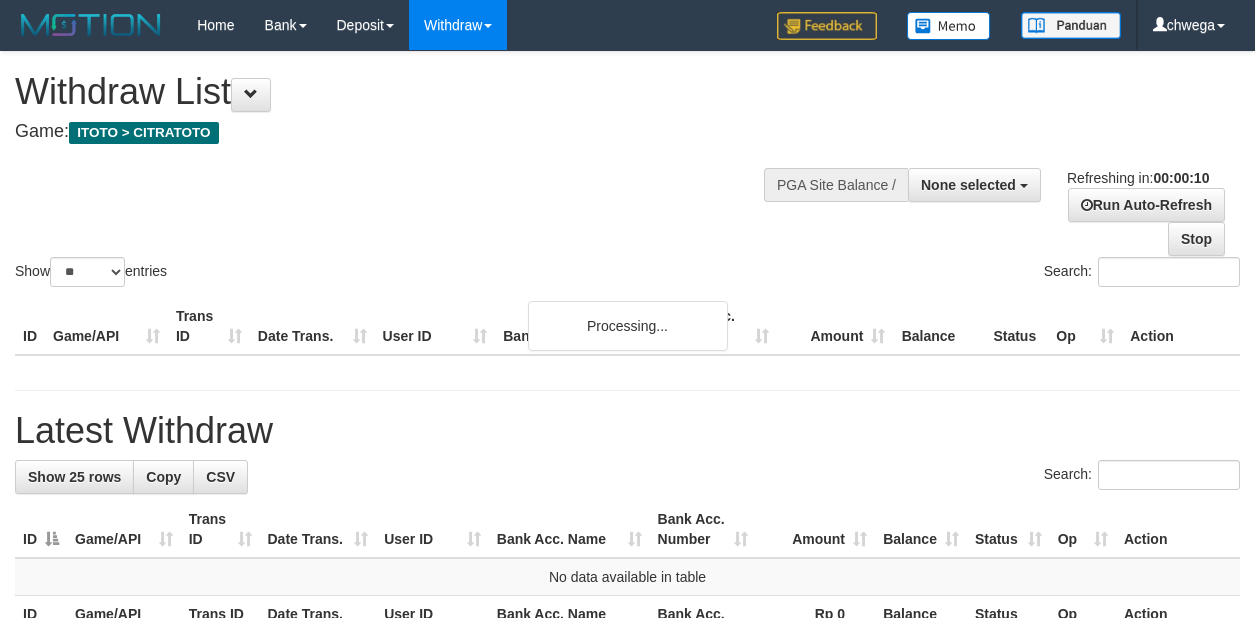 select 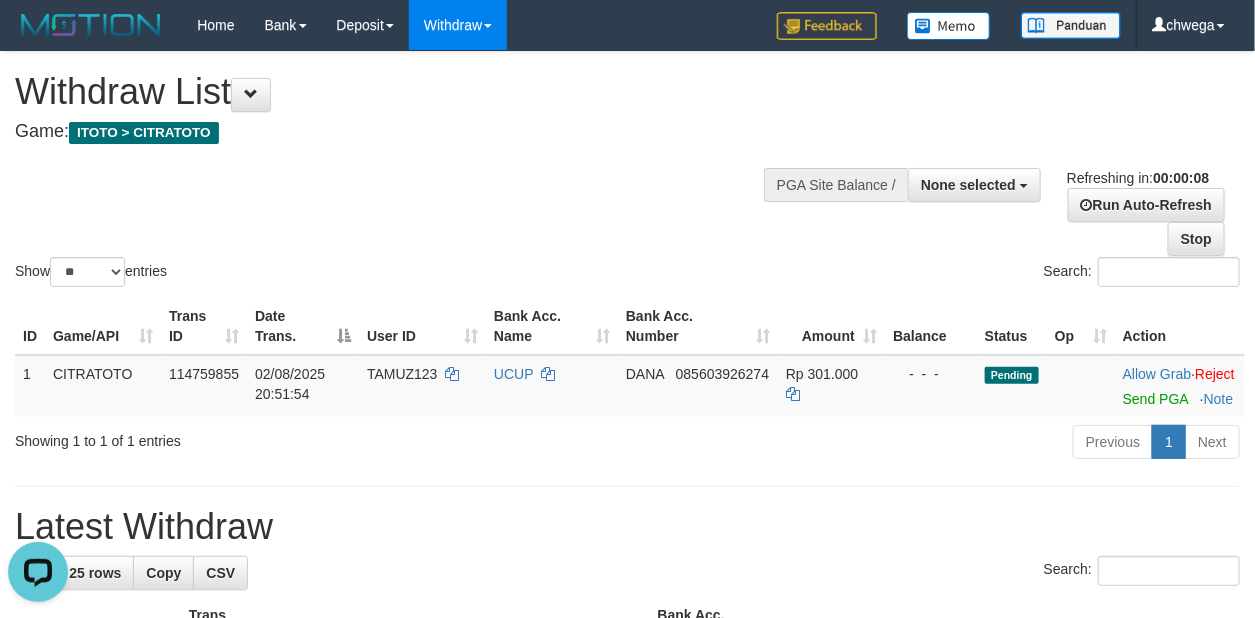 scroll, scrollTop: 0, scrollLeft: 0, axis: both 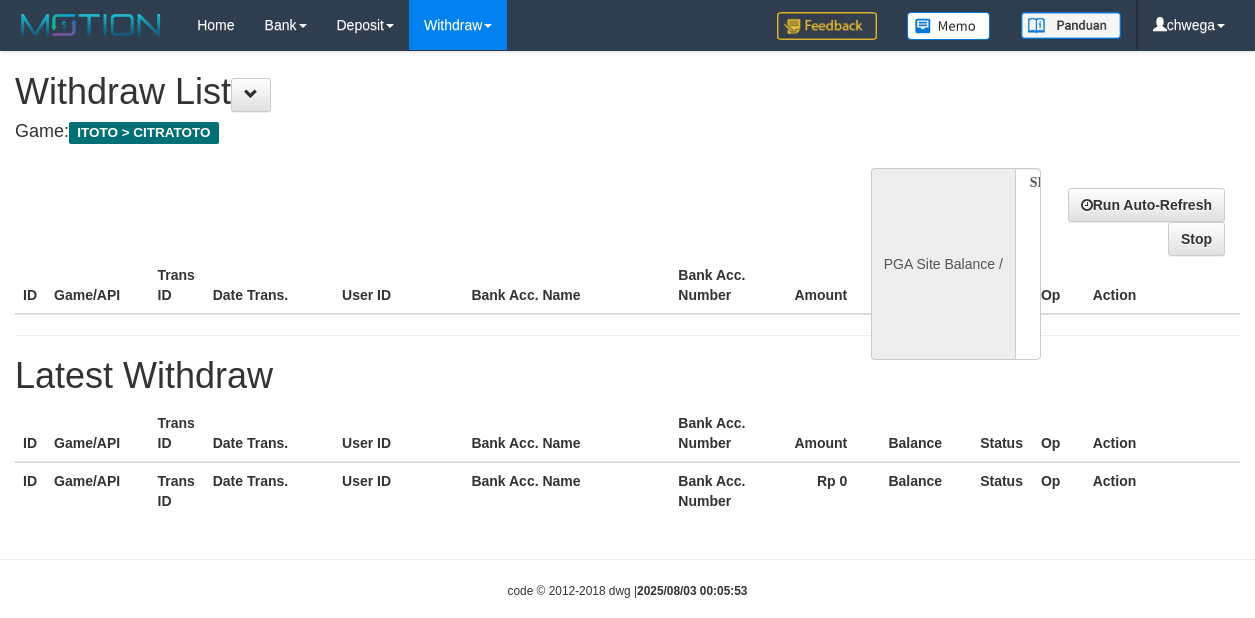 select 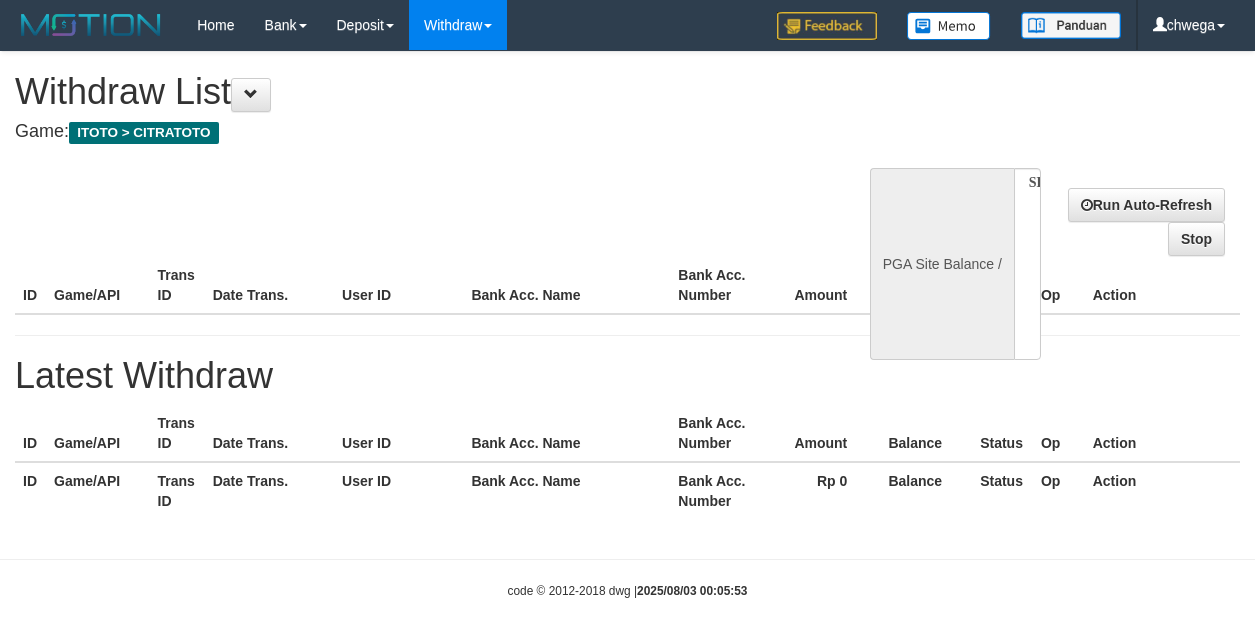 scroll, scrollTop: 0, scrollLeft: 0, axis: both 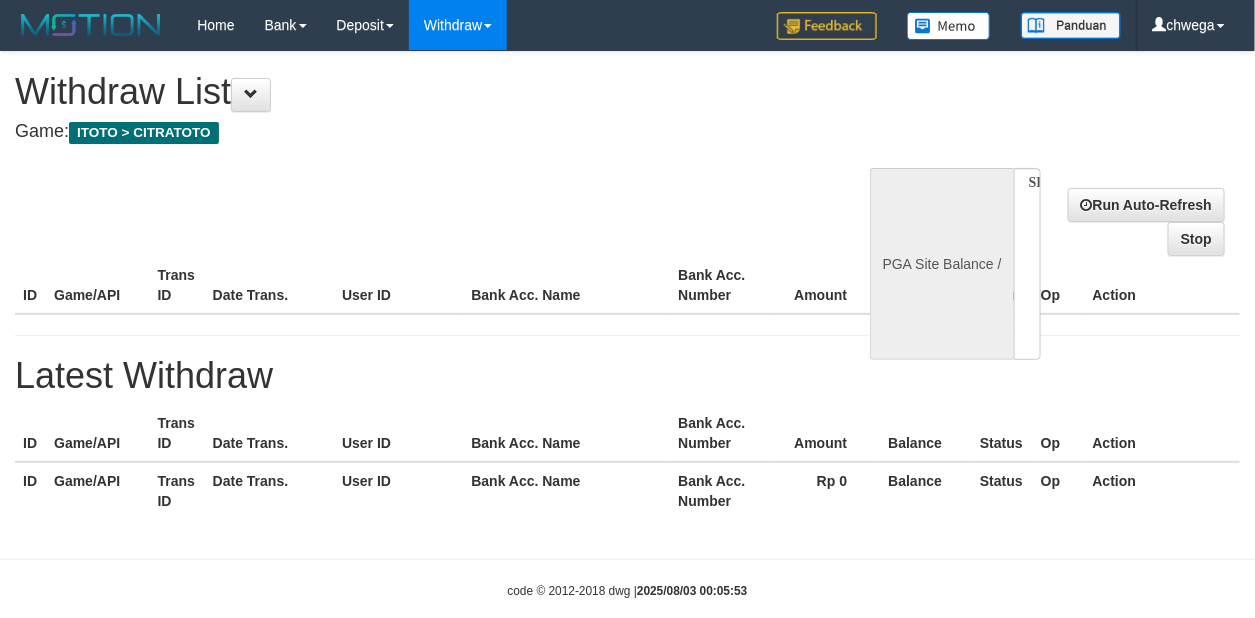 select on "**" 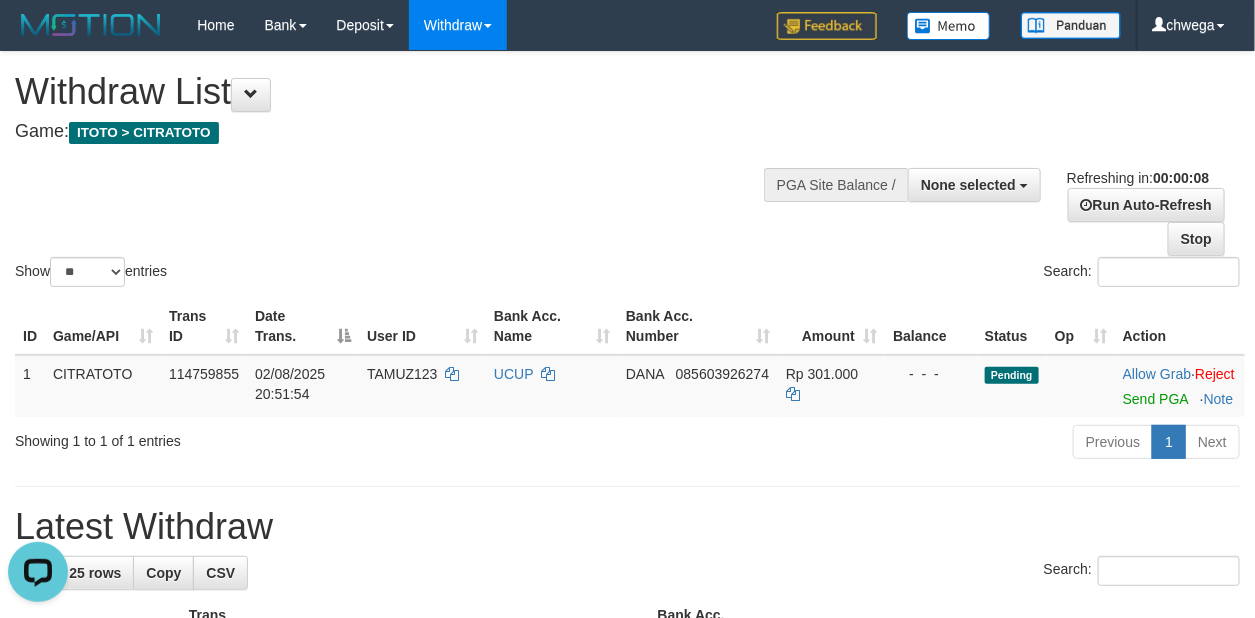 scroll, scrollTop: 0, scrollLeft: 0, axis: both 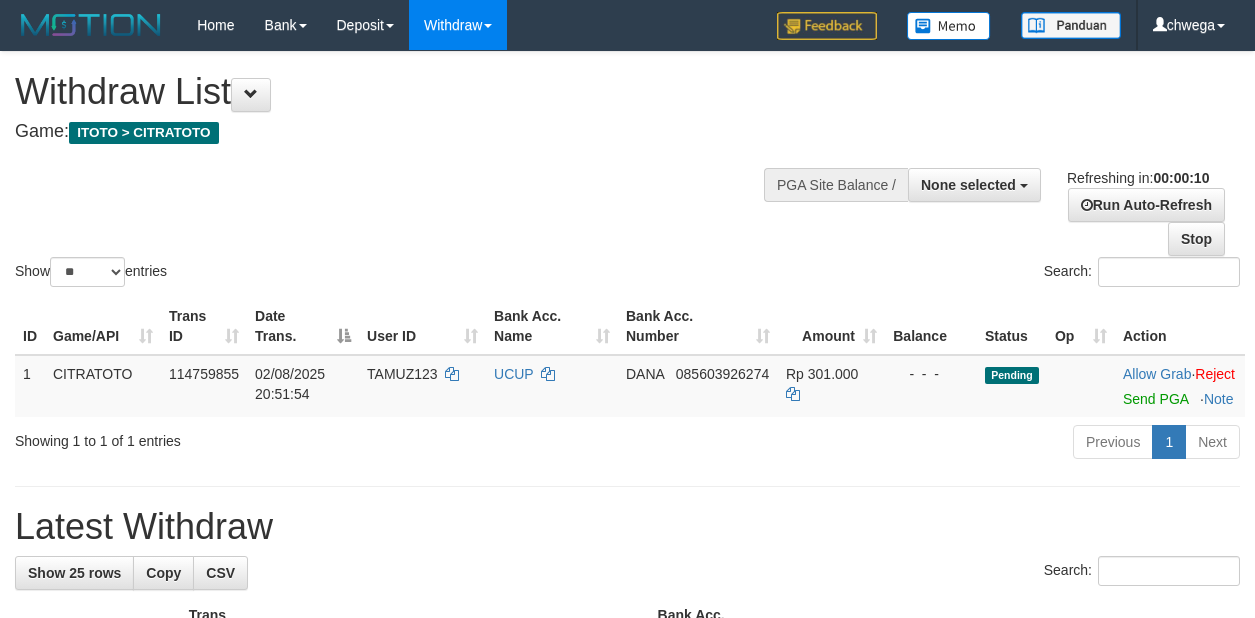 select 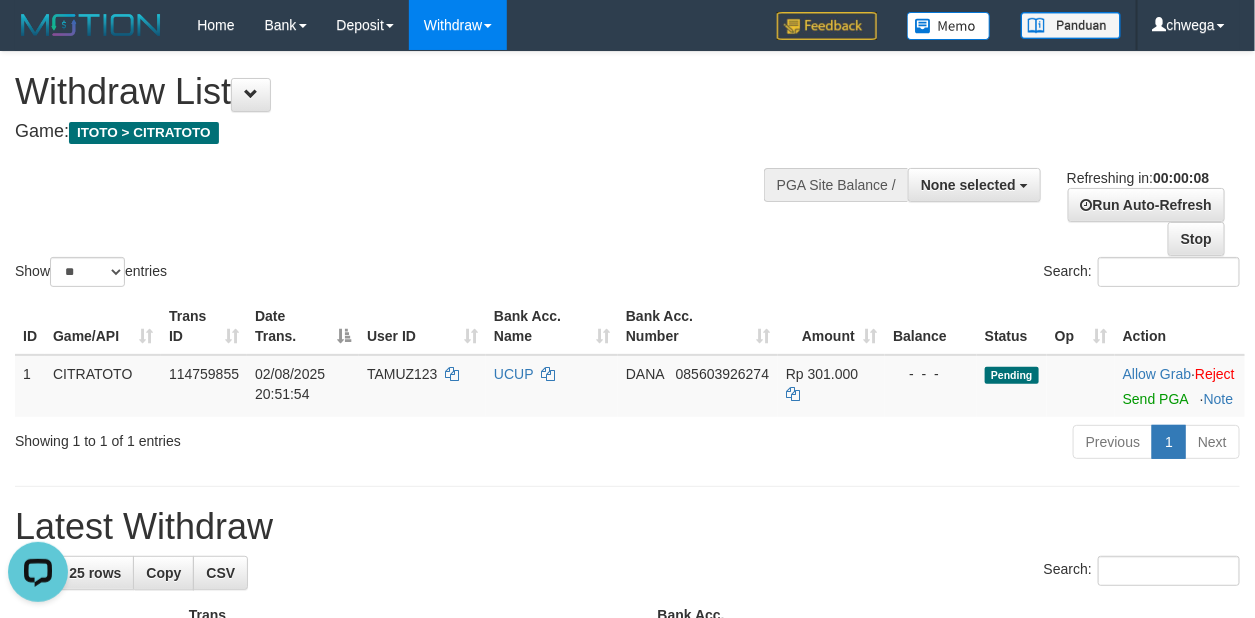 scroll, scrollTop: 0, scrollLeft: 0, axis: both 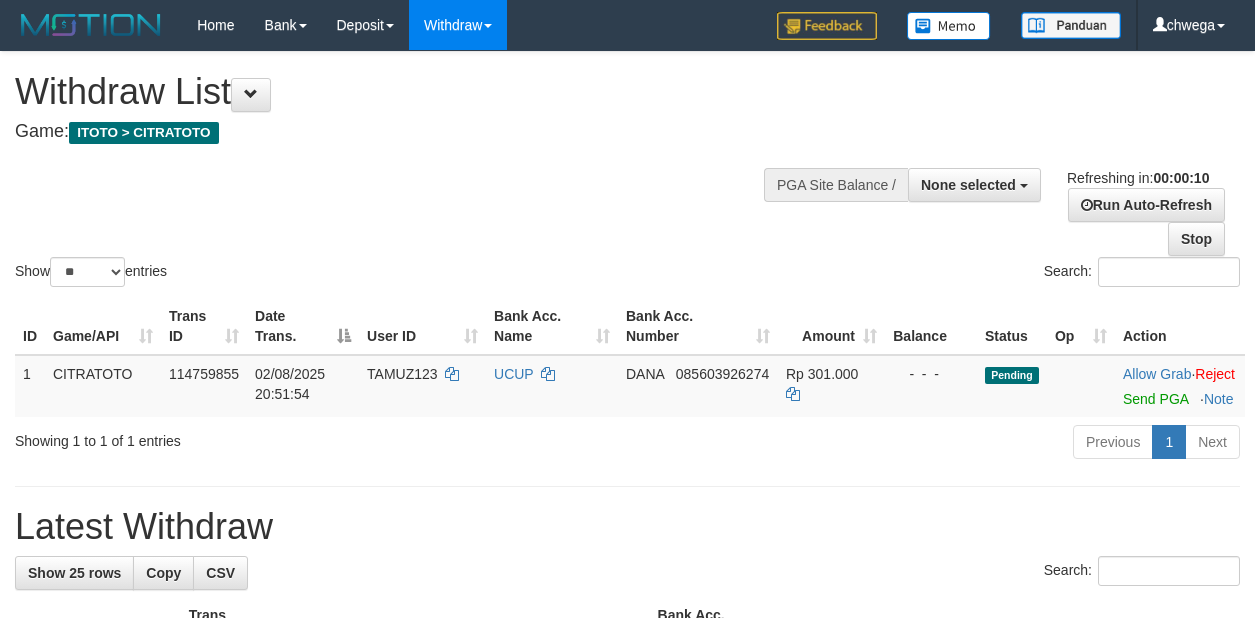 select 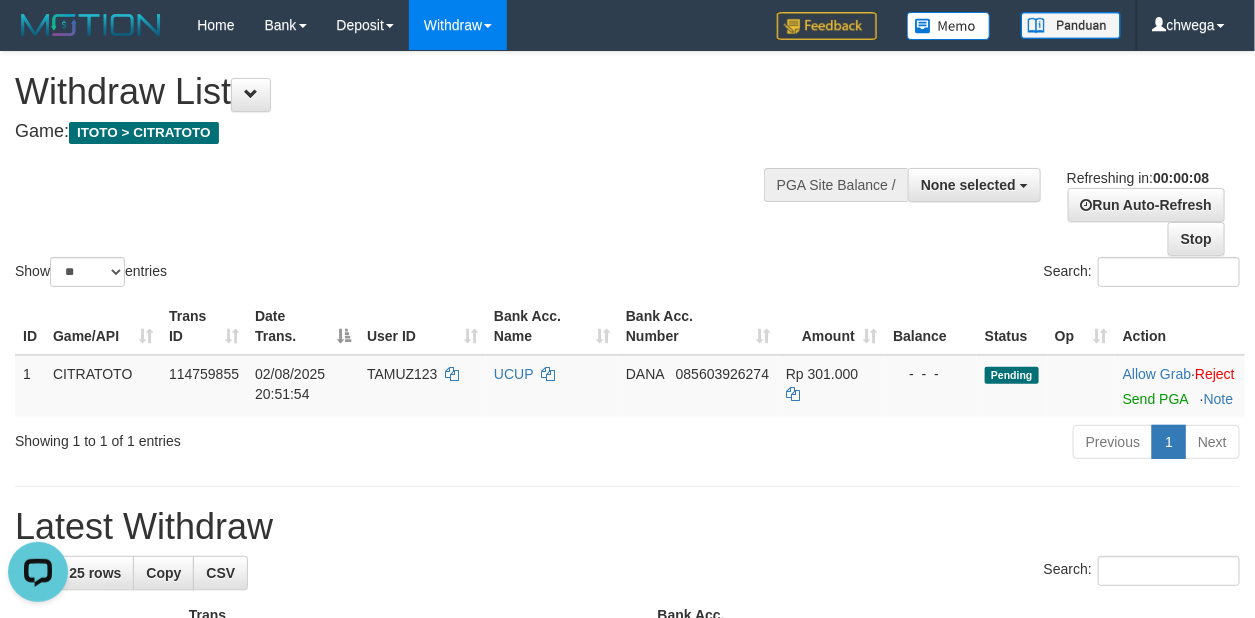 scroll, scrollTop: 0, scrollLeft: 0, axis: both 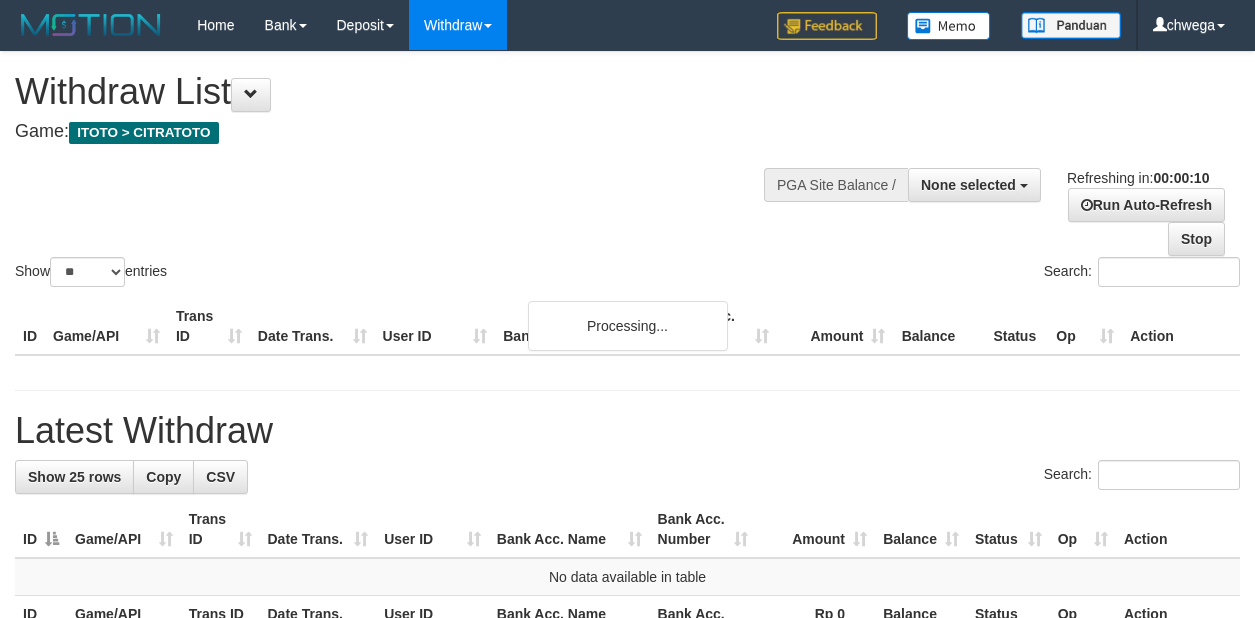 select 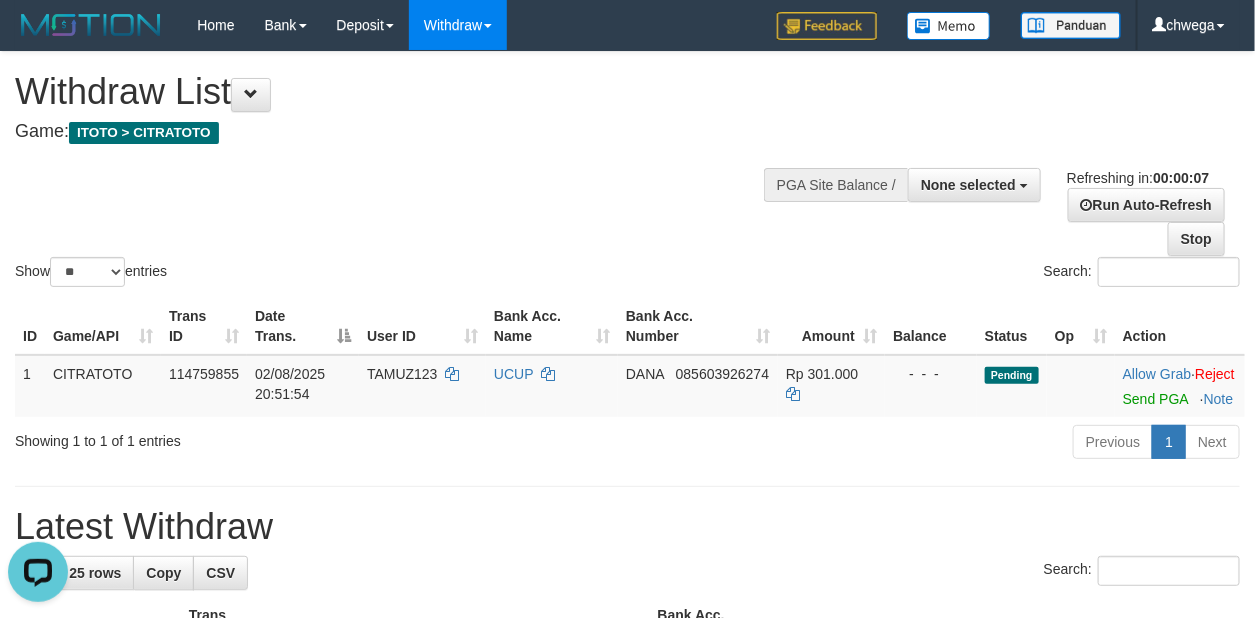scroll, scrollTop: 0, scrollLeft: 0, axis: both 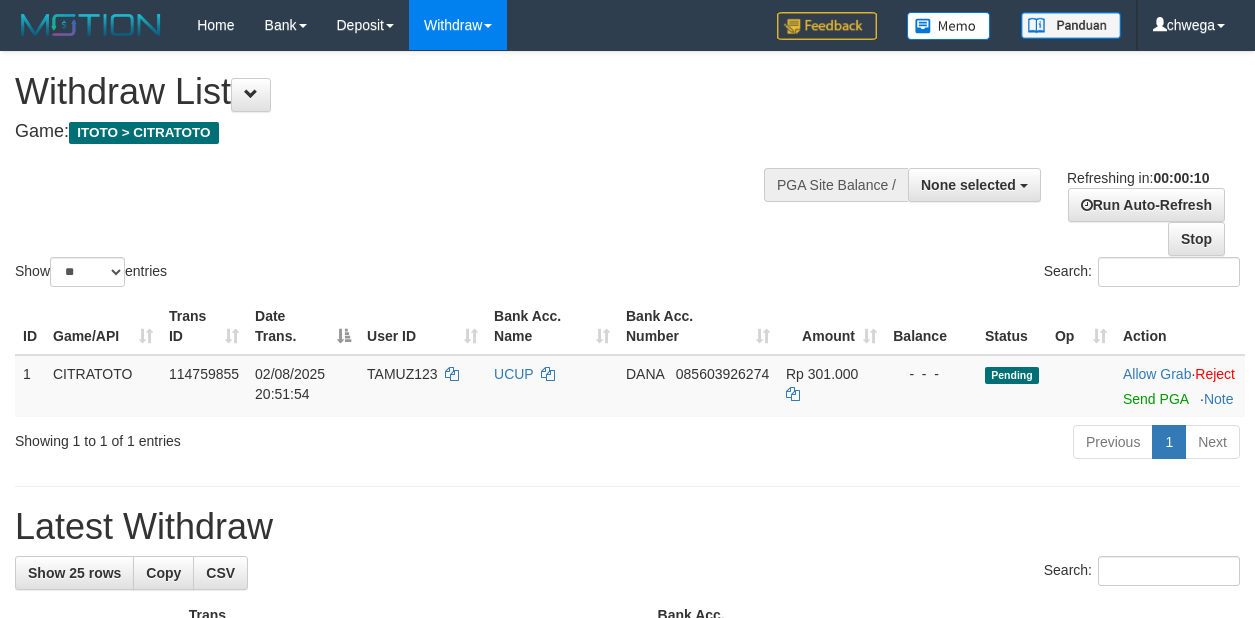 select 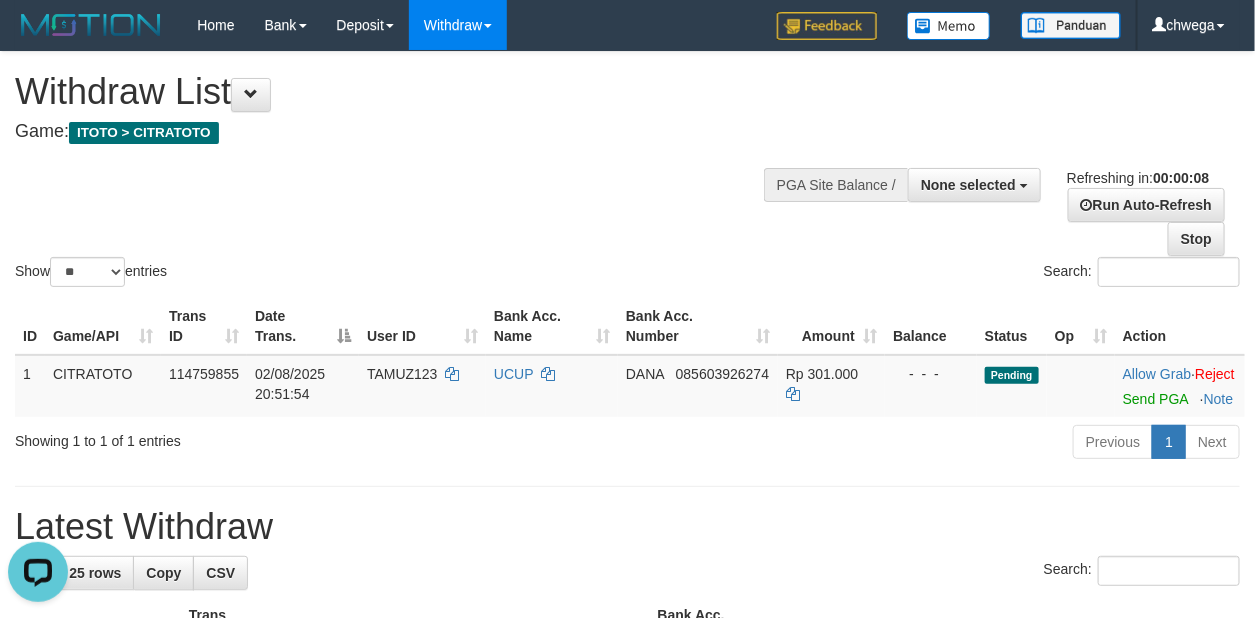 scroll, scrollTop: 0, scrollLeft: 0, axis: both 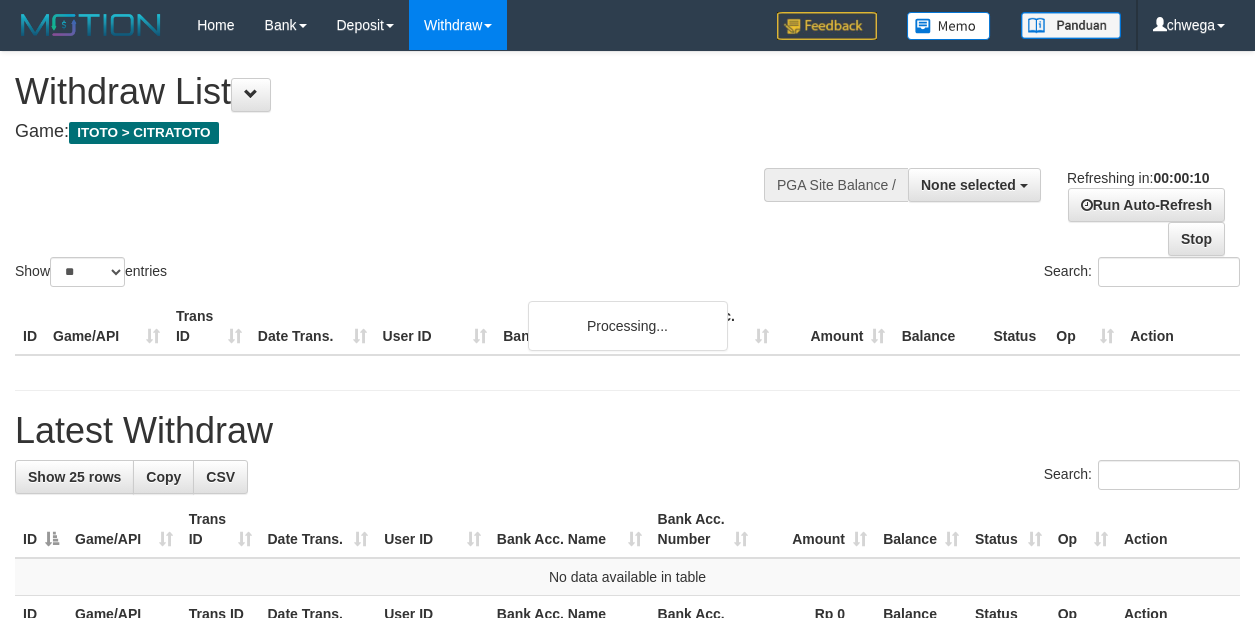 select 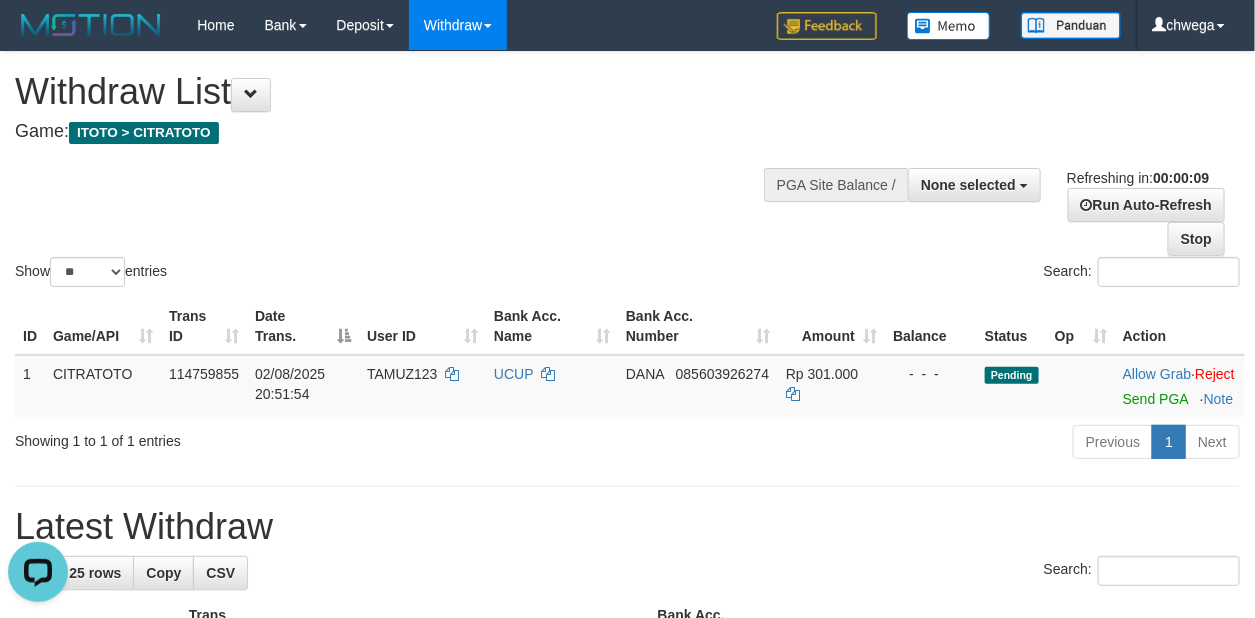 scroll, scrollTop: 0, scrollLeft: 0, axis: both 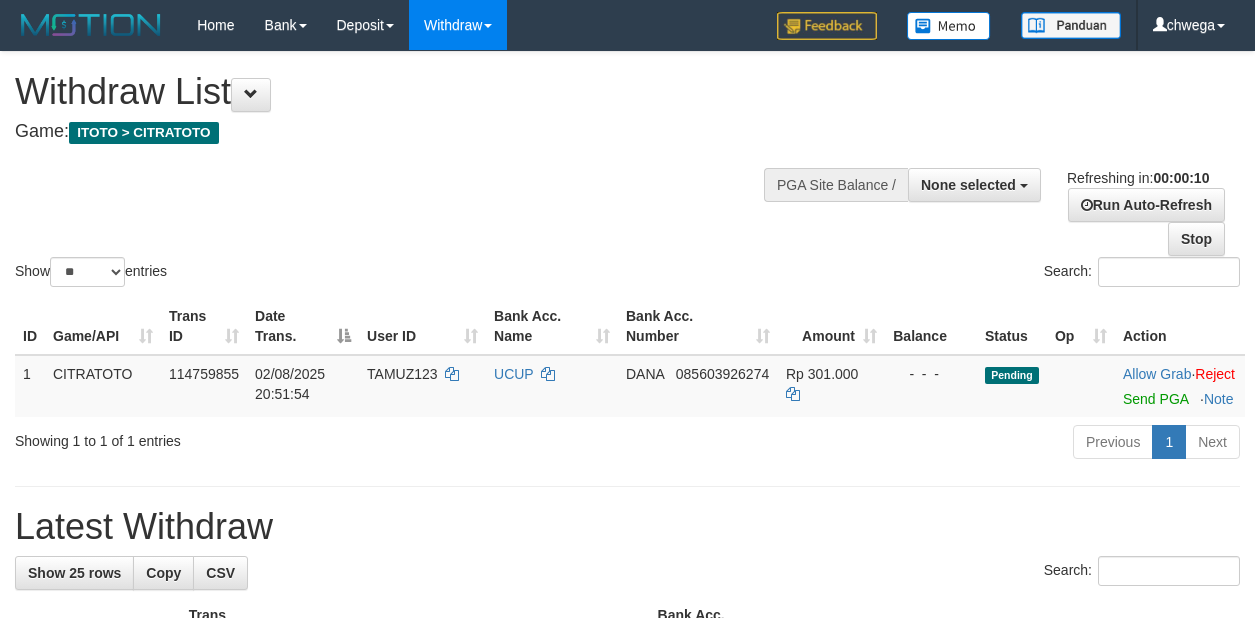 select 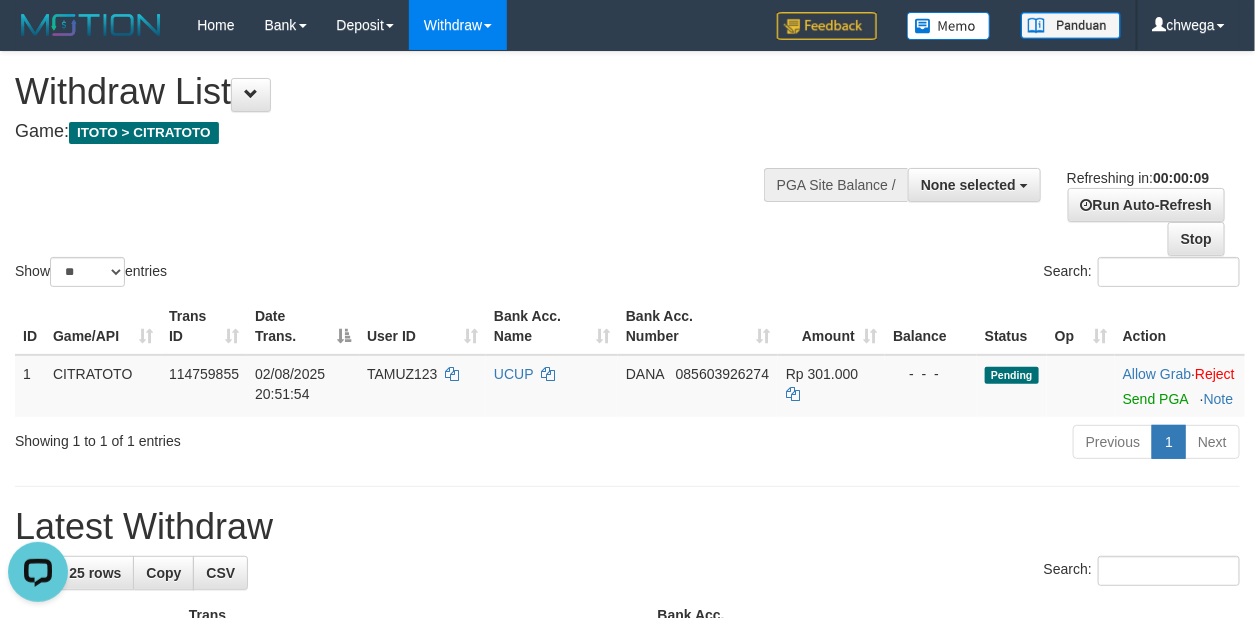 scroll, scrollTop: 0, scrollLeft: 0, axis: both 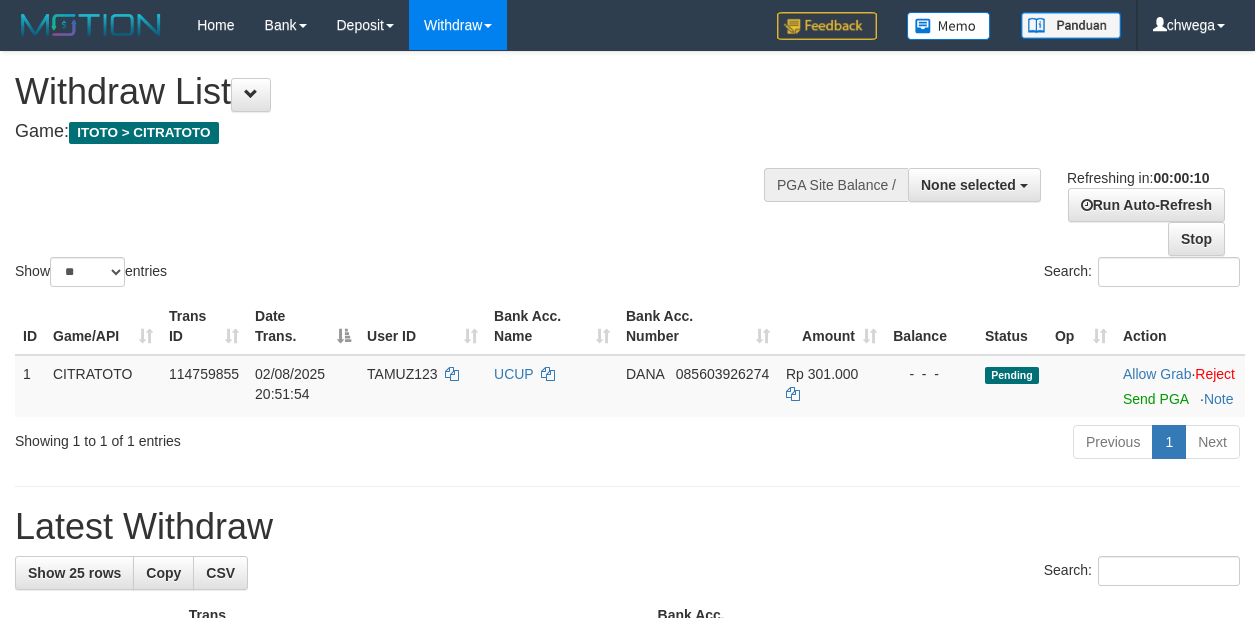 select 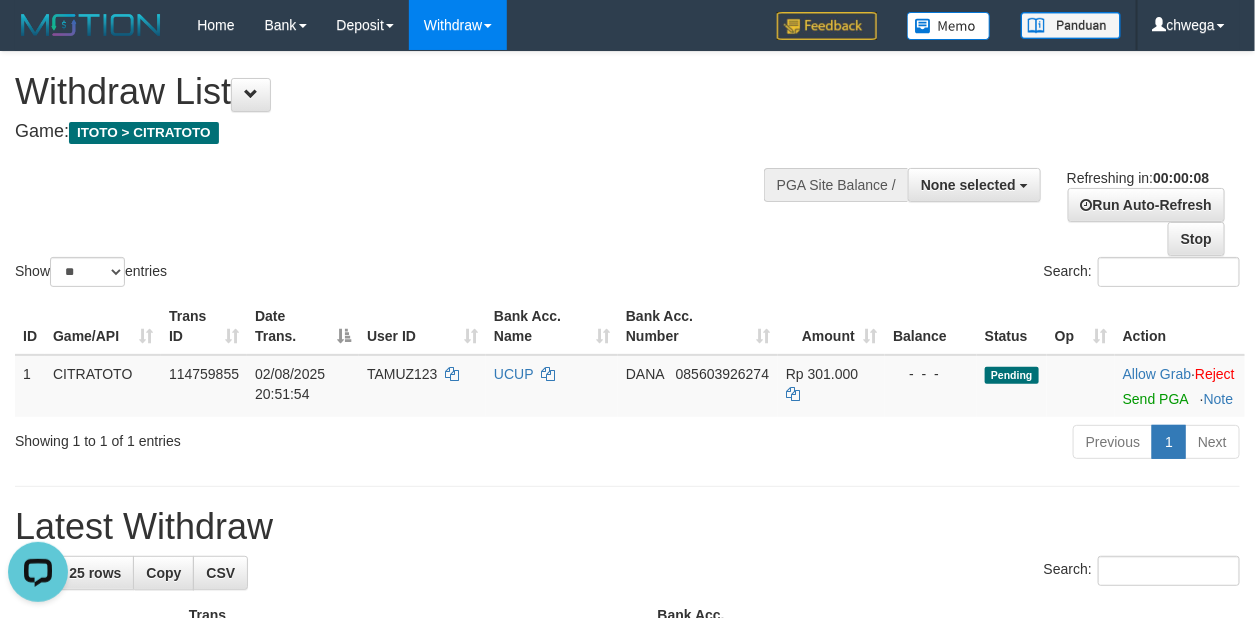 scroll, scrollTop: 0, scrollLeft: 0, axis: both 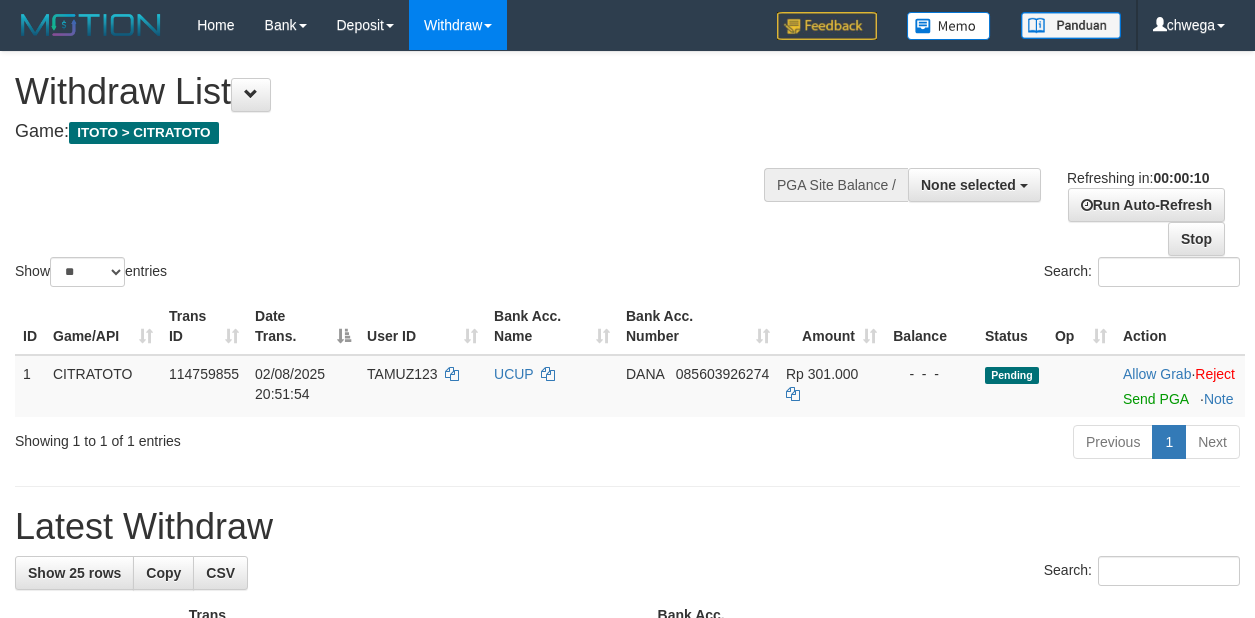 select 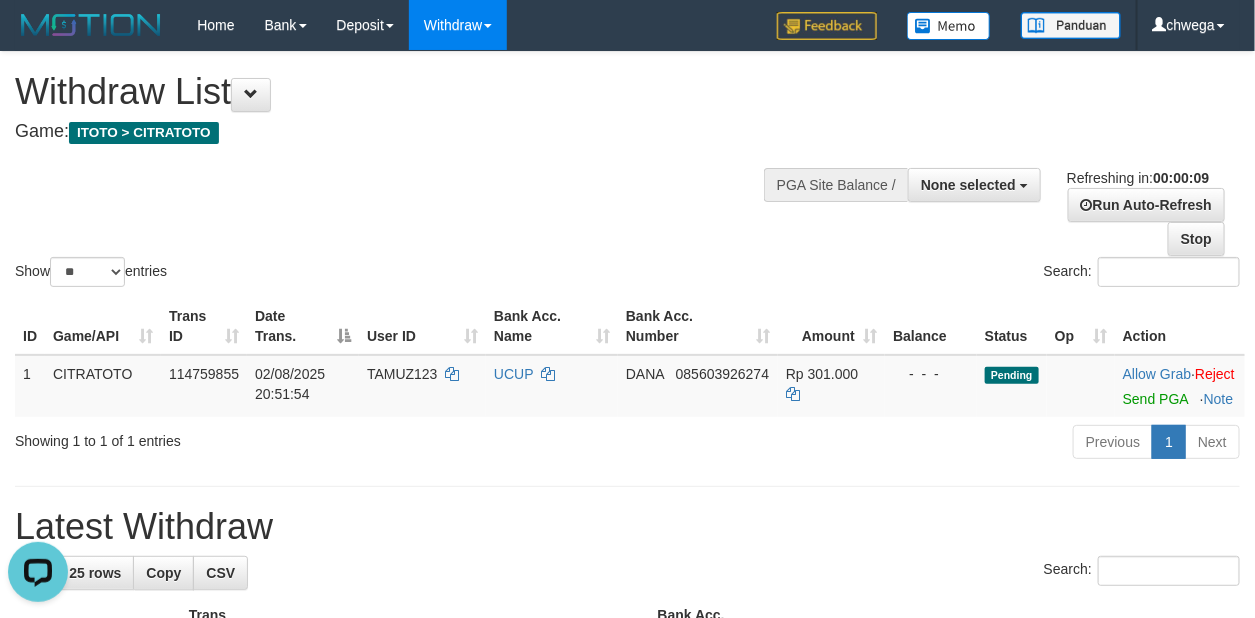 scroll, scrollTop: 0, scrollLeft: 0, axis: both 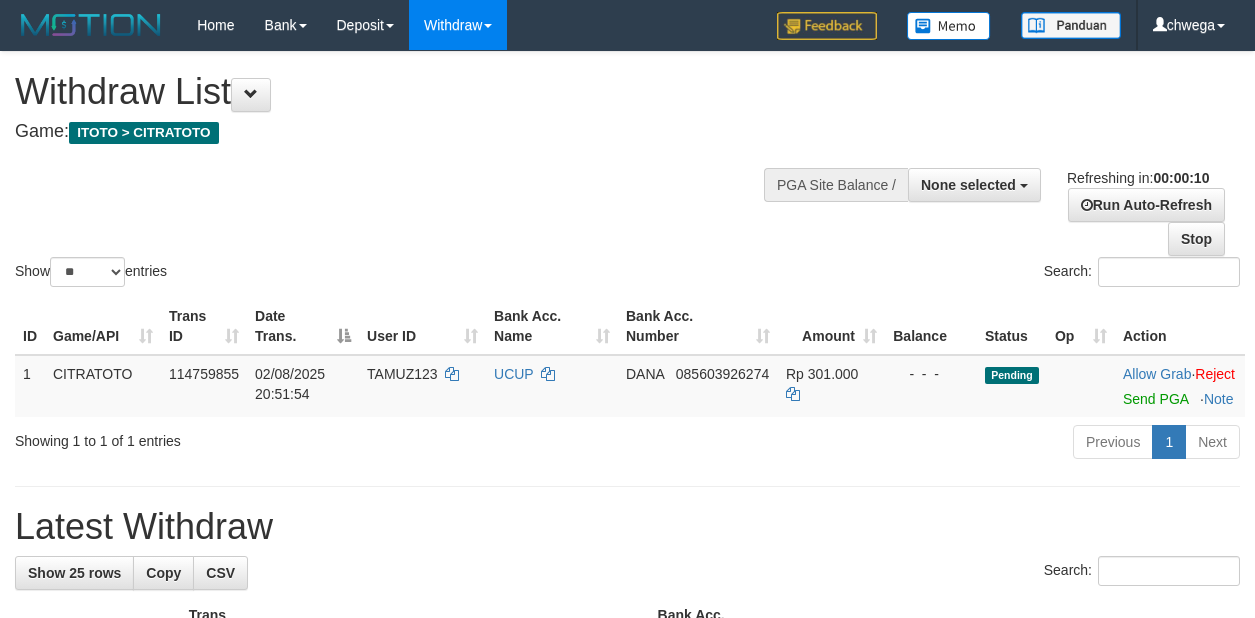 select 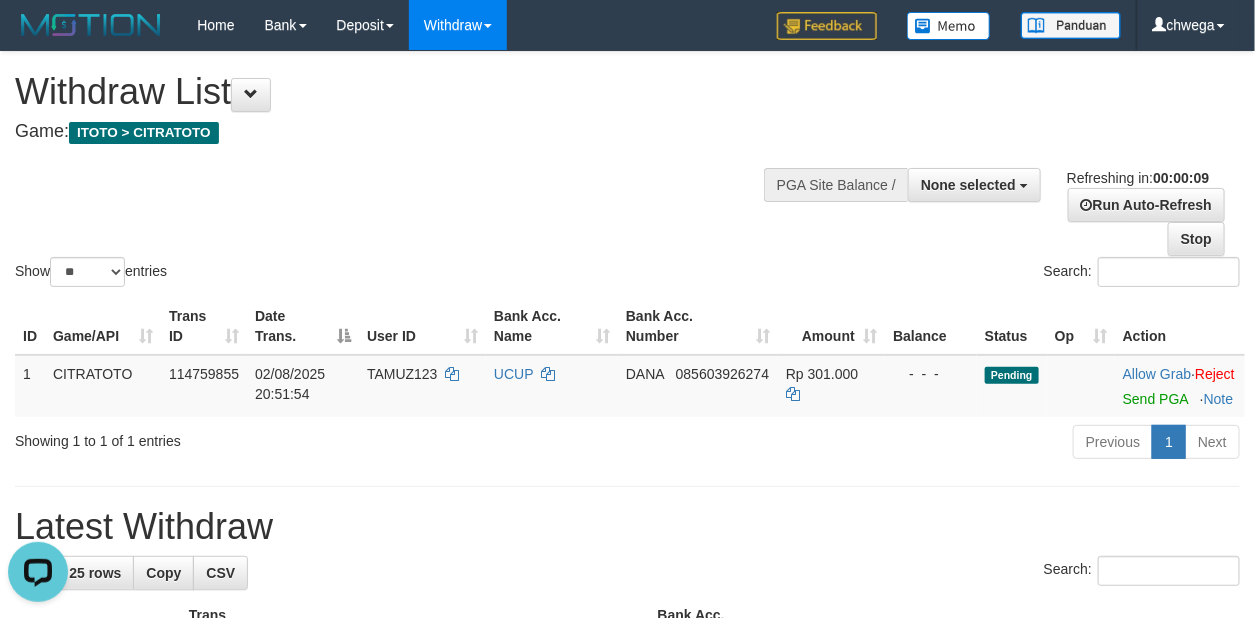 scroll, scrollTop: 0, scrollLeft: 0, axis: both 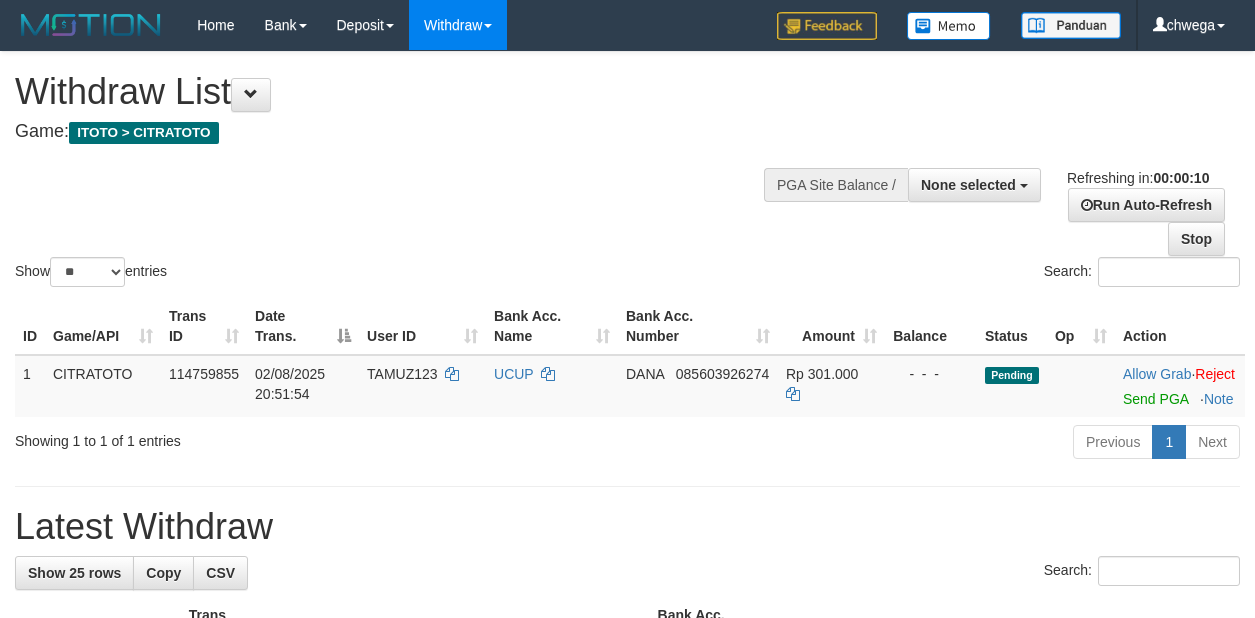 select 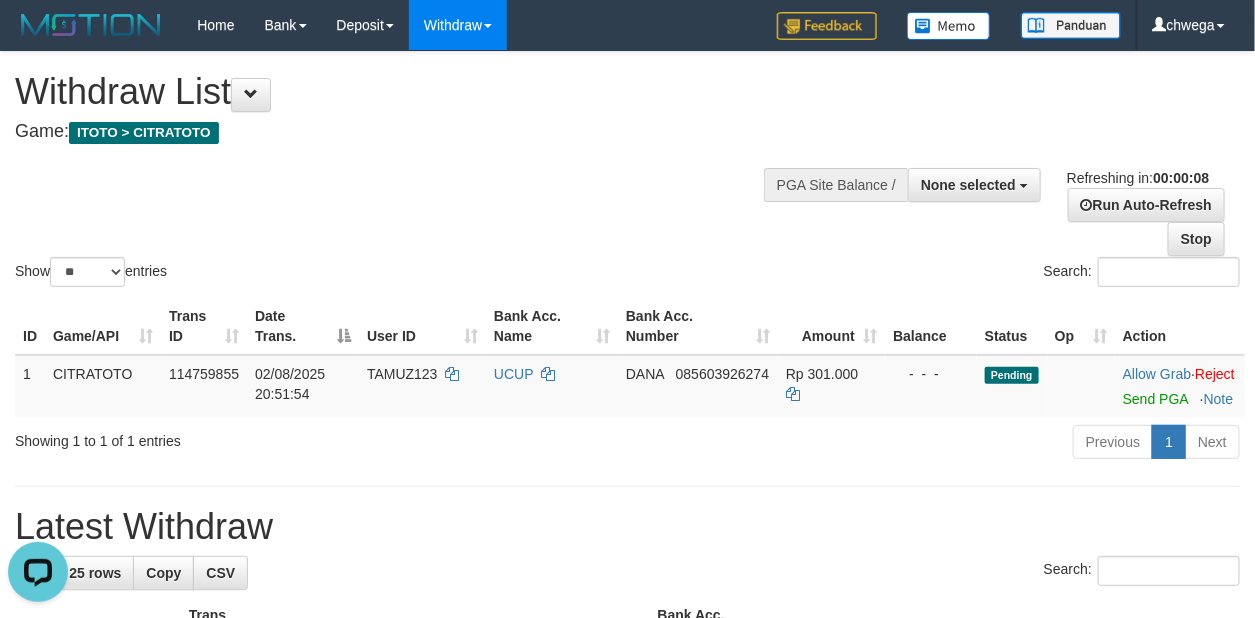 scroll, scrollTop: 0, scrollLeft: 0, axis: both 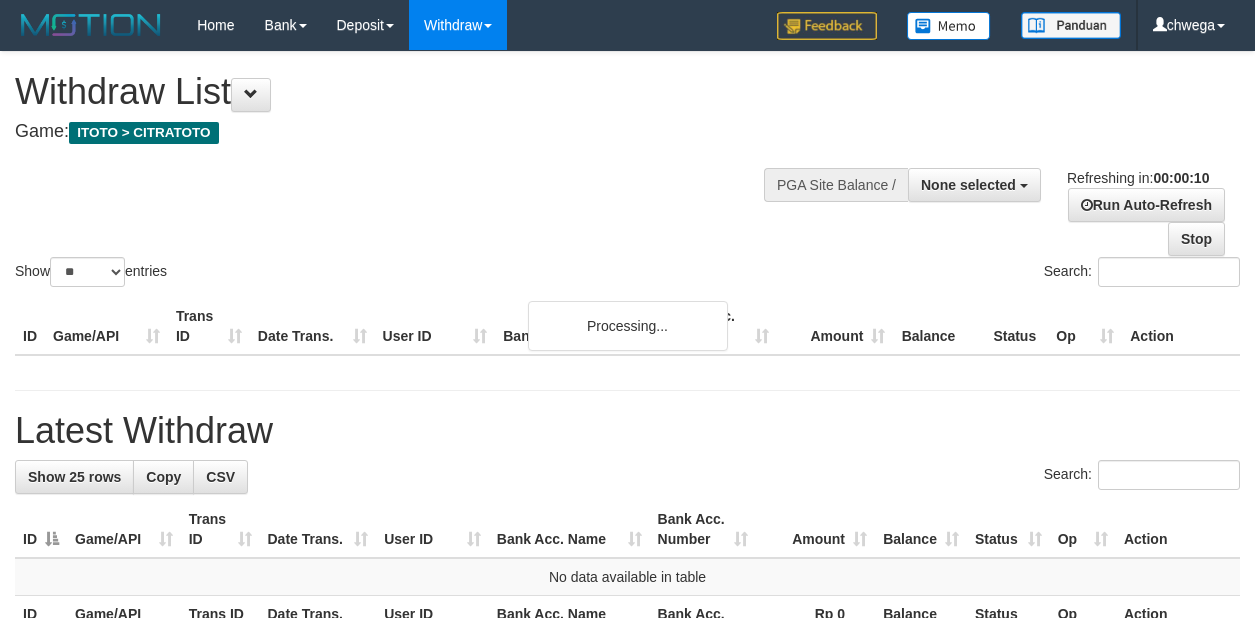 select 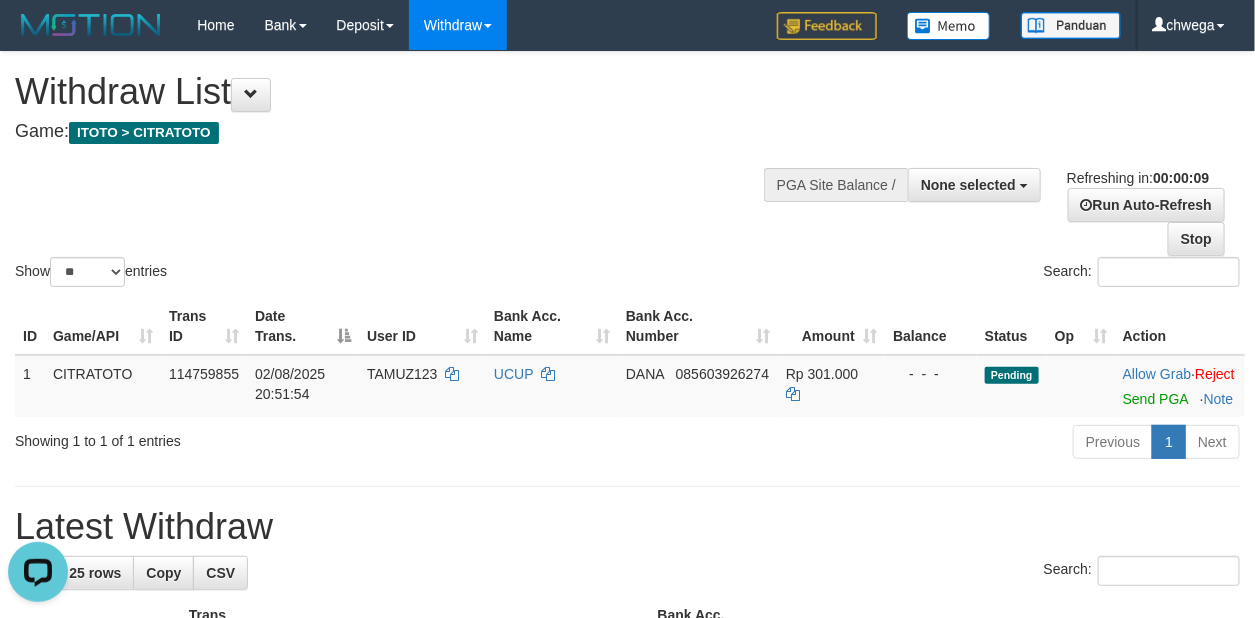 scroll, scrollTop: 0, scrollLeft: 0, axis: both 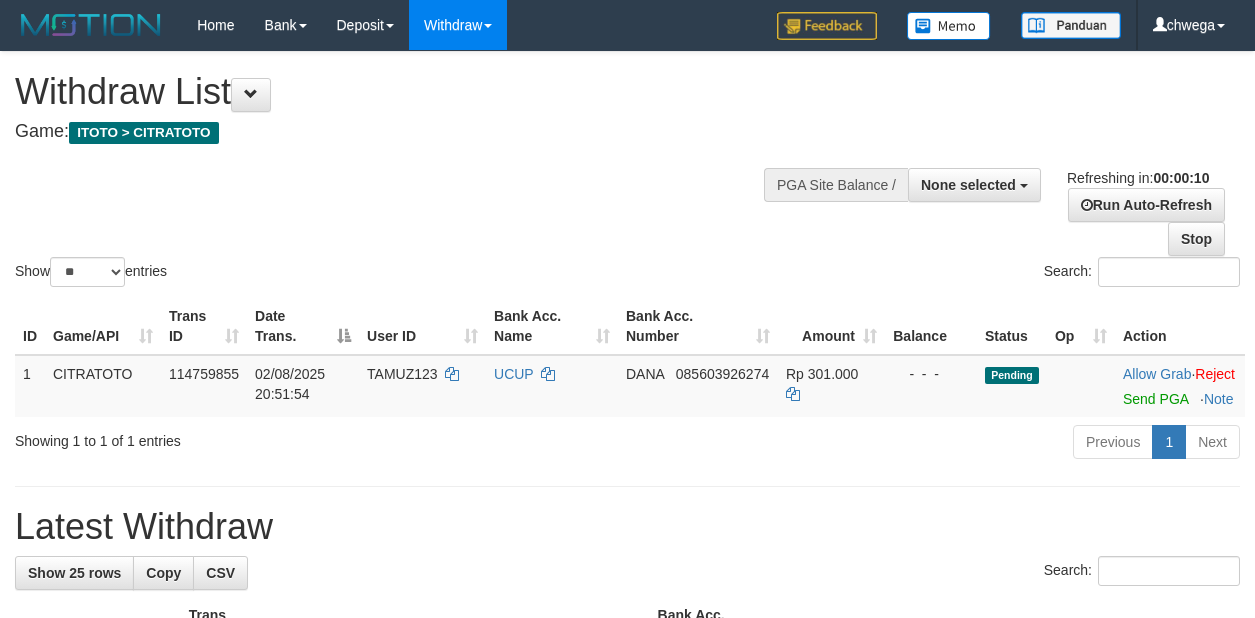 select 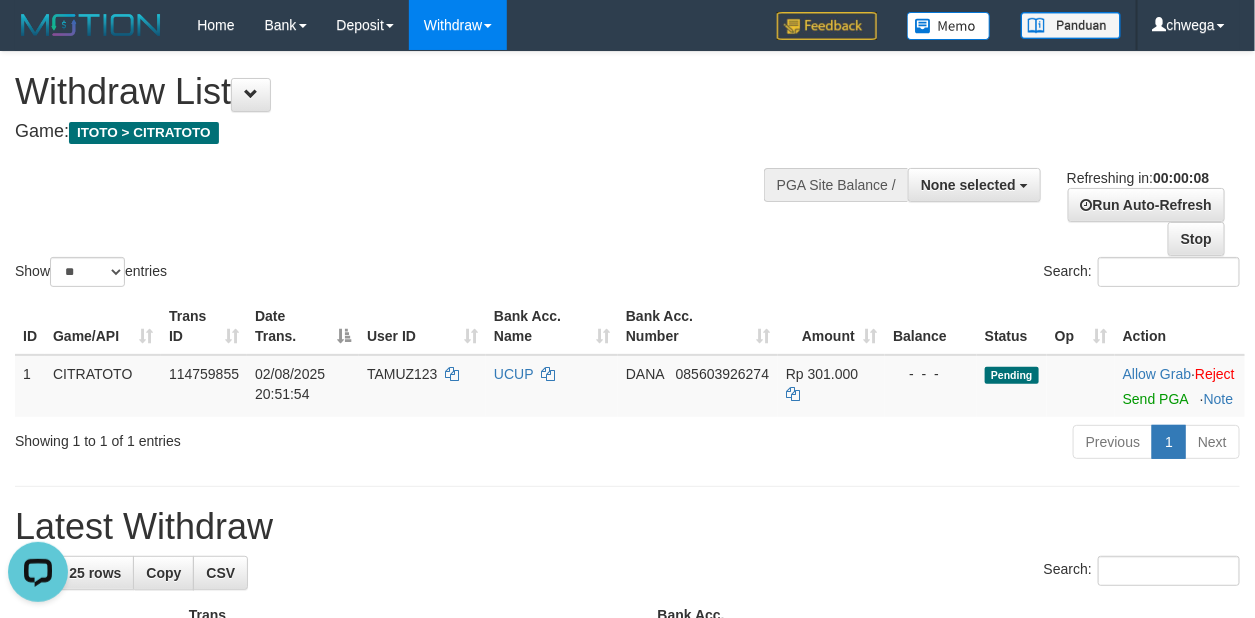 scroll, scrollTop: 0, scrollLeft: 0, axis: both 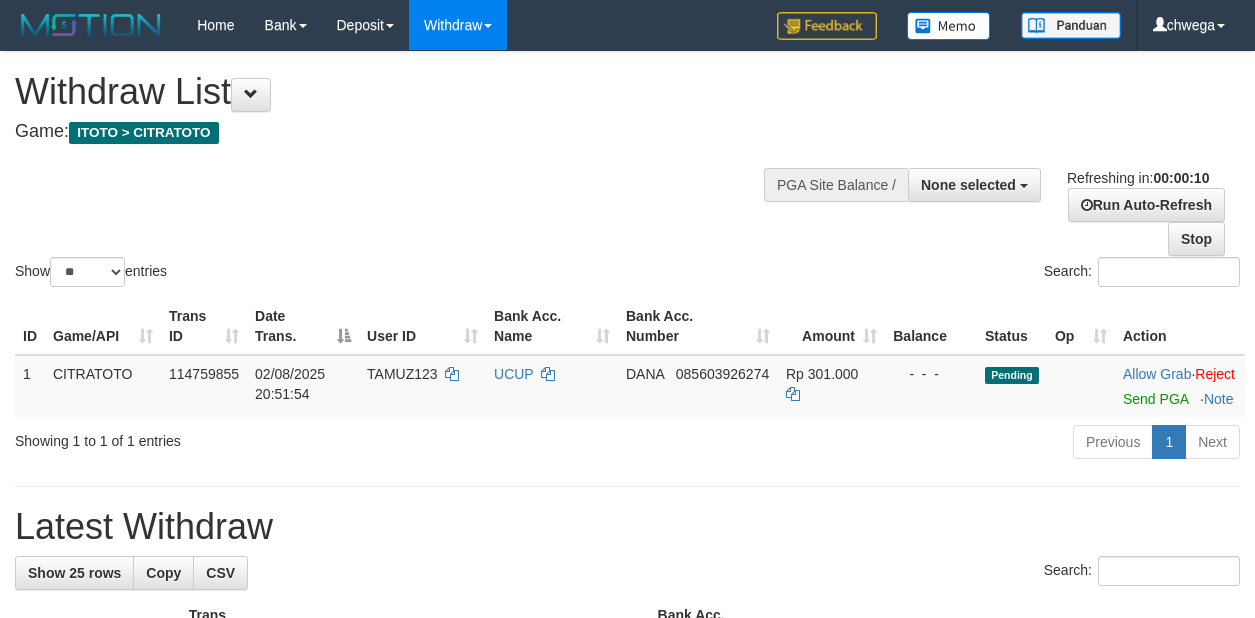 select 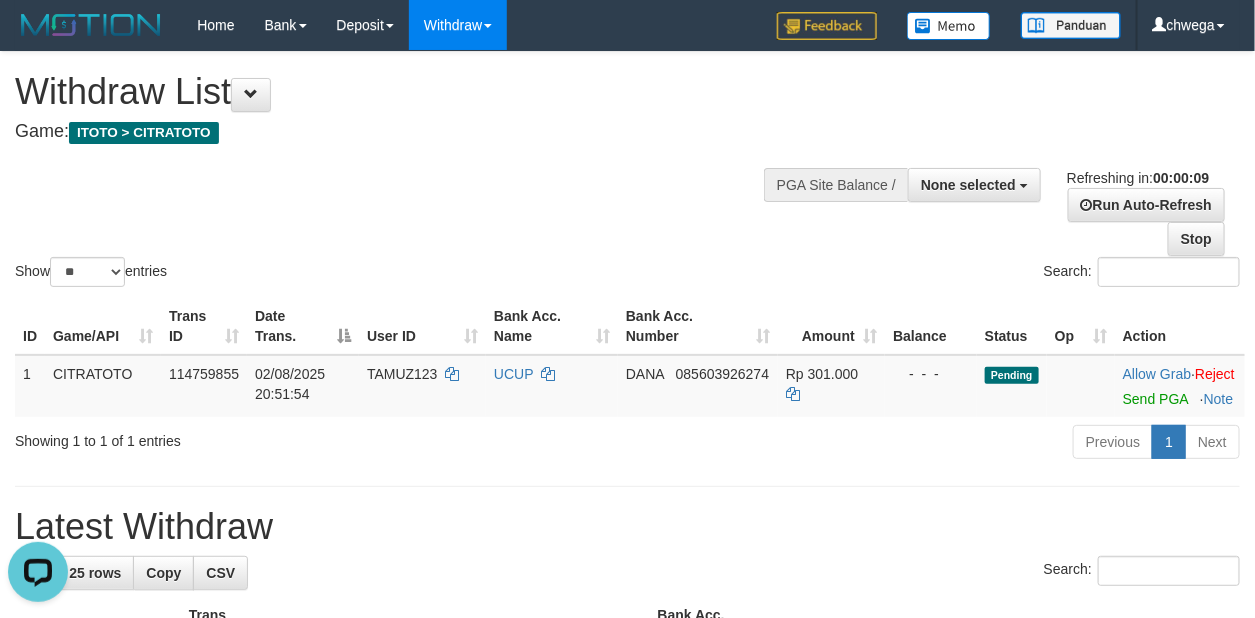 scroll, scrollTop: 0, scrollLeft: 0, axis: both 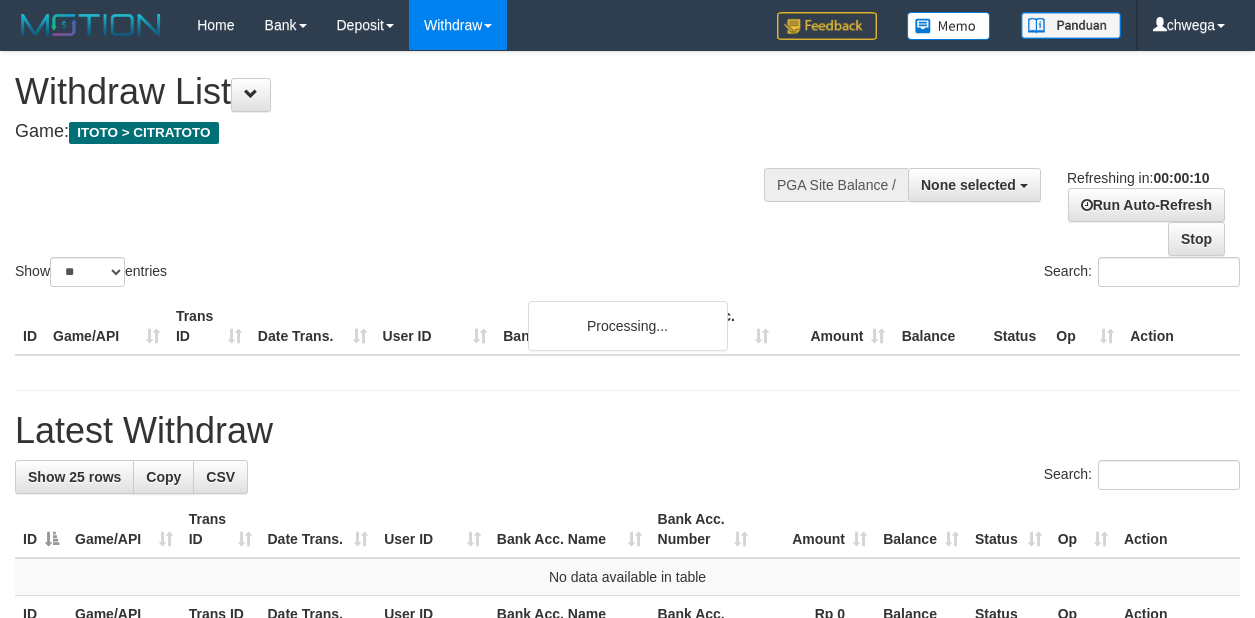 select 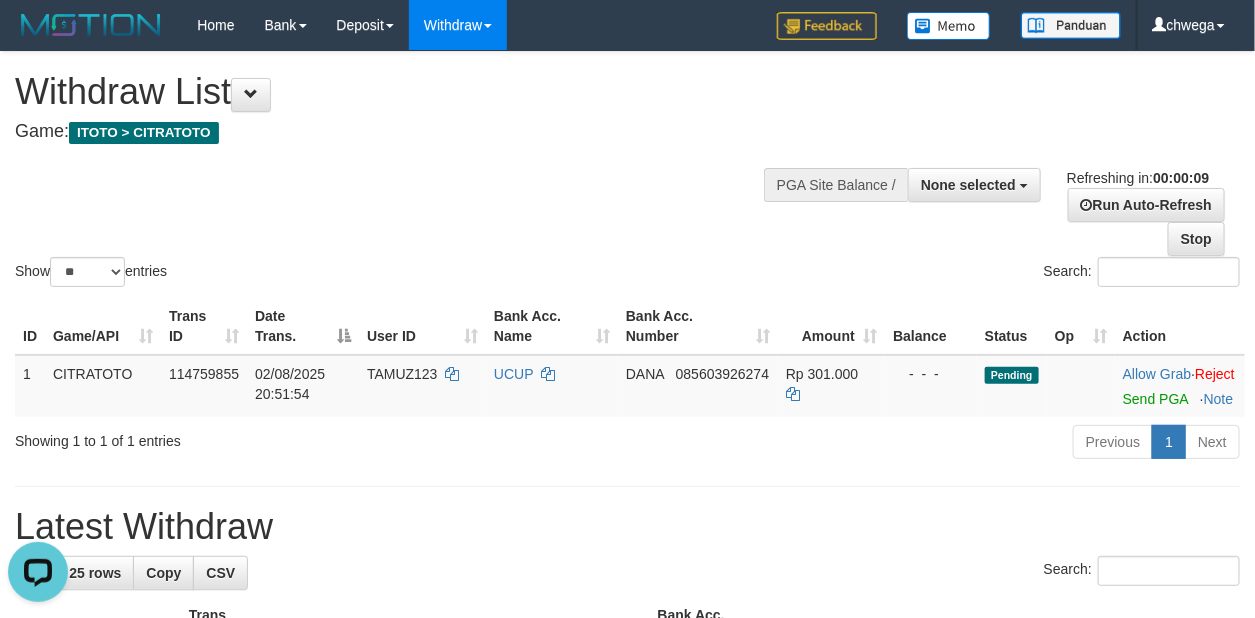 scroll, scrollTop: 0, scrollLeft: 0, axis: both 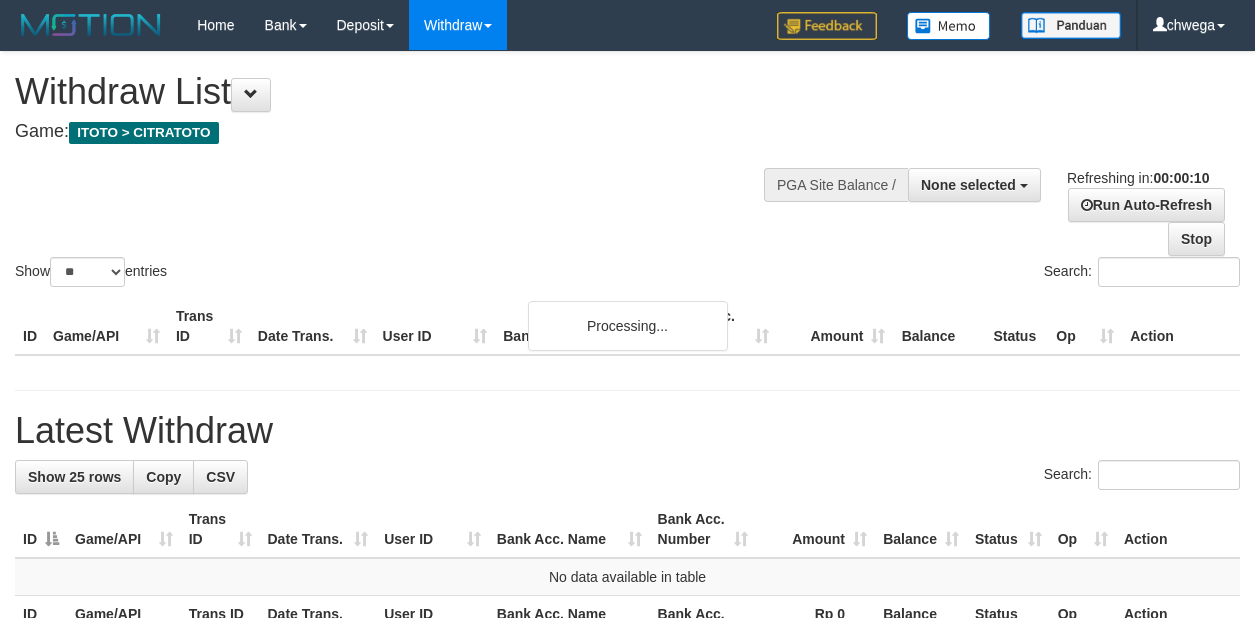 select 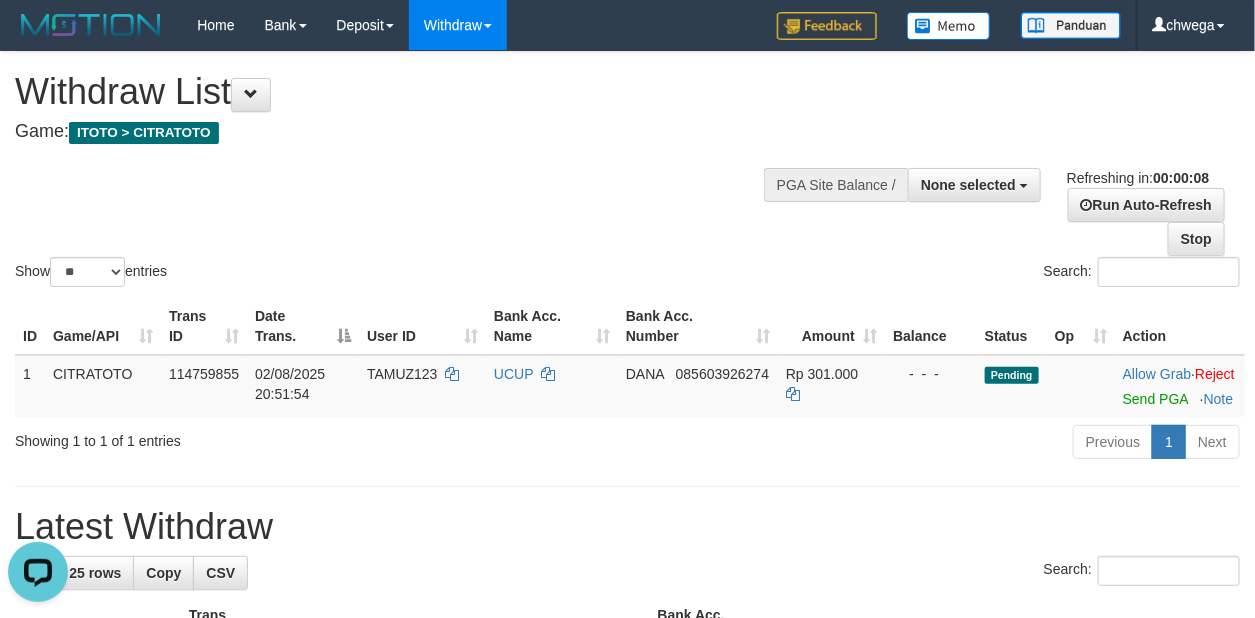 scroll, scrollTop: 0, scrollLeft: 0, axis: both 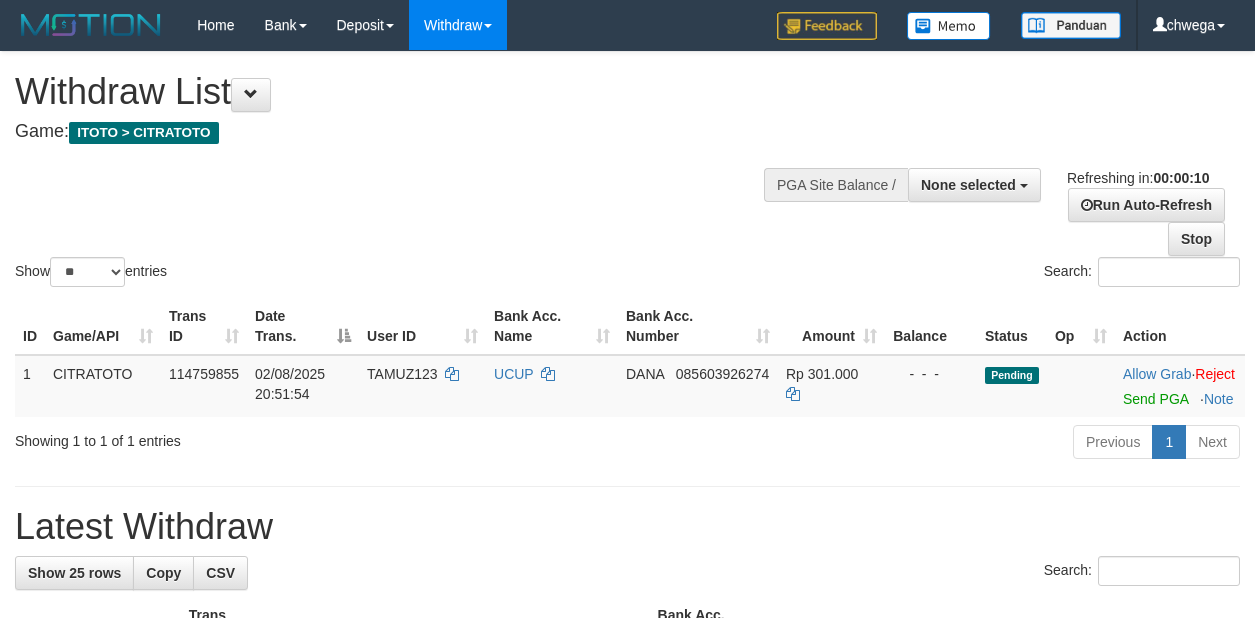 select 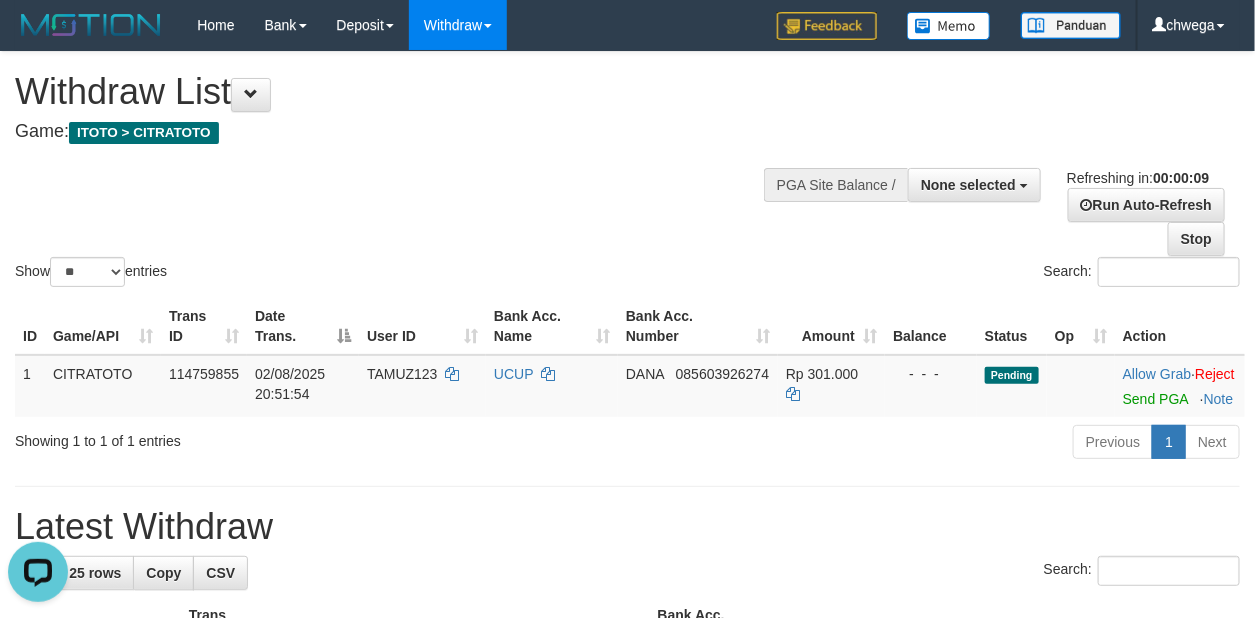 scroll, scrollTop: 0, scrollLeft: 0, axis: both 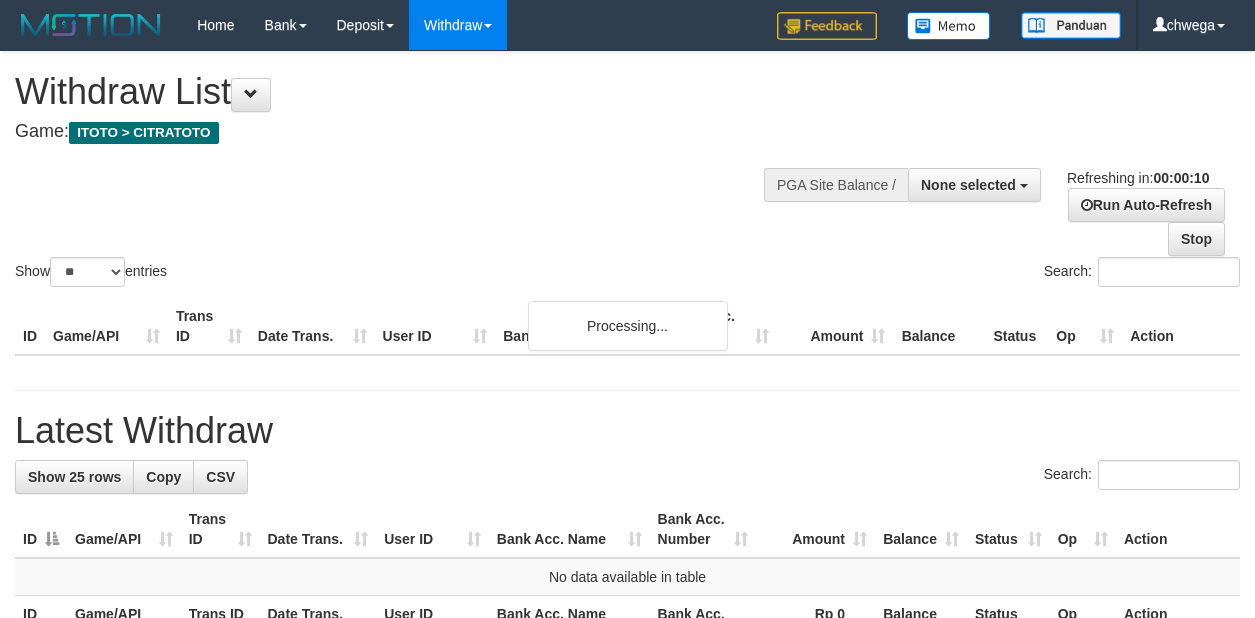 select 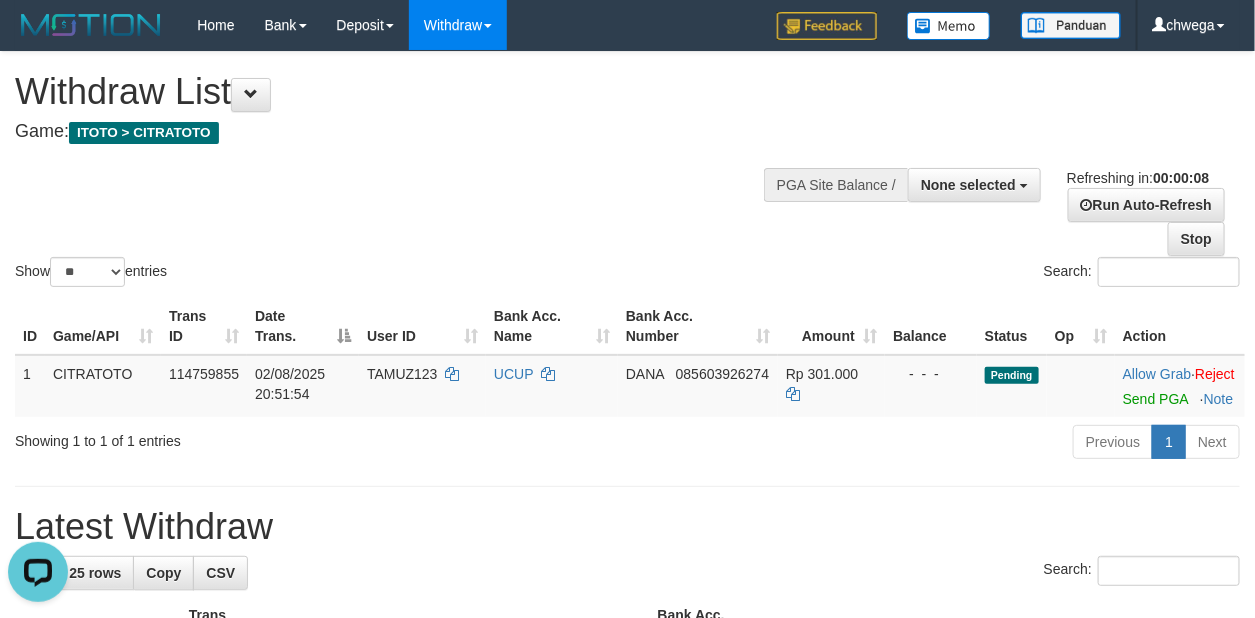 scroll, scrollTop: 0, scrollLeft: 0, axis: both 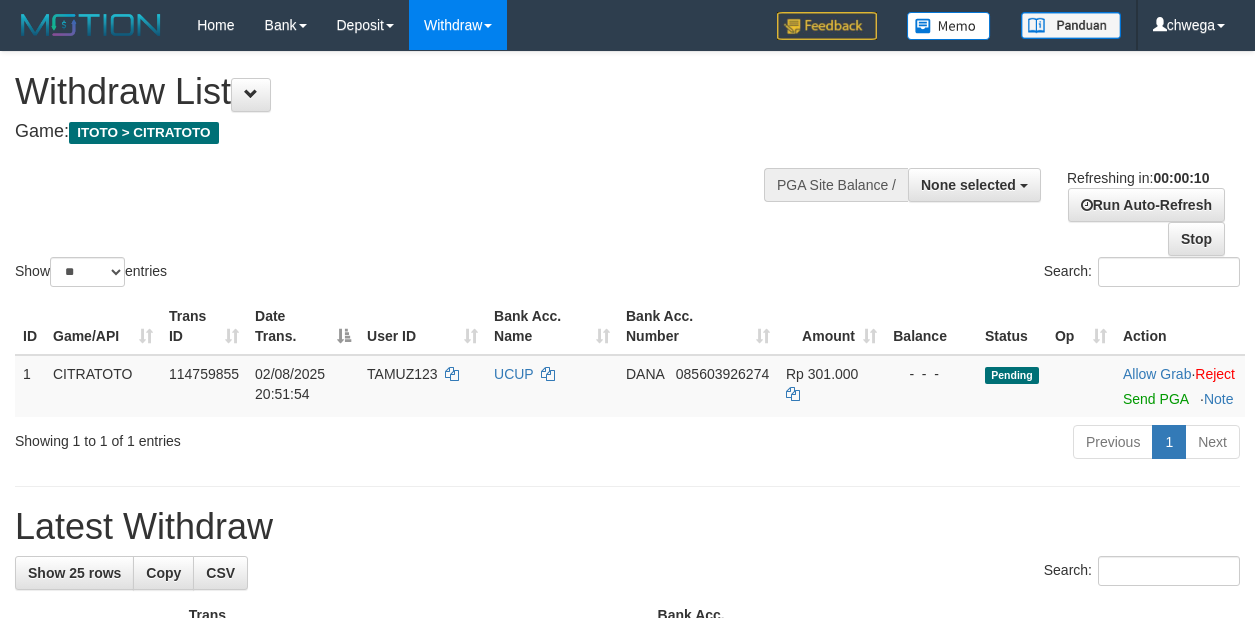 select 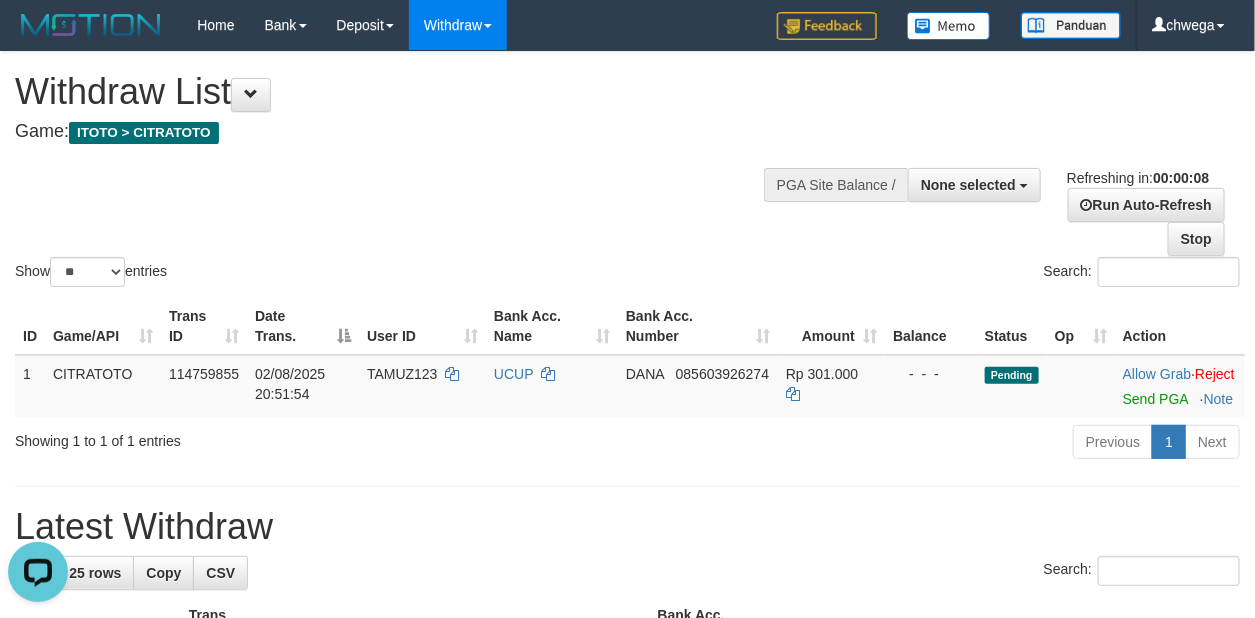 scroll, scrollTop: 0, scrollLeft: 0, axis: both 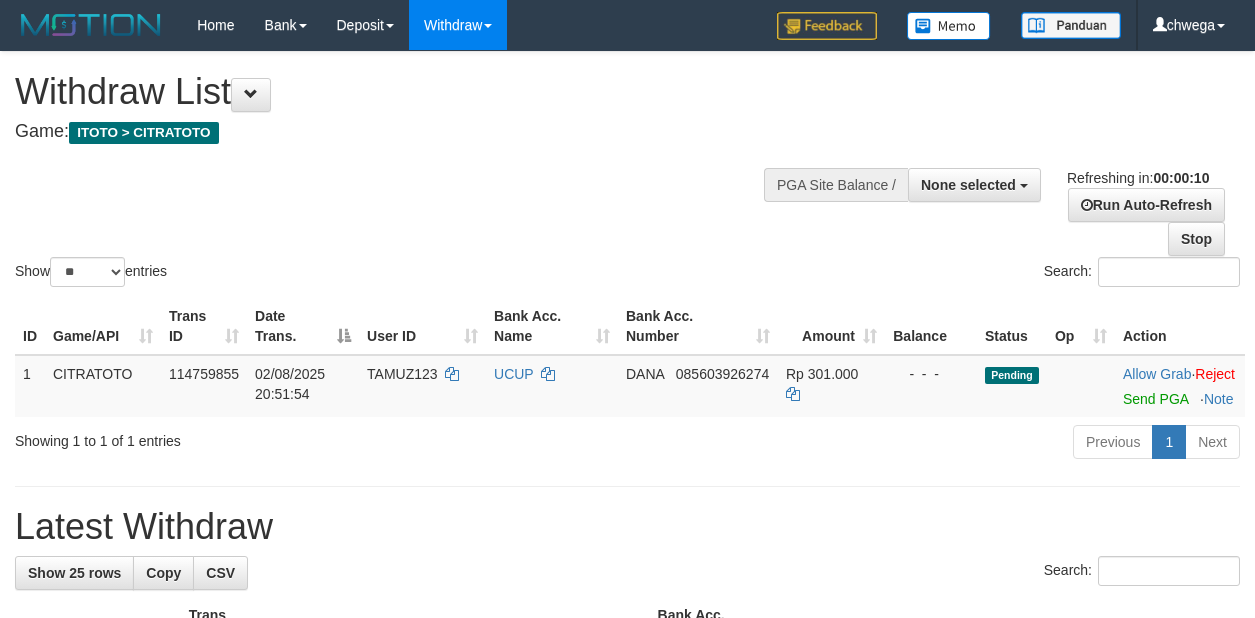 select 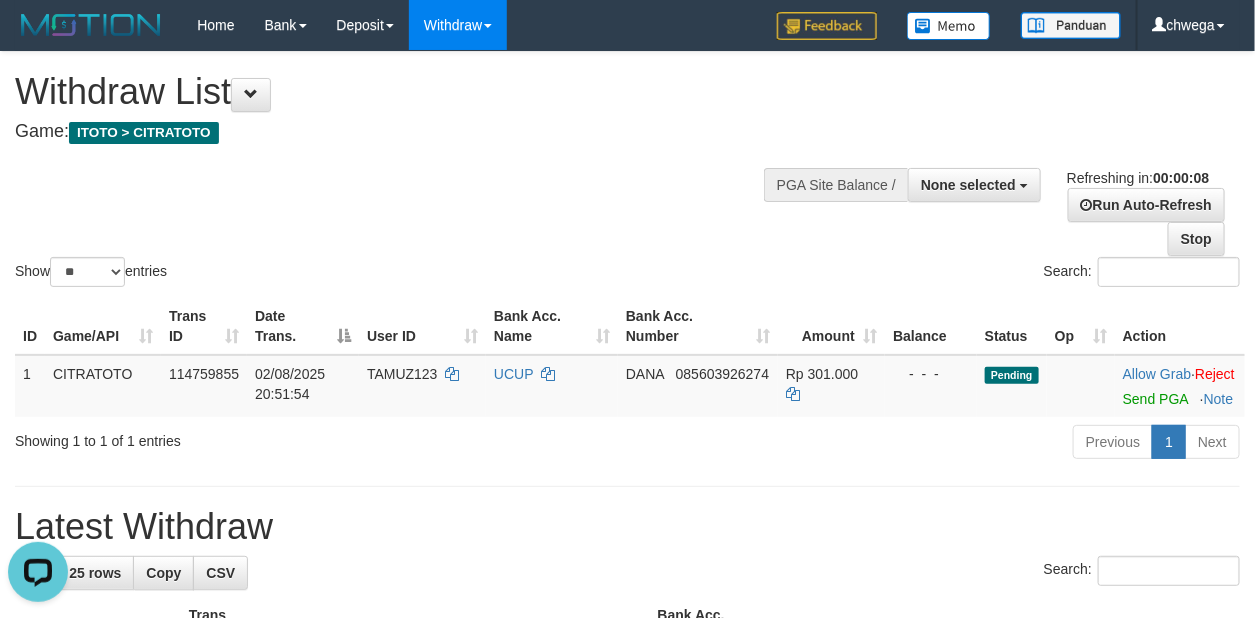 scroll, scrollTop: 0, scrollLeft: 0, axis: both 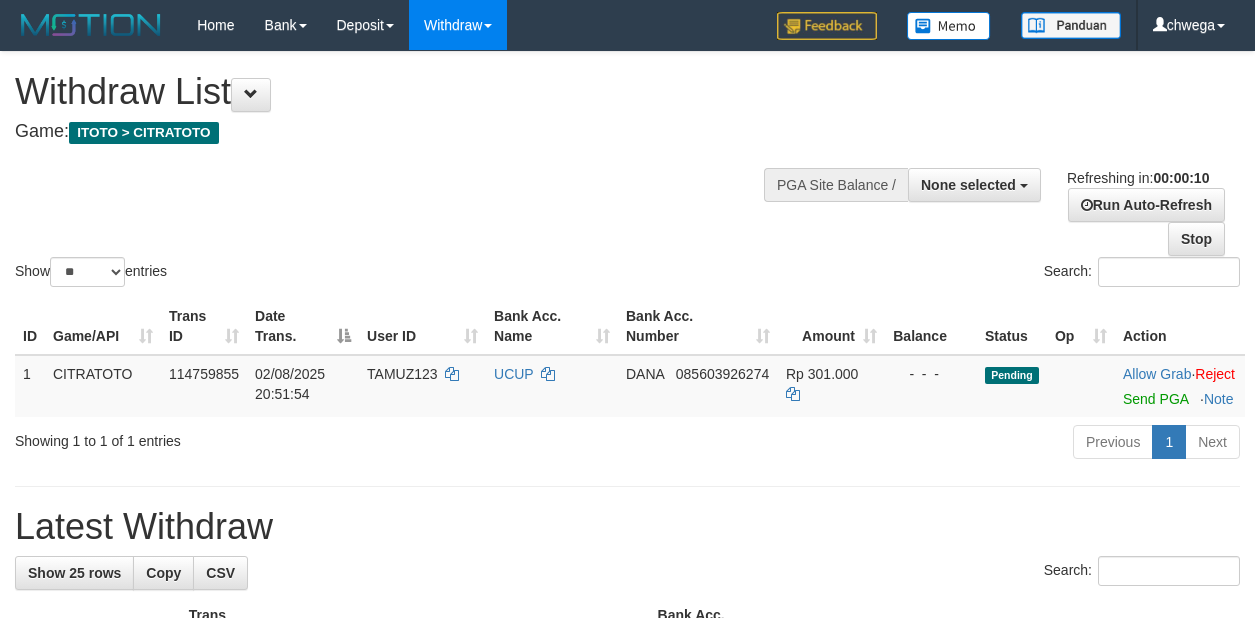 select 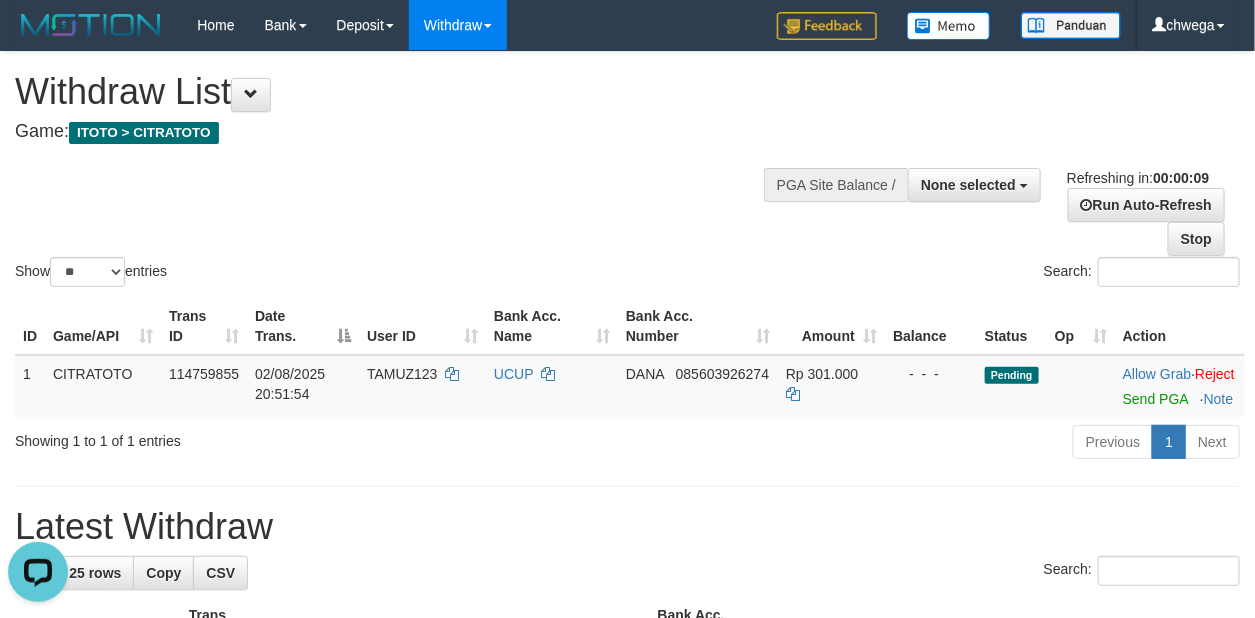 scroll, scrollTop: 0, scrollLeft: 0, axis: both 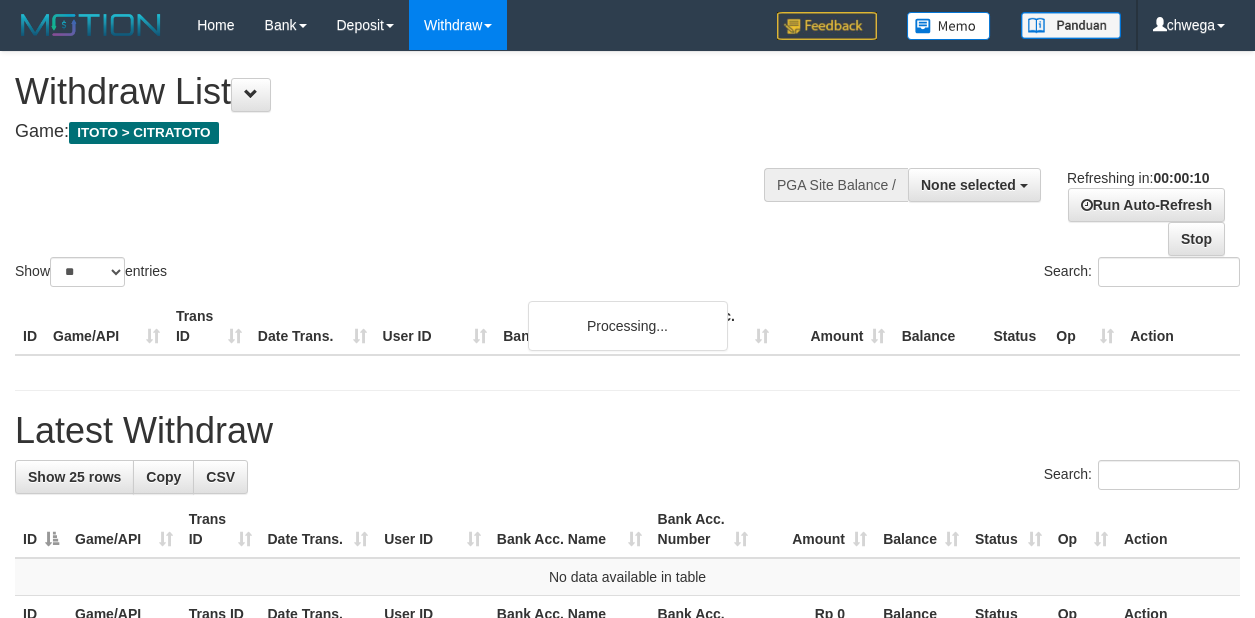 select 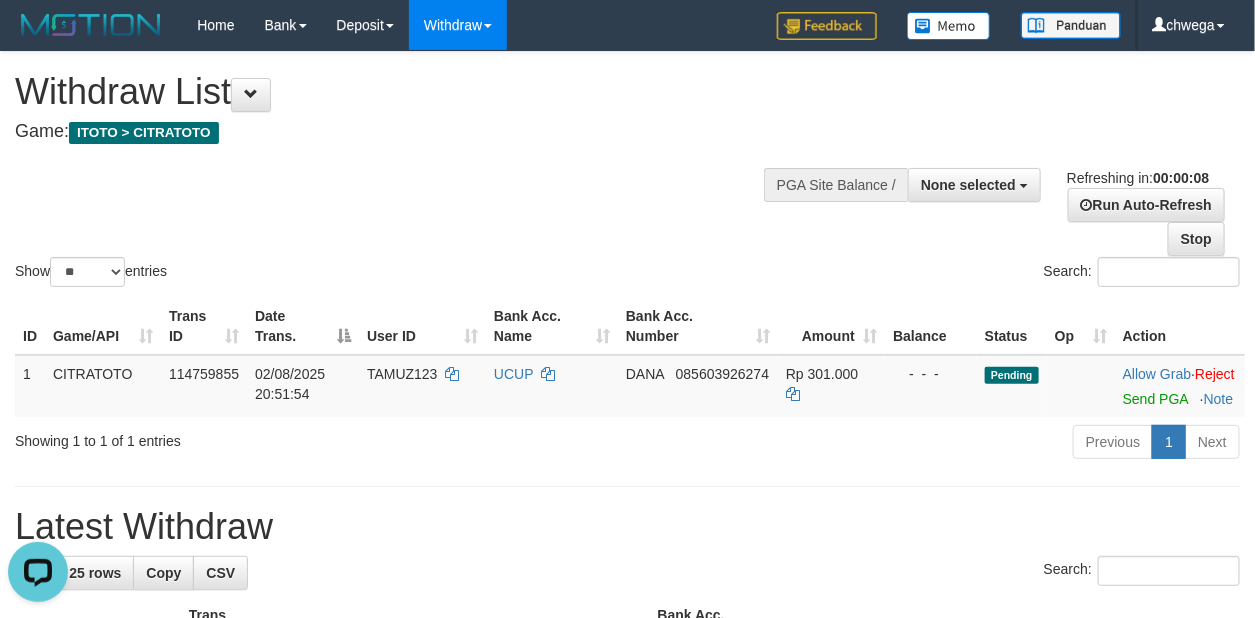 scroll, scrollTop: 0, scrollLeft: 0, axis: both 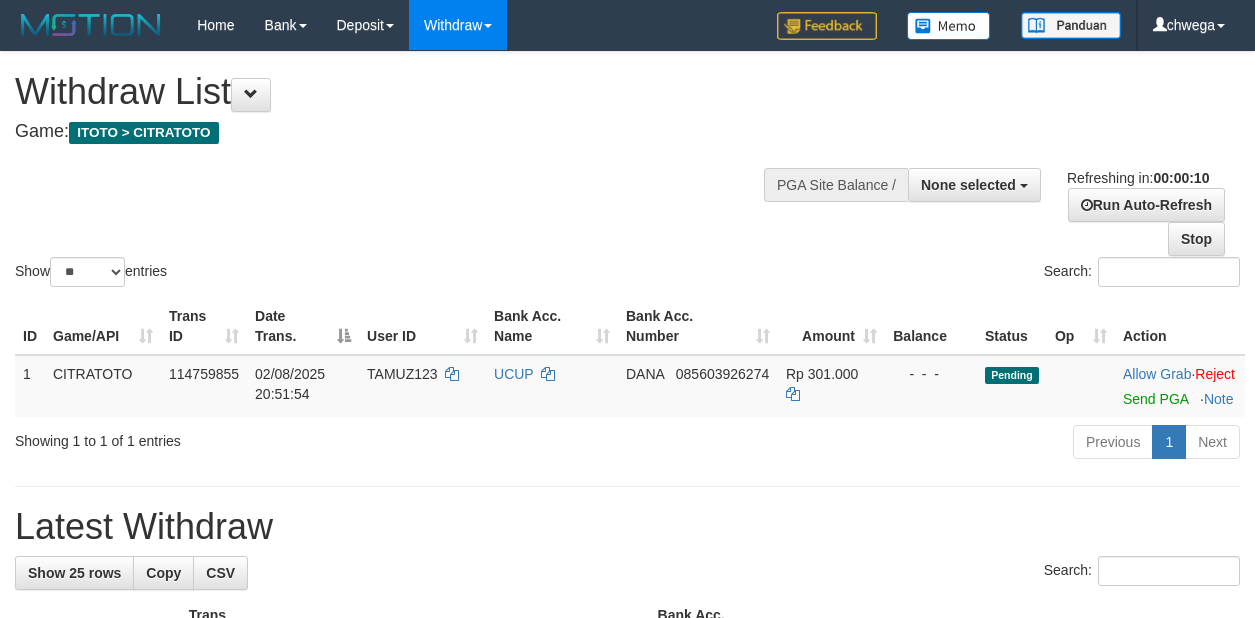 select 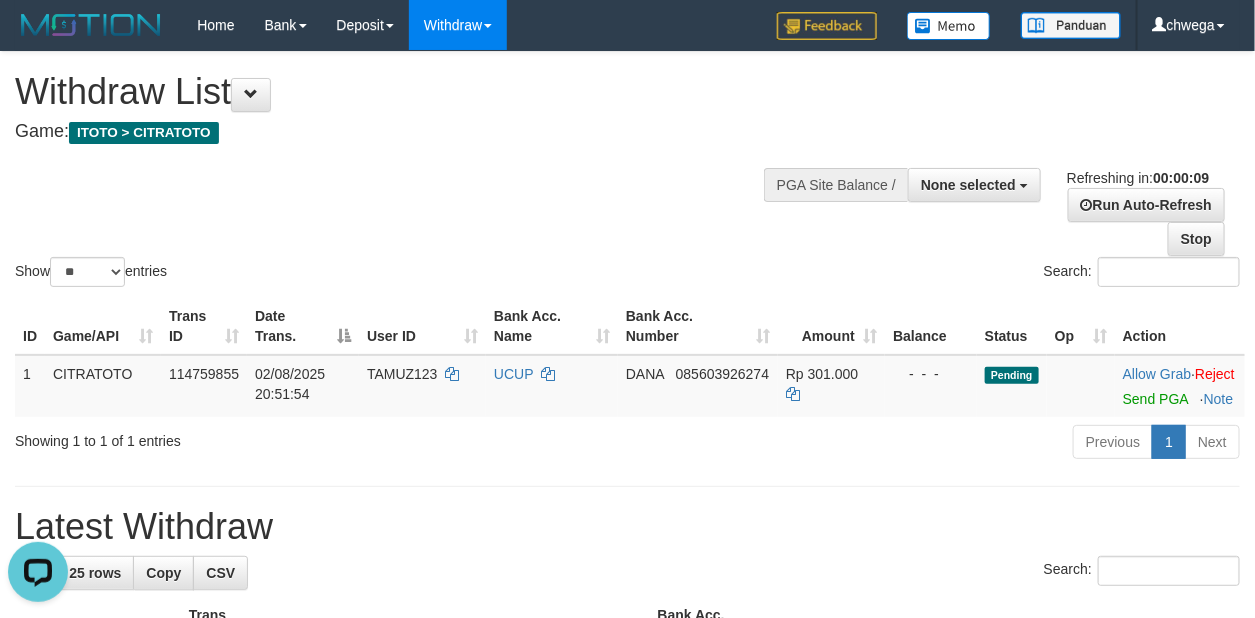 scroll, scrollTop: 0, scrollLeft: 0, axis: both 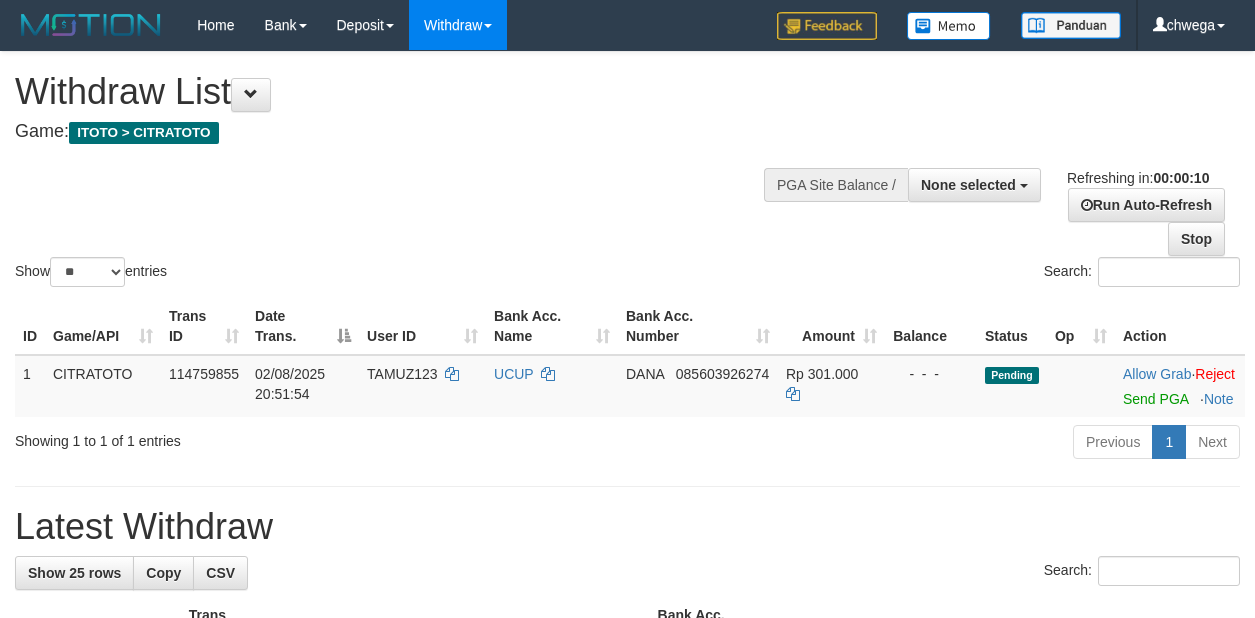 select 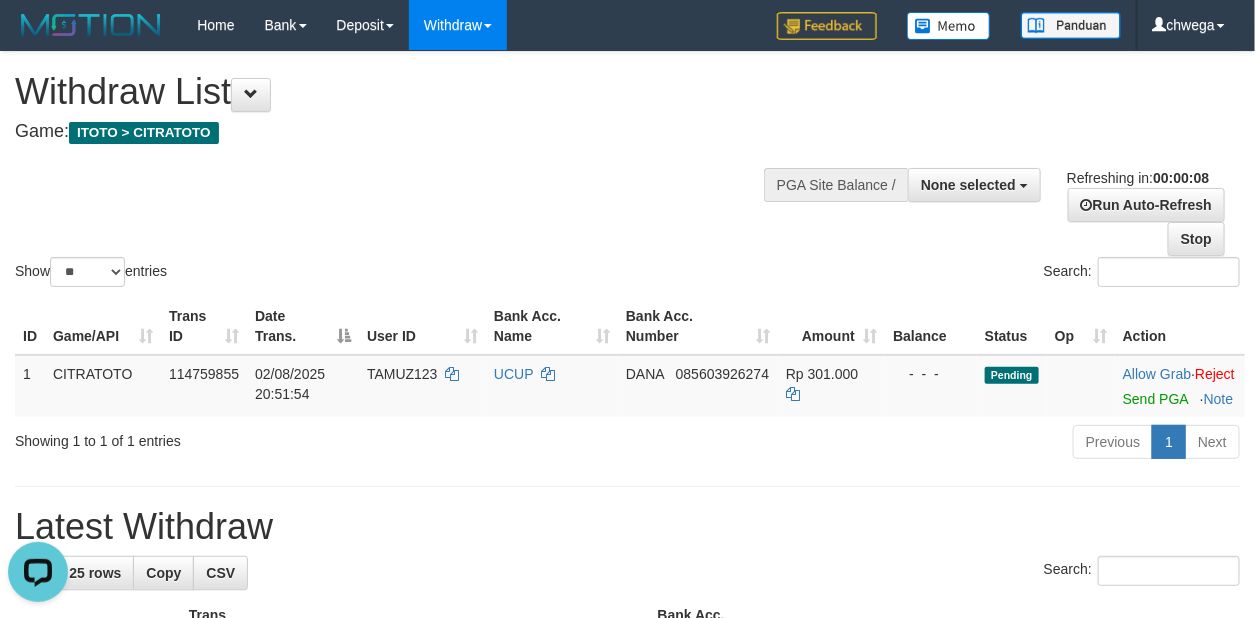 scroll, scrollTop: 0, scrollLeft: 0, axis: both 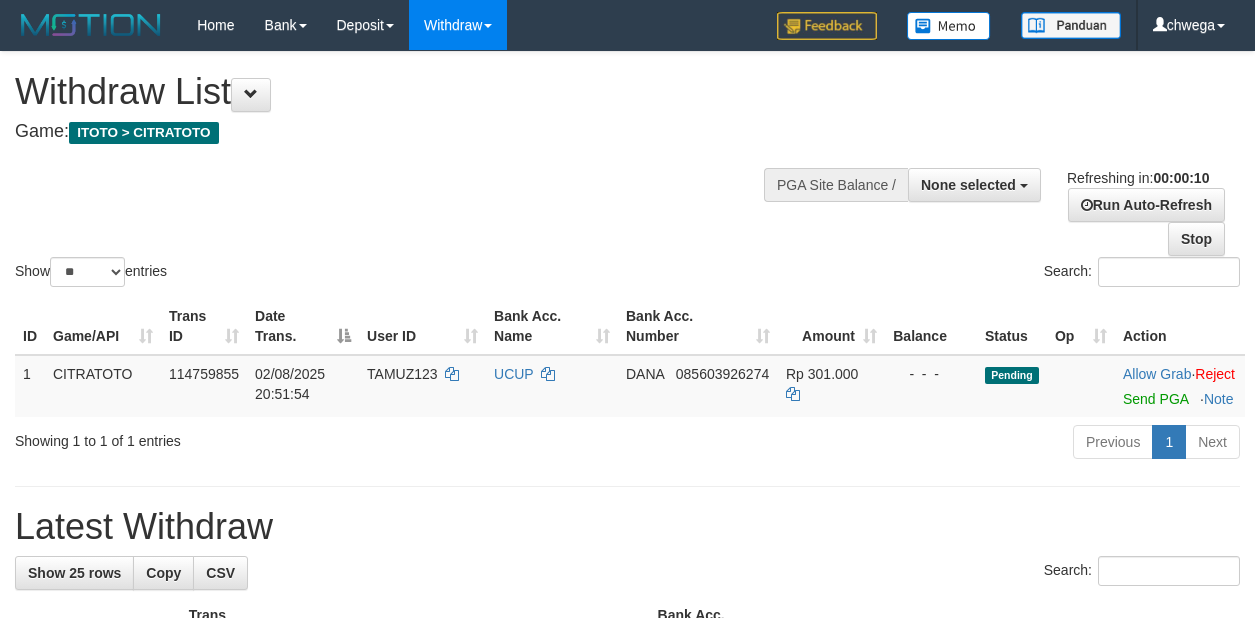 select 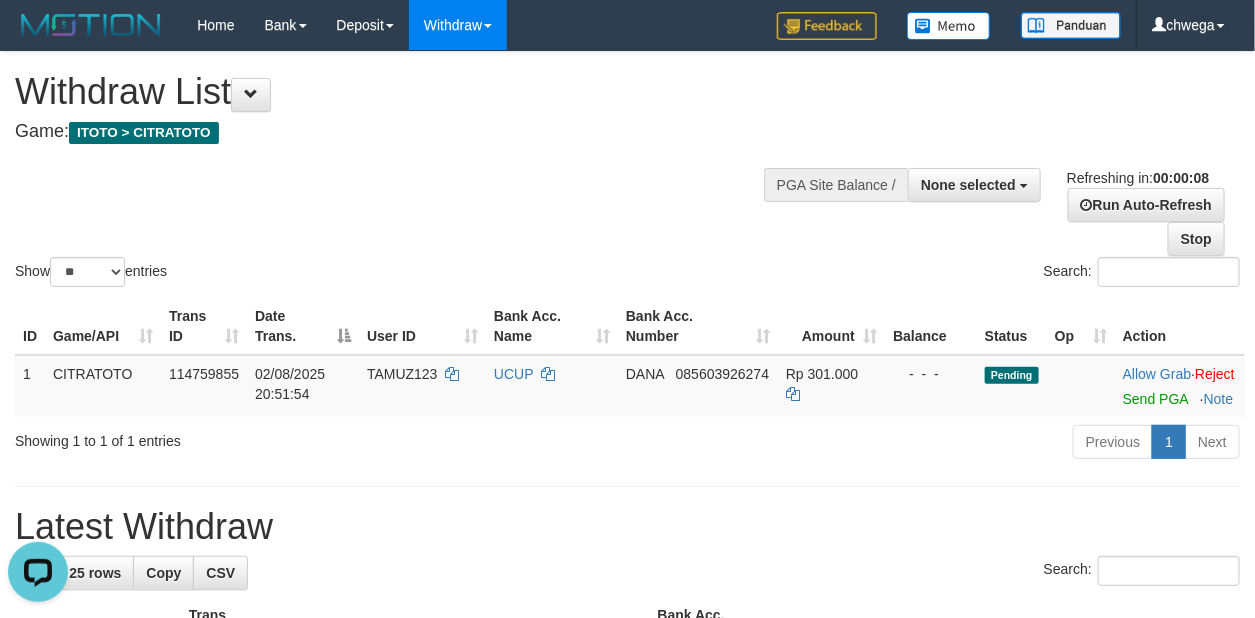 scroll, scrollTop: 0, scrollLeft: 0, axis: both 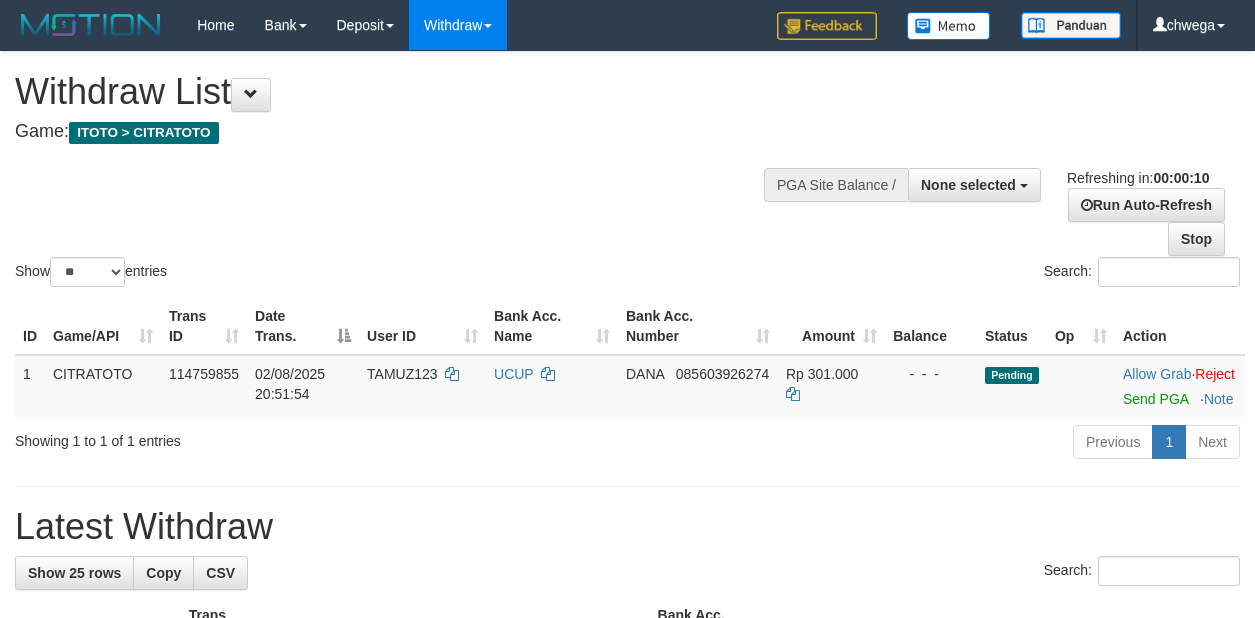 select 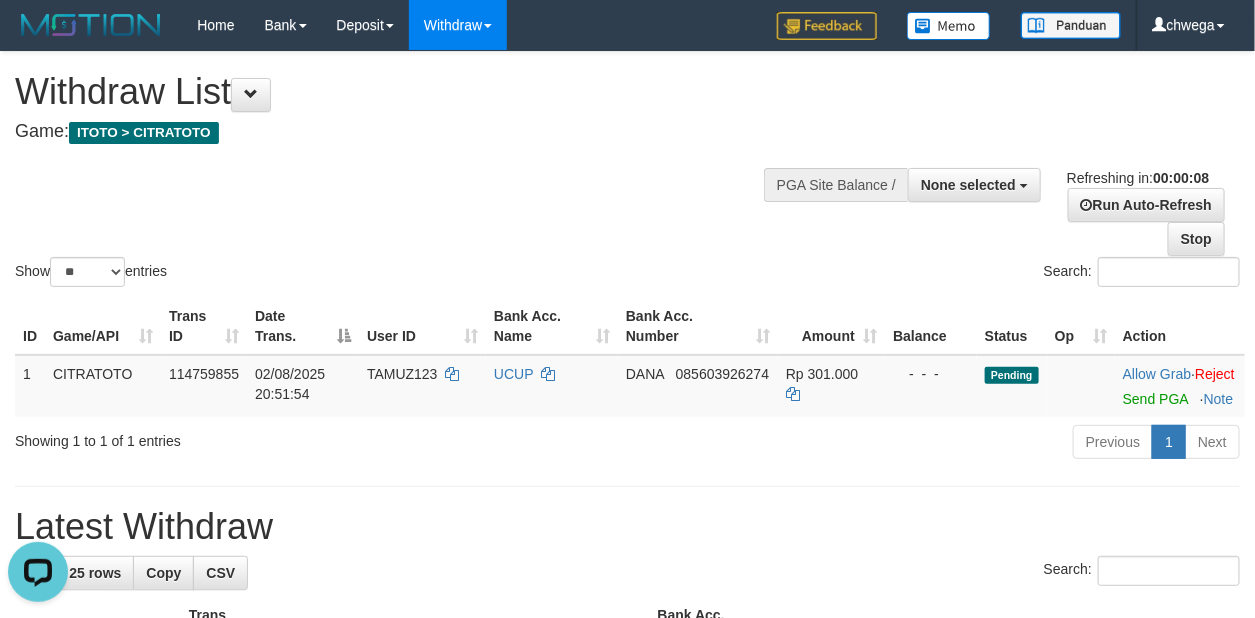 scroll, scrollTop: 0, scrollLeft: 0, axis: both 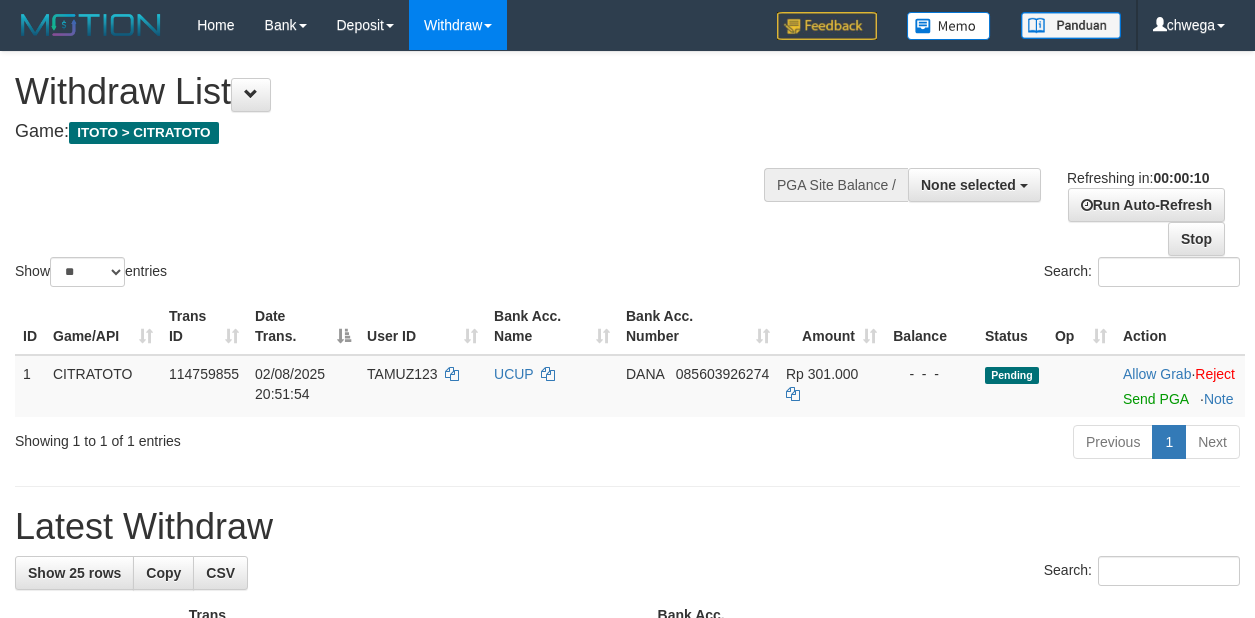 select 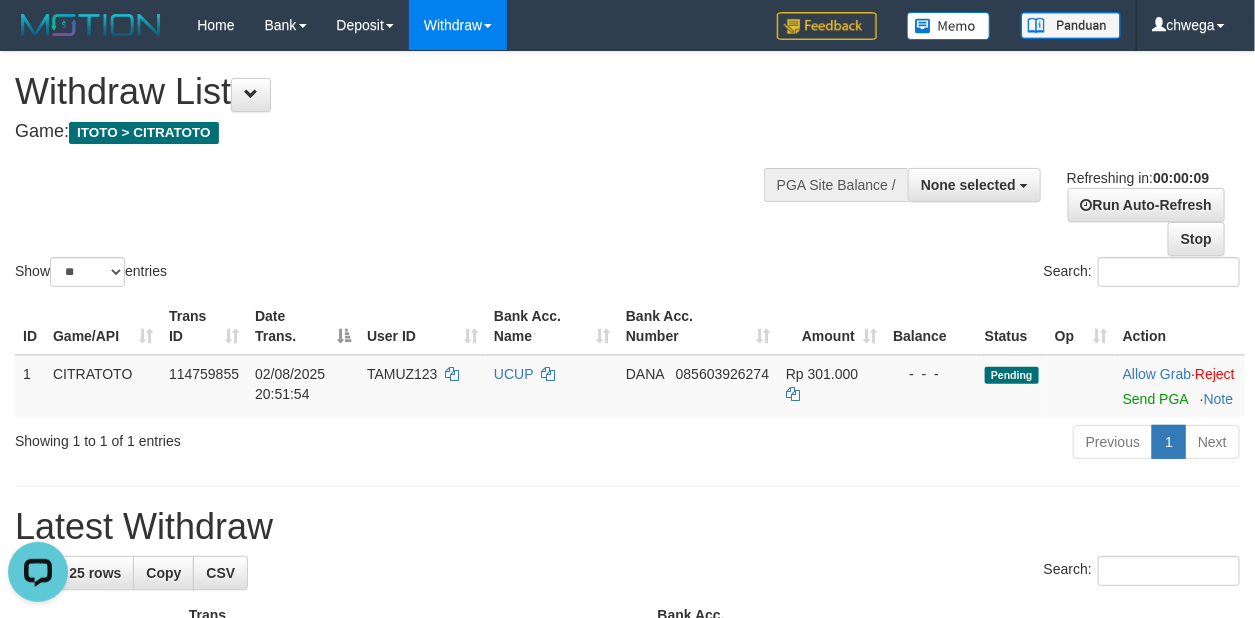 scroll, scrollTop: 0, scrollLeft: 0, axis: both 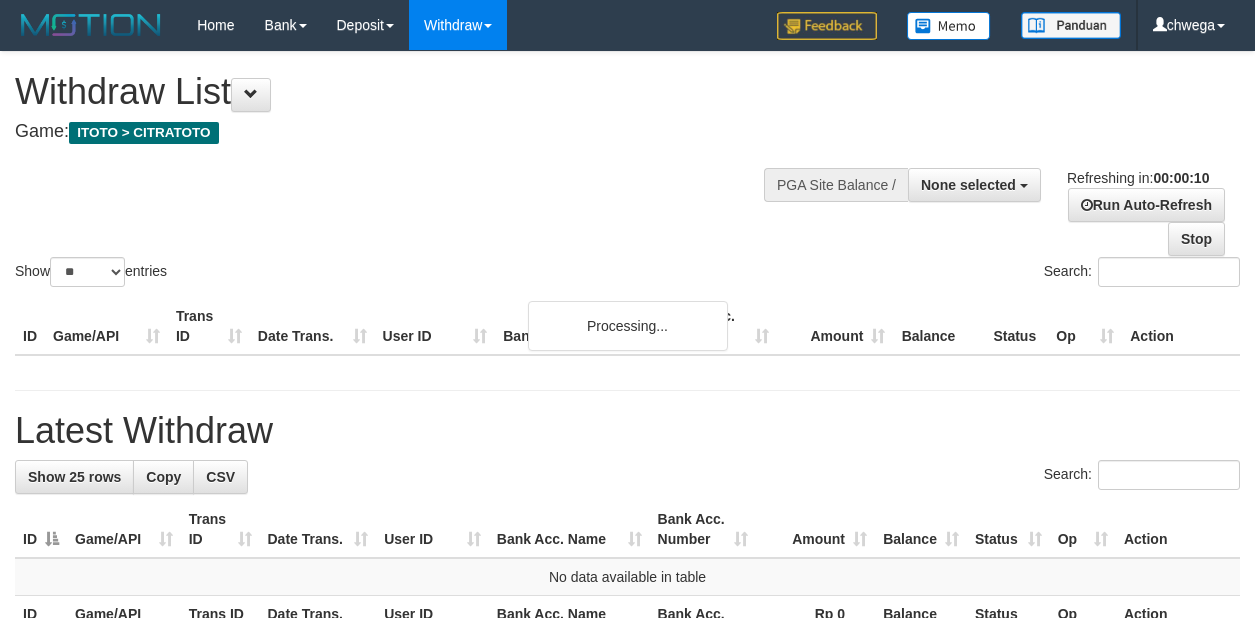 select 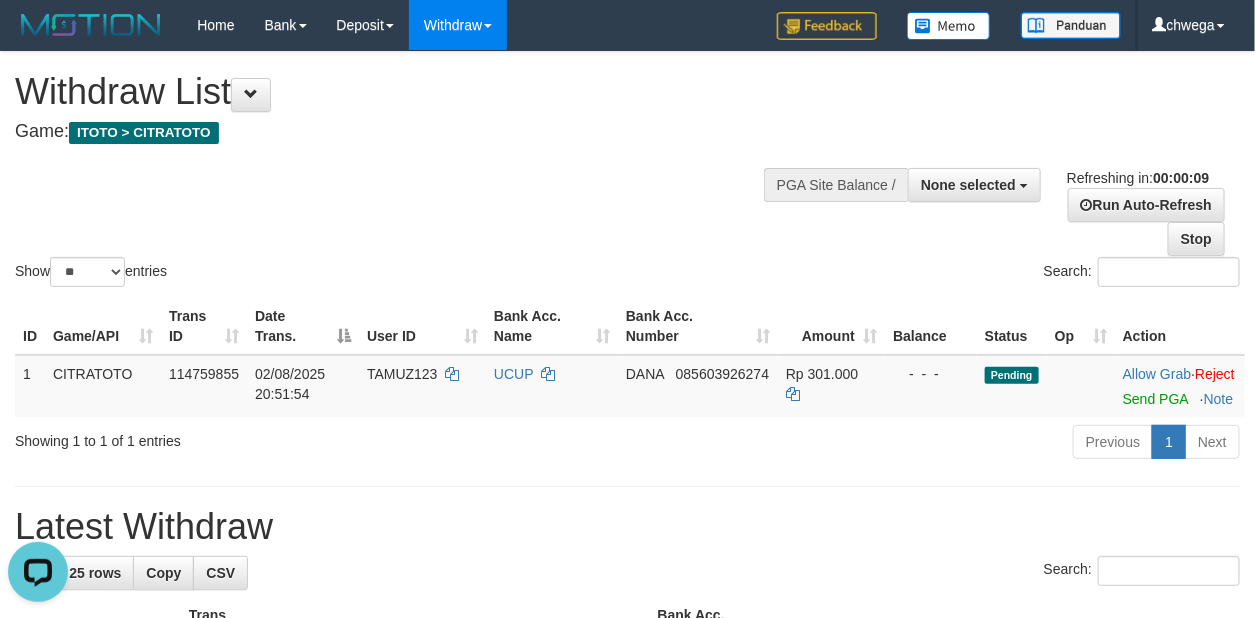 scroll, scrollTop: 0, scrollLeft: 0, axis: both 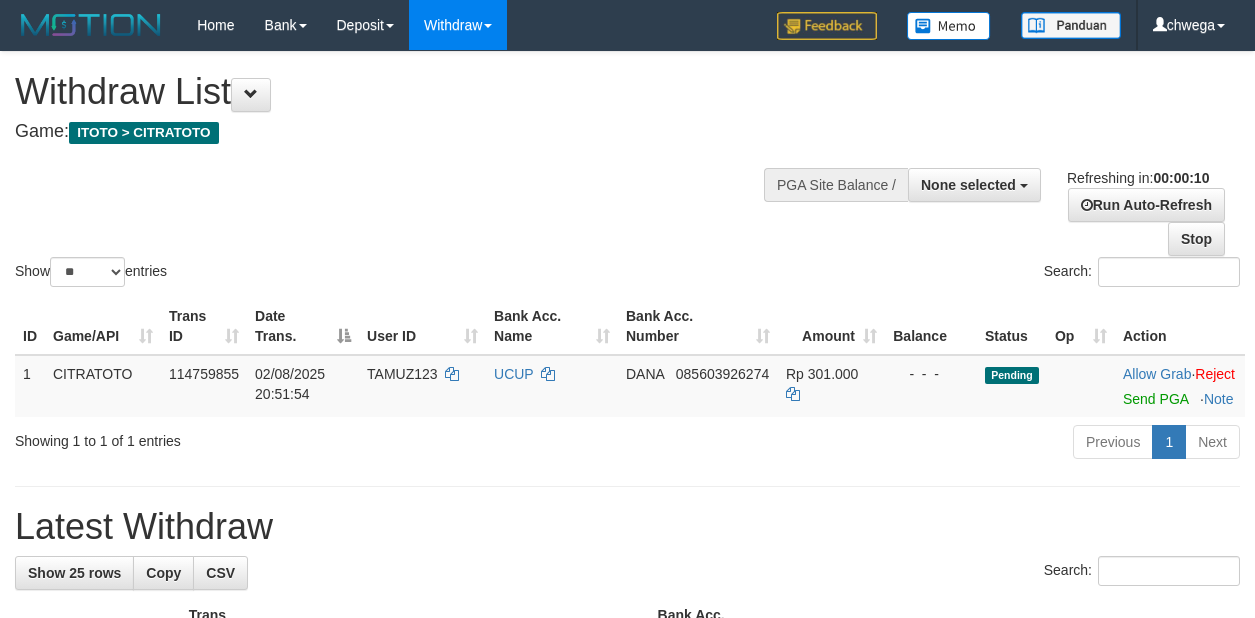 select 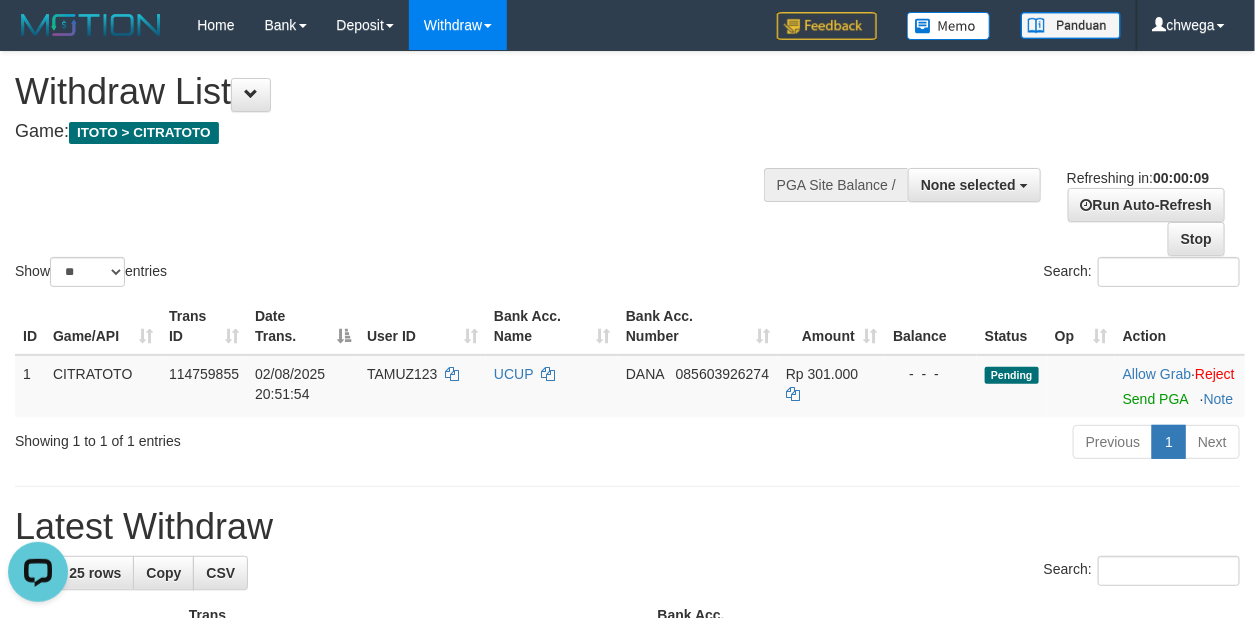 scroll, scrollTop: 0, scrollLeft: 0, axis: both 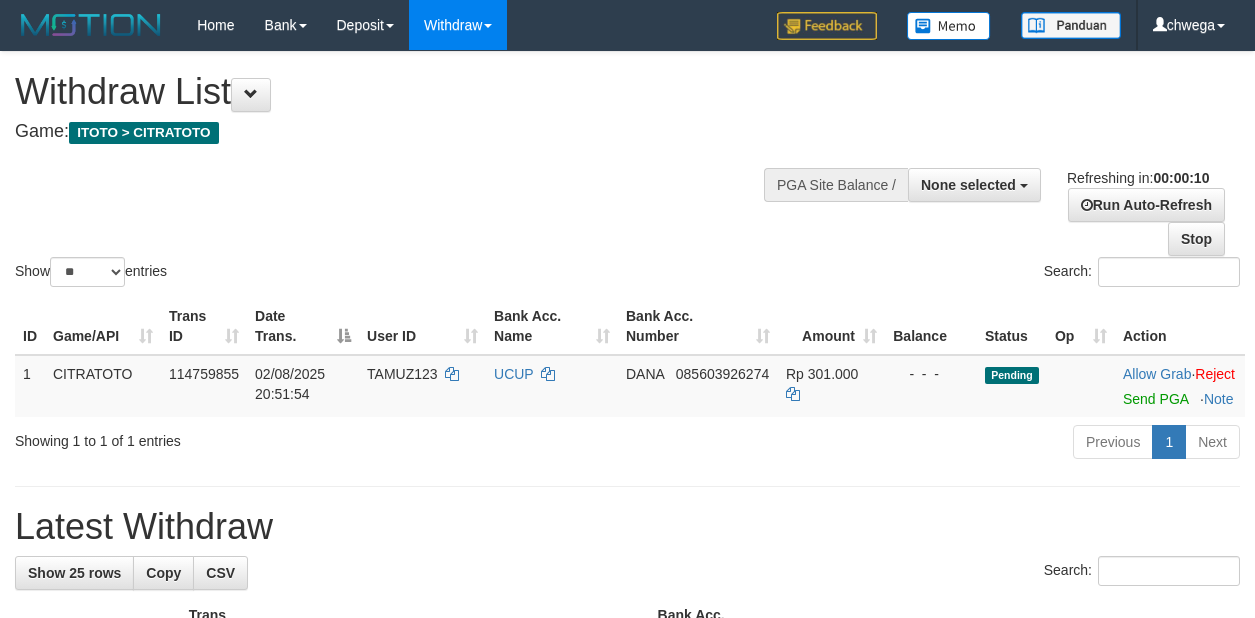 select 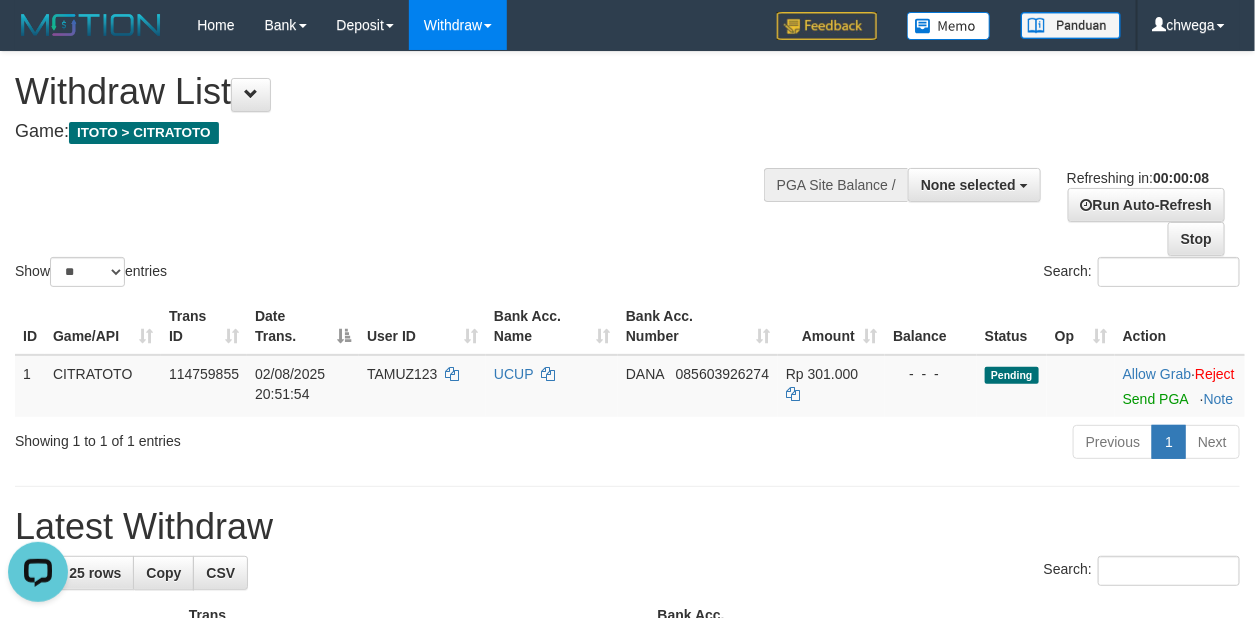 scroll, scrollTop: 0, scrollLeft: 0, axis: both 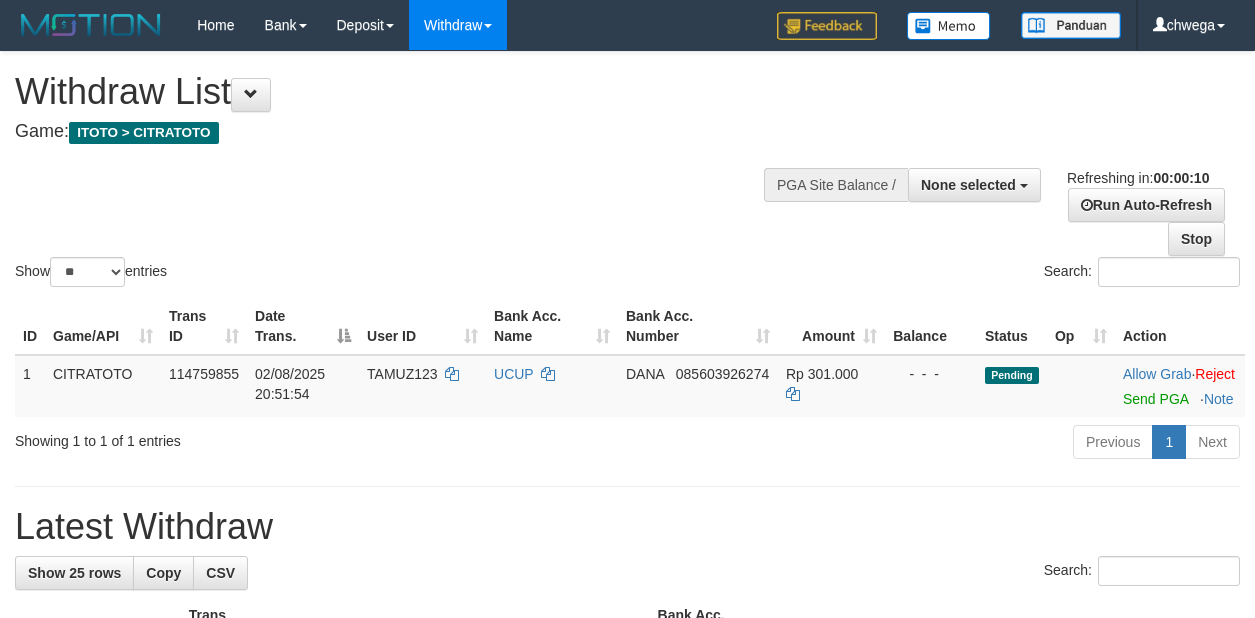 select 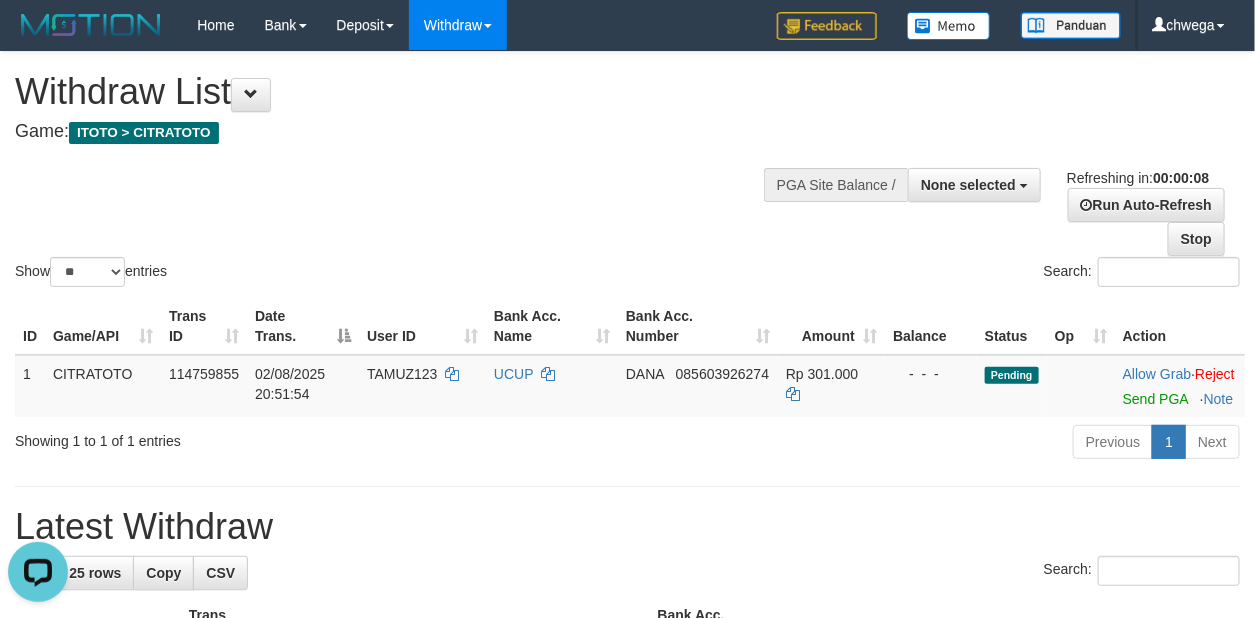 scroll, scrollTop: 0, scrollLeft: 0, axis: both 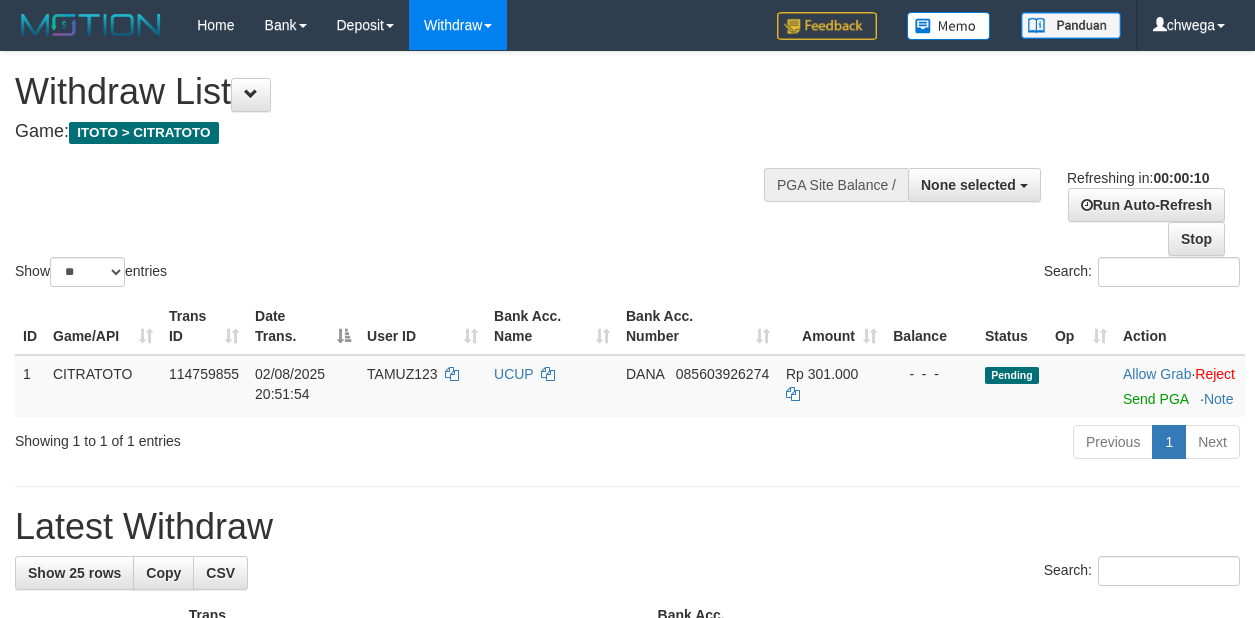 select 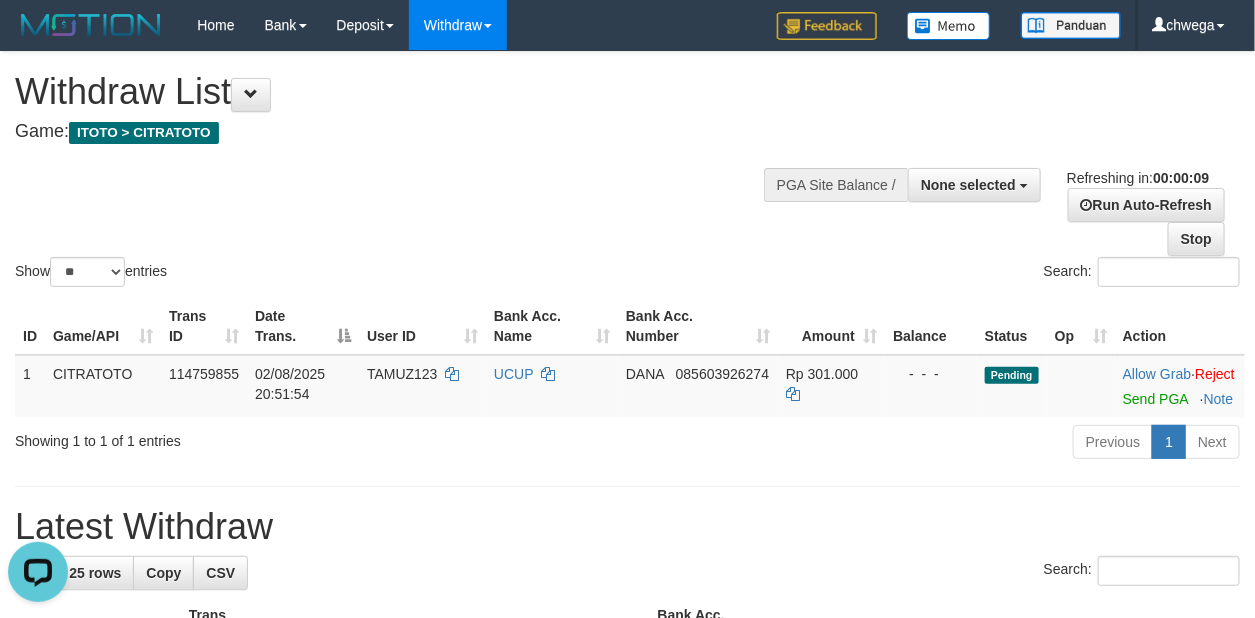 scroll, scrollTop: 0, scrollLeft: 0, axis: both 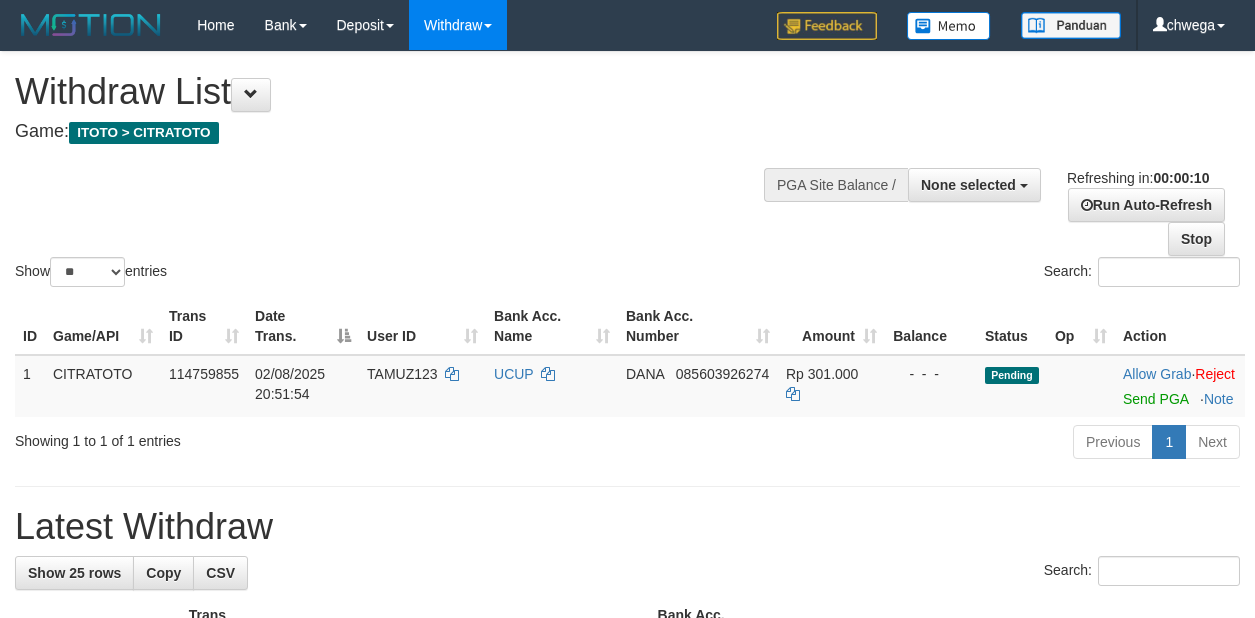 select 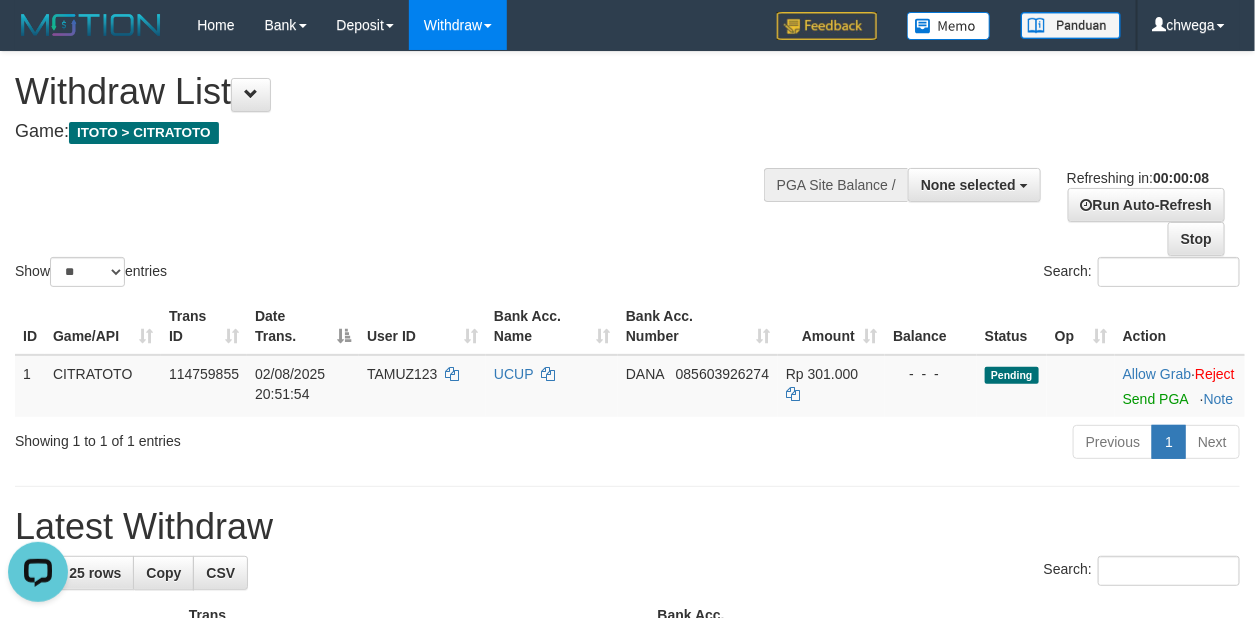 scroll, scrollTop: 0, scrollLeft: 0, axis: both 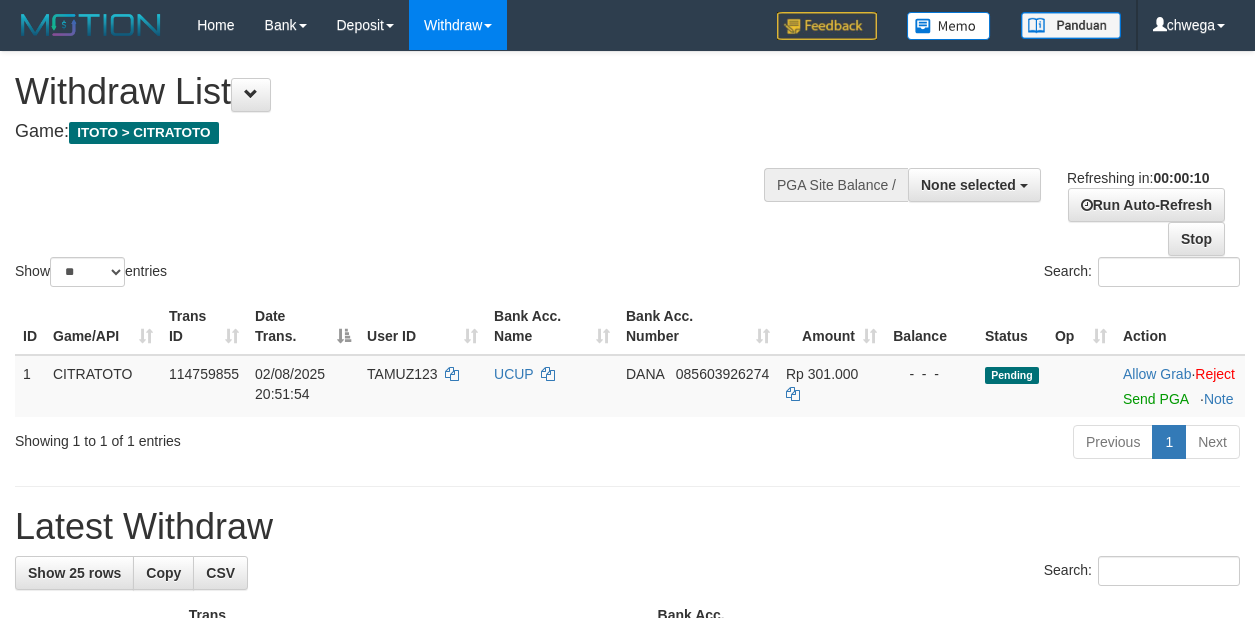 select 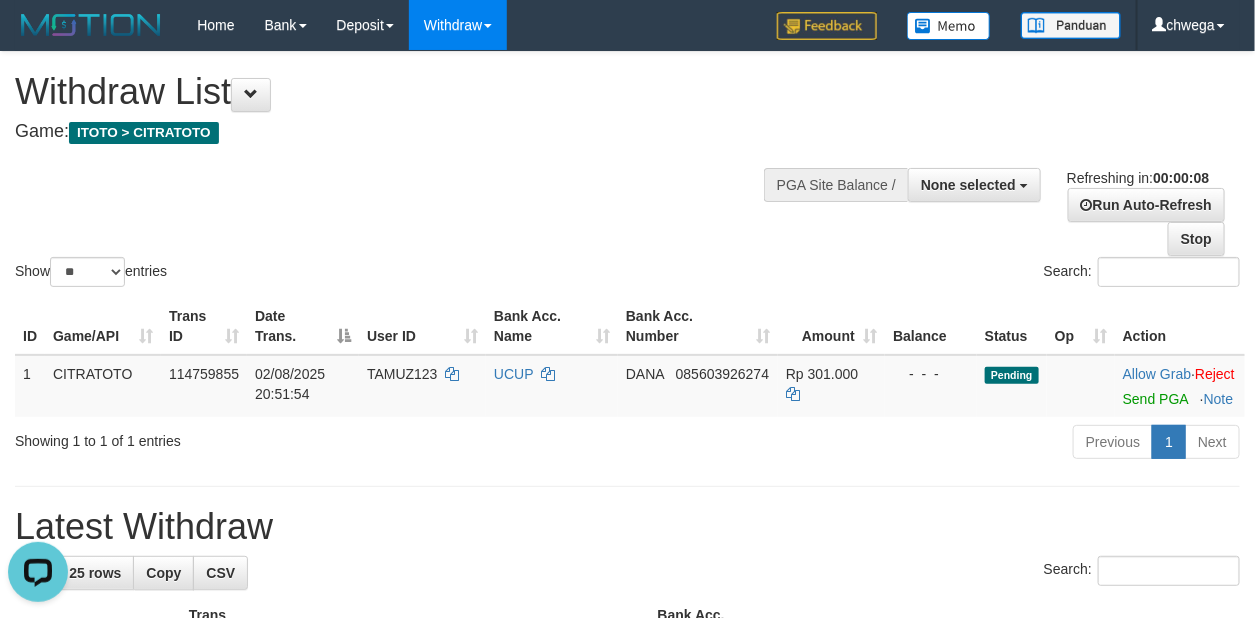 scroll, scrollTop: 0, scrollLeft: 0, axis: both 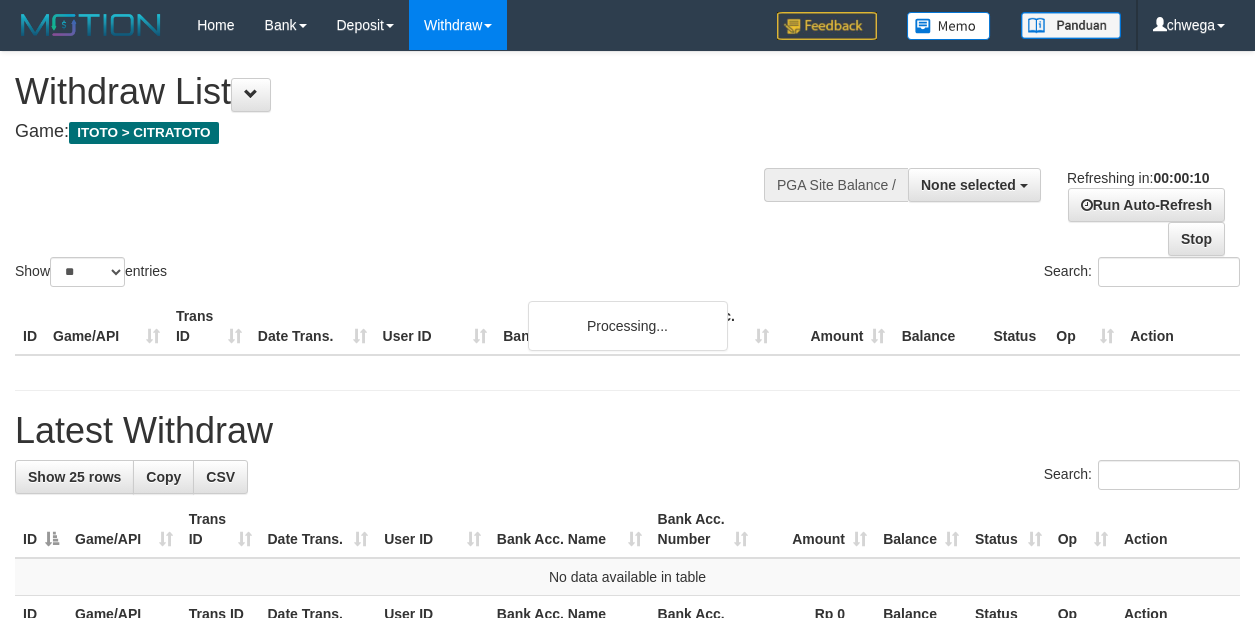 select 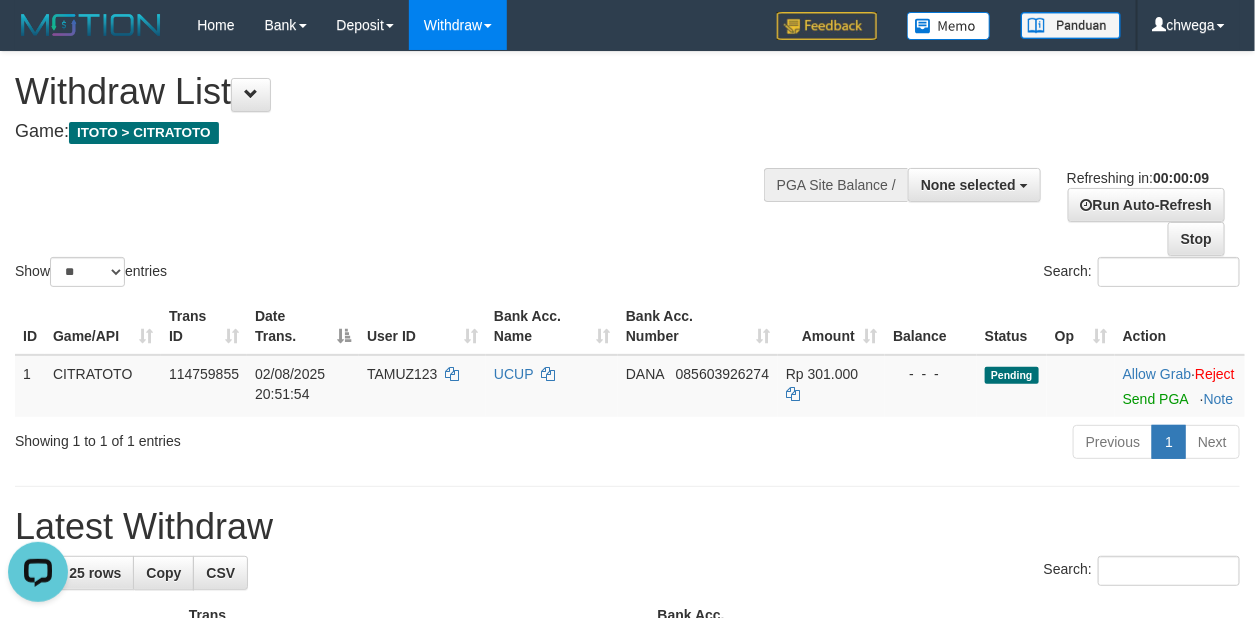 scroll, scrollTop: 0, scrollLeft: 0, axis: both 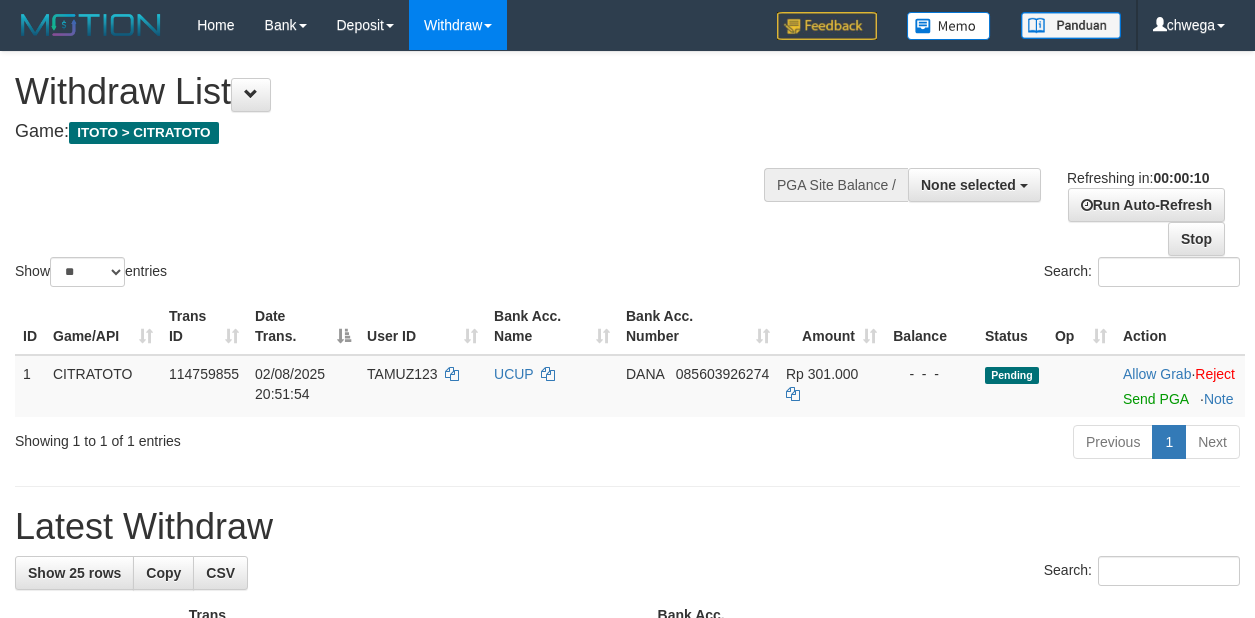 select 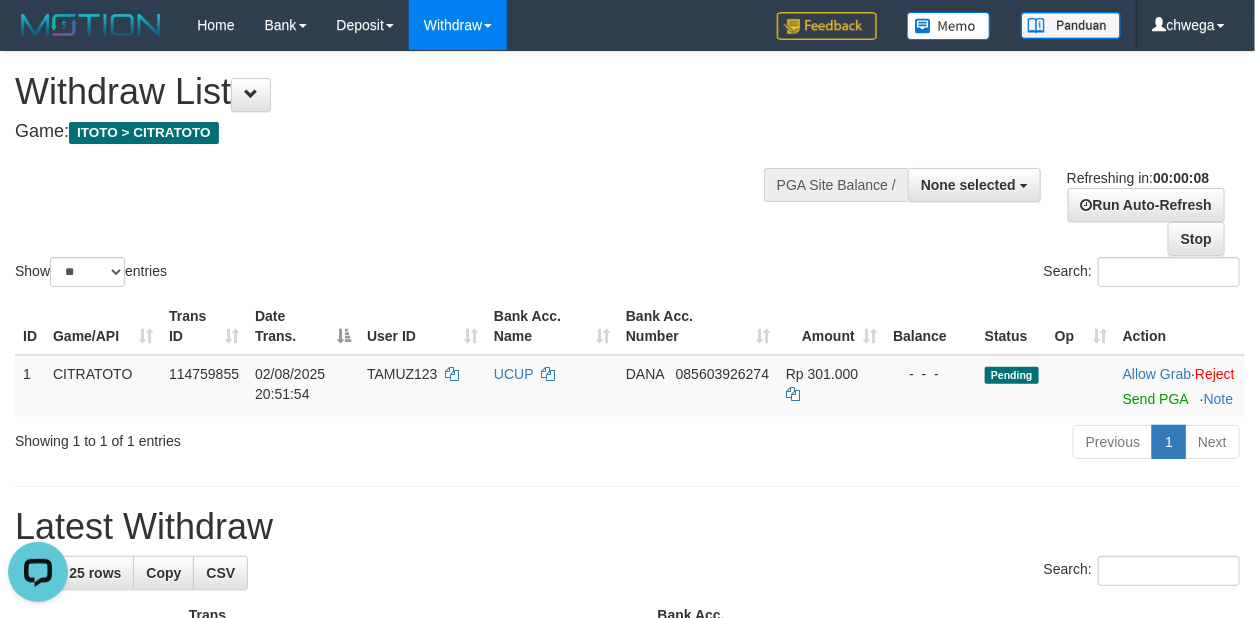 scroll, scrollTop: 0, scrollLeft: 0, axis: both 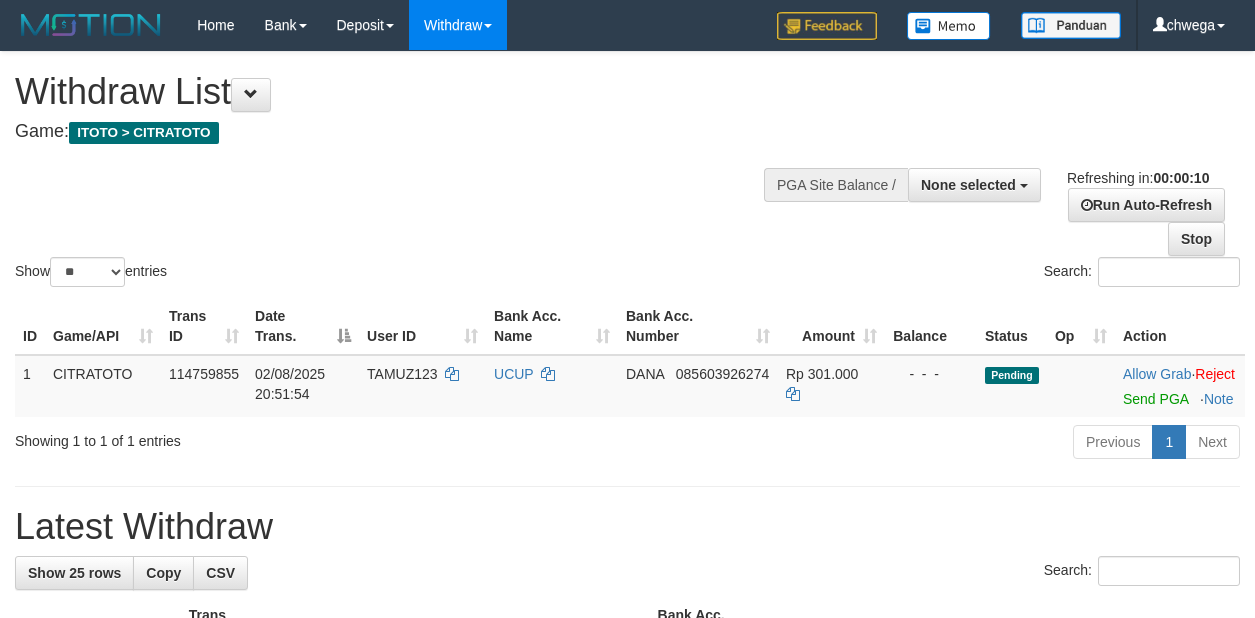 select 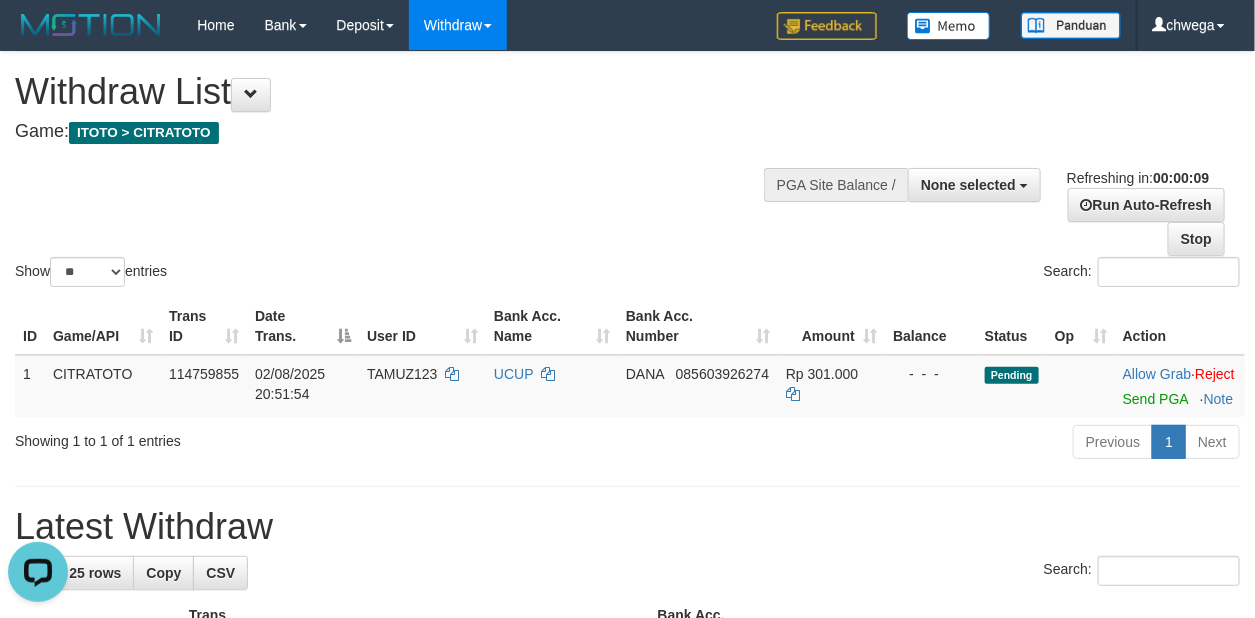scroll, scrollTop: 0, scrollLeft: 0, axis: both 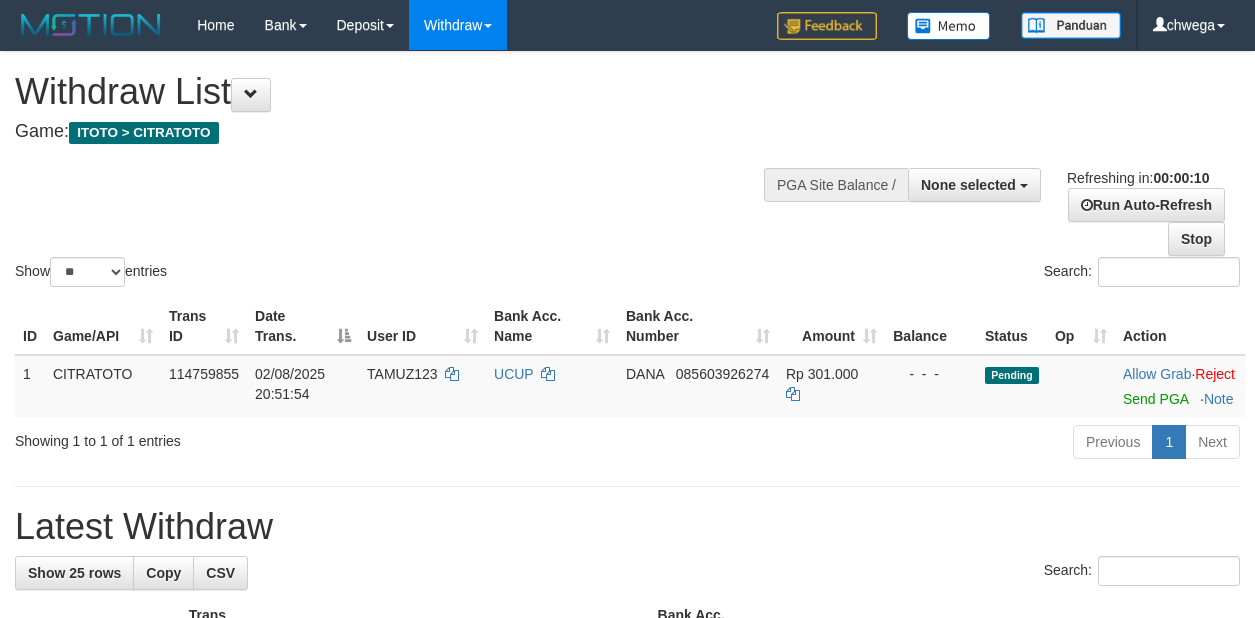select 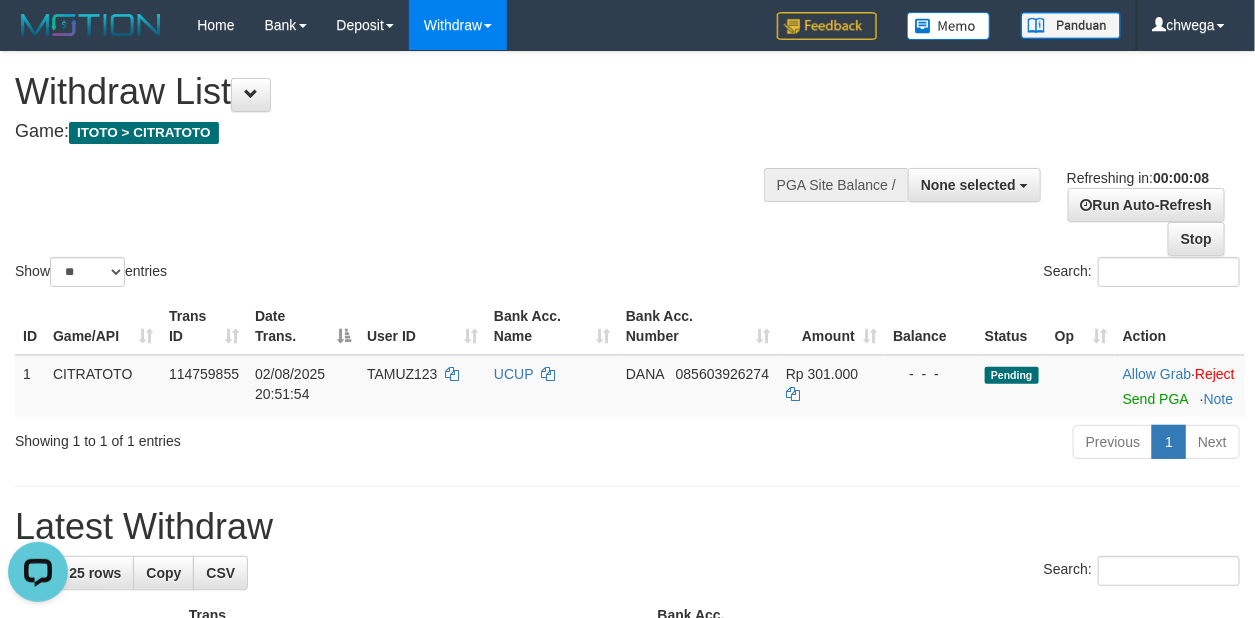 scroll, scrollTop: 0, scrollLeft: 0, axis: both 